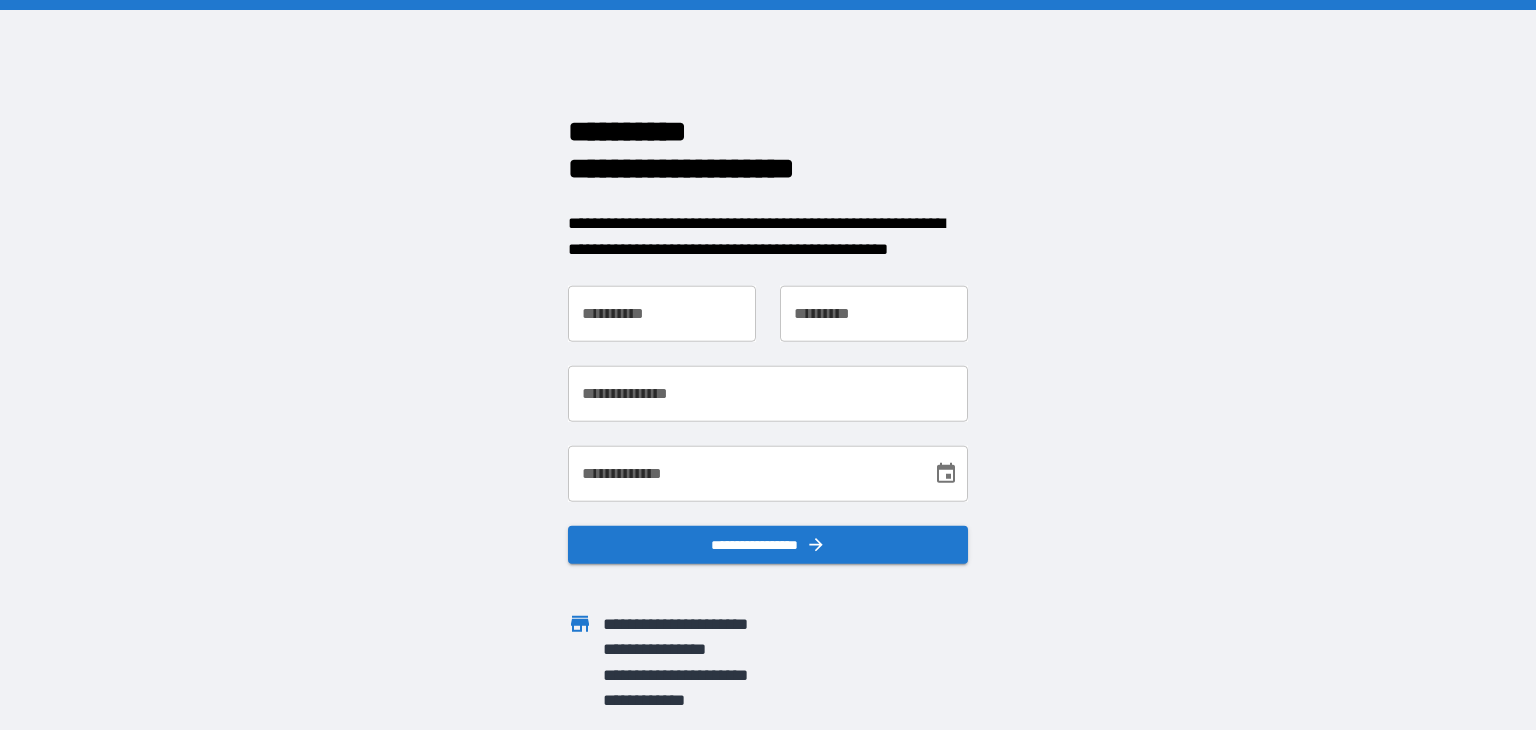 scroll, scrollTop: 0, scrollLeft: 0, axis: both 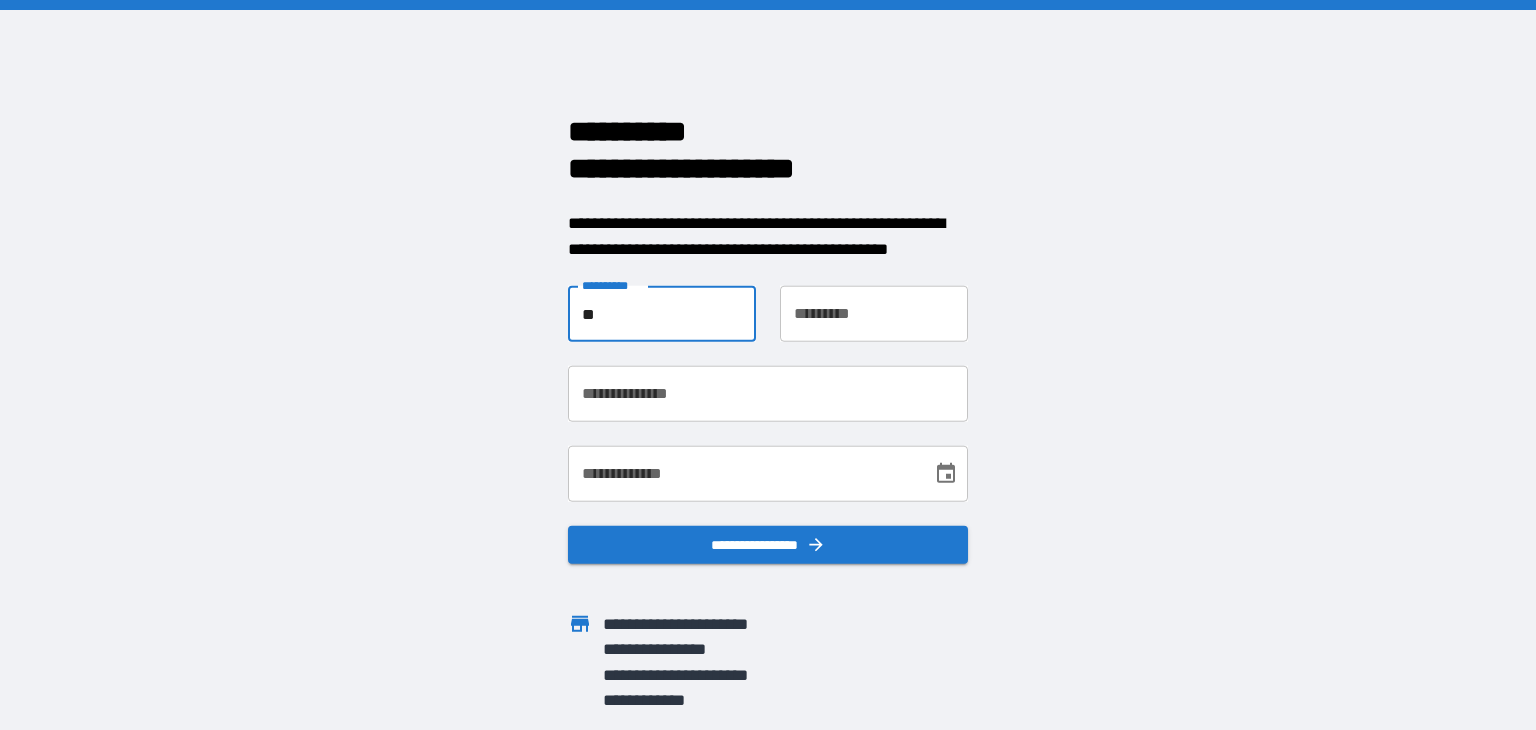 type on "*" 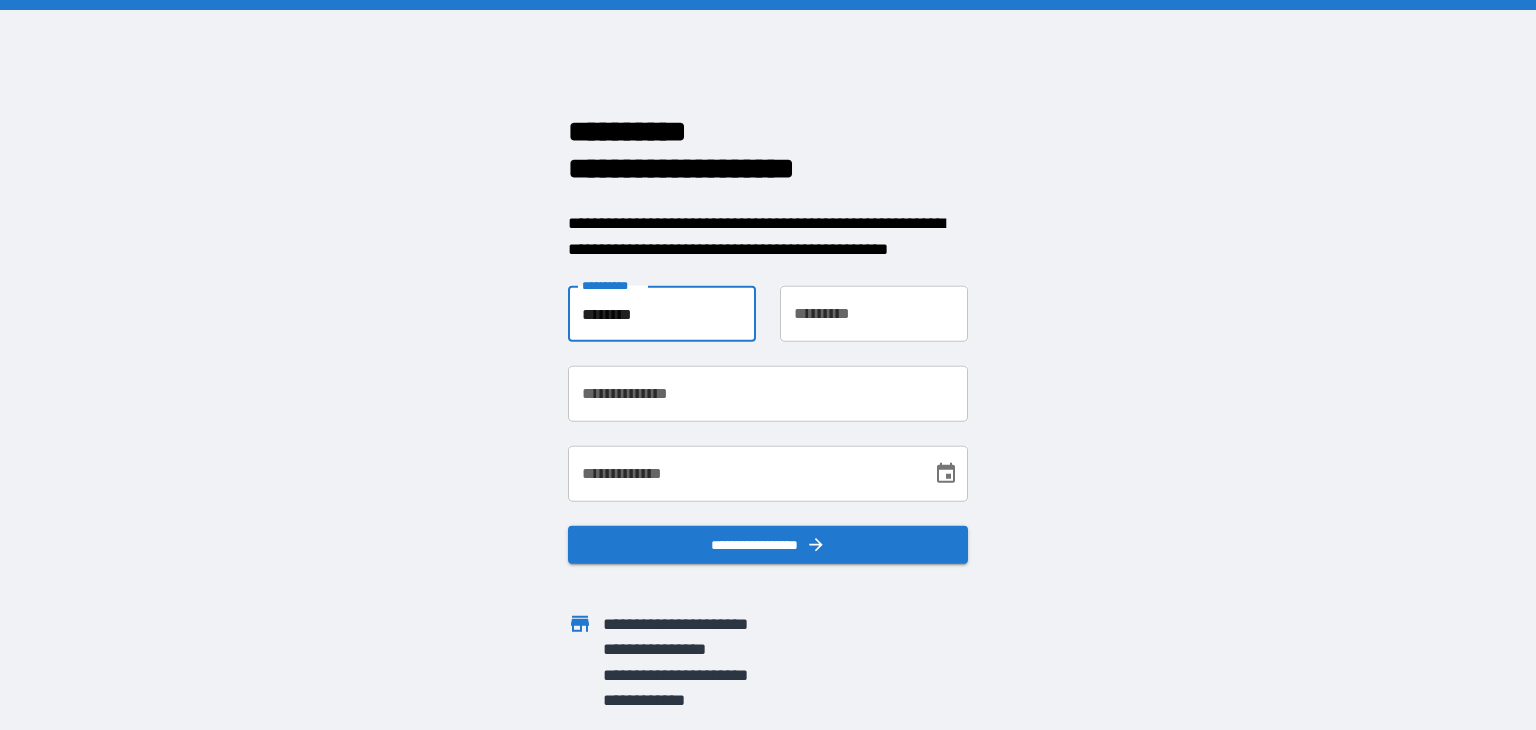 type on "********" 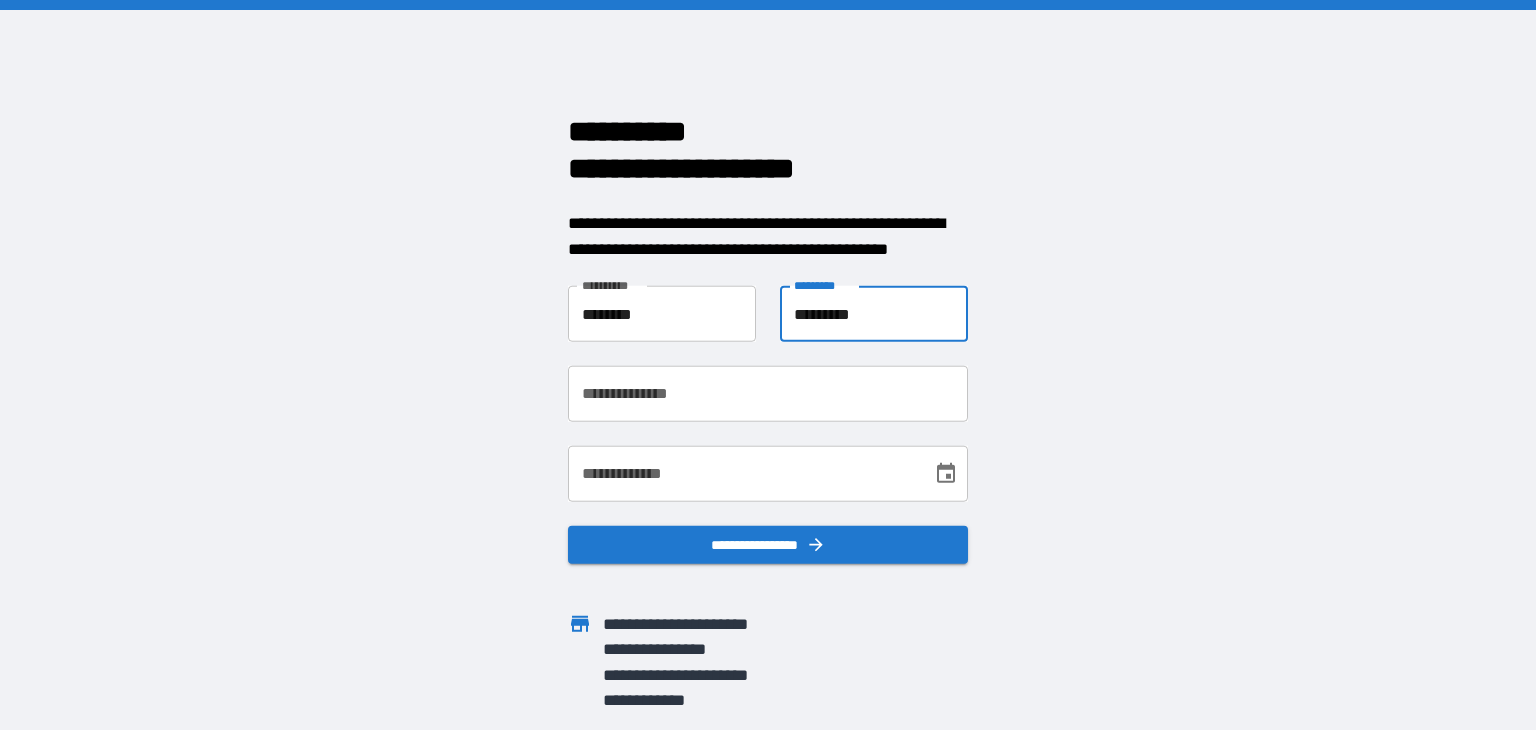type on "*********" 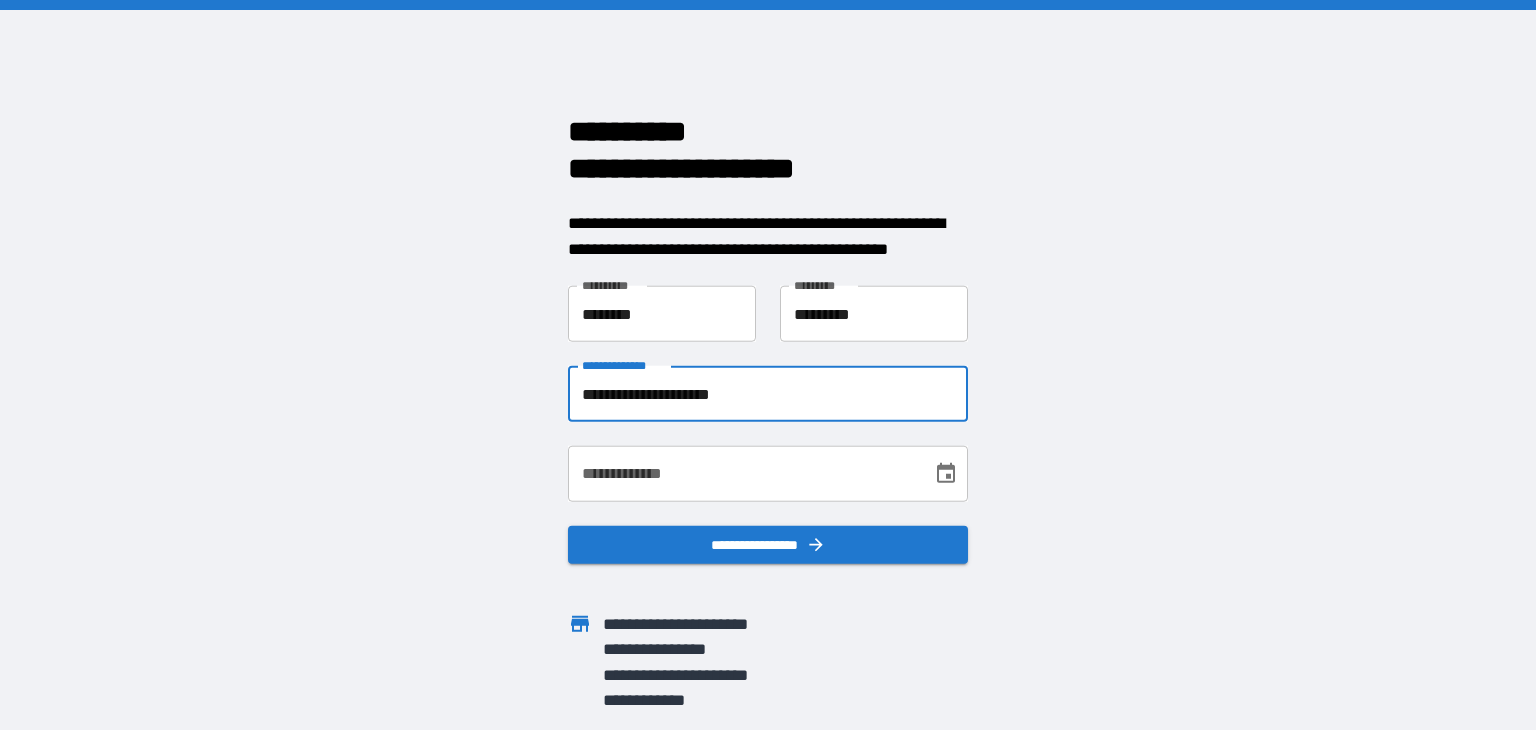 type on "**********" 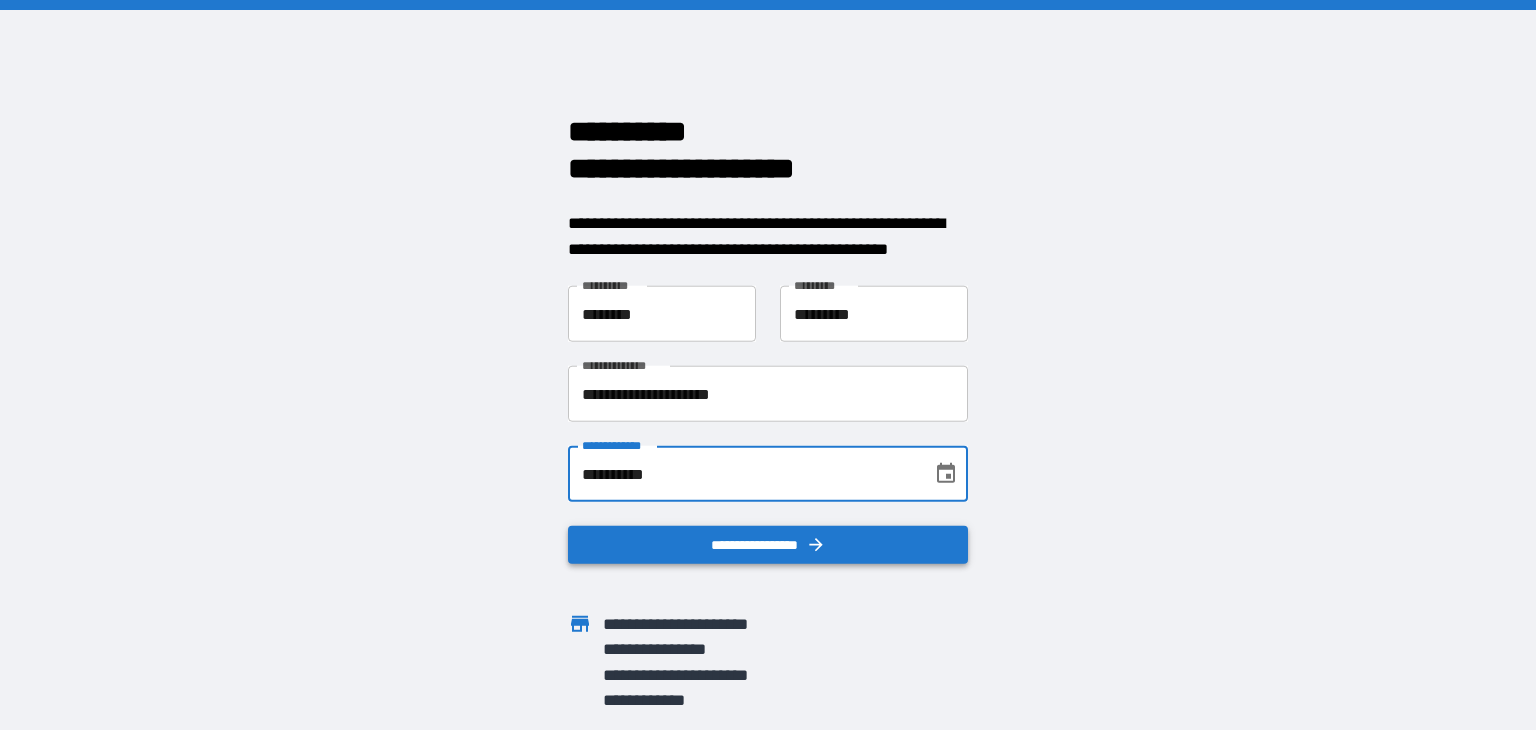 type on "**********" 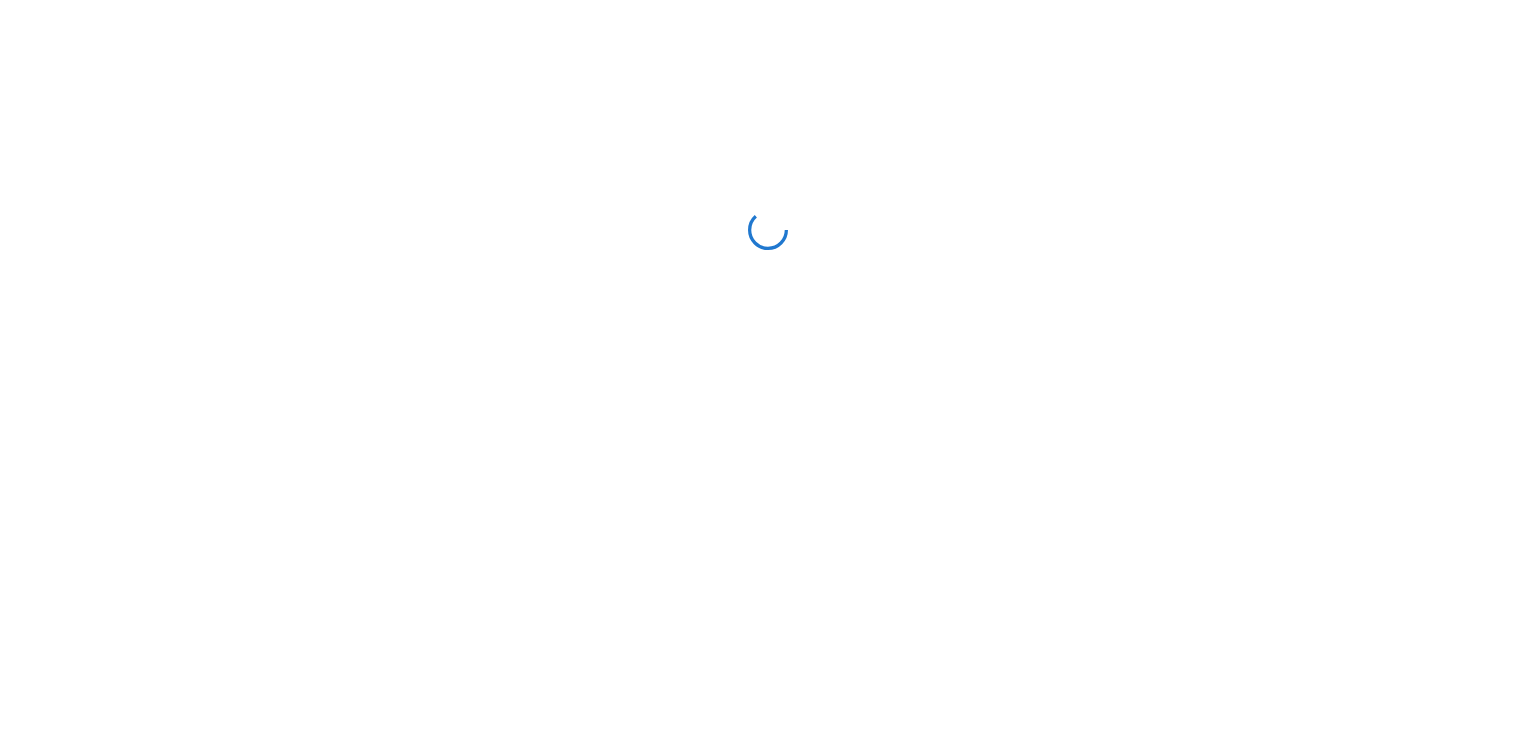 scroll, scrollTop: 0, scrollLeft: 0, axis: both 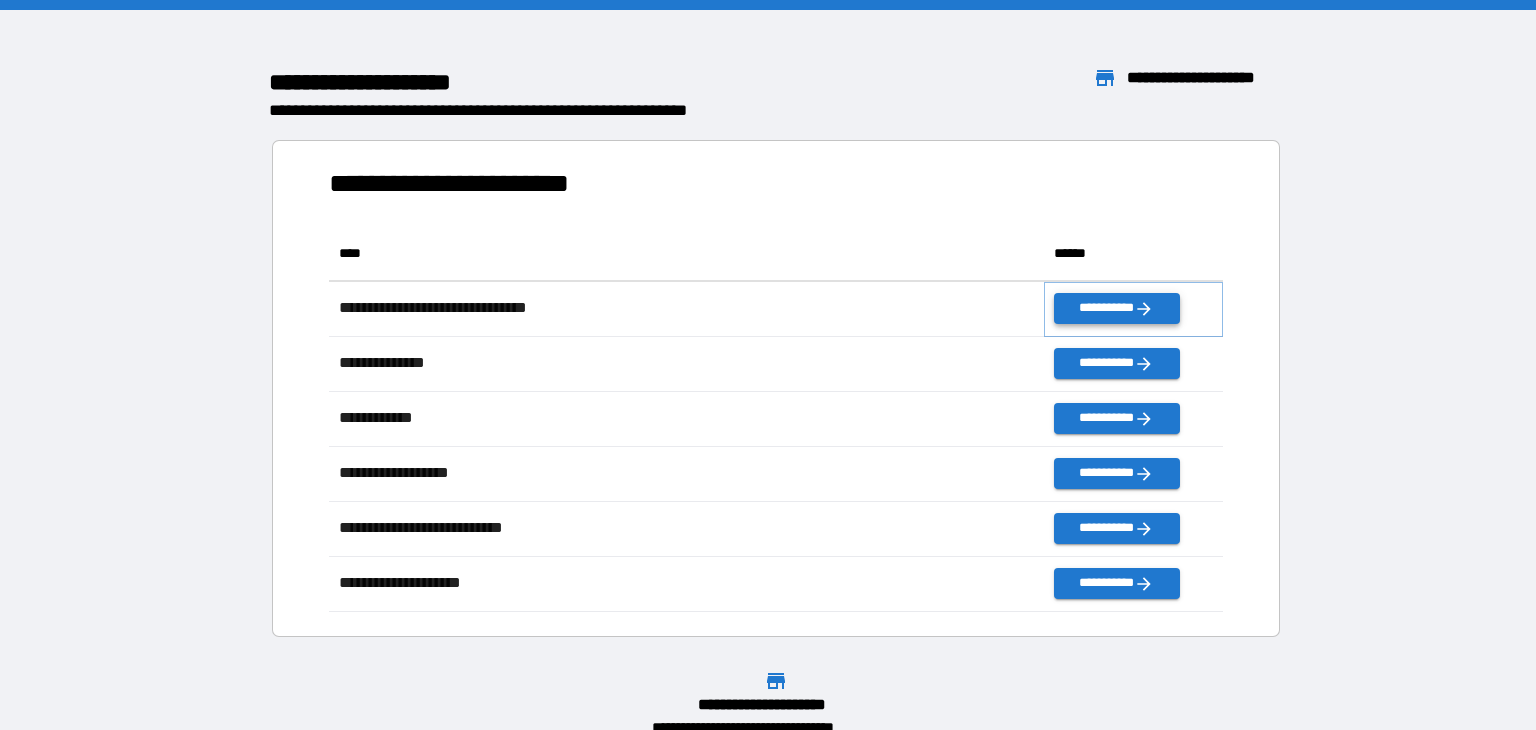 click on "**********" at bounding box center [1116, 308] 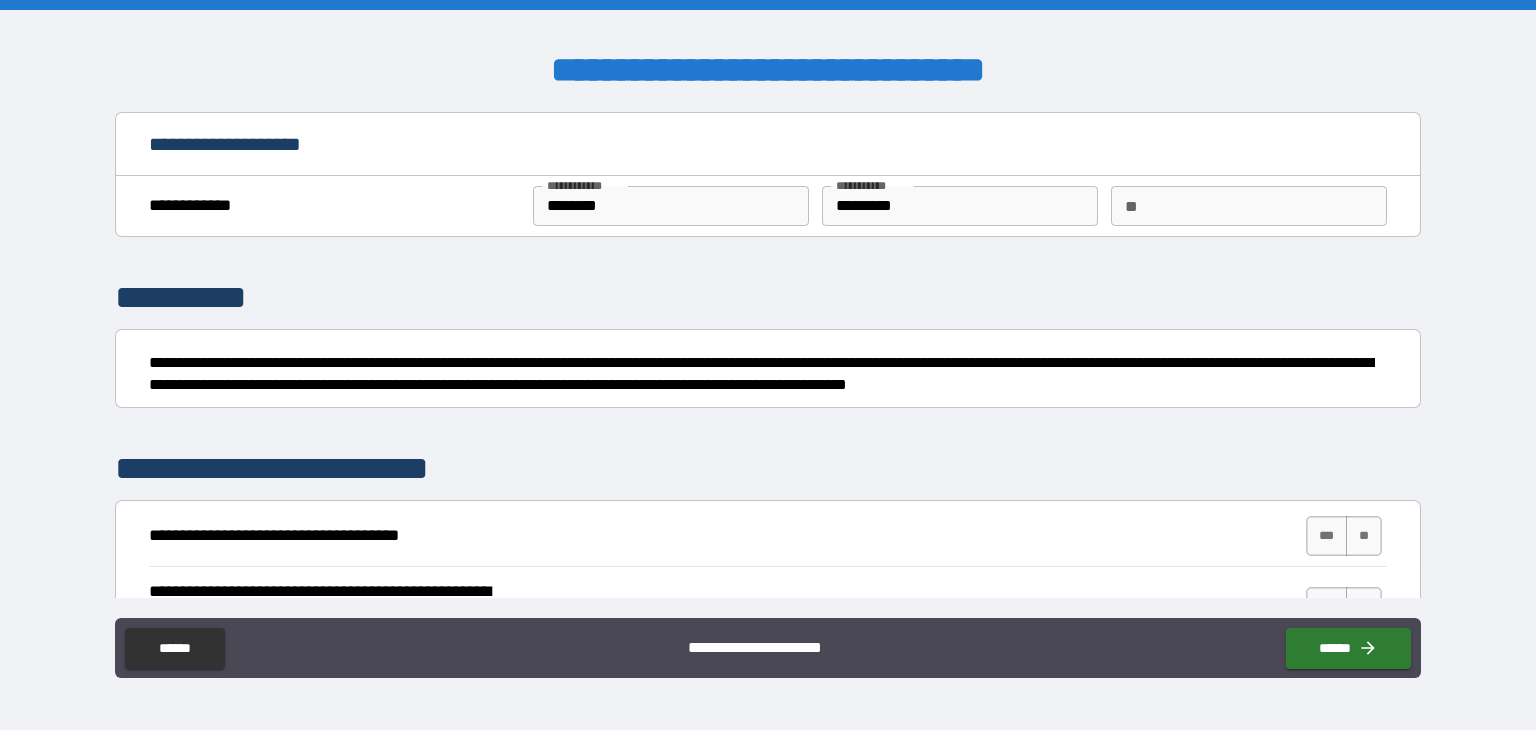click on "** **" at bounding box center (1249, 206) 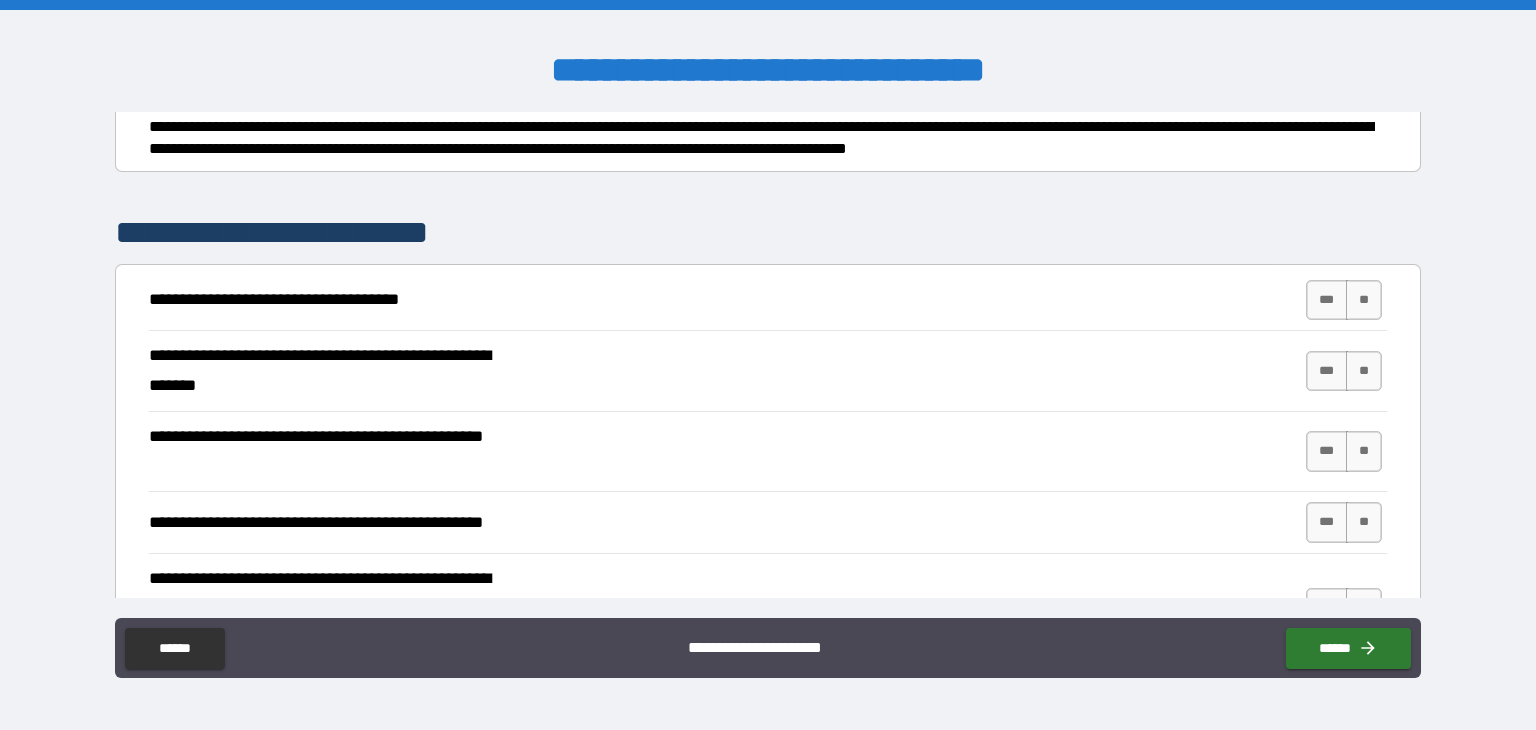 scroll, scrollTop: 240, scrollLeft: 0, axis: vertical 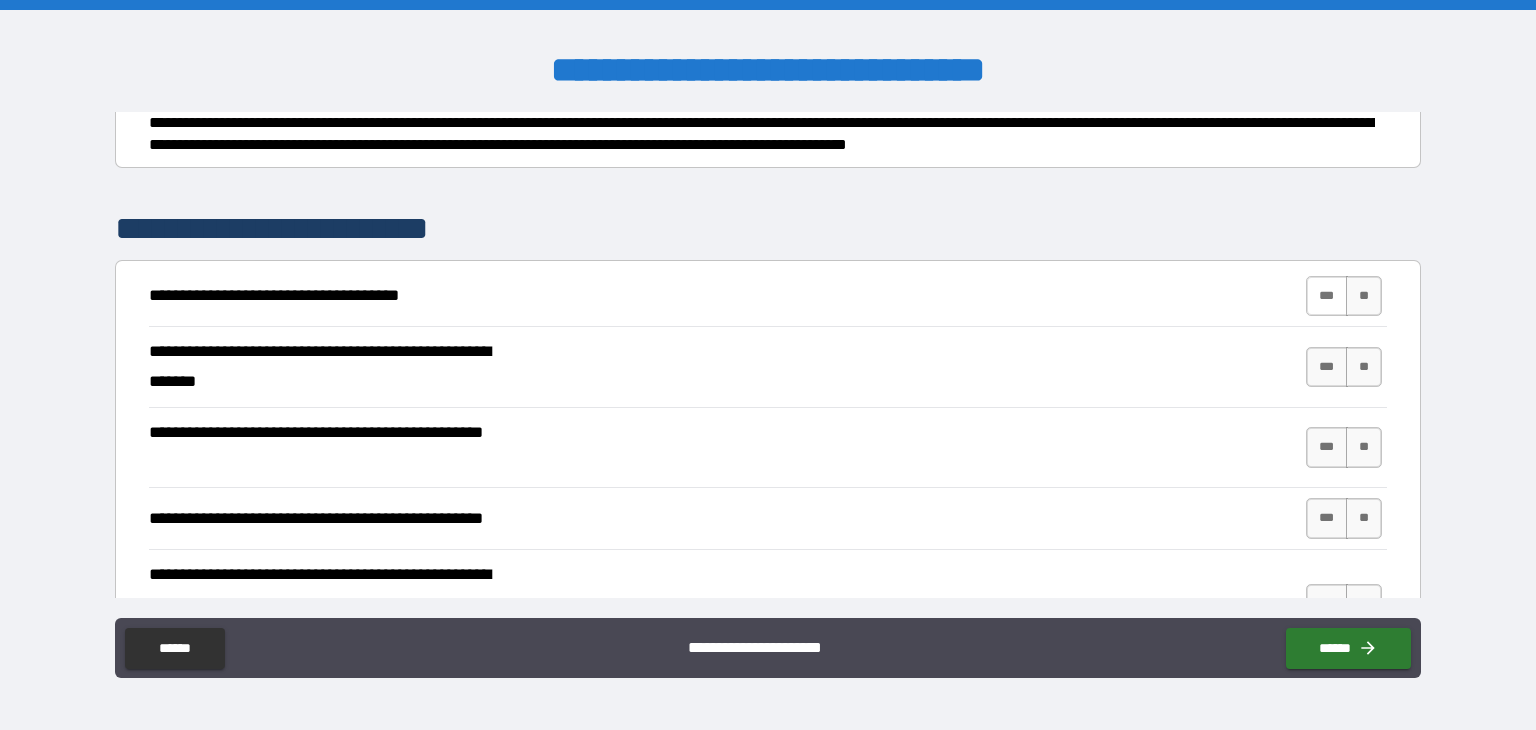 type on "*********" 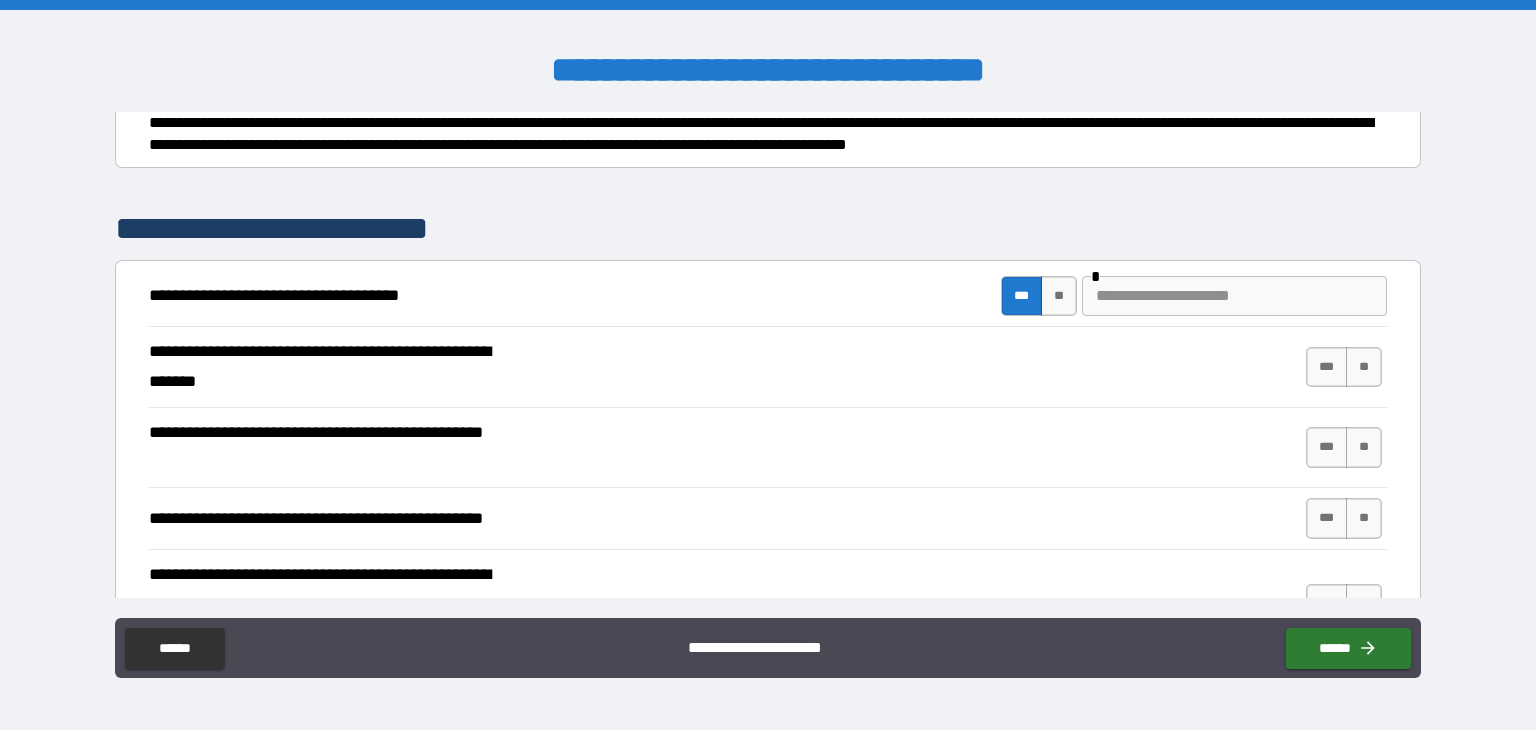 click at bounding box center [1234, 296] 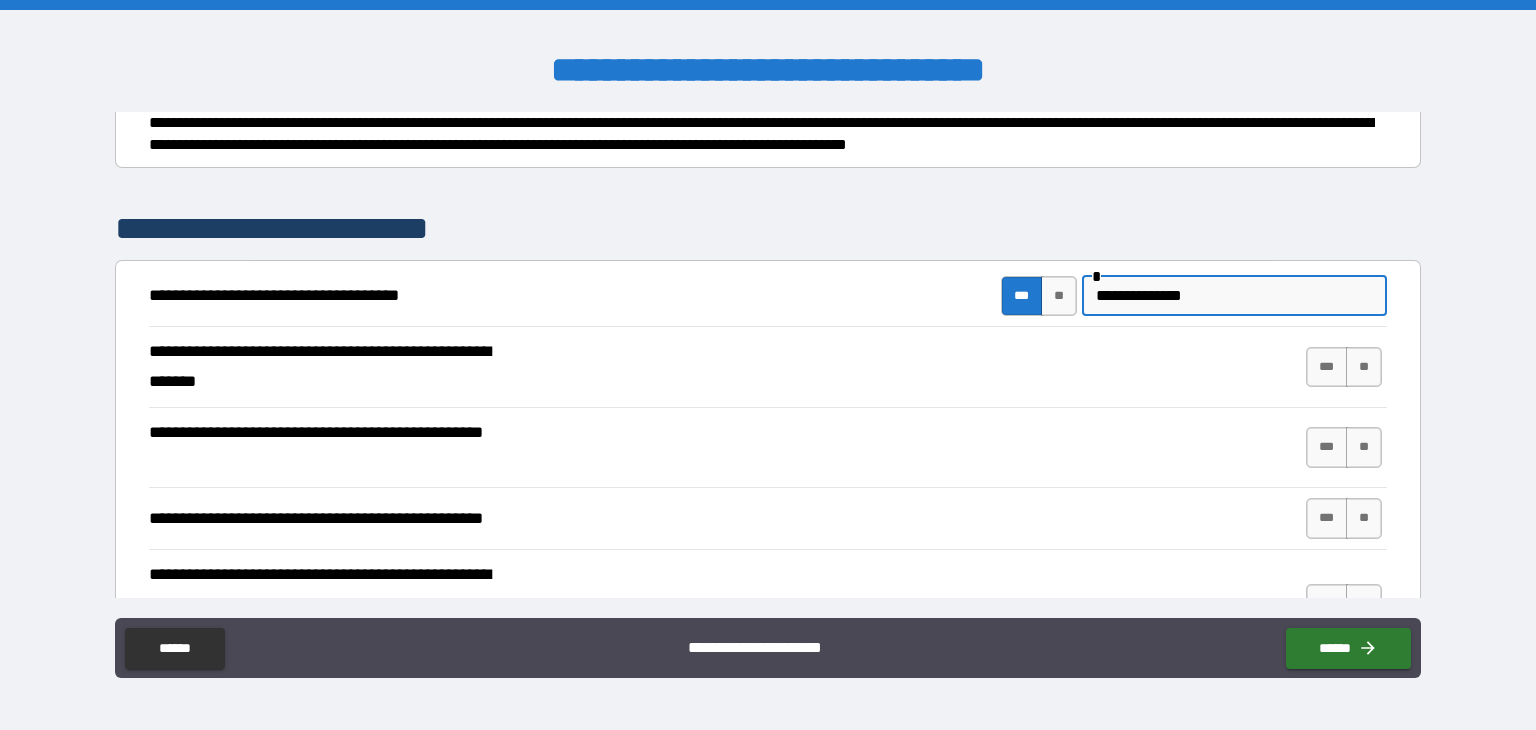 click on "**********" at bounding box center (1234, 296) 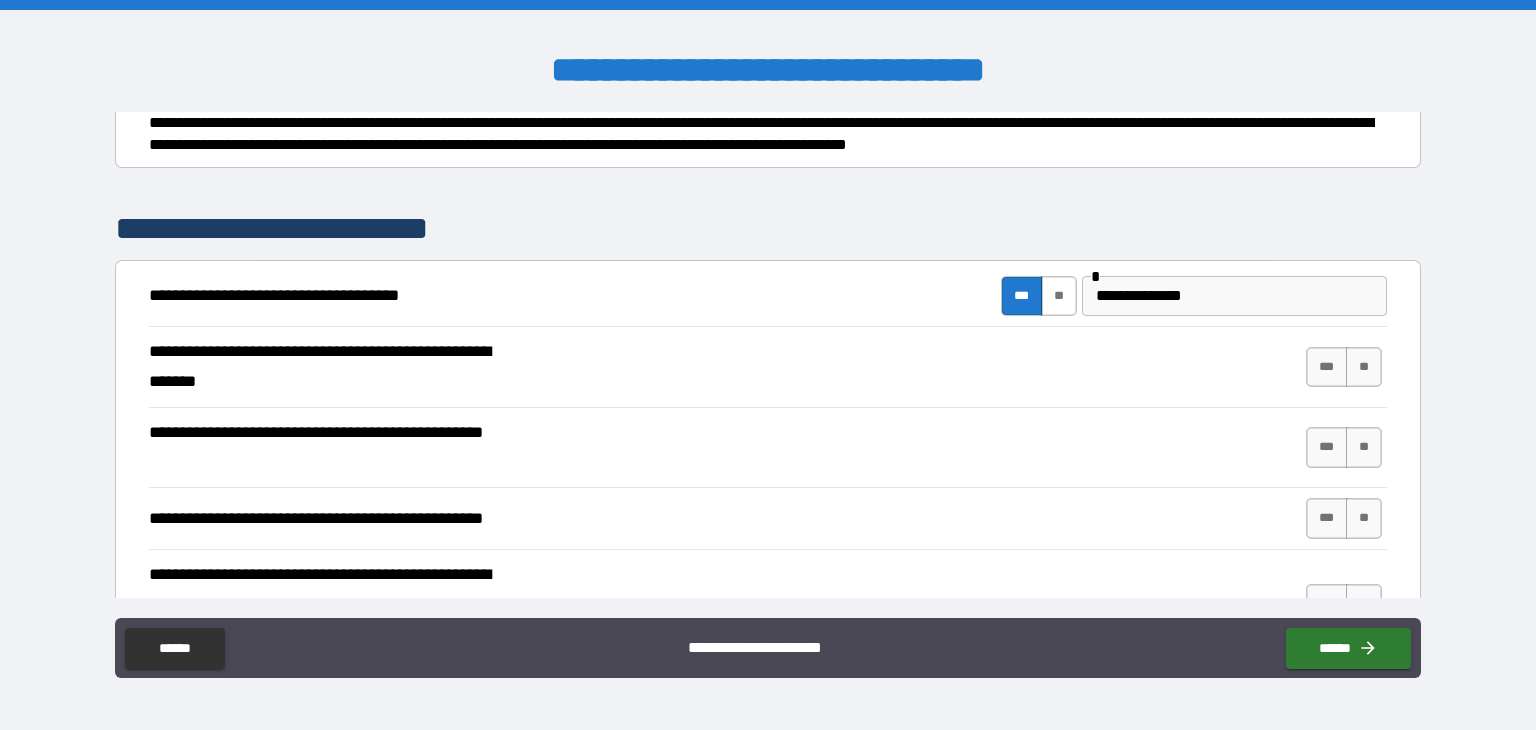 click on "**" at bounding box center (1059, 296) 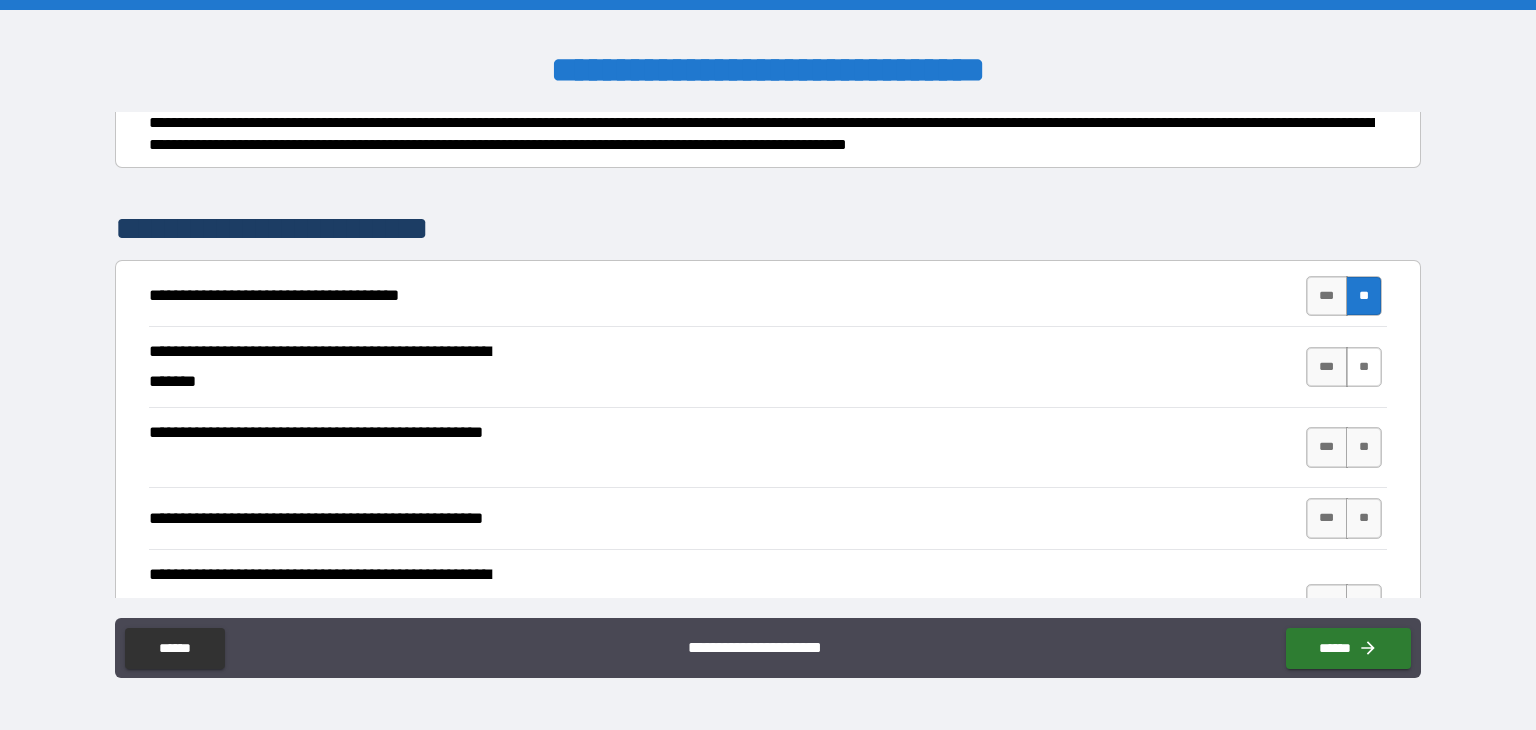 click on "**" at bounding box center [1364, 367] 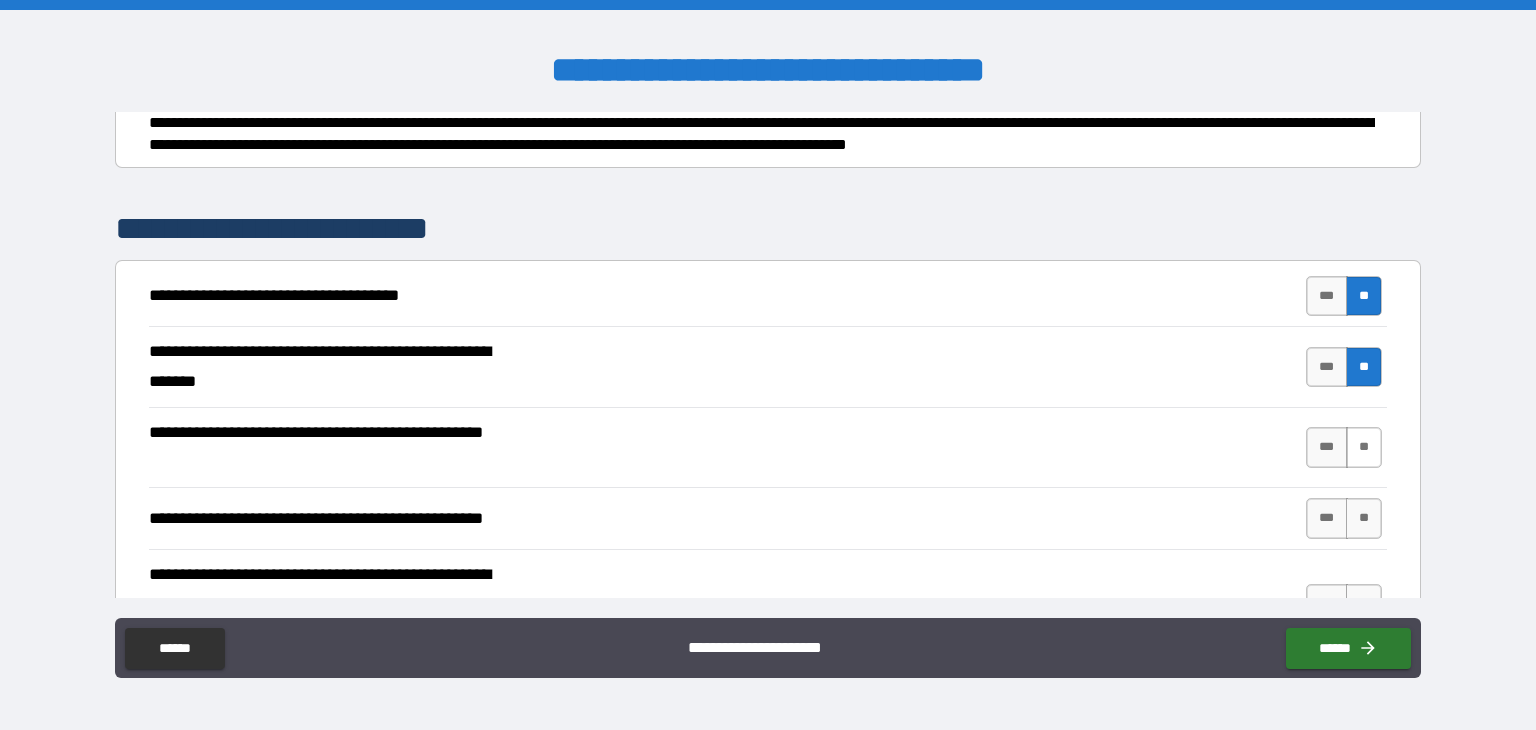 click on "**" at bounding box center [1364, 447] 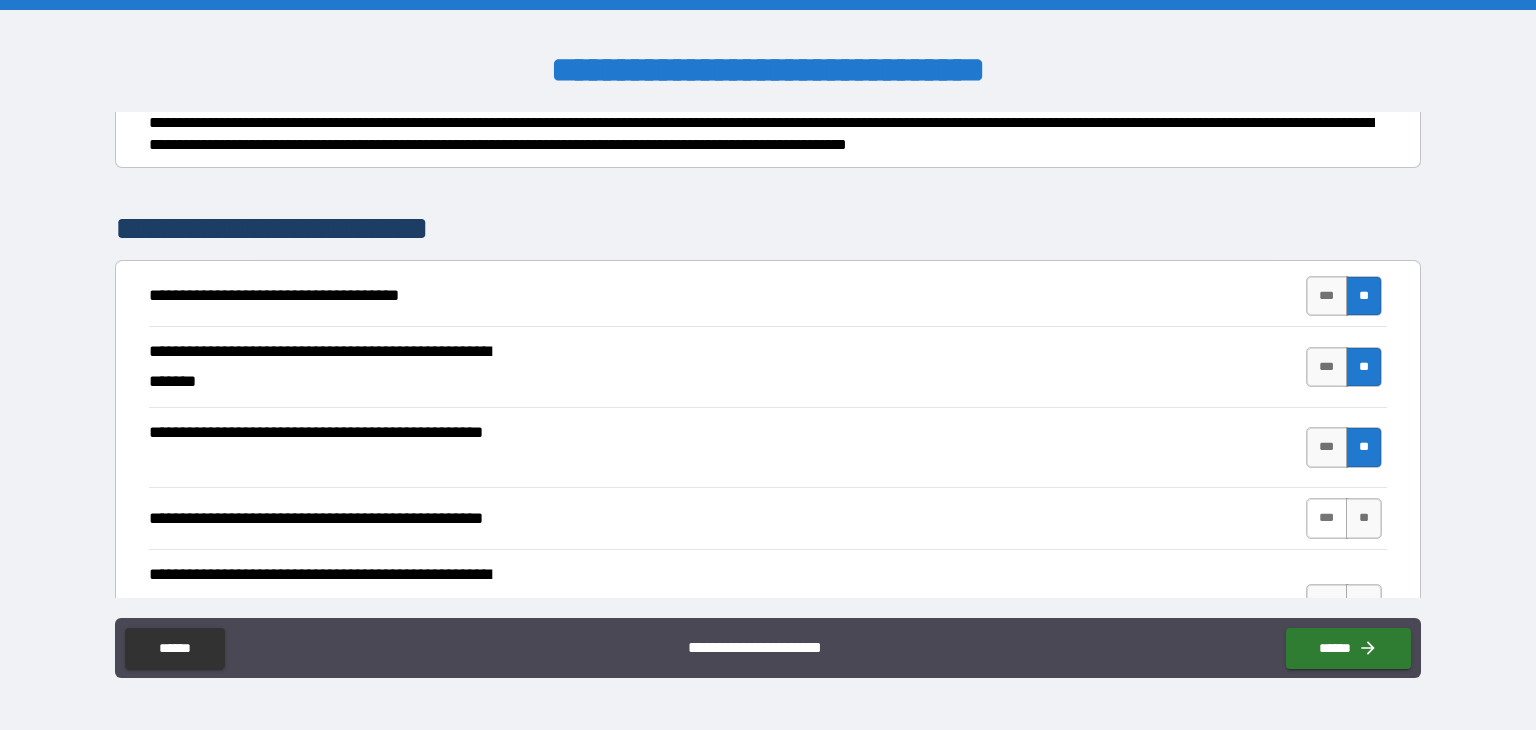 click on "***" at bounding box center [1327, 518] 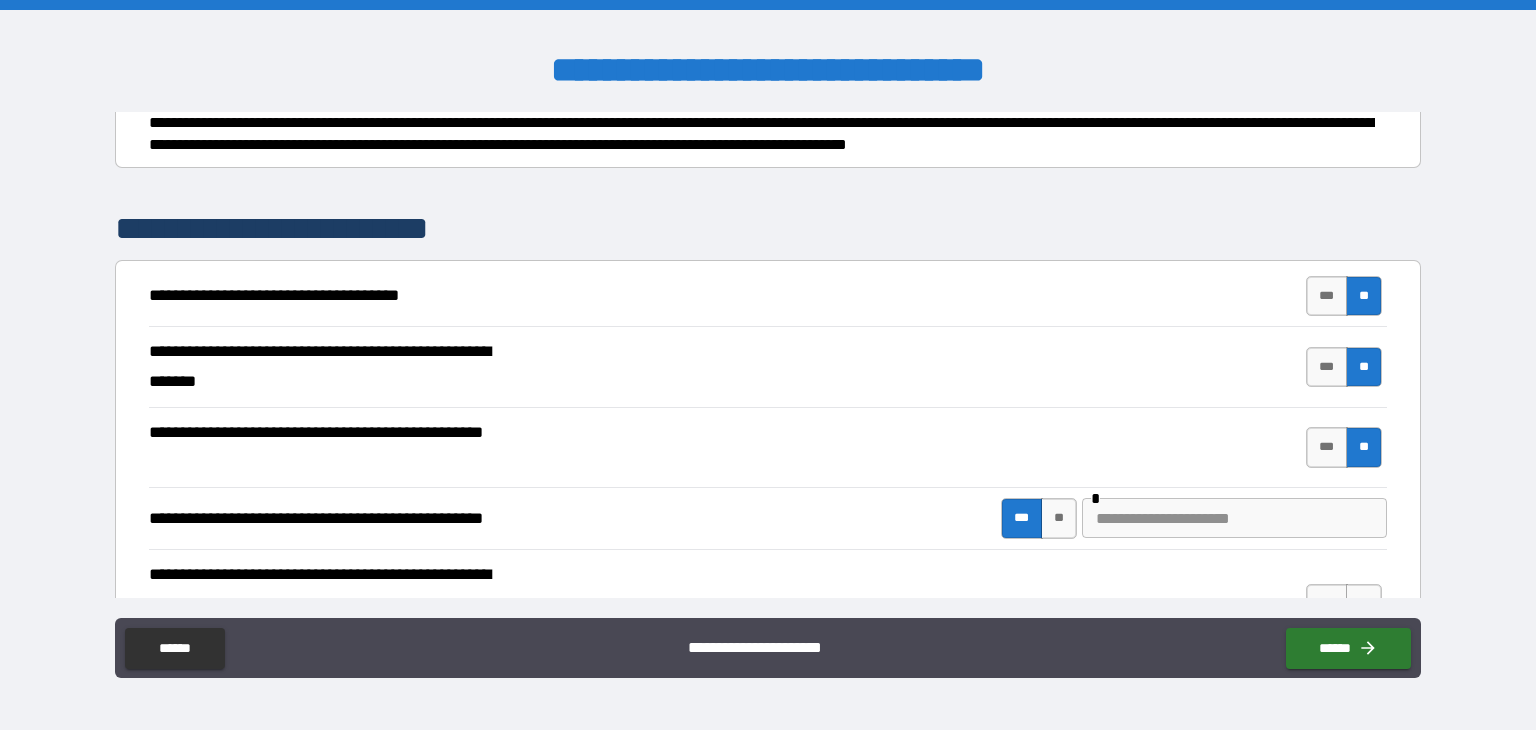 click at bounding box center [1234, 518] 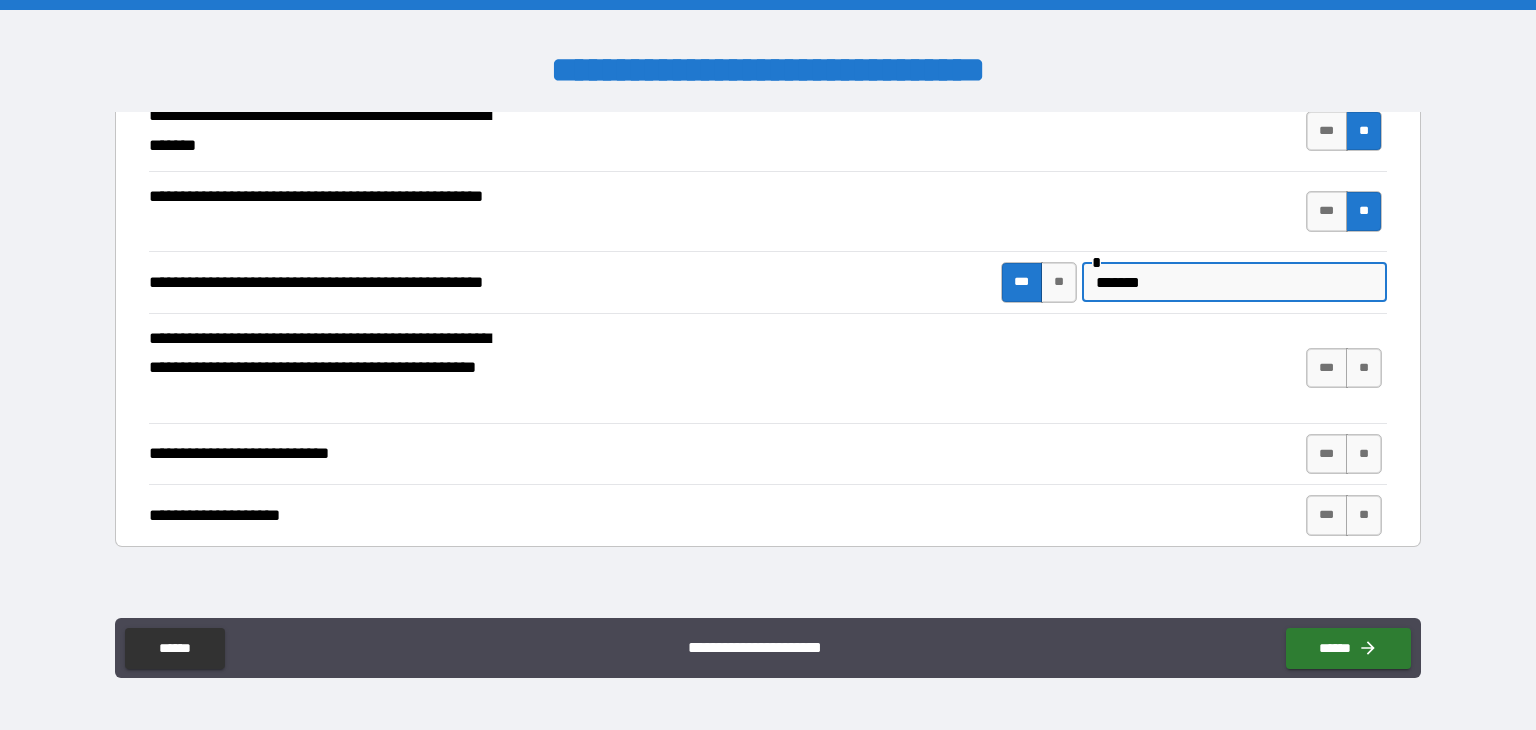 scroll, scrollTop: 484, scrollLeft: 0, axis: vertical 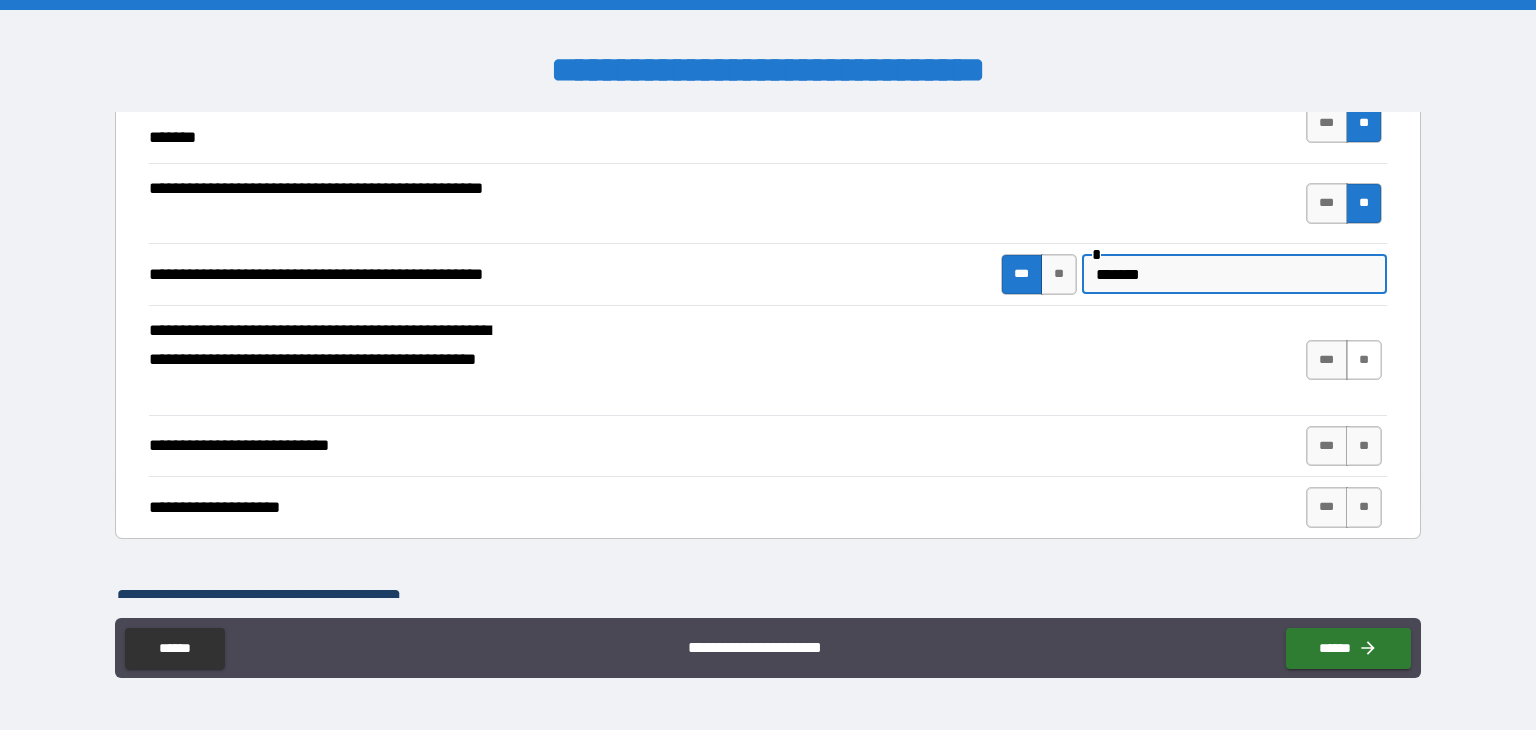 type on "******" 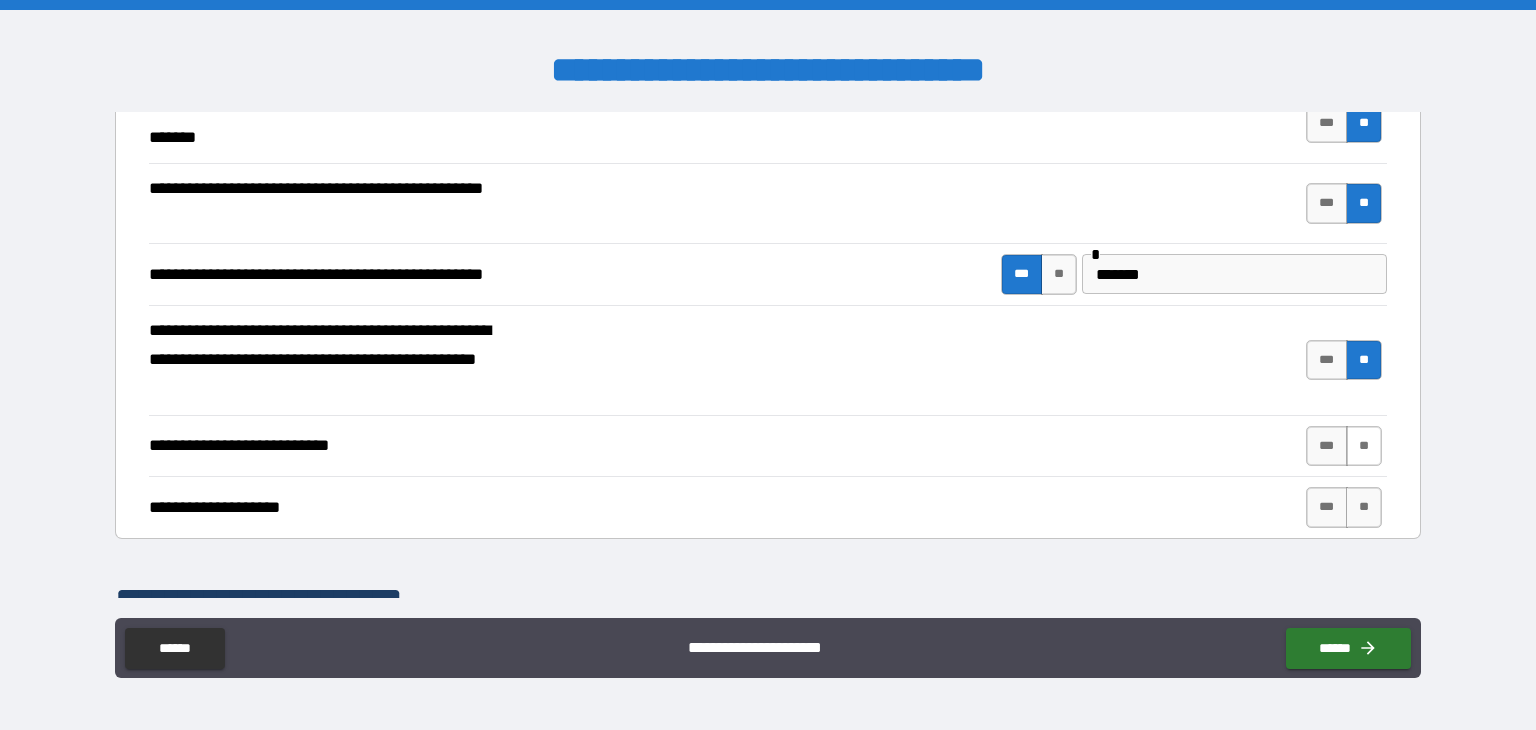 click on "**" at bounding box center (1364, 446) 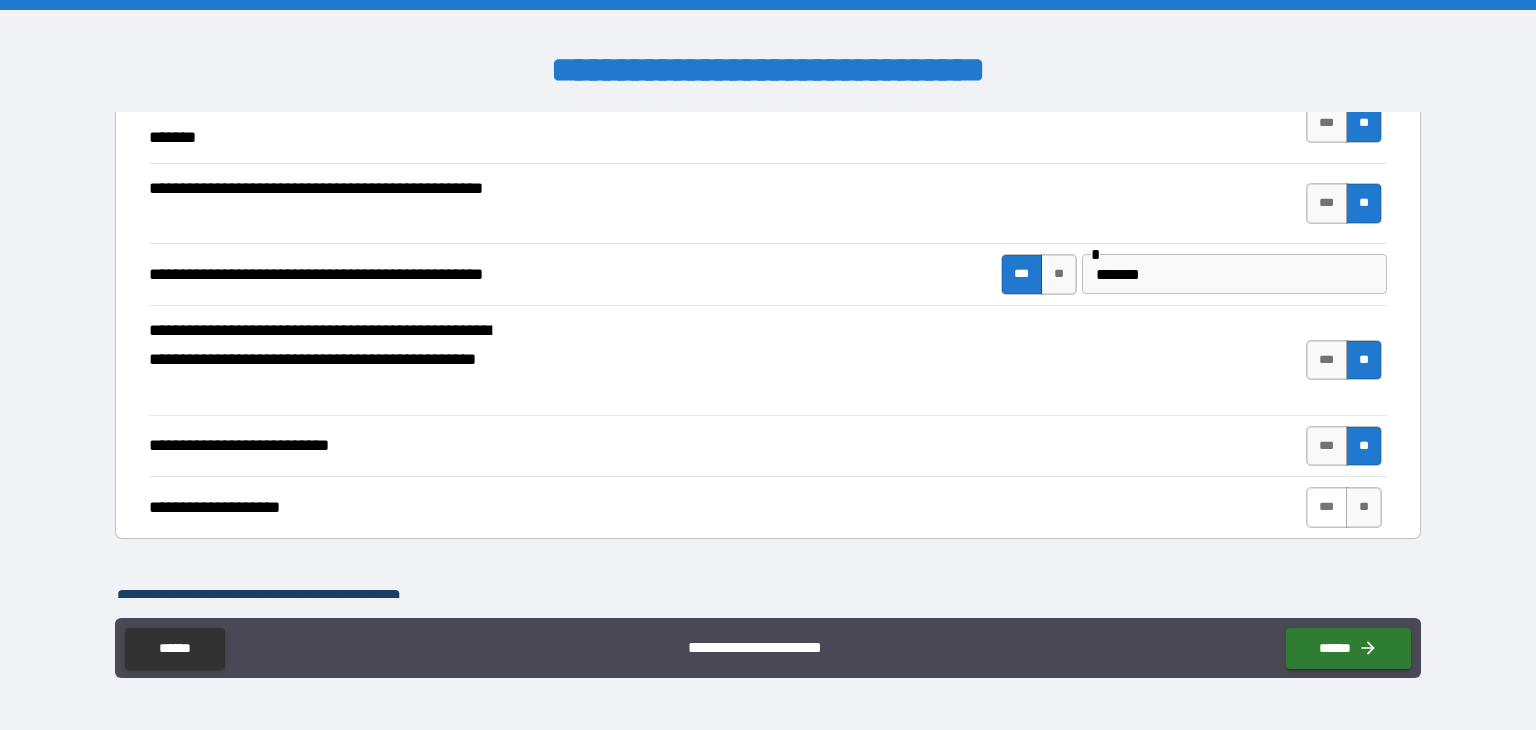 click on "***" at bounding box center [1327, 507] 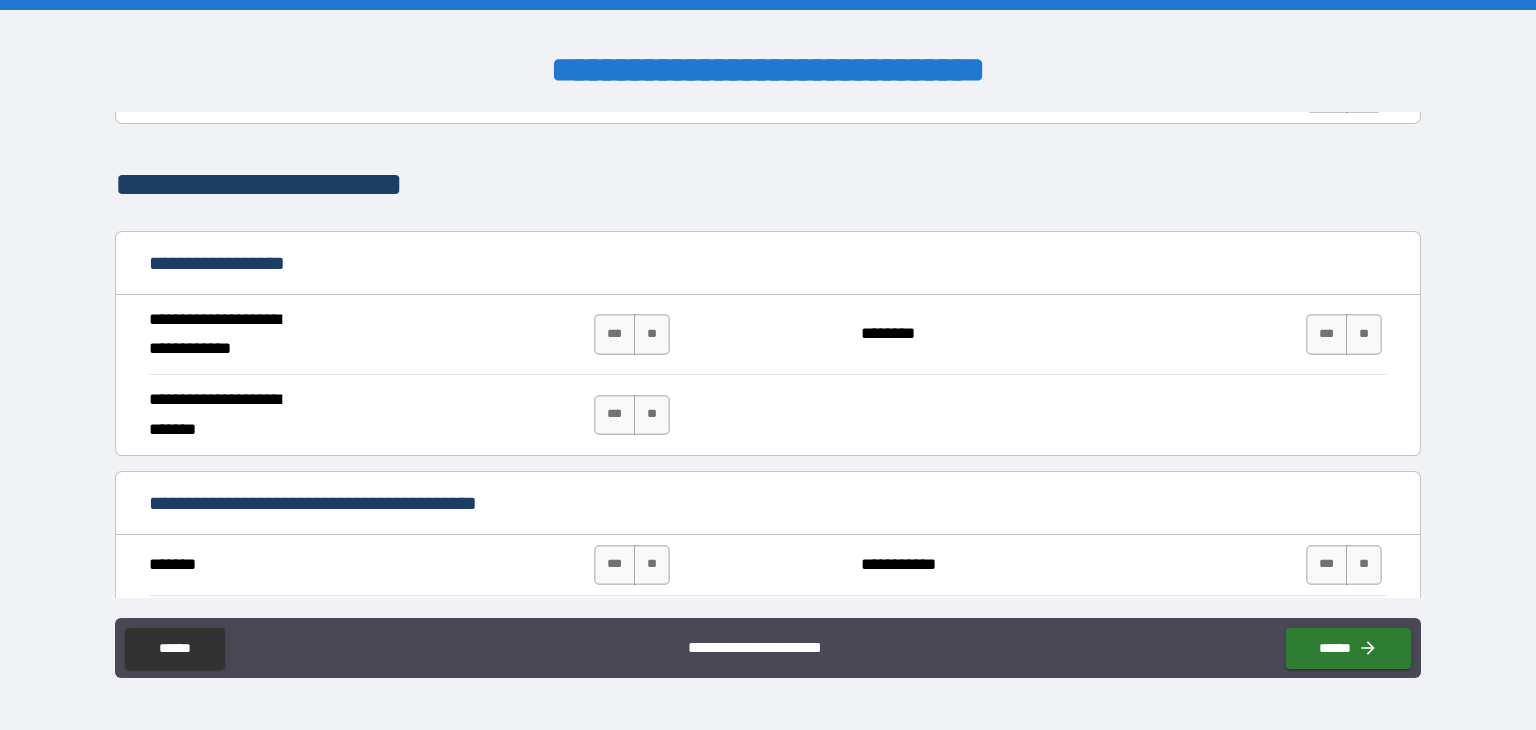 scroll, scrollTop: 901, scrollLeft: 0, axis: vertical 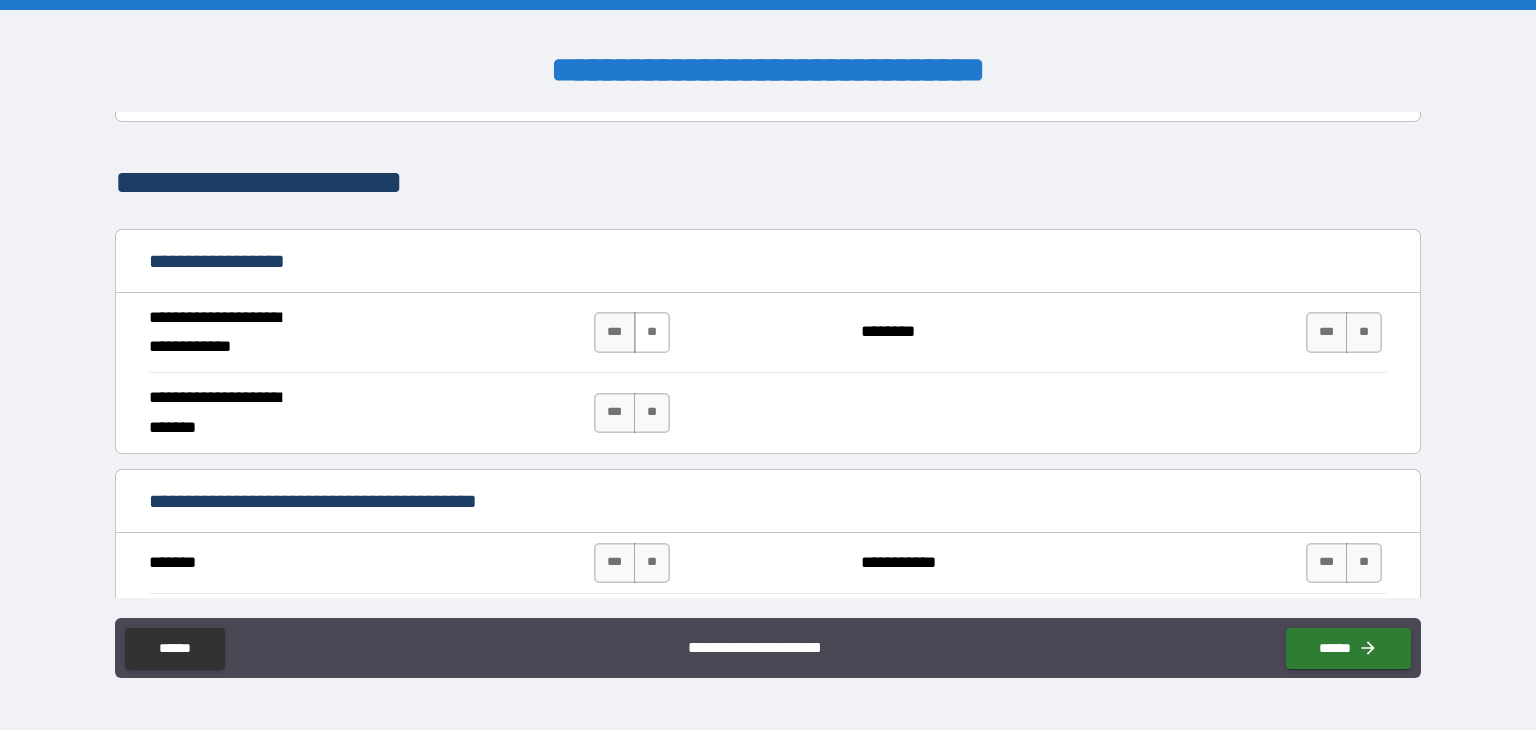 click on "**" at bounding box center [652, 332] 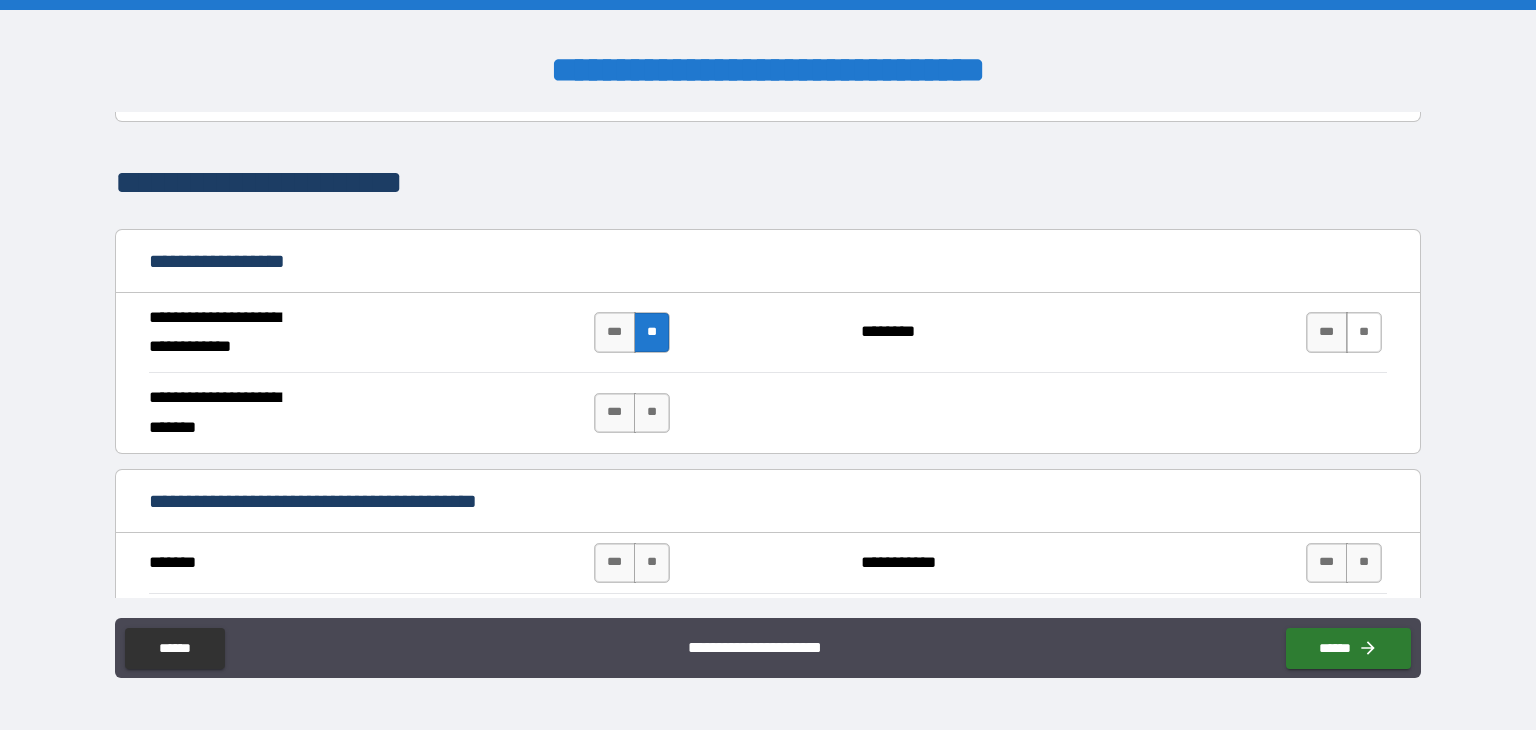 click on "**" at bounding box center [1364, 332] 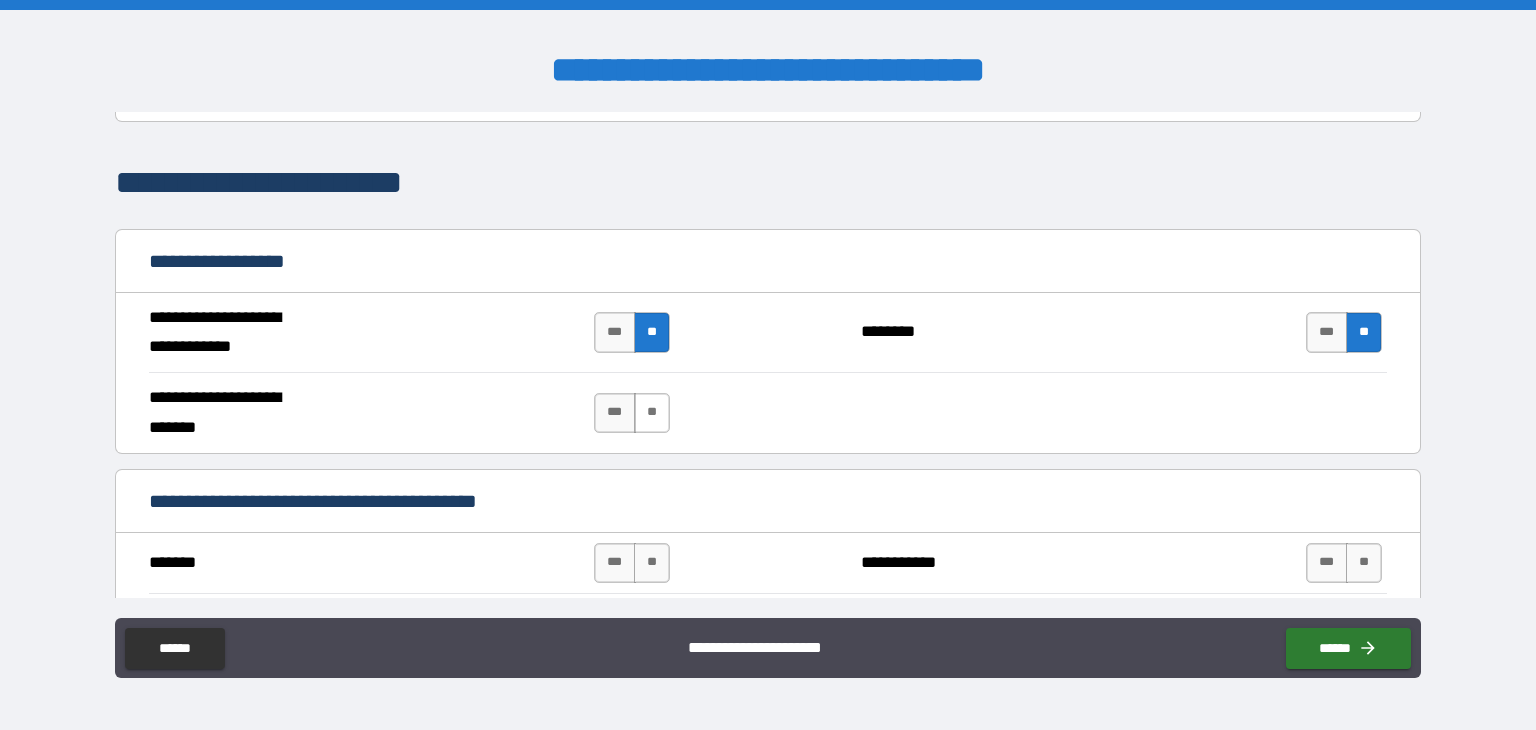 click on "**" at bounding box center [652, 413] 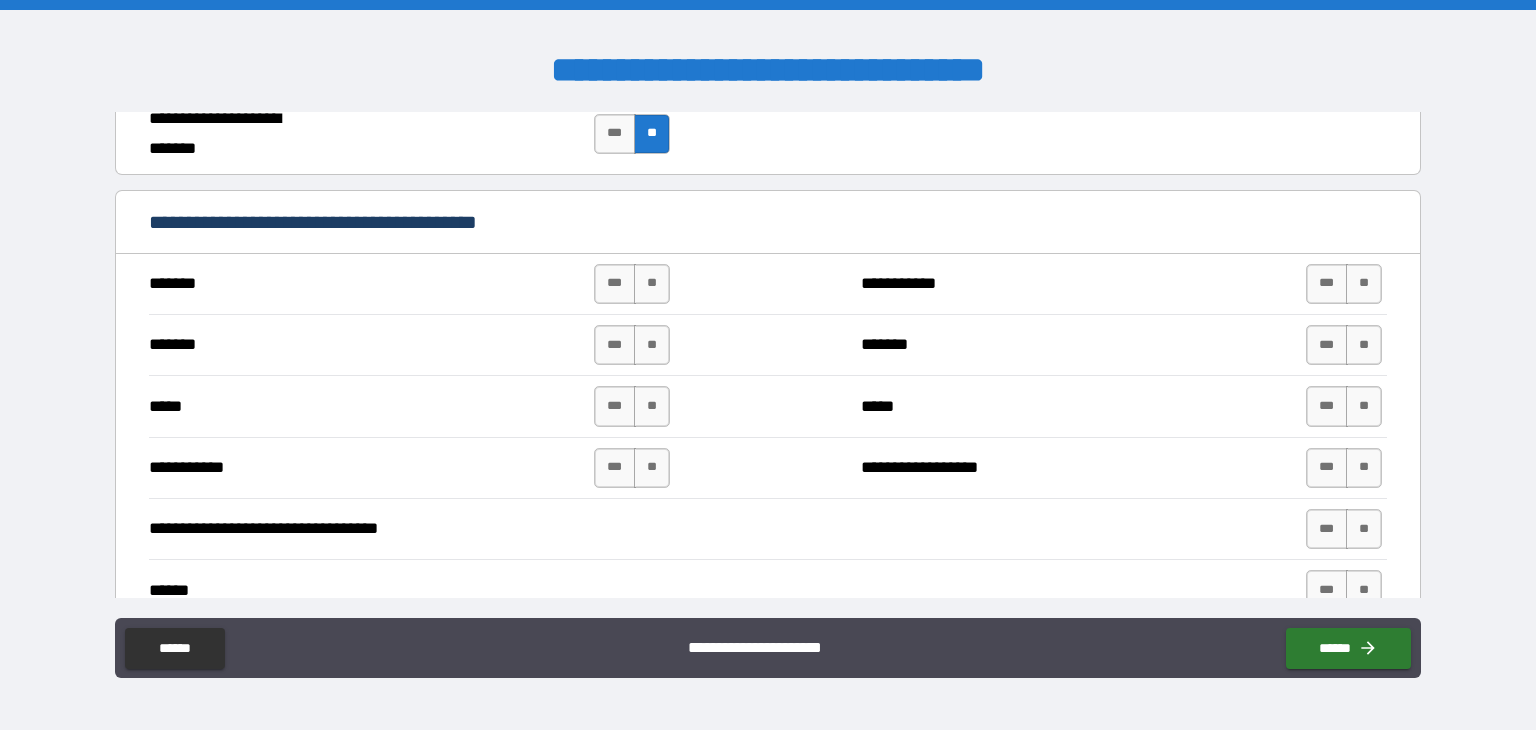 scroll, scrollTop: 1193, scrollLeft: 0, axis: vertical 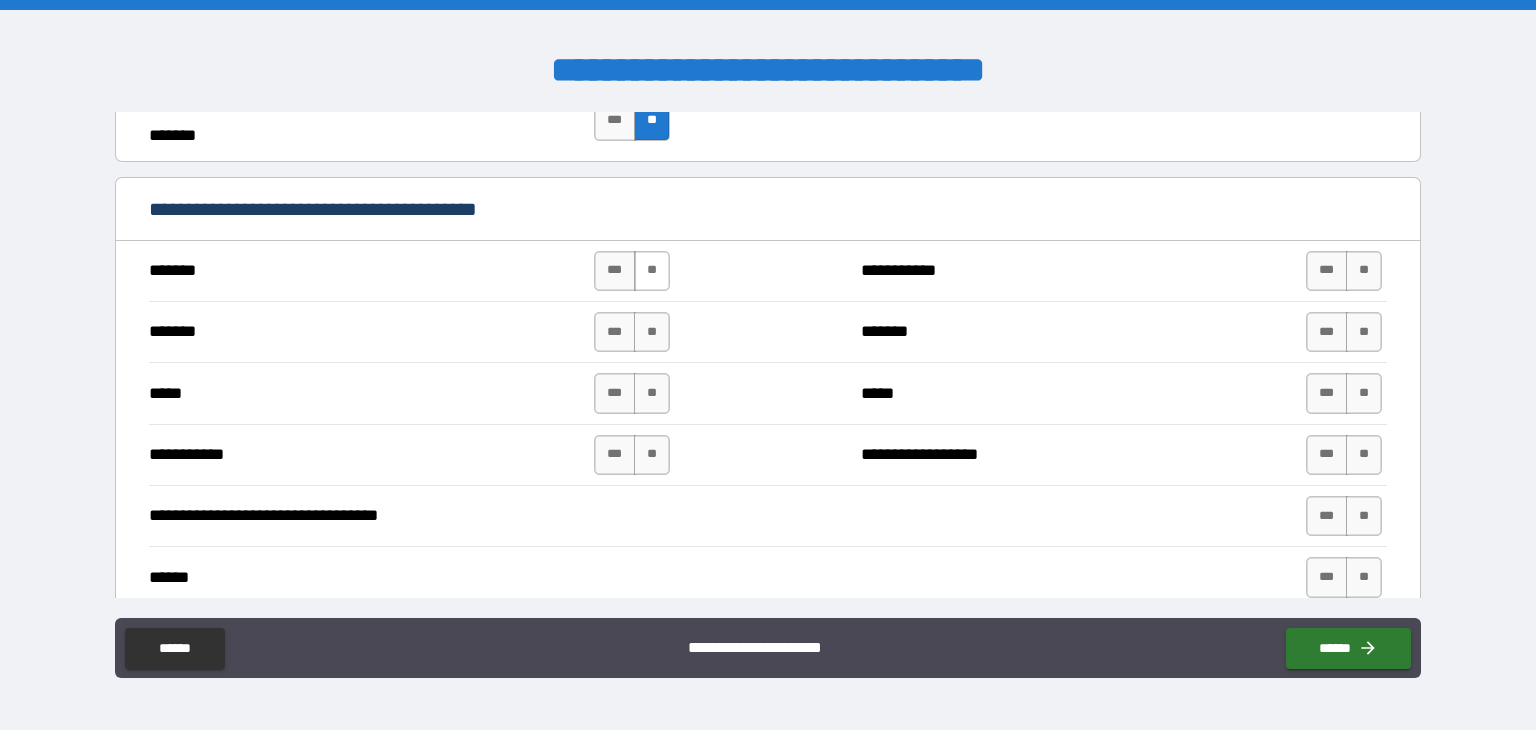 click on "**" at bounding box center [652, 271] 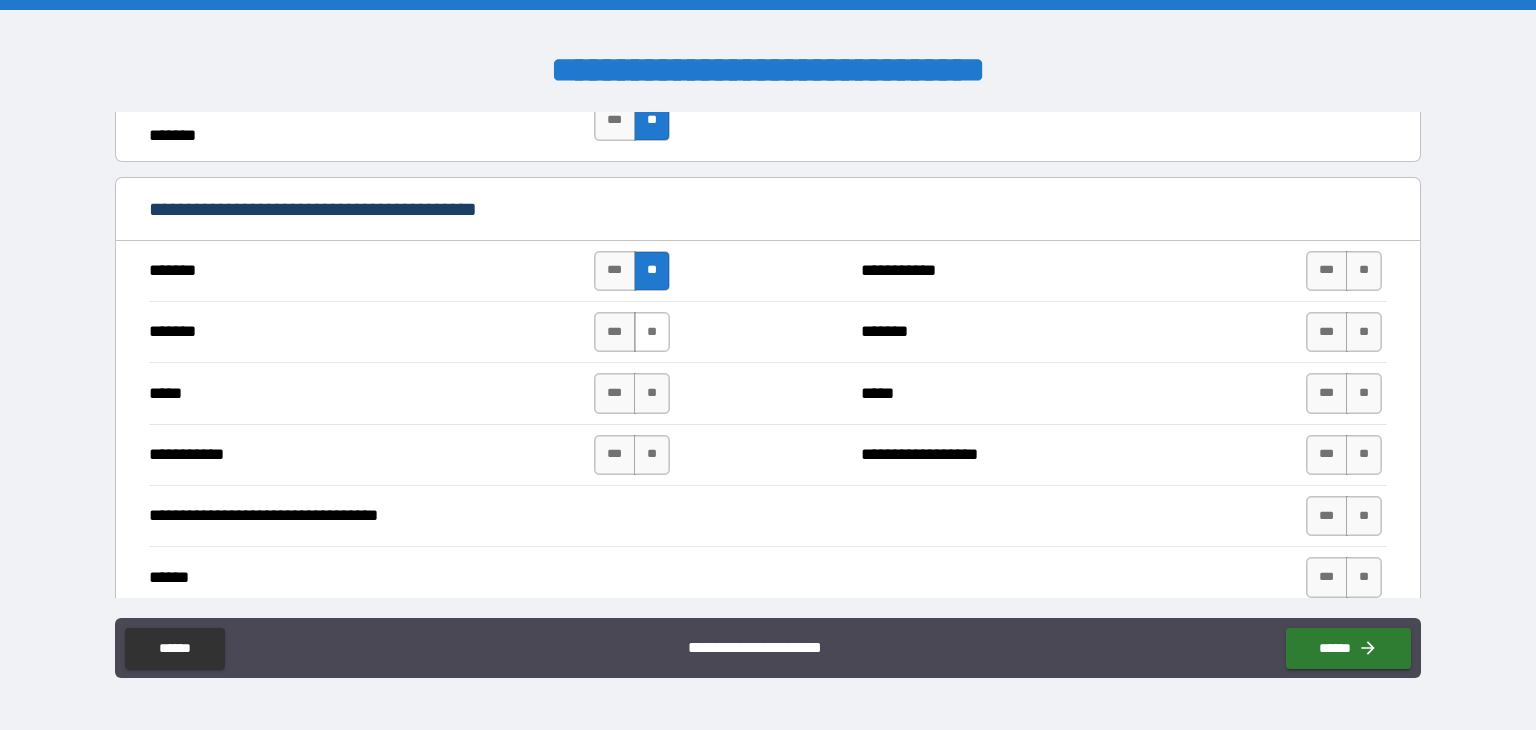 click on "**" at bounding box center (652, 332) 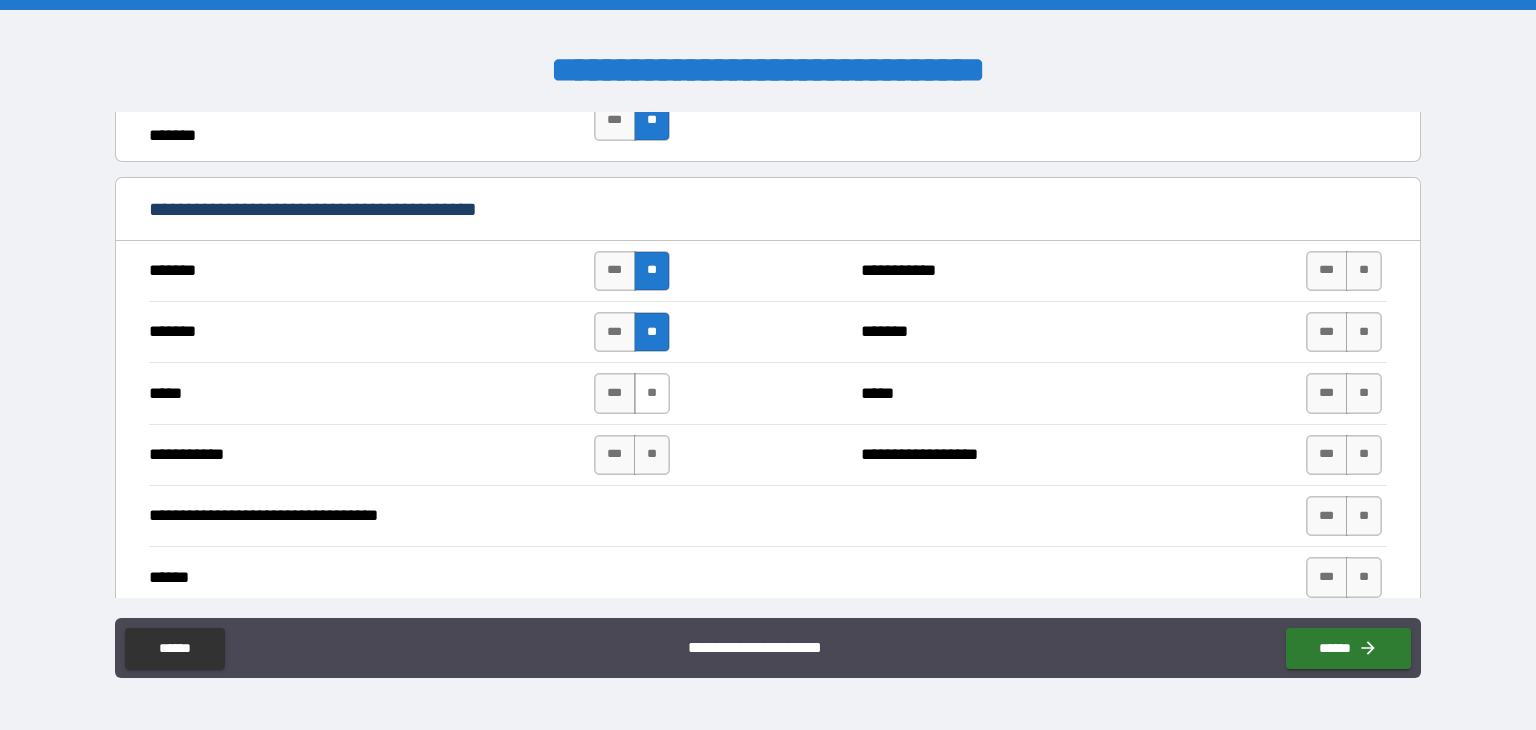 click on "**" at bounding box center (652, 393) 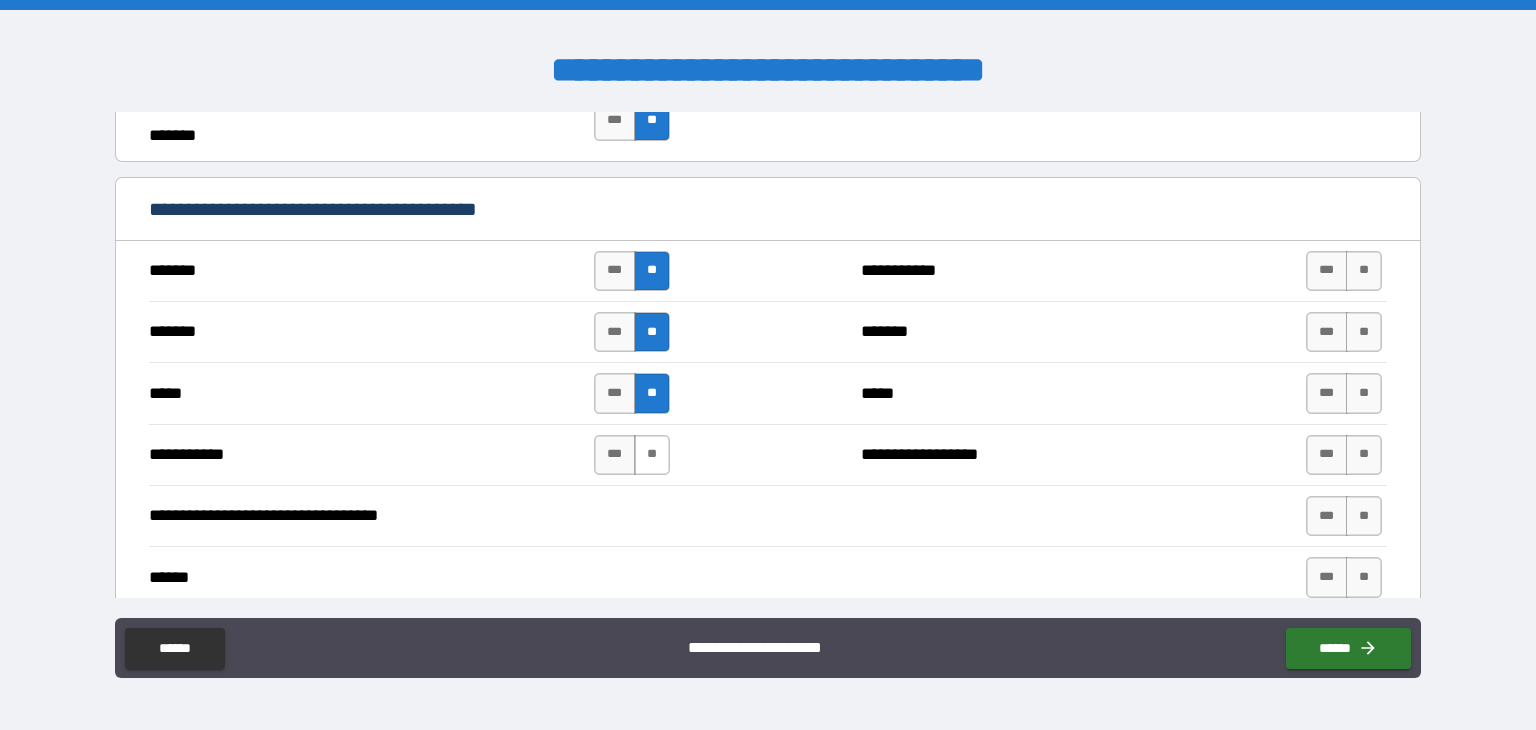 click on "**" at bounding box center (652, 455) 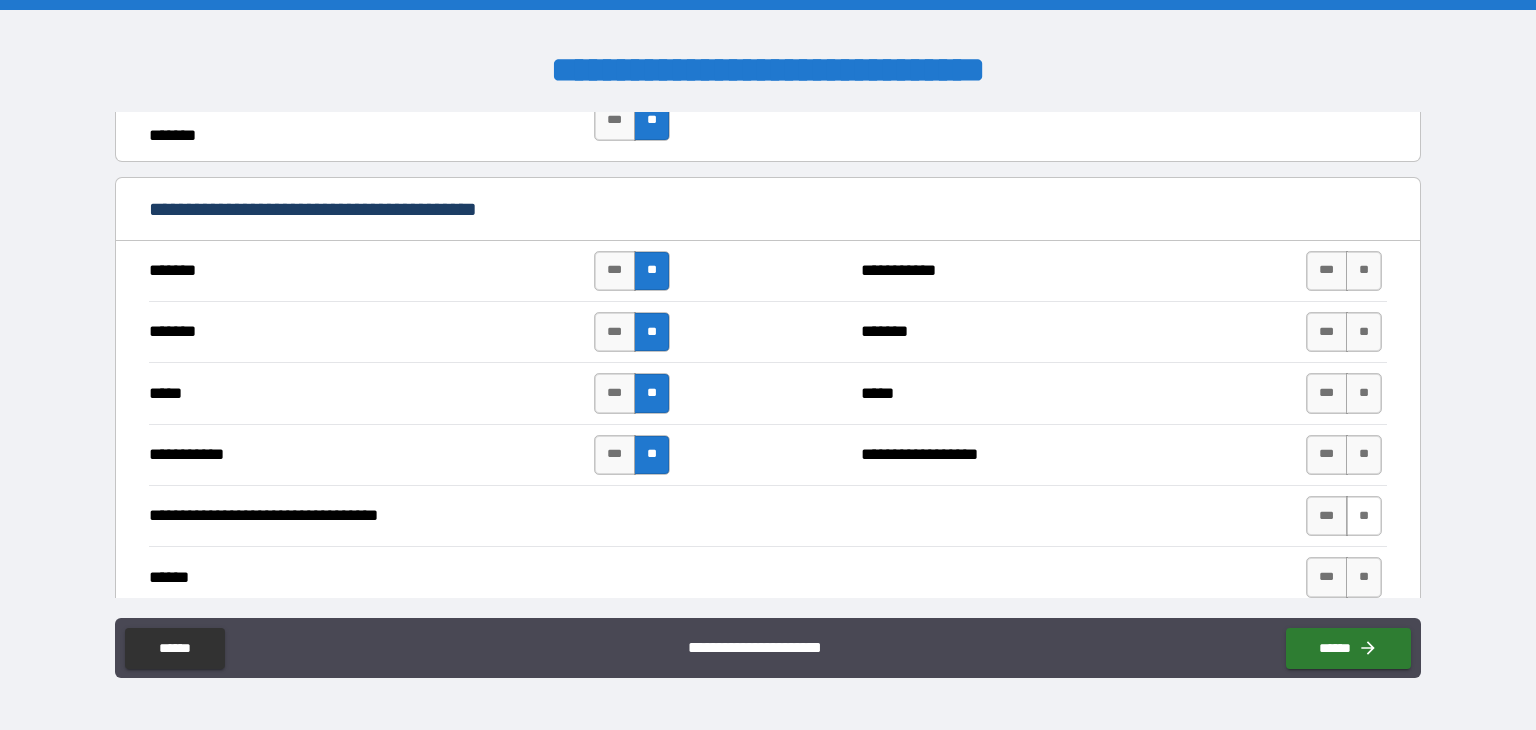 click on "**" at bounding box center (1364, 516) 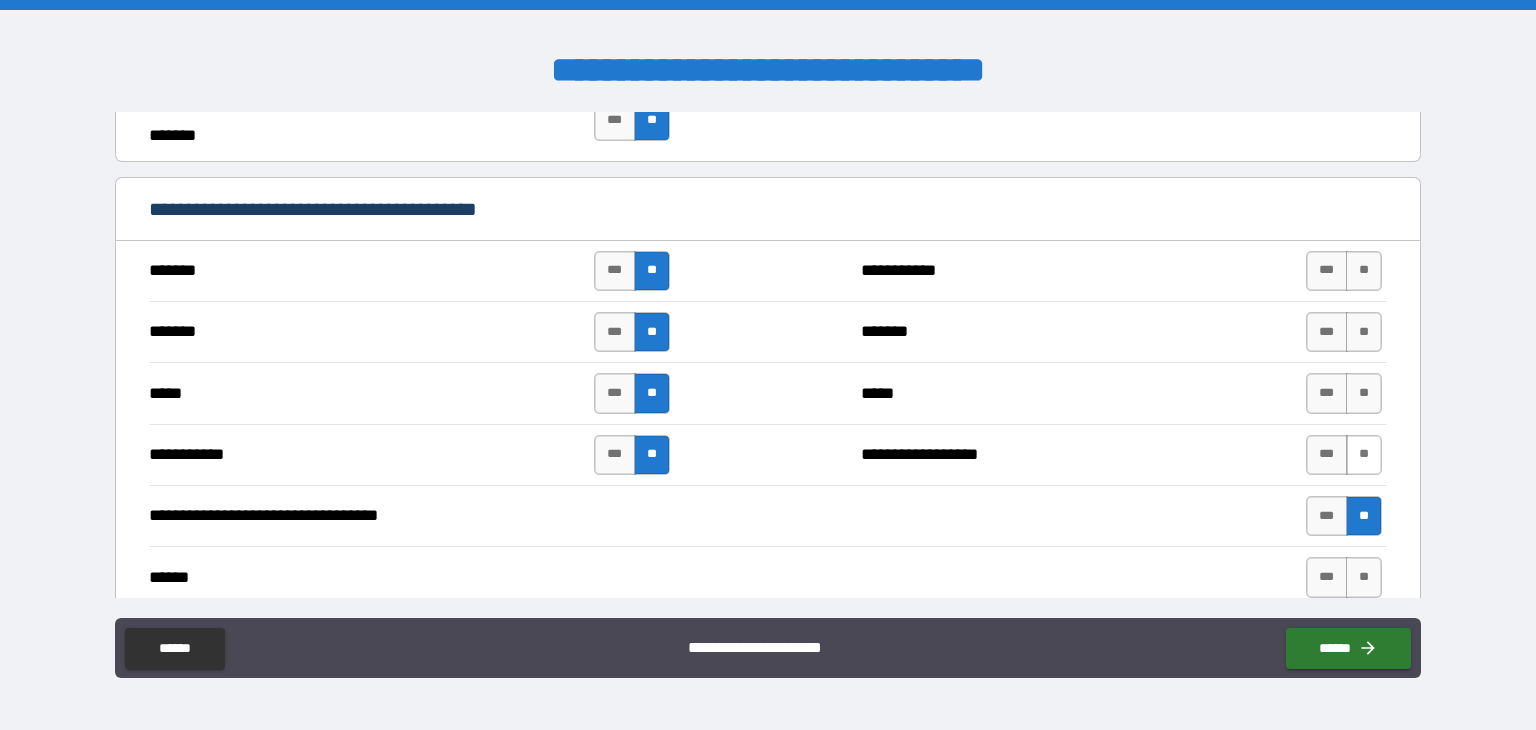 click on "**" at bounding box center (1364, 455) 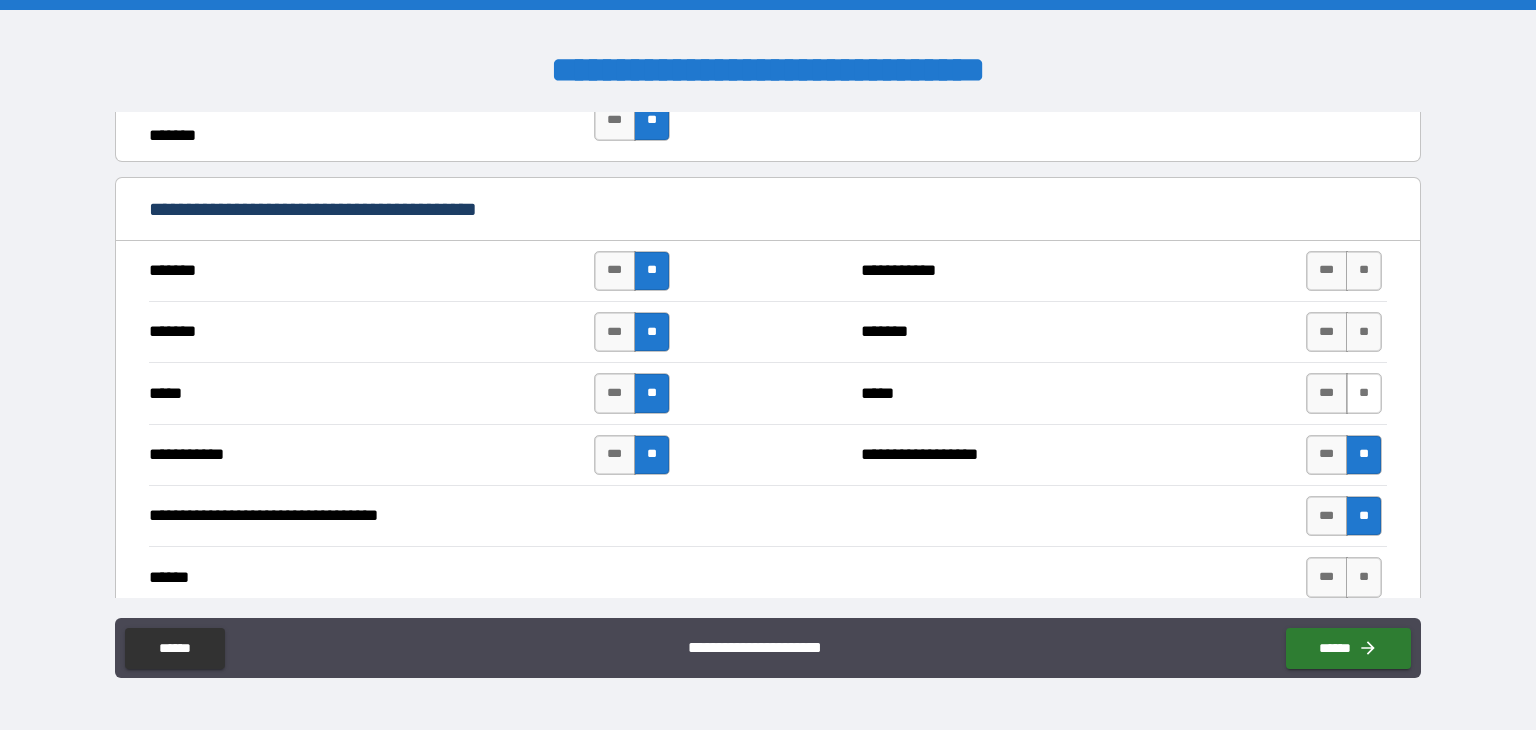 click on "**" at bounding box center [1364, 393] 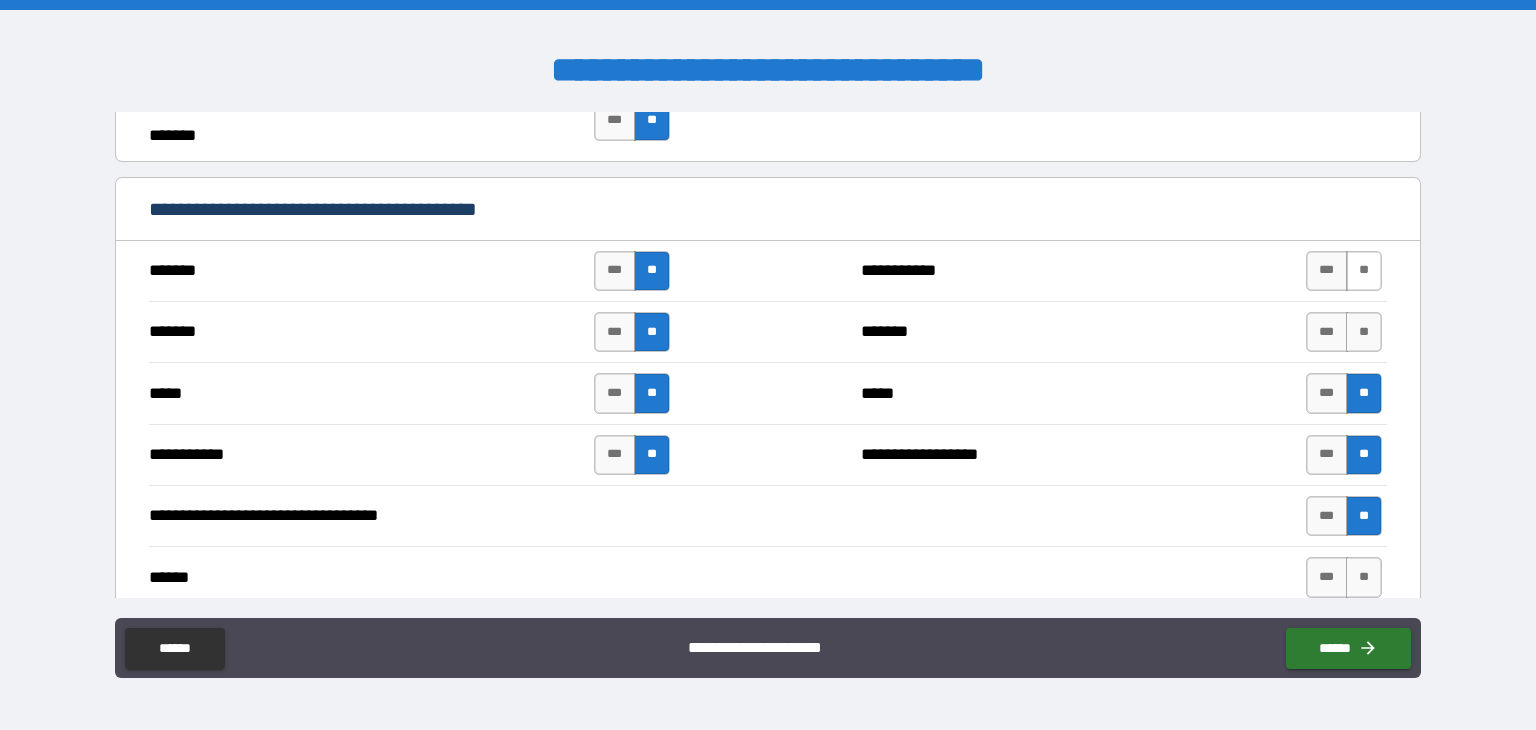 click on "**" at bounding box center (1364, 271) 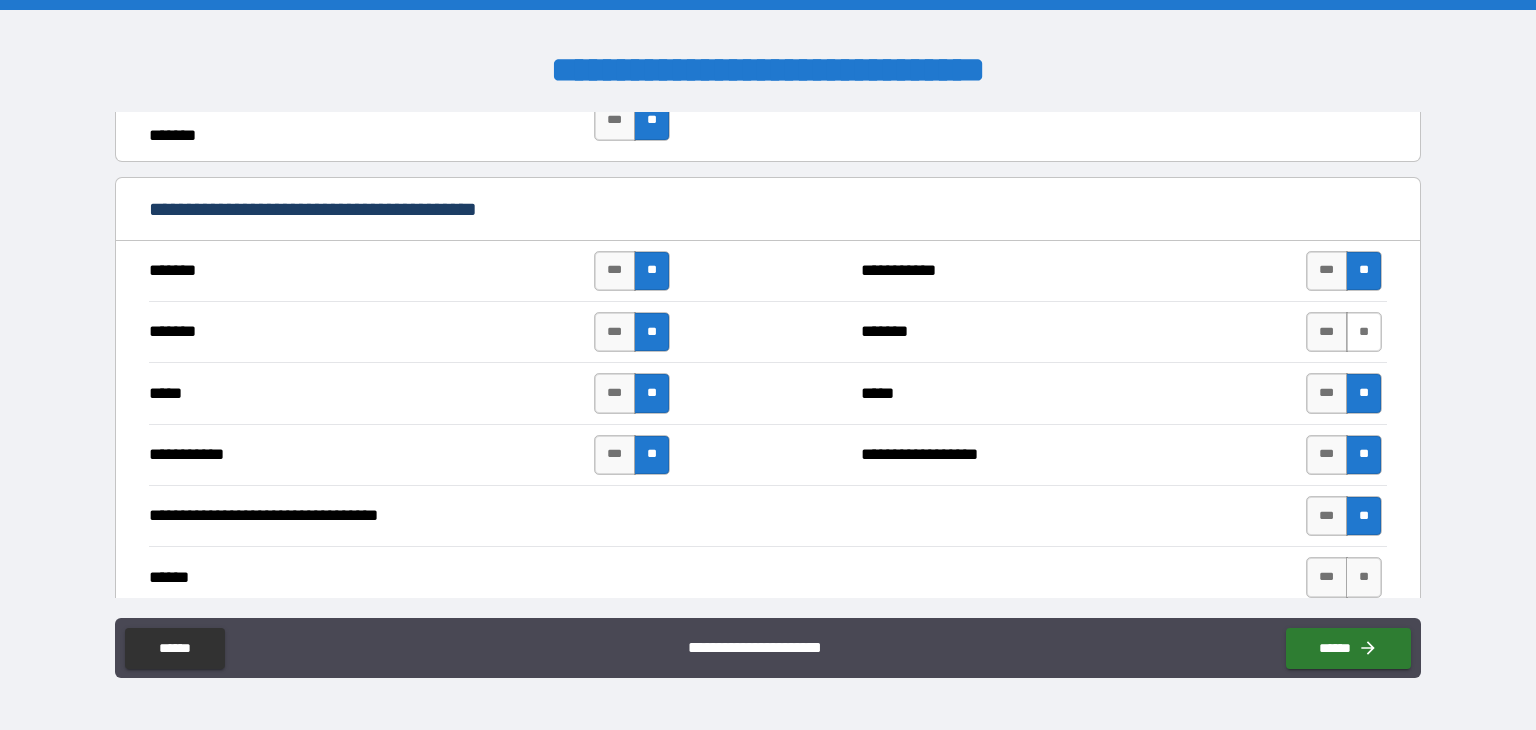 click on "**" at bounding box center (1364, 332) 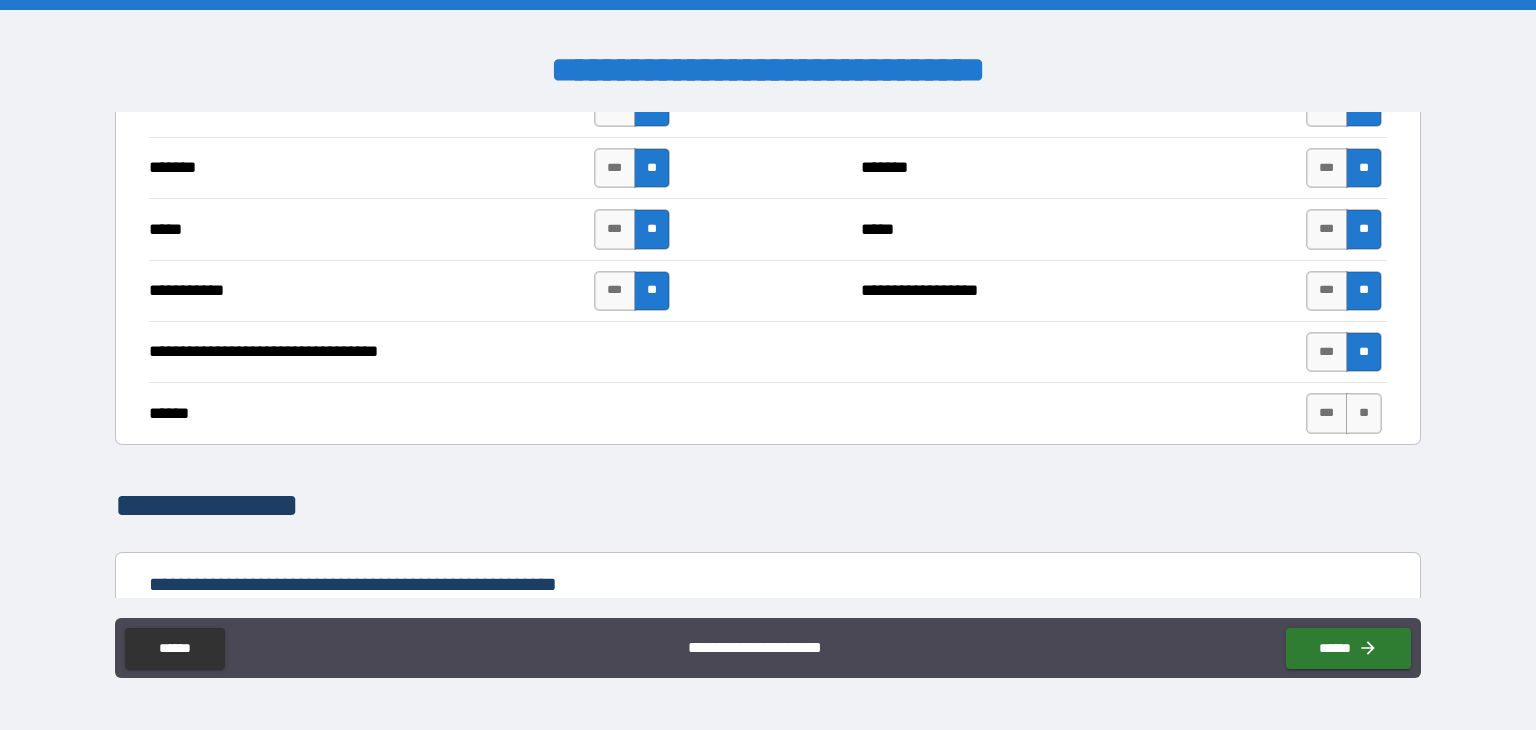 scroll, scrollTop: 1363, scrollLeft: 0, axis: vertical 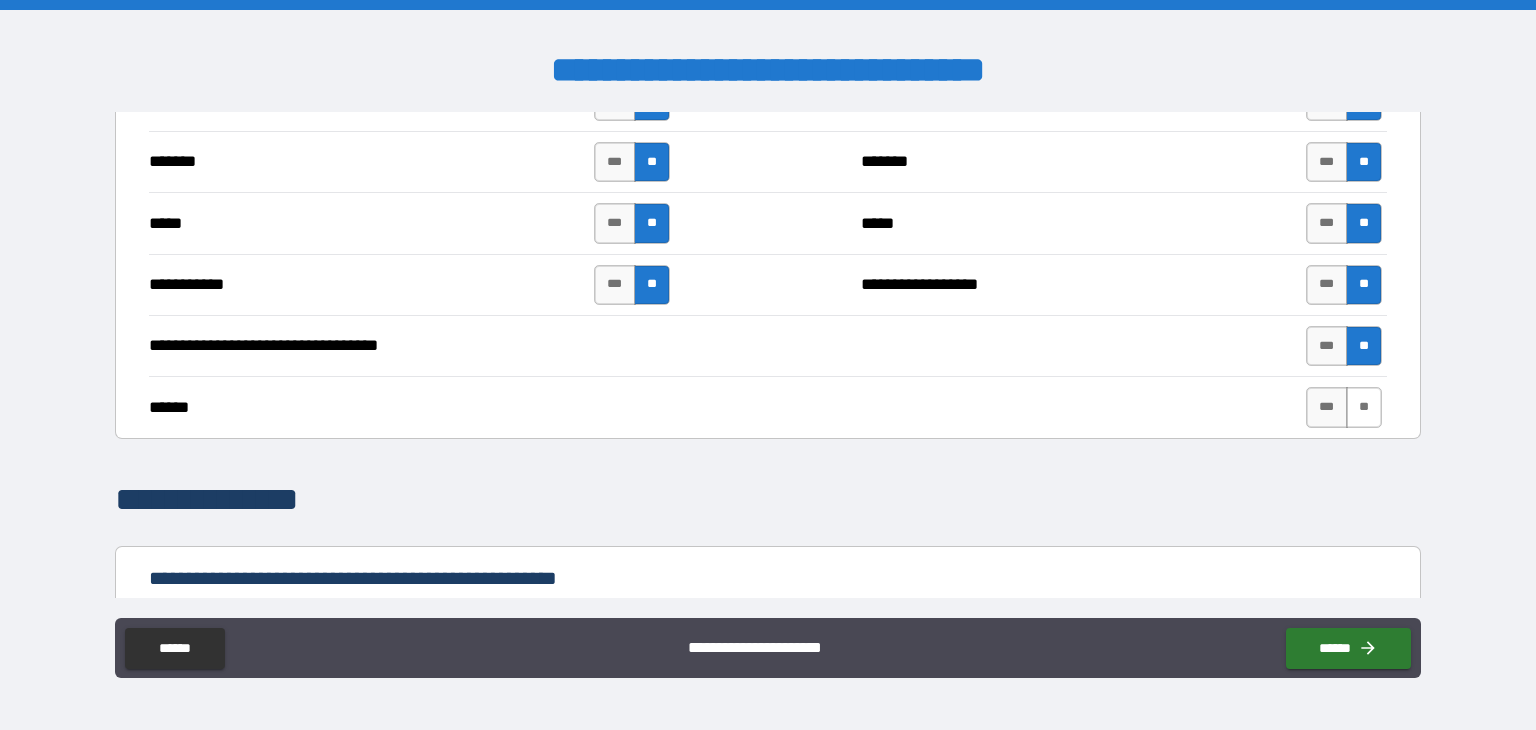 click on "**" at bounding box center (1364, 407) 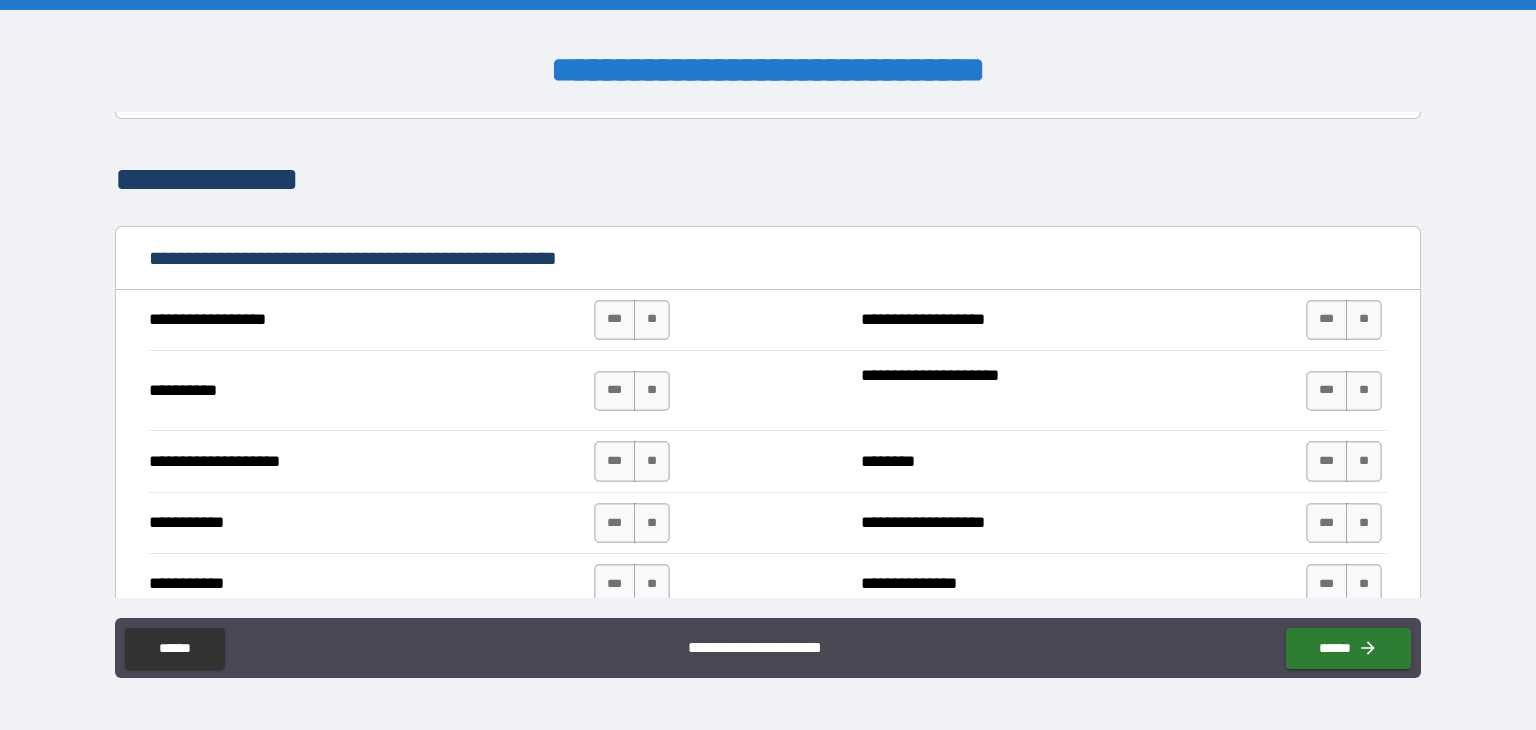 scroll, scrollTop: 1688, scrollLeft: 0, axis: vertical 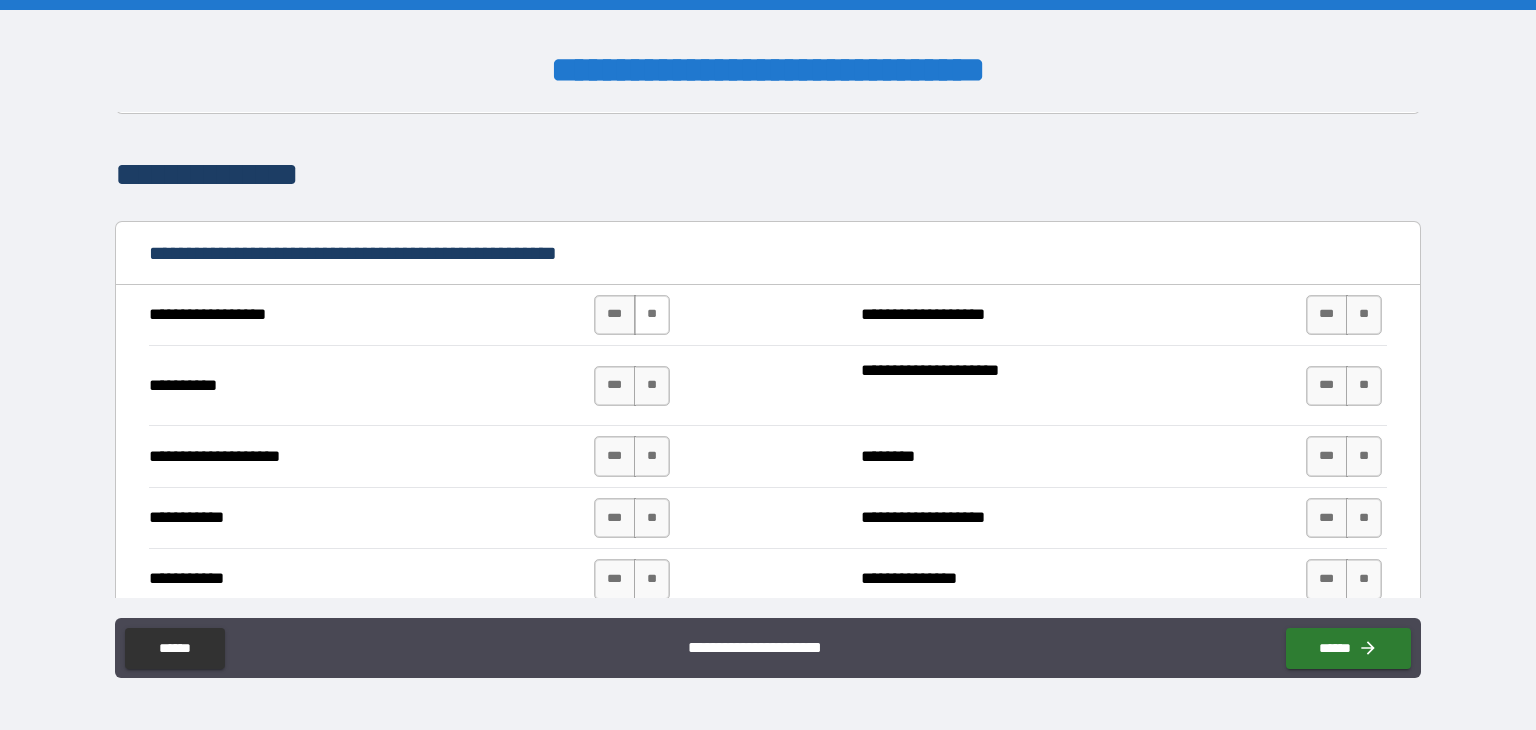 click on "**" at bounding box center [652, 315] 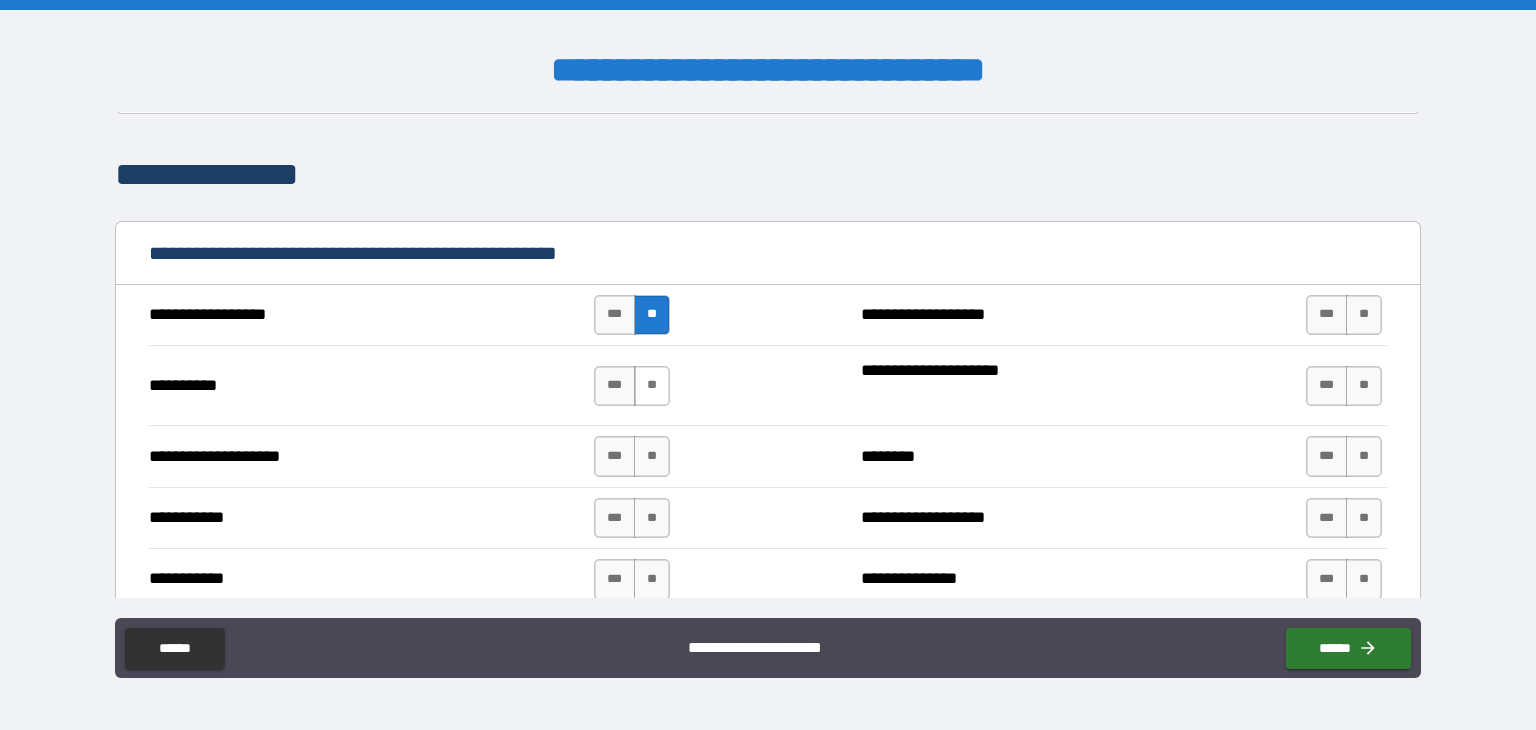 click on "**" at bounding box center (652, 386) 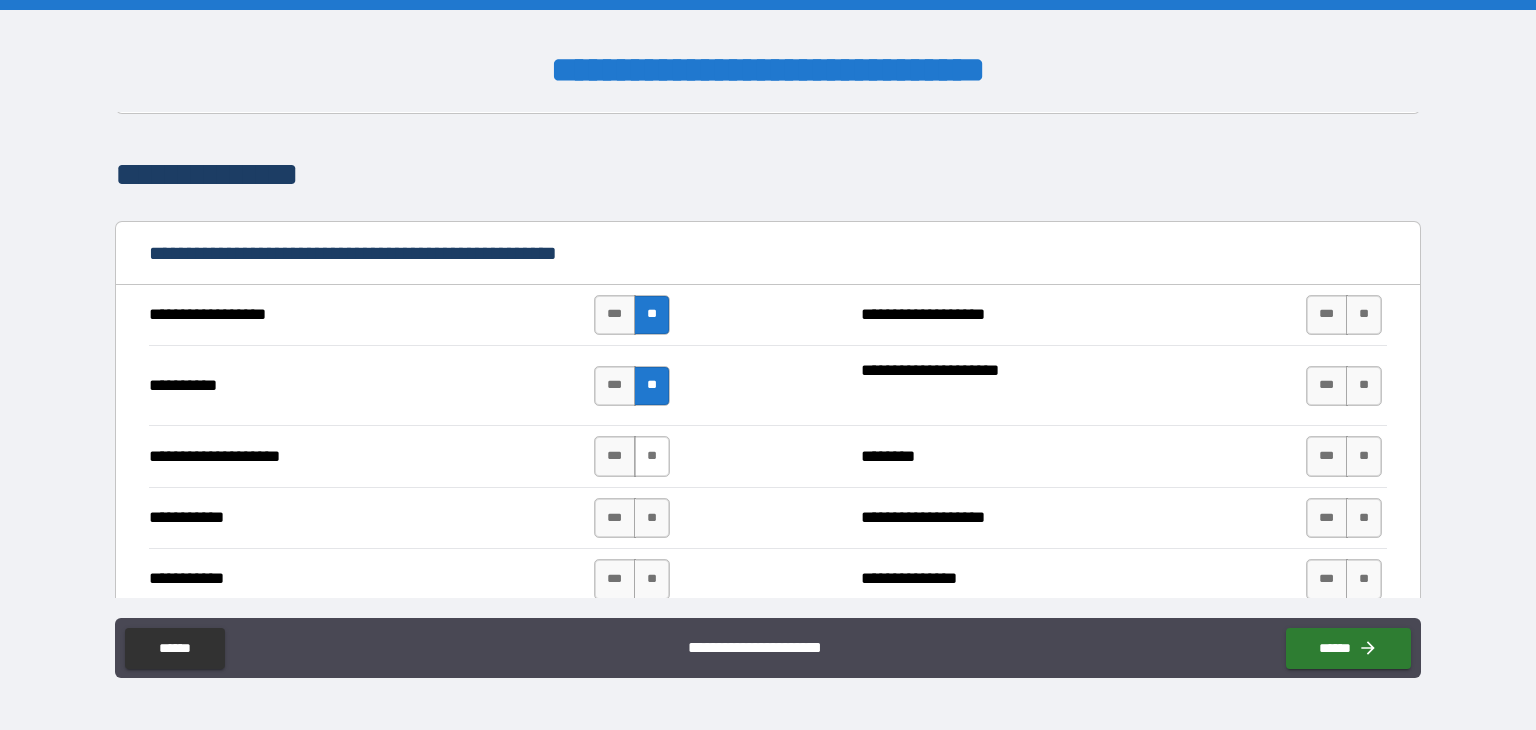 click on "**" at bounding box center [652, 456] 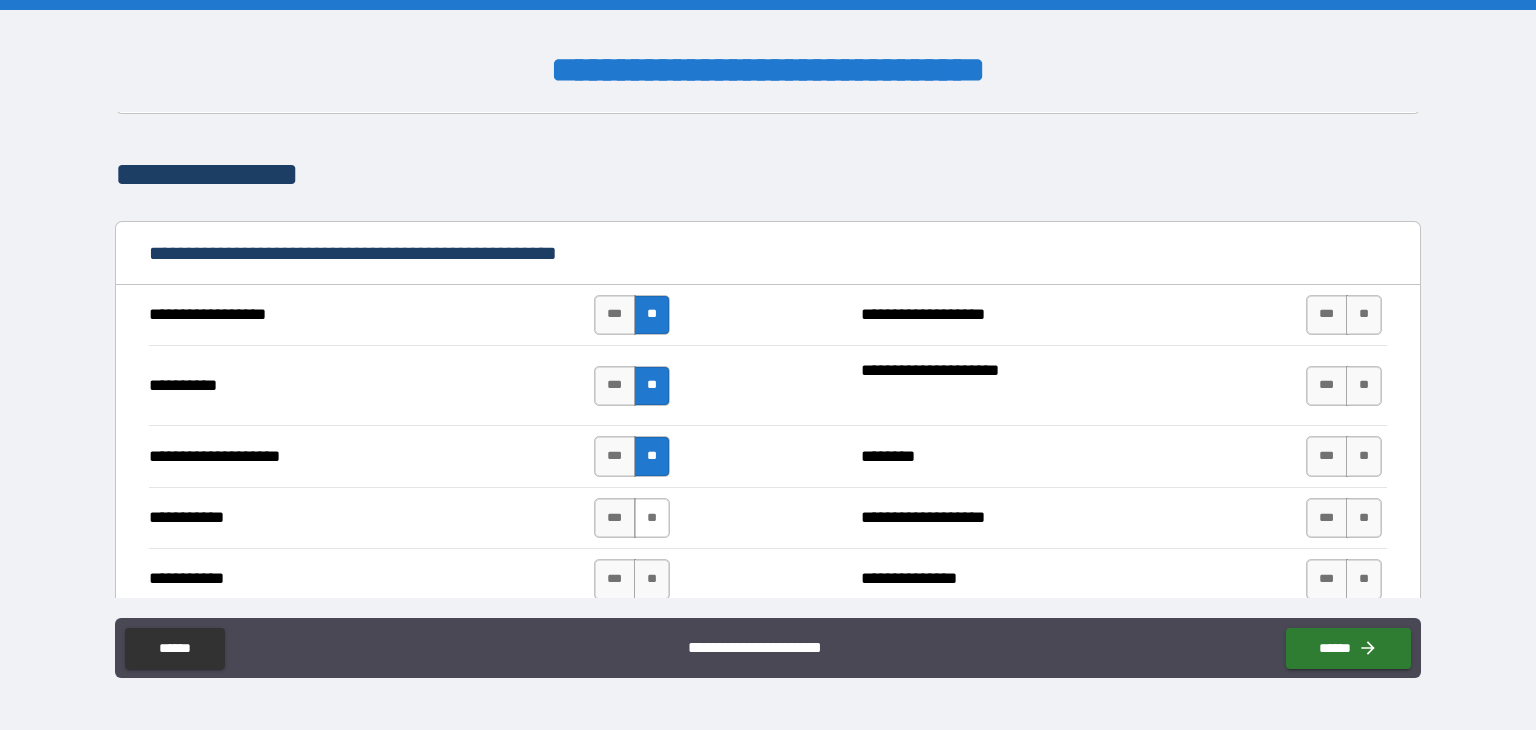 click on "**" at bounding box center (652, 518) 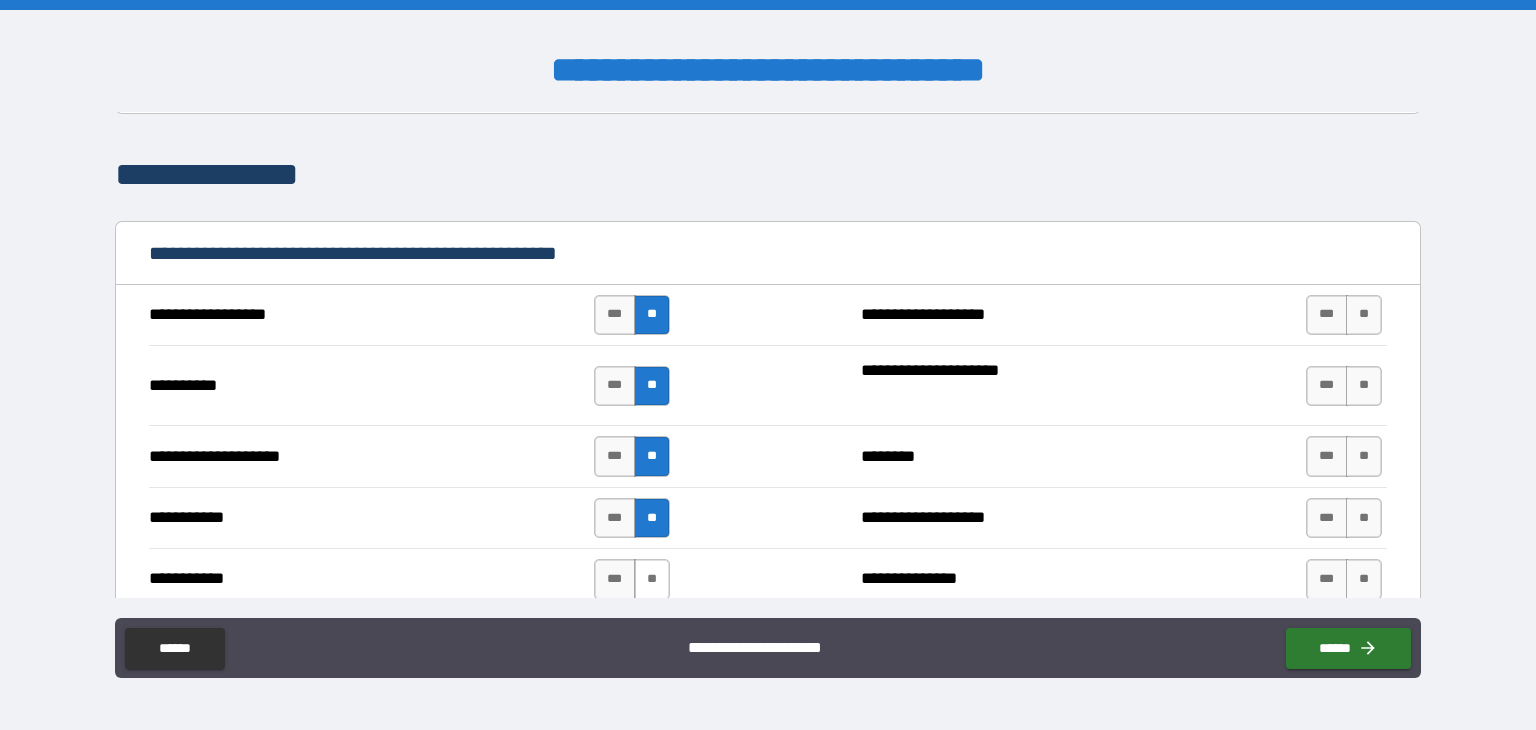 click on "**" at bounding box center [652, 579] 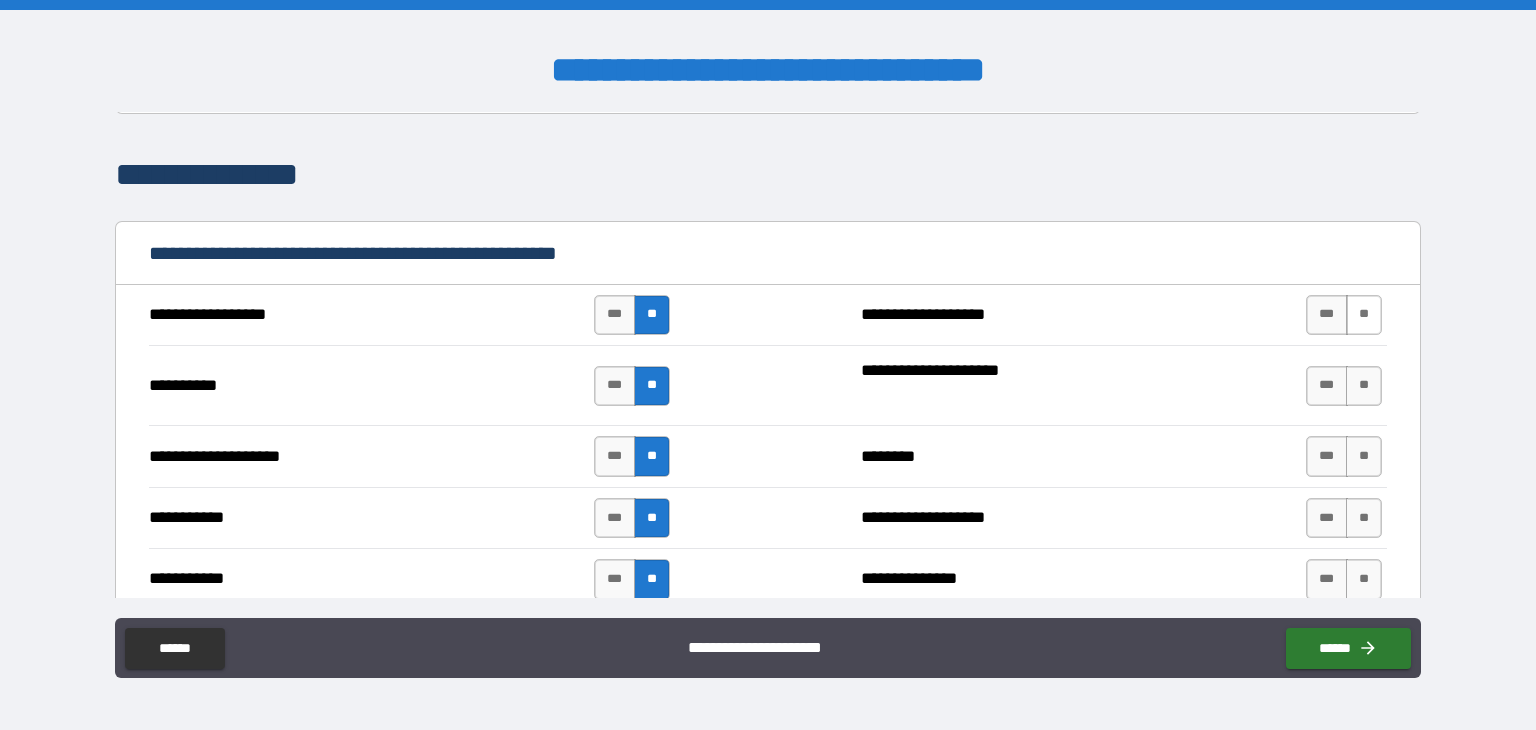 click on "**" at bounding box center [1364, 315] 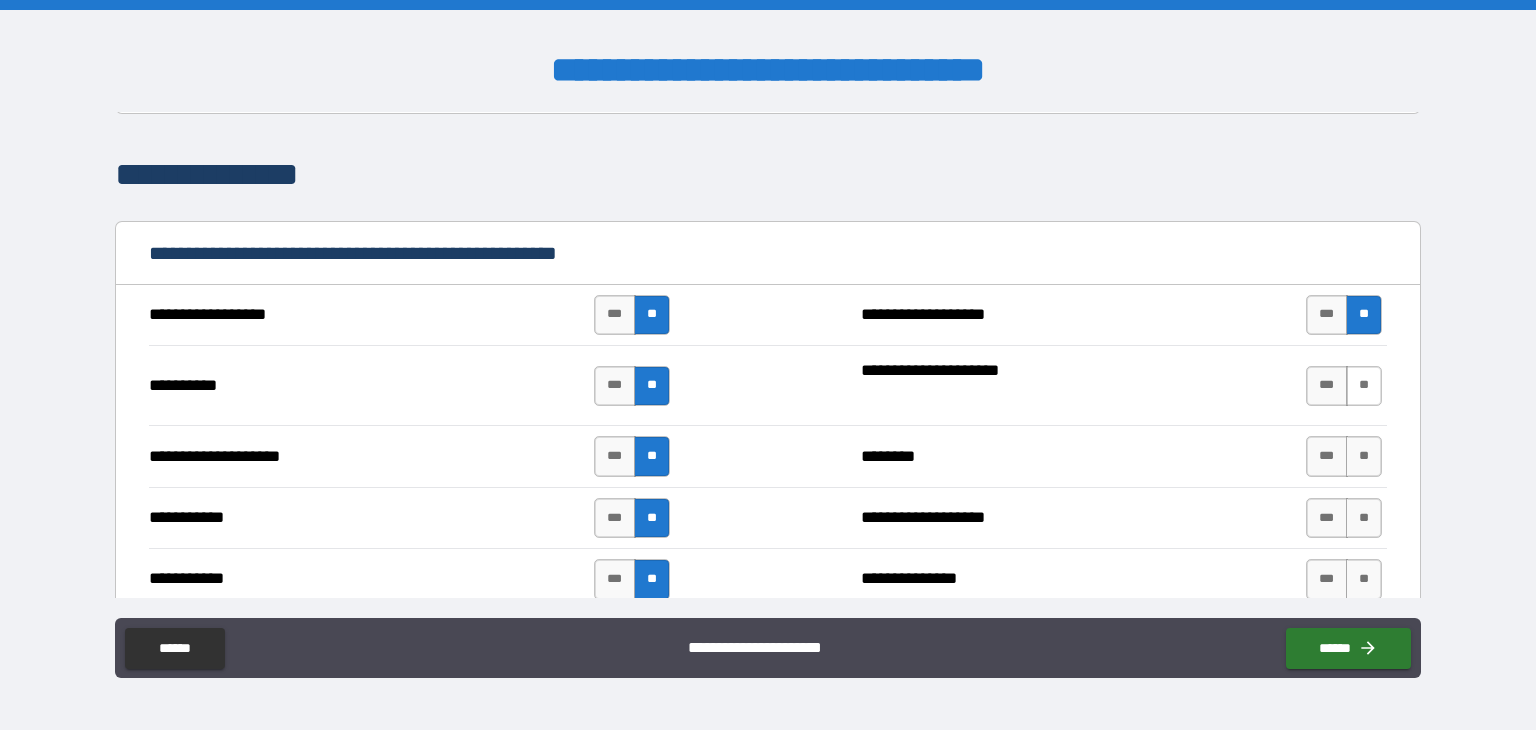 click on "**" at bounding box center [1364, 386] 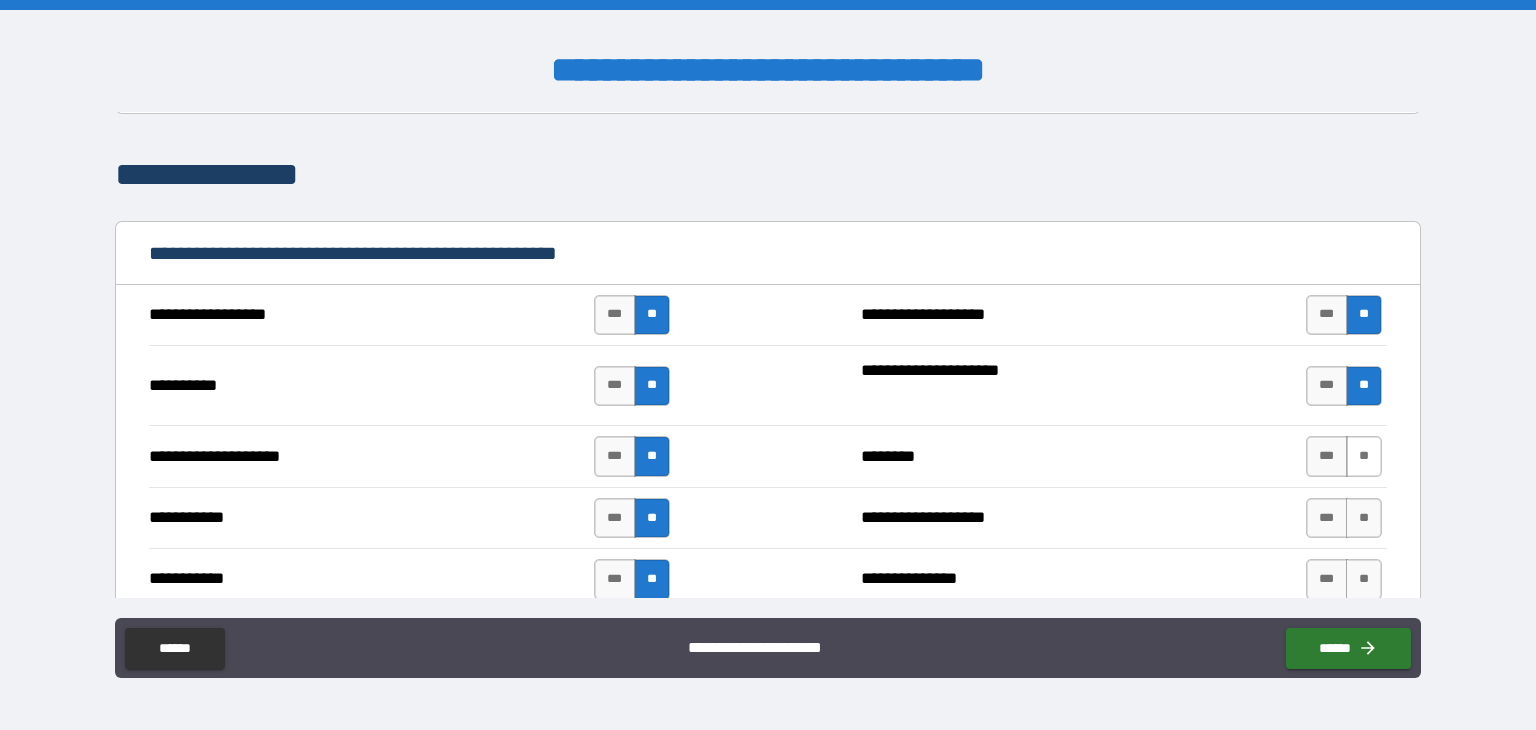 click on "**" at bounding box center (1364, 456) 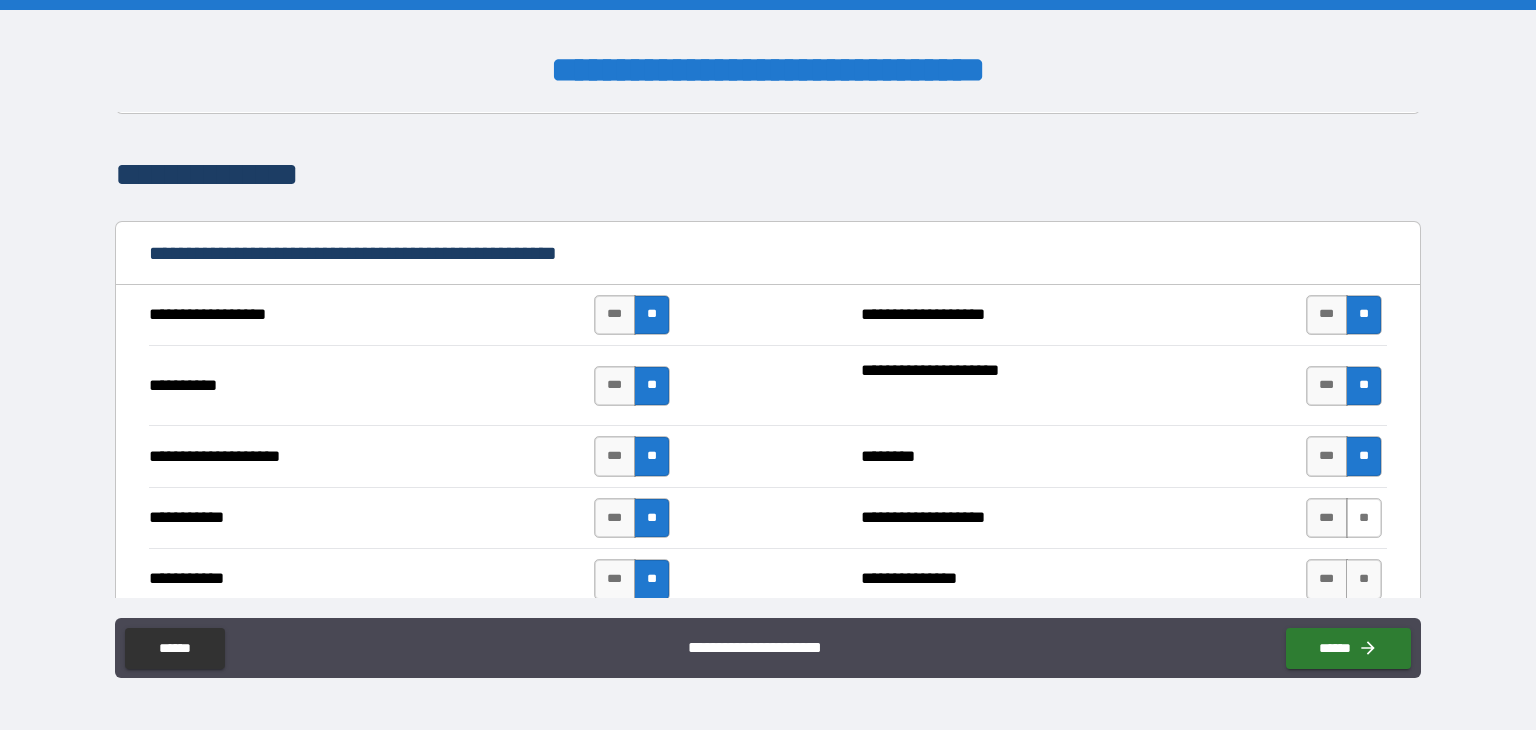 click on "**" at bounding box center [1364, 518] 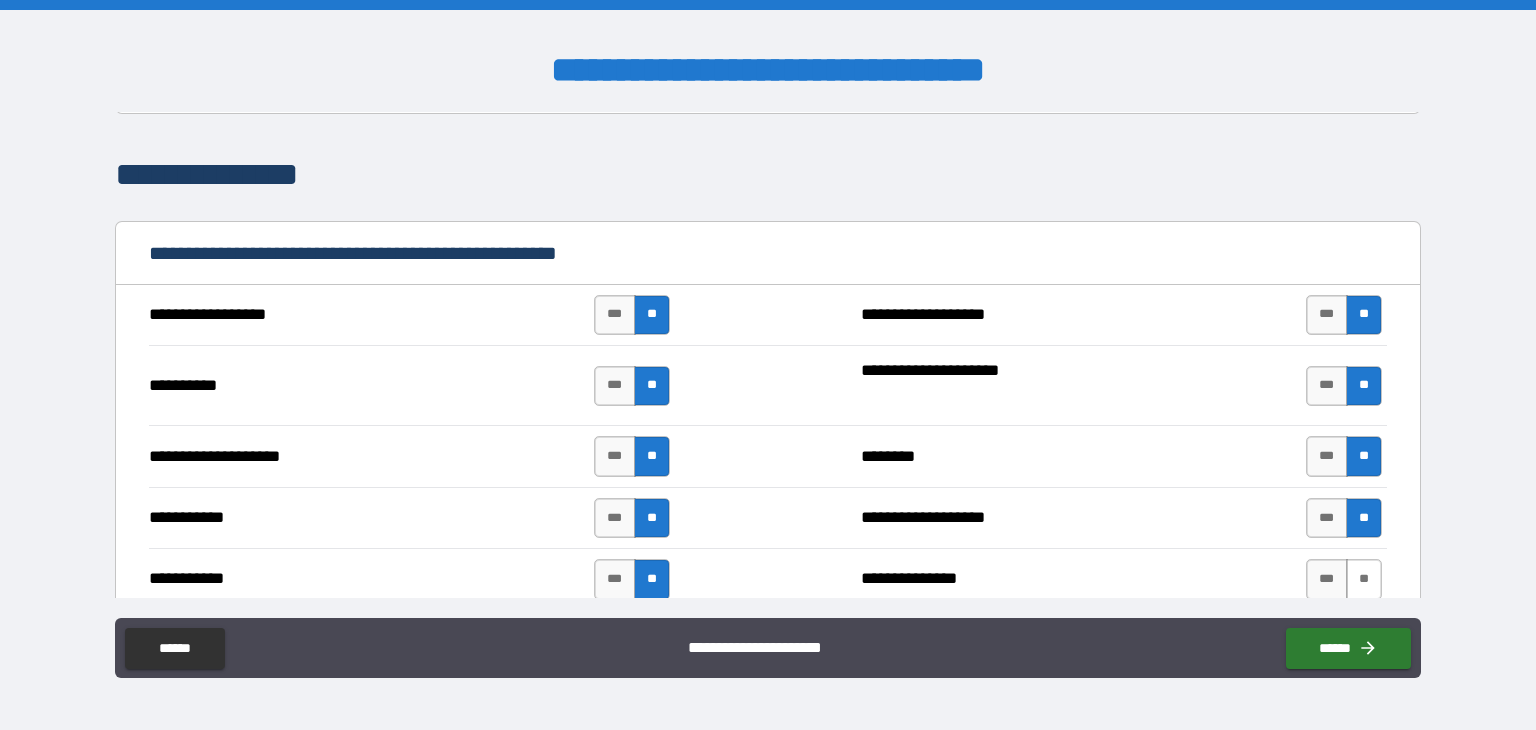 click on "**" at bounding box center [1364, 579] 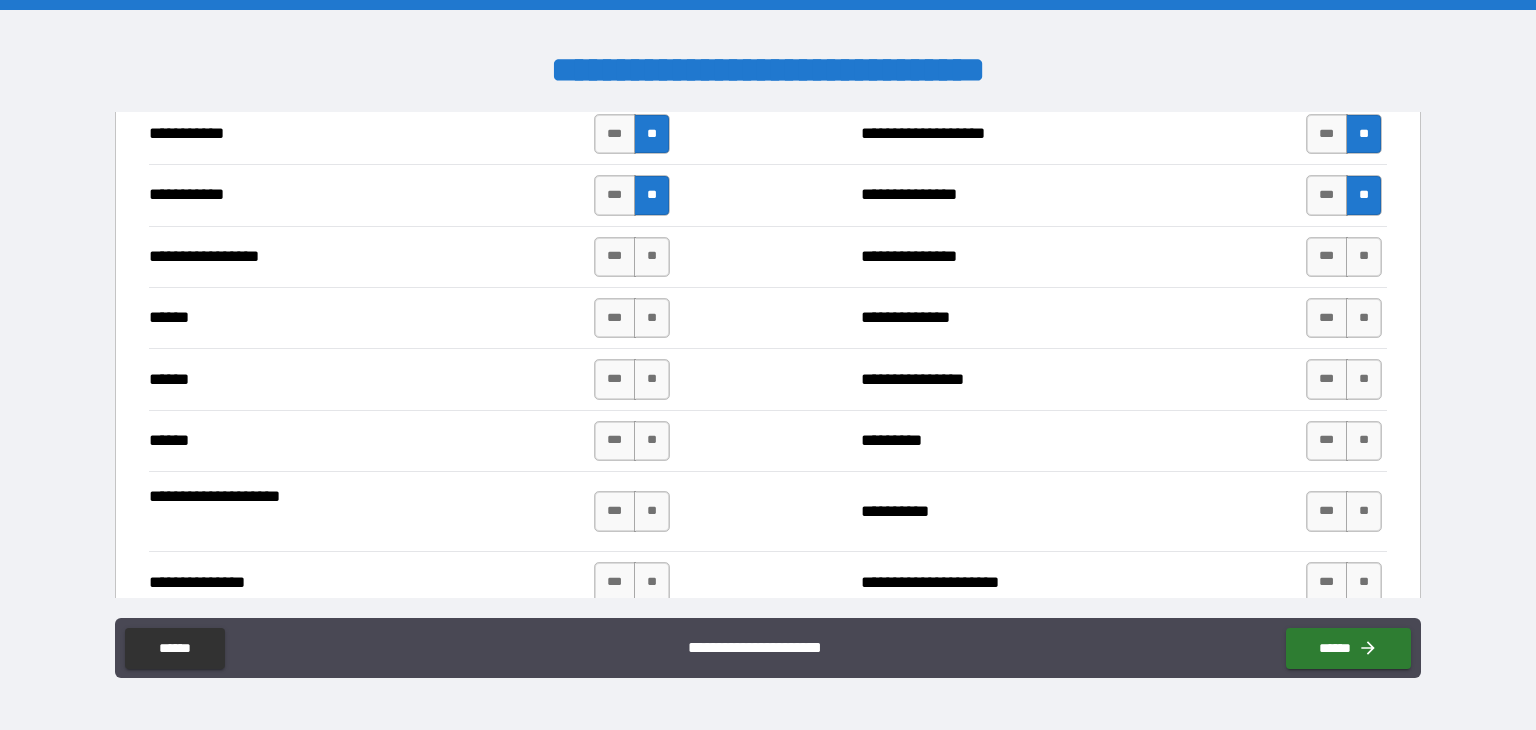 scroll, scrollTop: 2090, scrollLeft: 0, axis: vertical 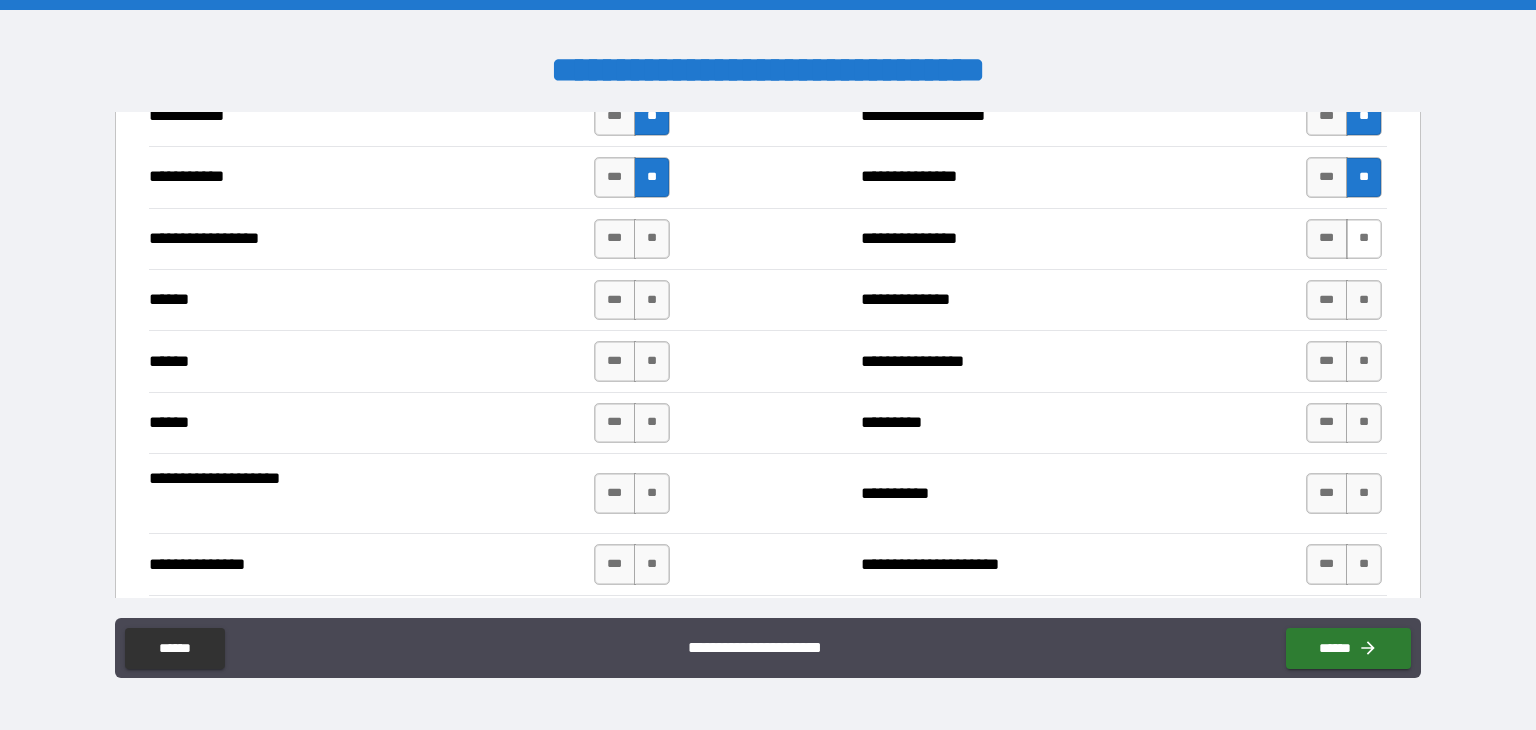 click on "**" at bounding box center [1364, 239] 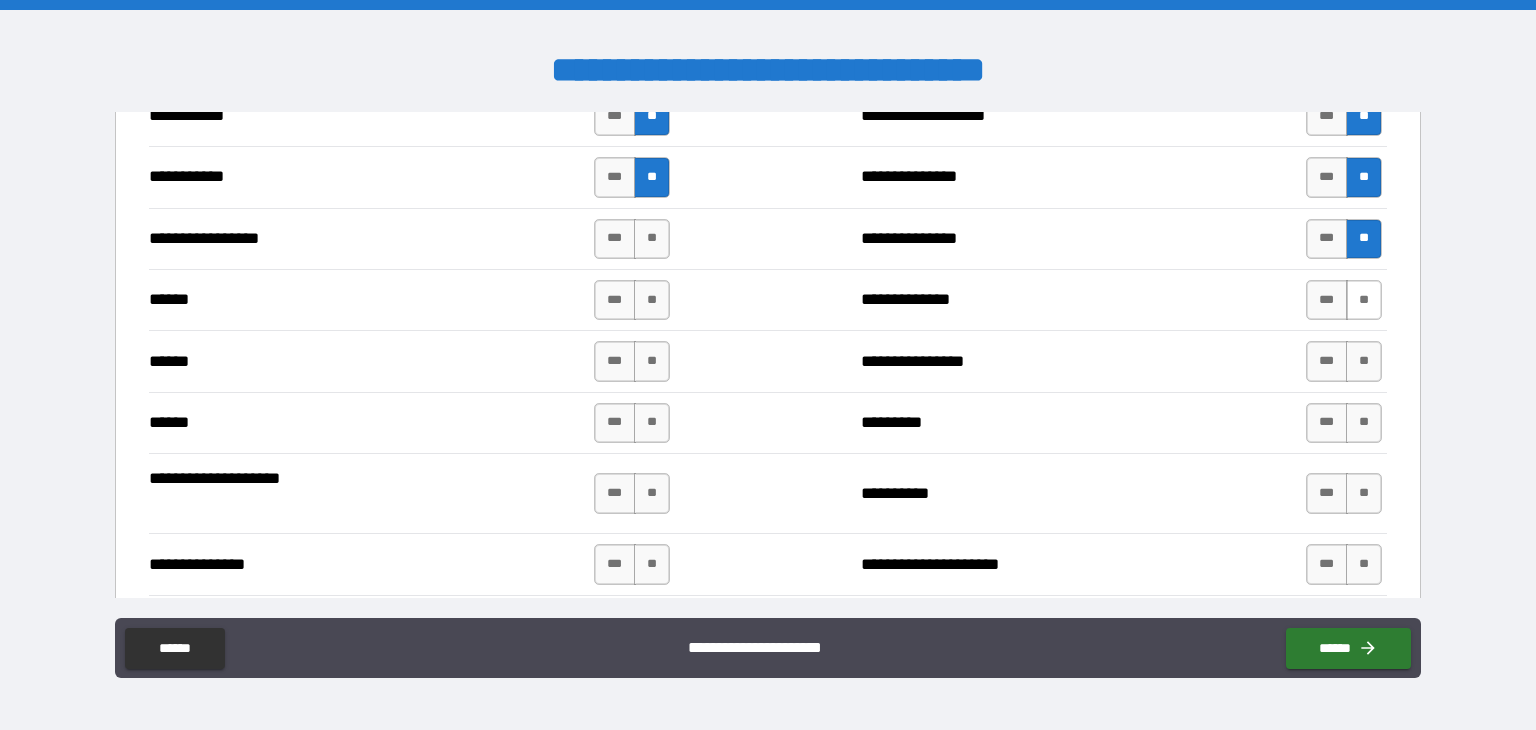 click on "**" at bounding box center (1364, 300) 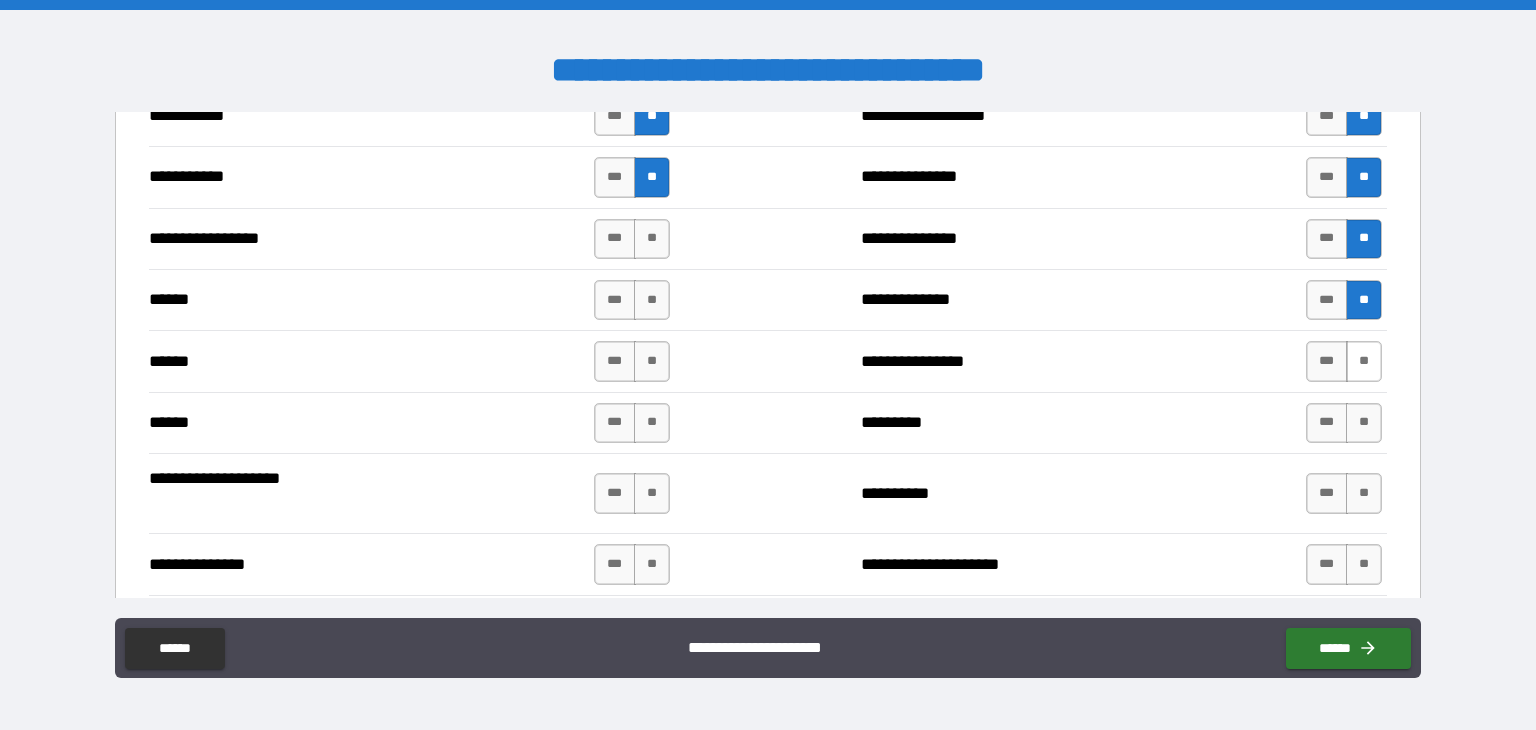click on "**" at bounding box center [1364, 361] 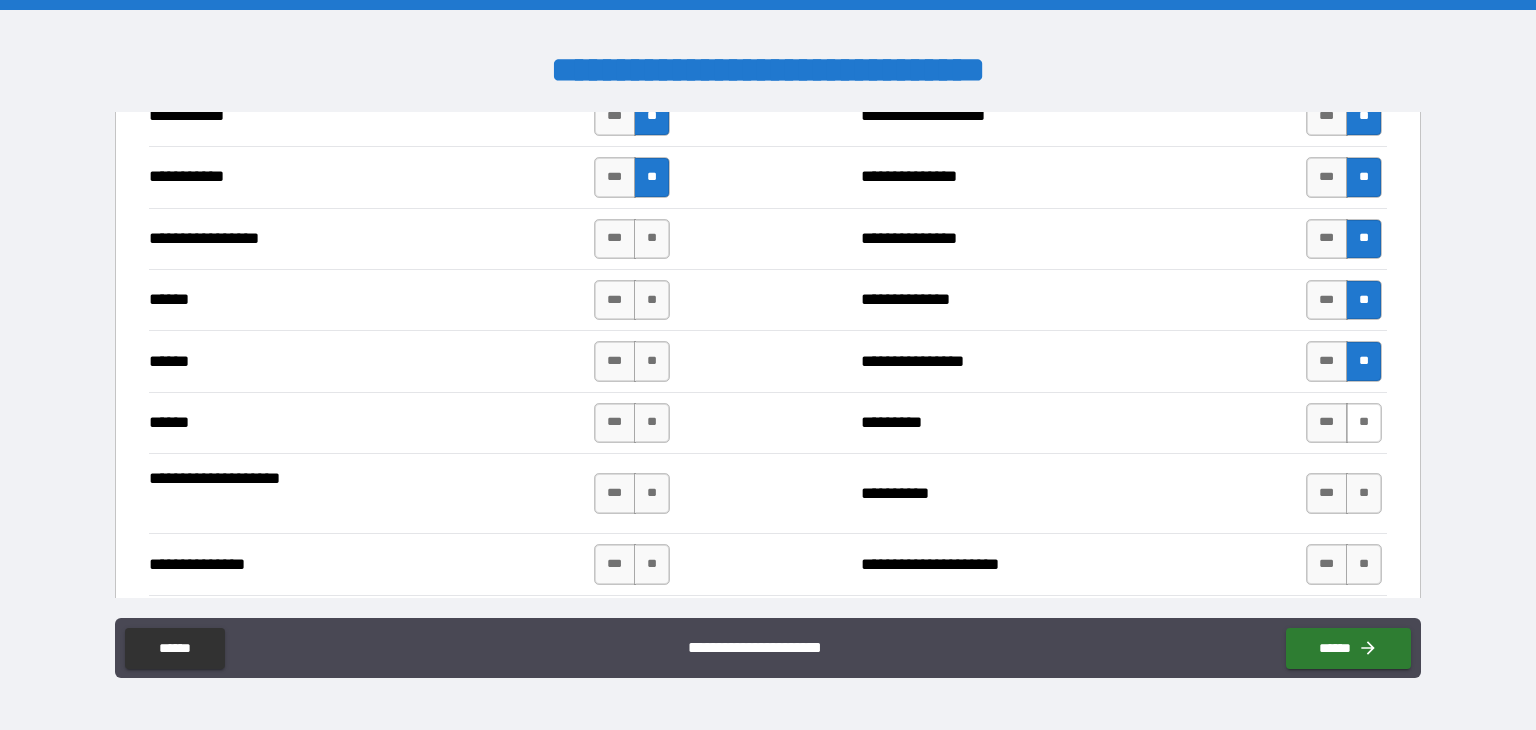 click on "**" at bounding box center (1364, 423) 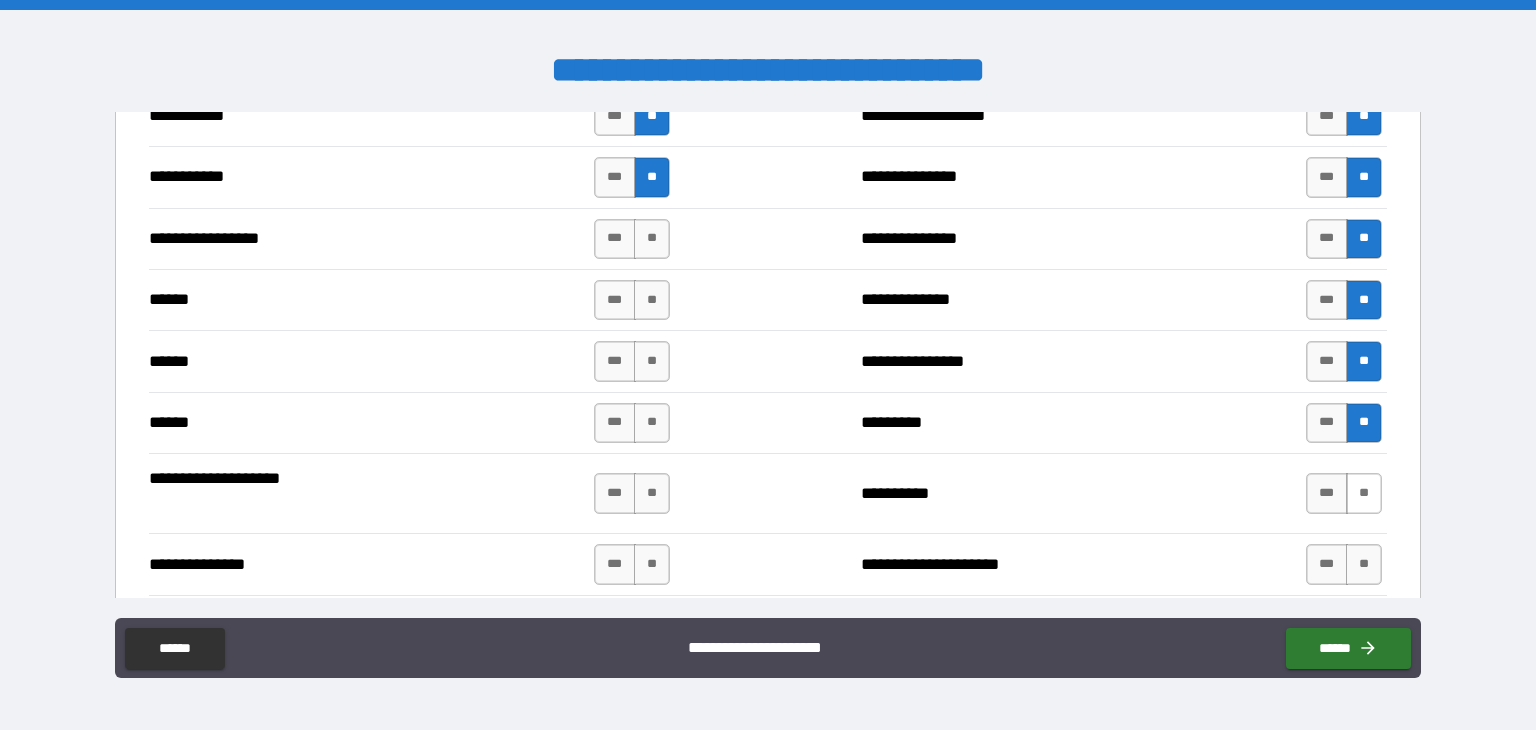 click on "**" at bounding box center (1364, 493) 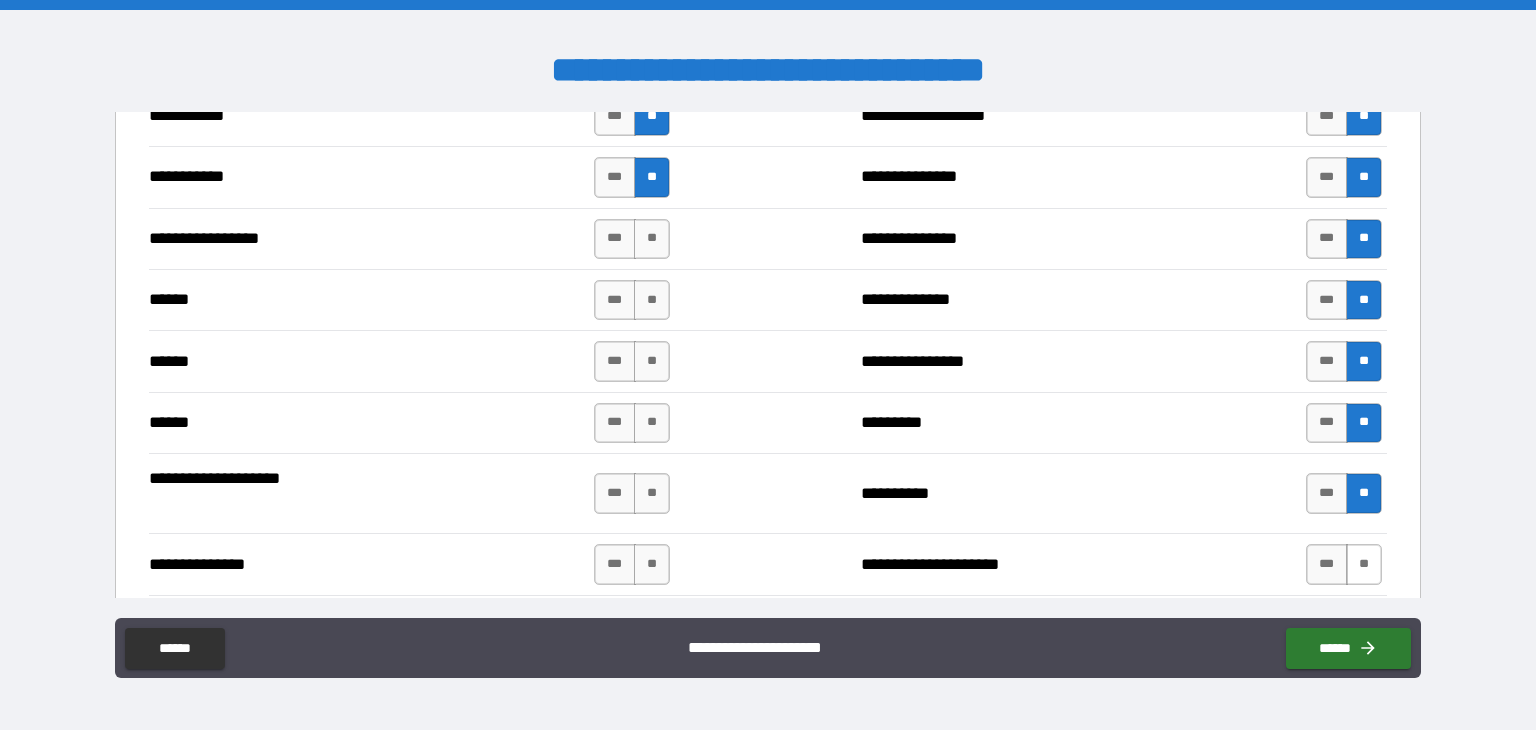 click on "**" at bounding box center (1364, 564) 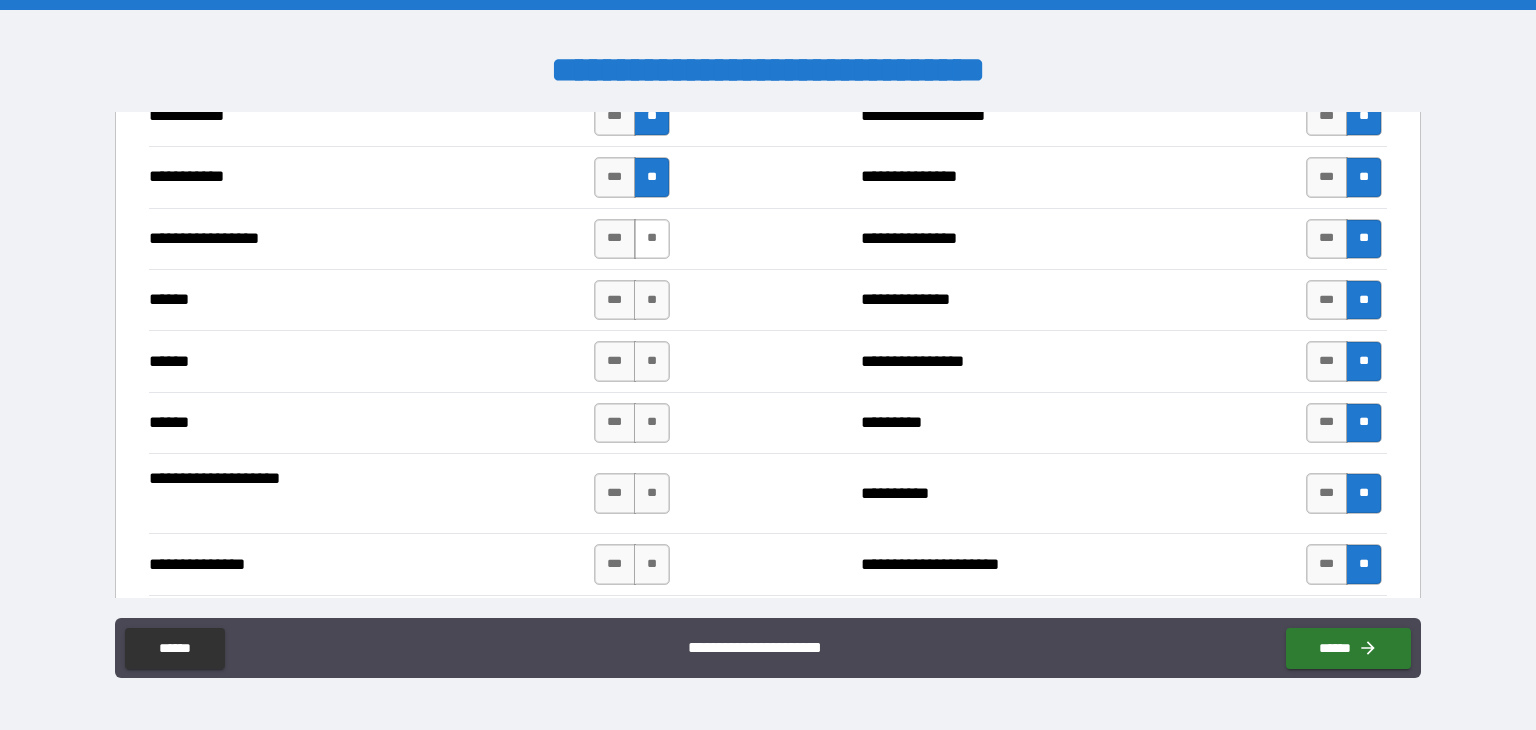 click on "**" at bounding box center (652, 239) 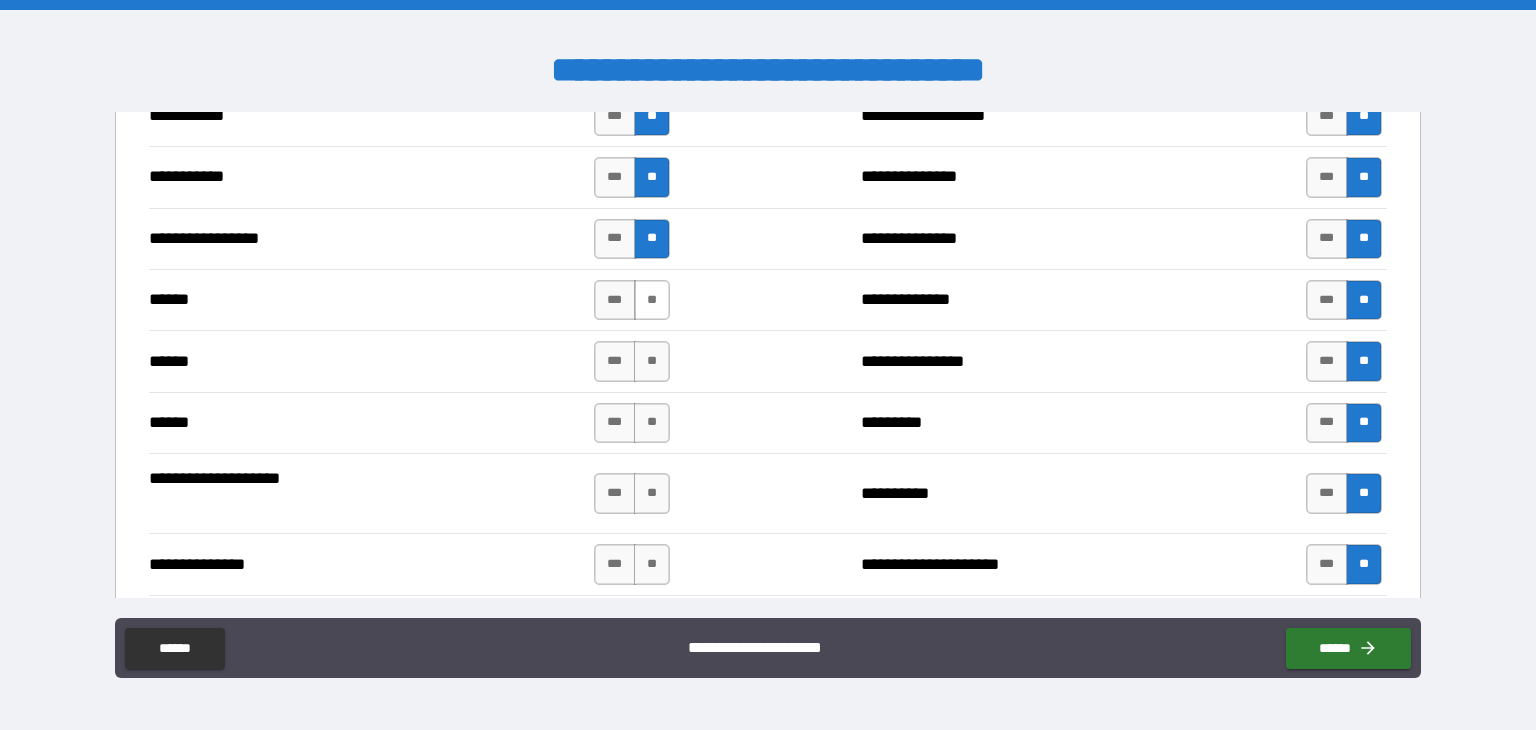 click on "**" at bounding box center [652, 300] 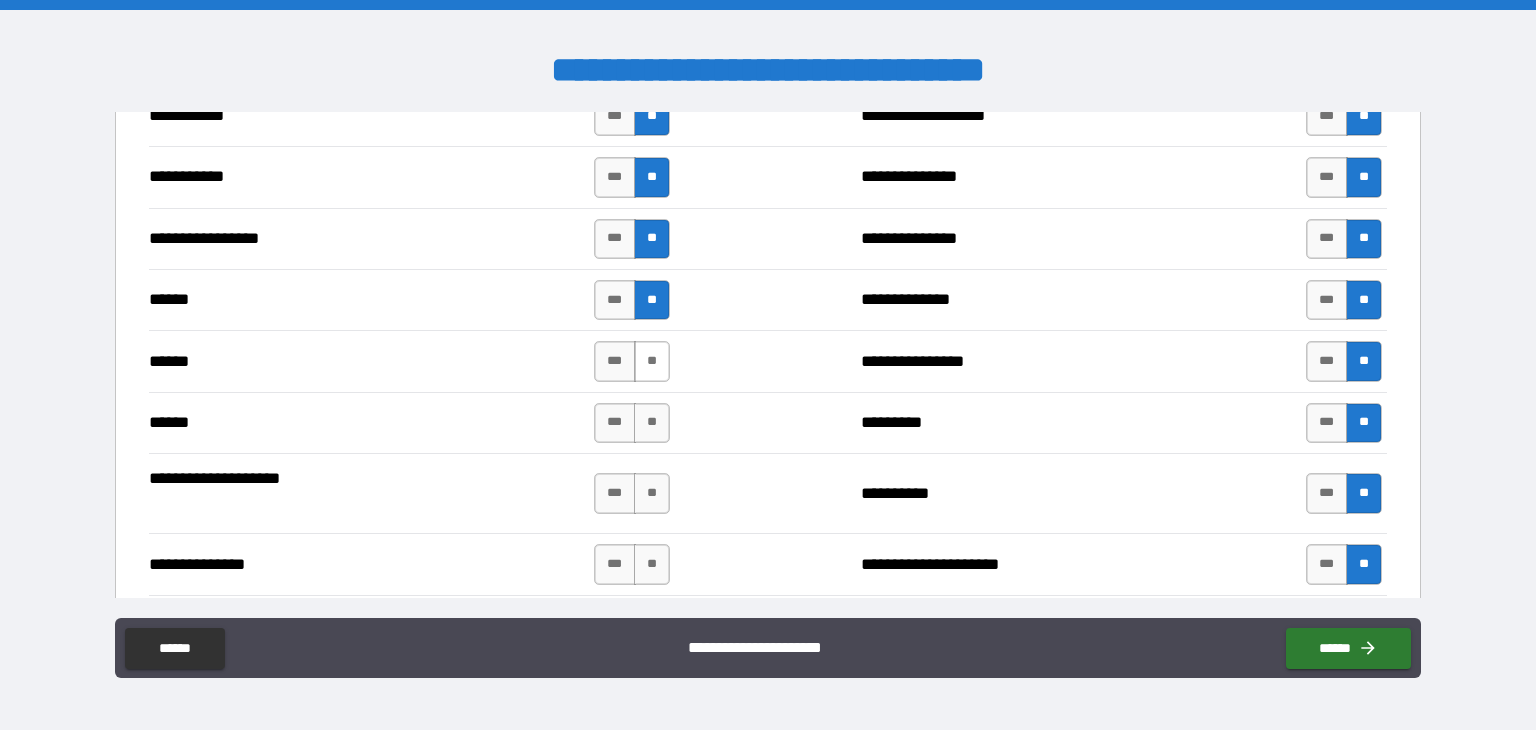 click on "**" at bounding box center (652, 361) 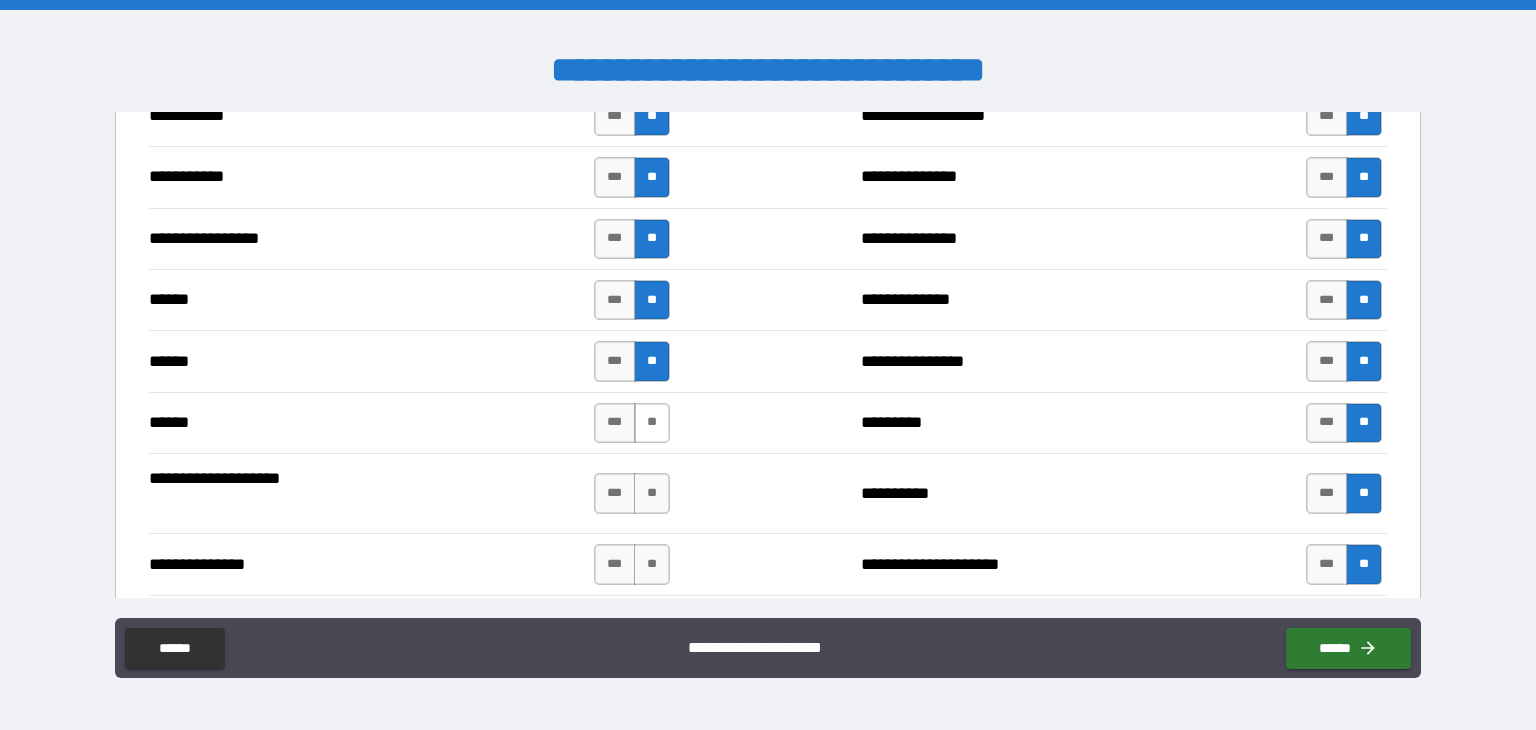 click on "**" at bounding box center (652, 423) 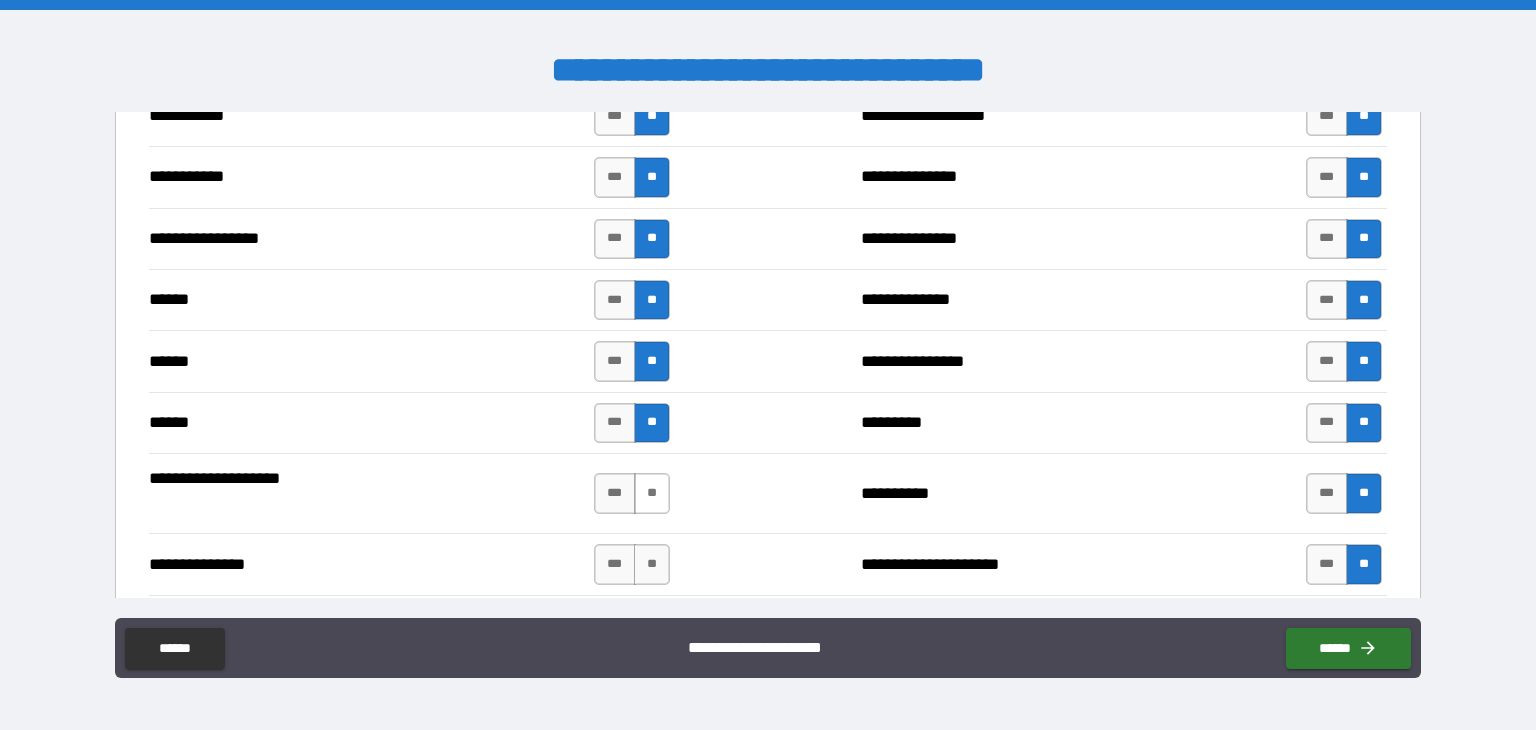 click on "**" at bounding box center [652, 493] 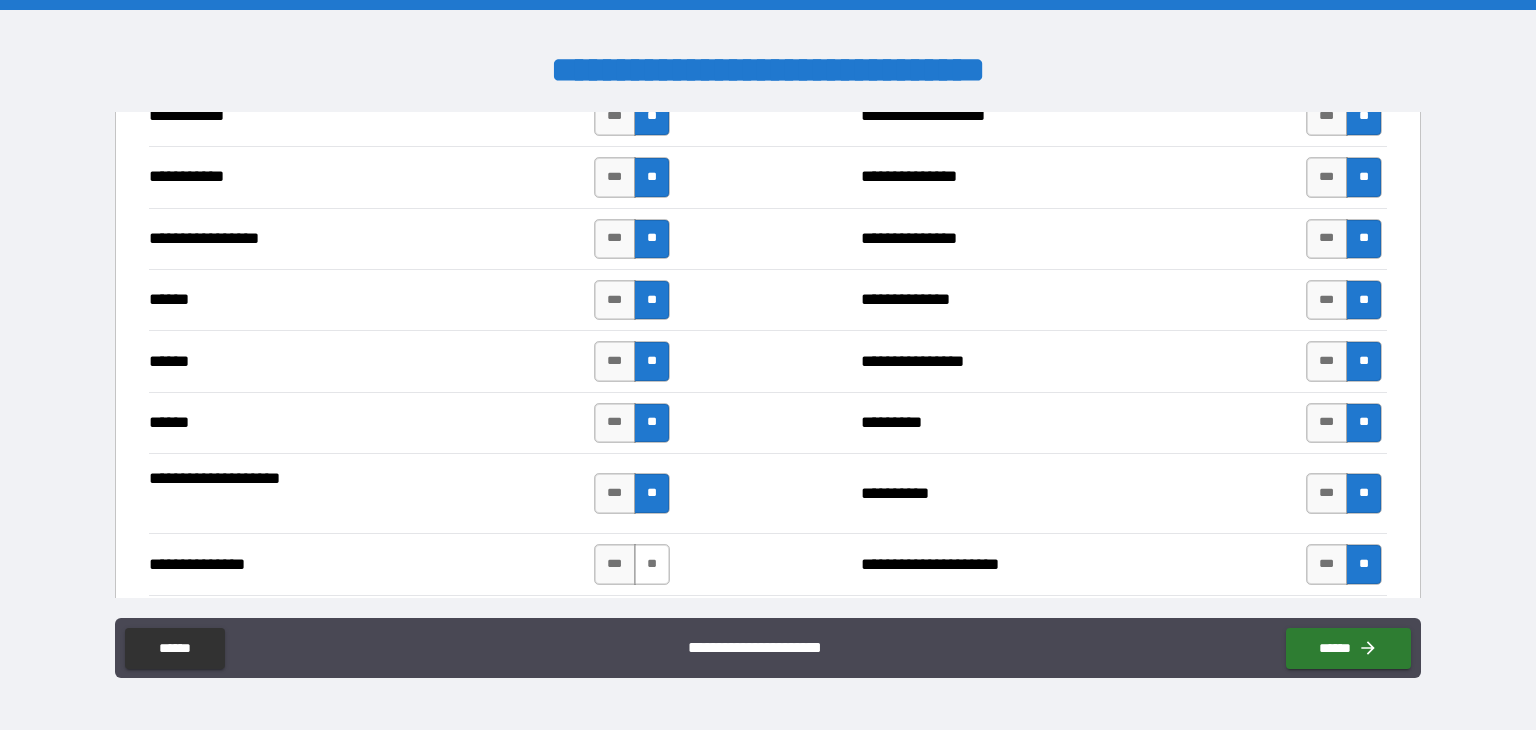 click on "**" at bounding box center [652, 564] 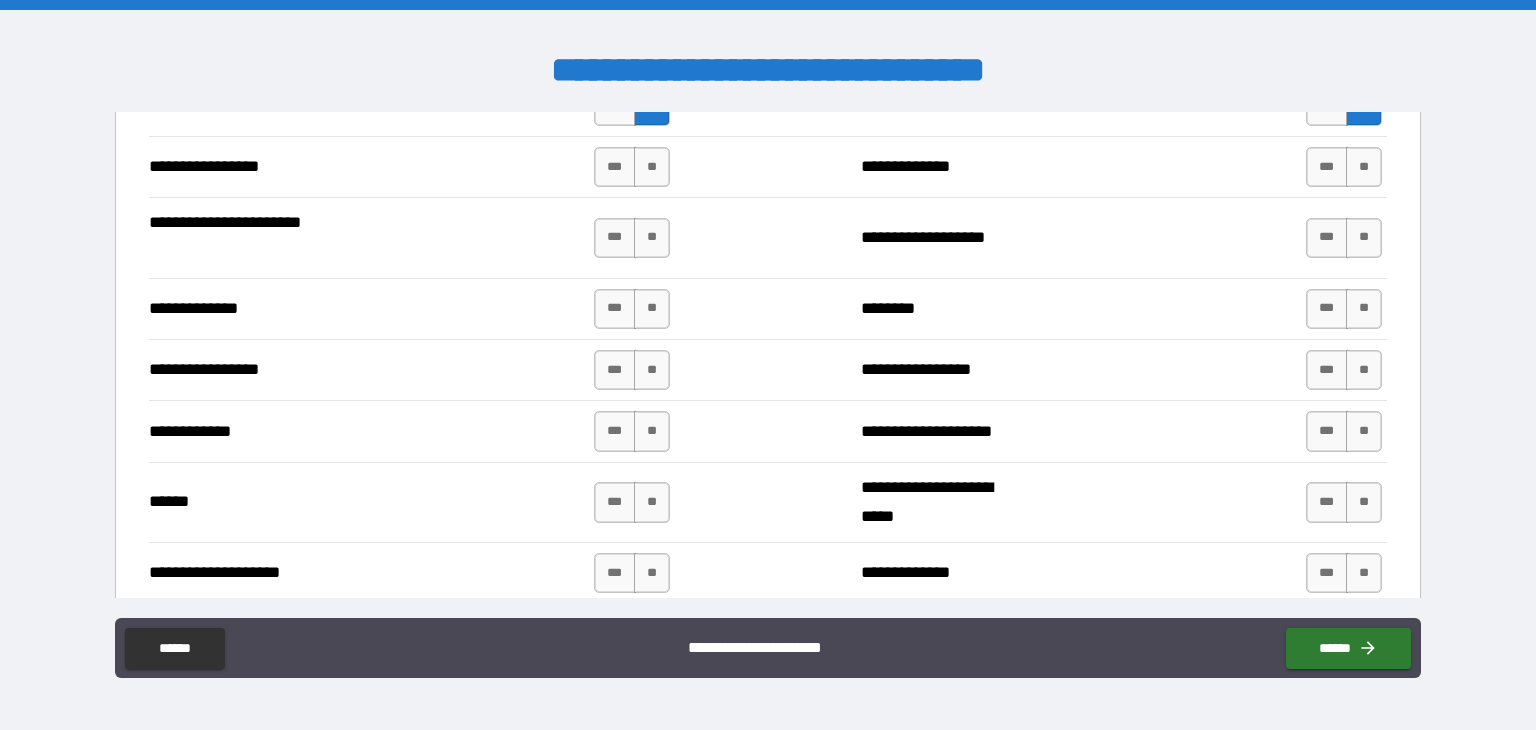 scroll, scrollTop: 2553, scrollLeft: 0, axis: vertical 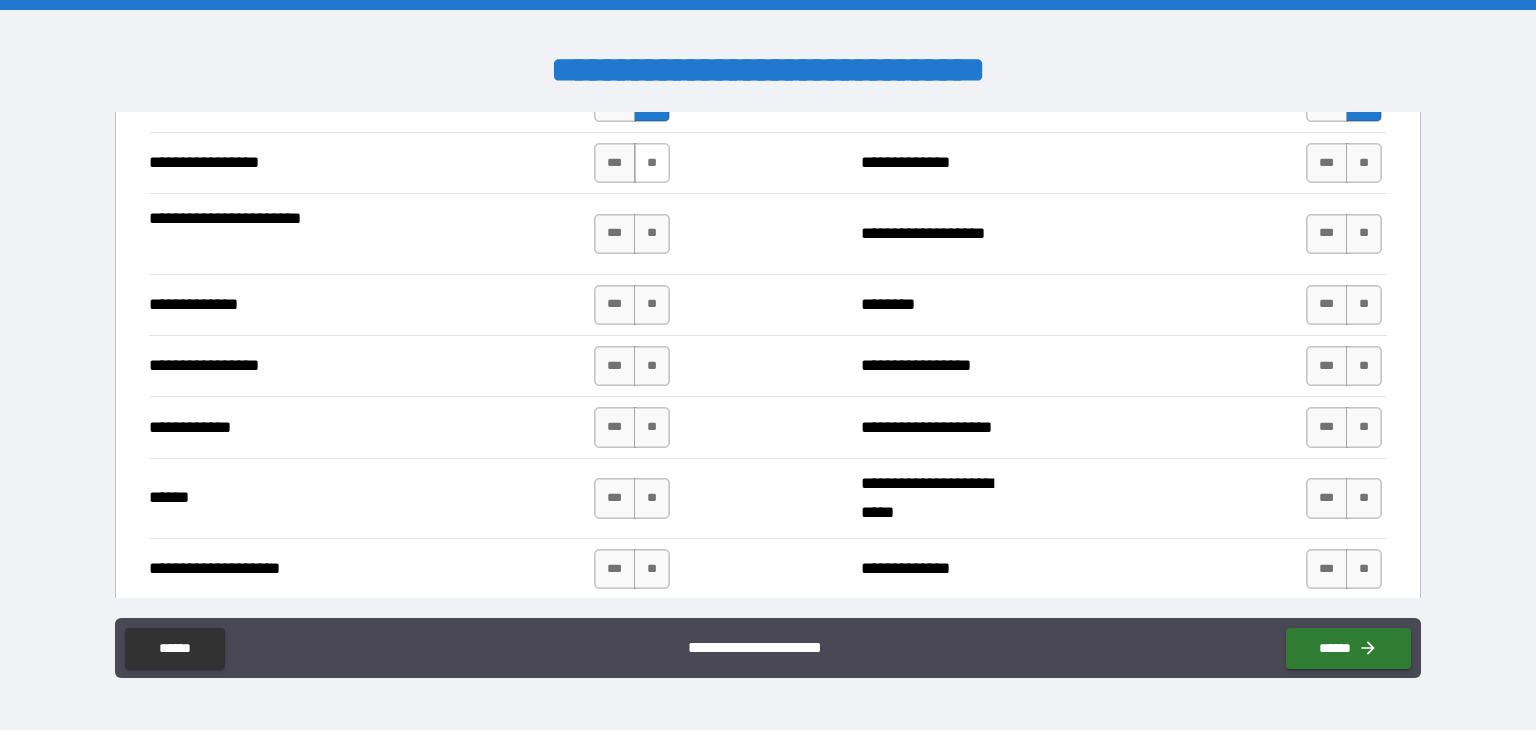 click on "**" at bounding box center (652, 163) 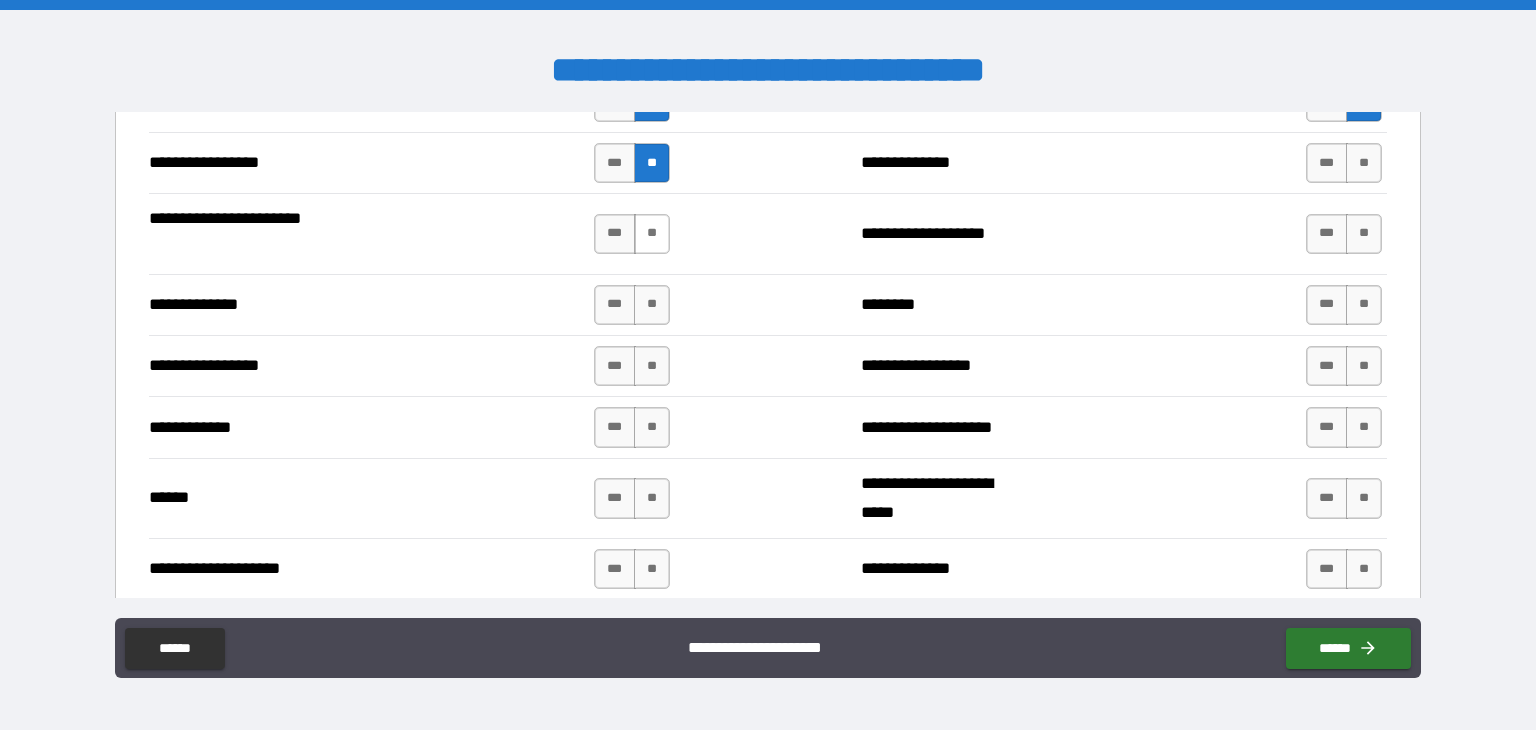 click on "**" at bounding box center [652, 234] 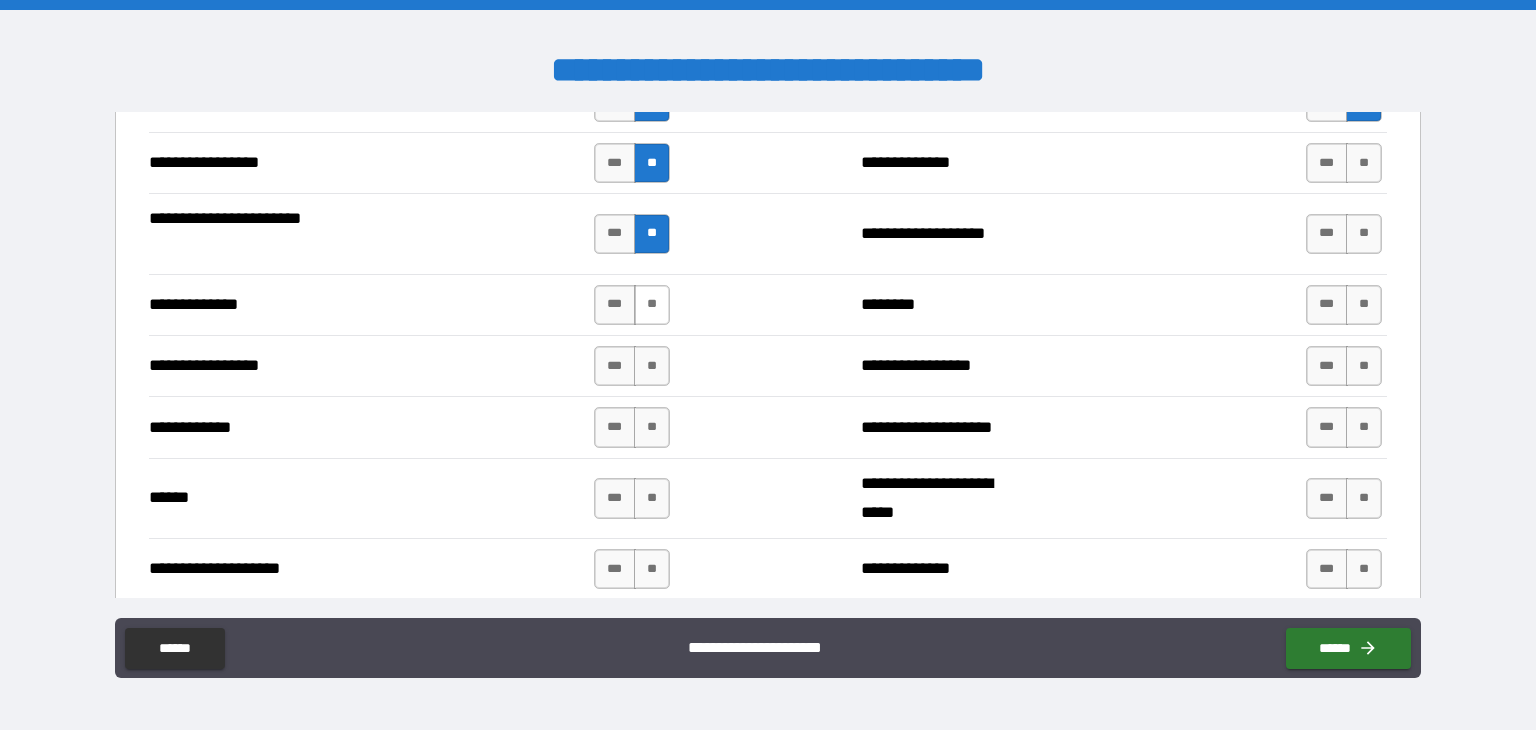 click on "**" at bounding box center [652, 305] 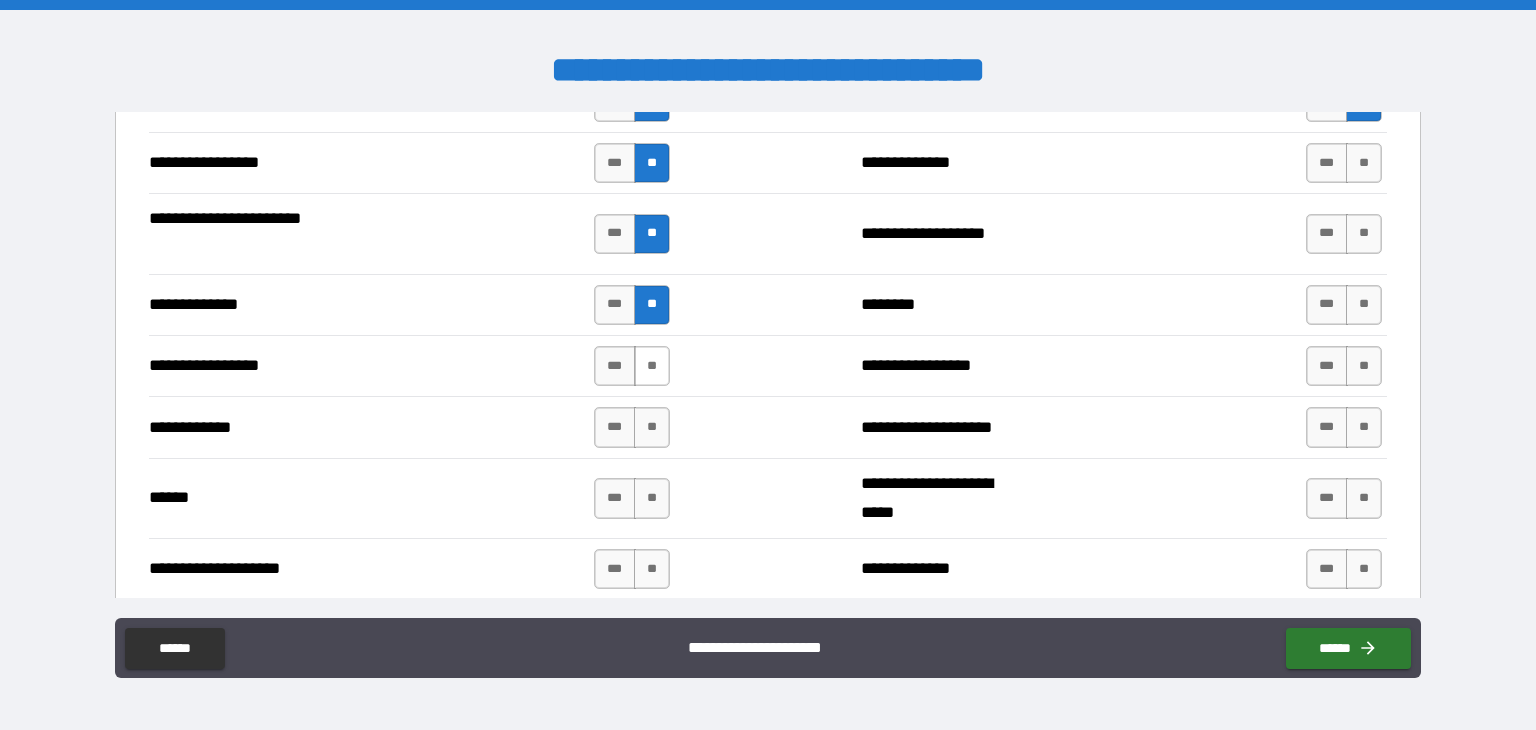 click on "**" at bounding box center [652, 366] 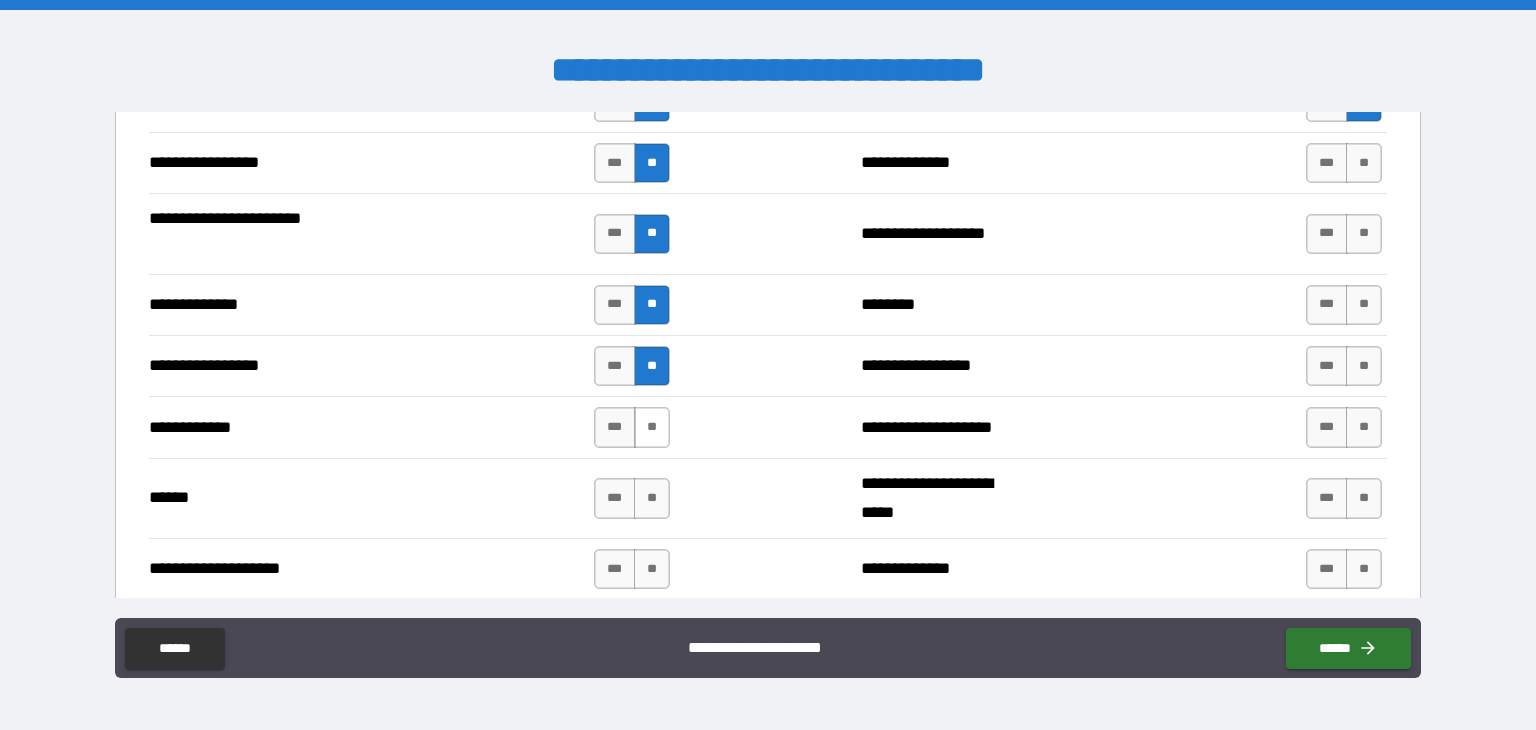 click on "**" at bounding box center [652, 427] 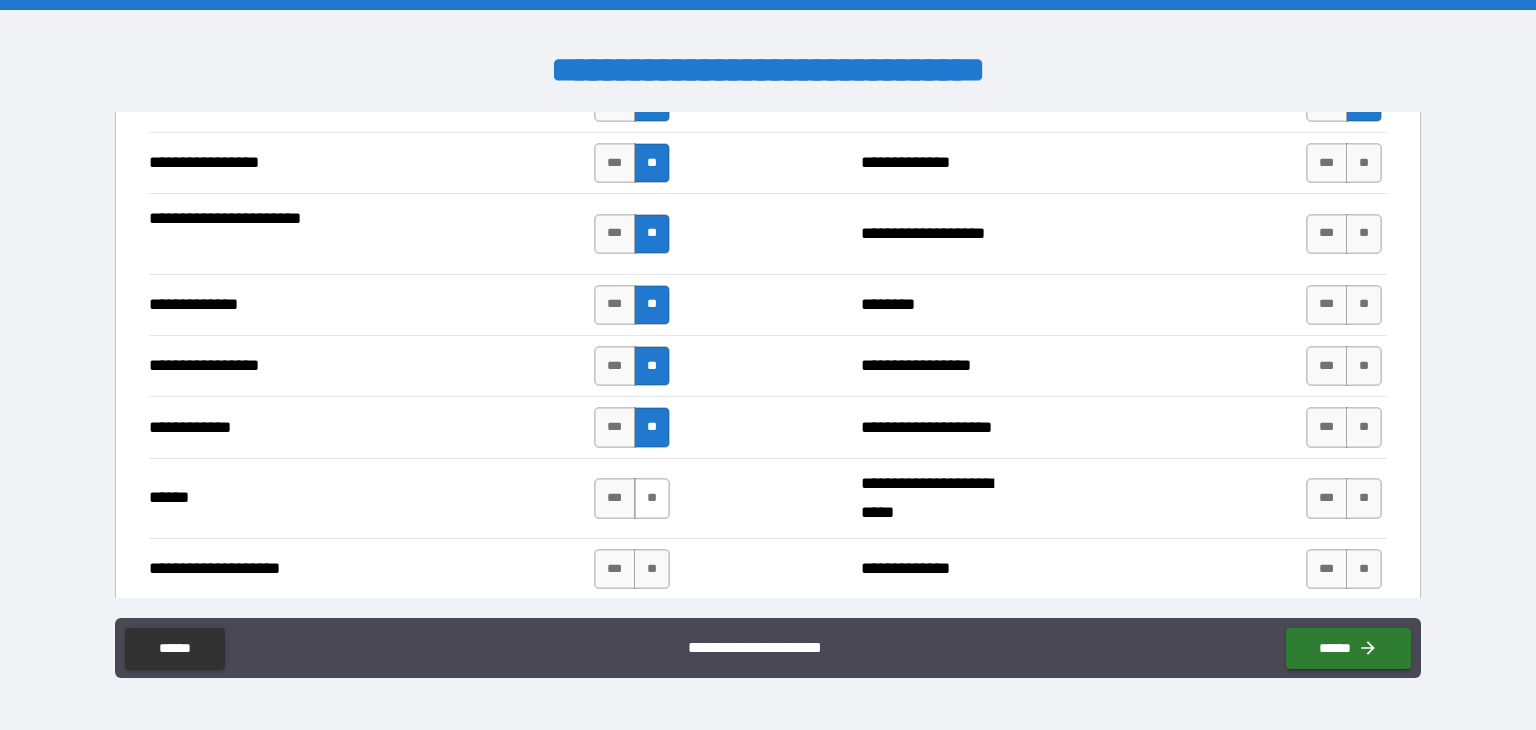click on "**" at bounding box center [652, 498] 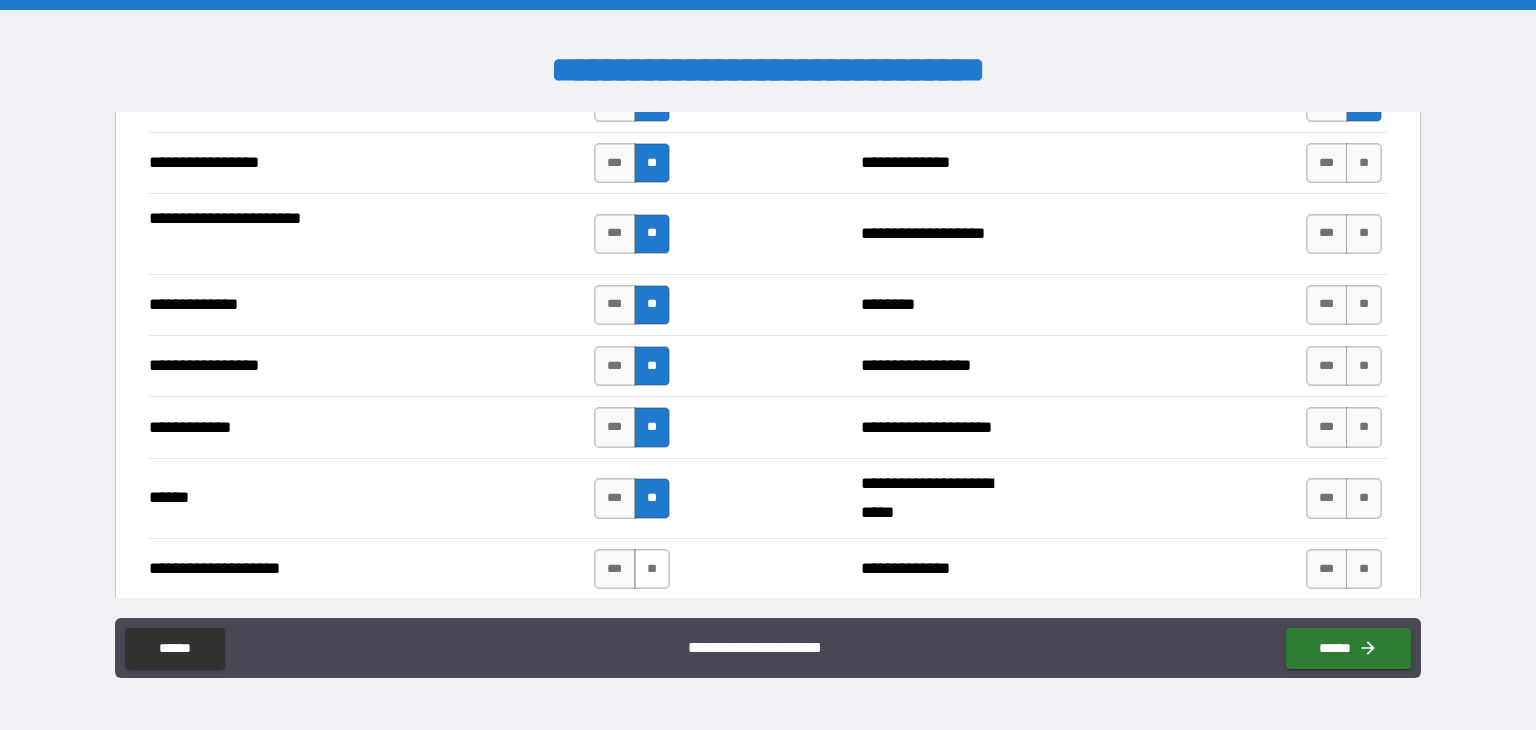 click on "**" at bounding box center [652, 569] 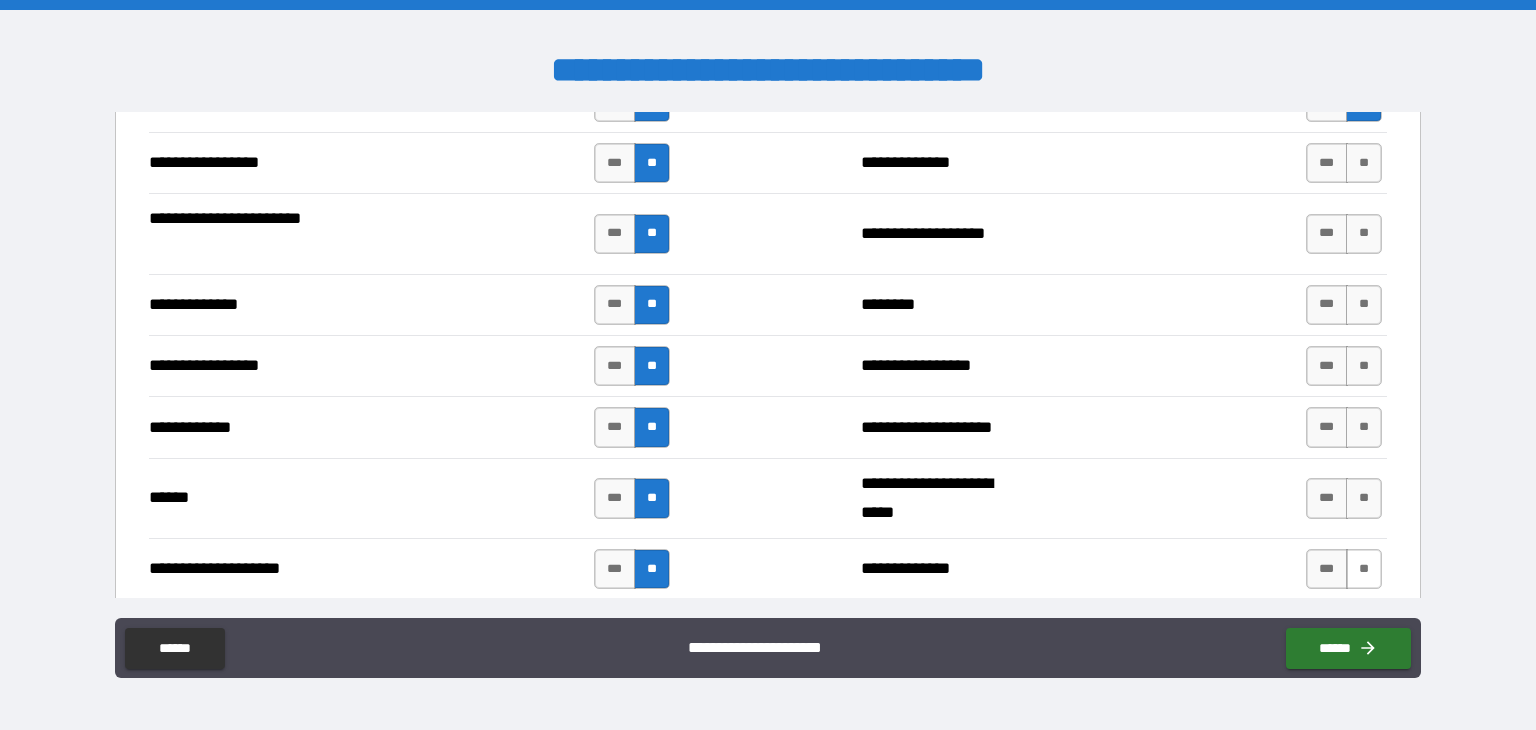 click on "**" at bounding box center [1364, 569] 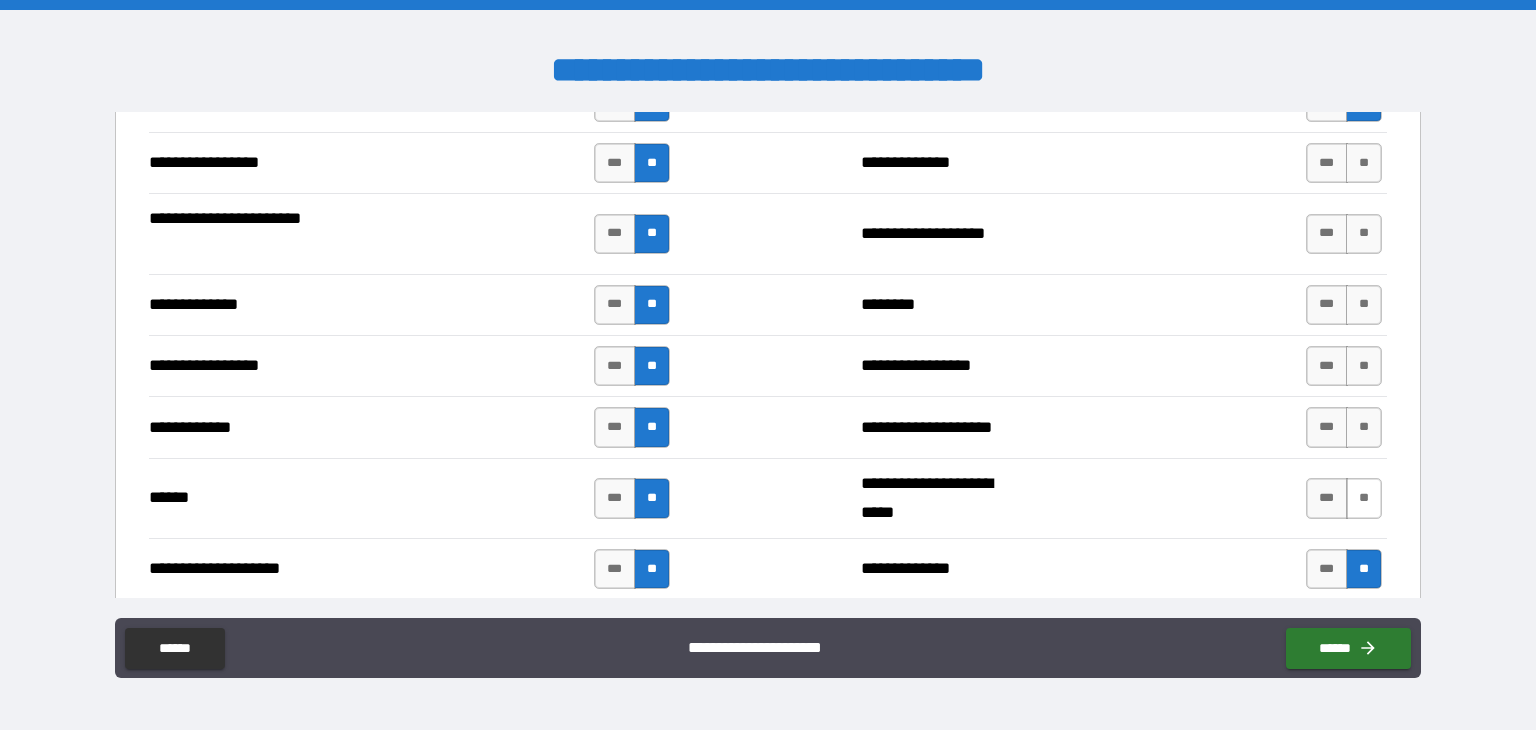 click on "**" at bounding box center [1364, 498] 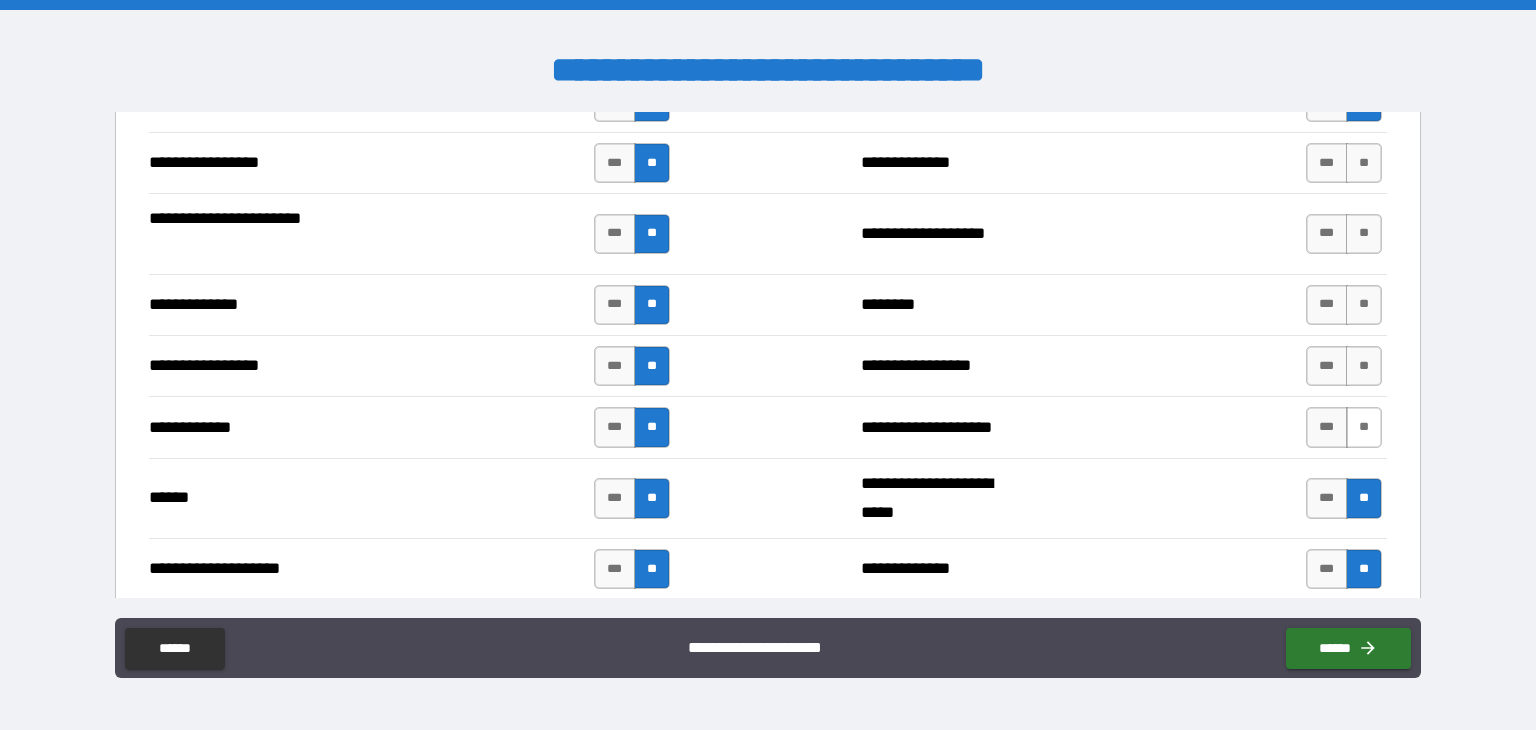 click on "**" at bounding box center [1364, 427] 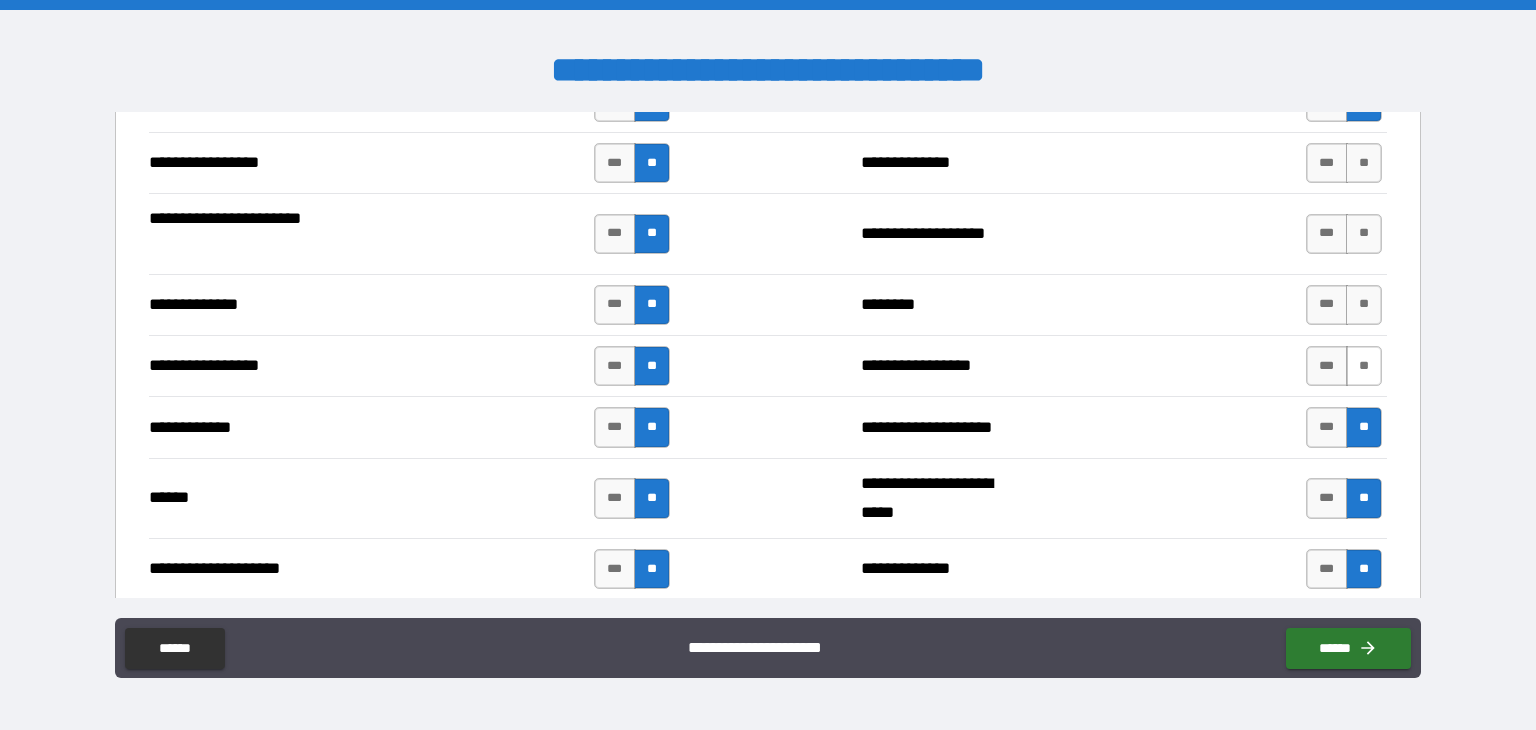 click on "**" at bounding box center [1364, 366] 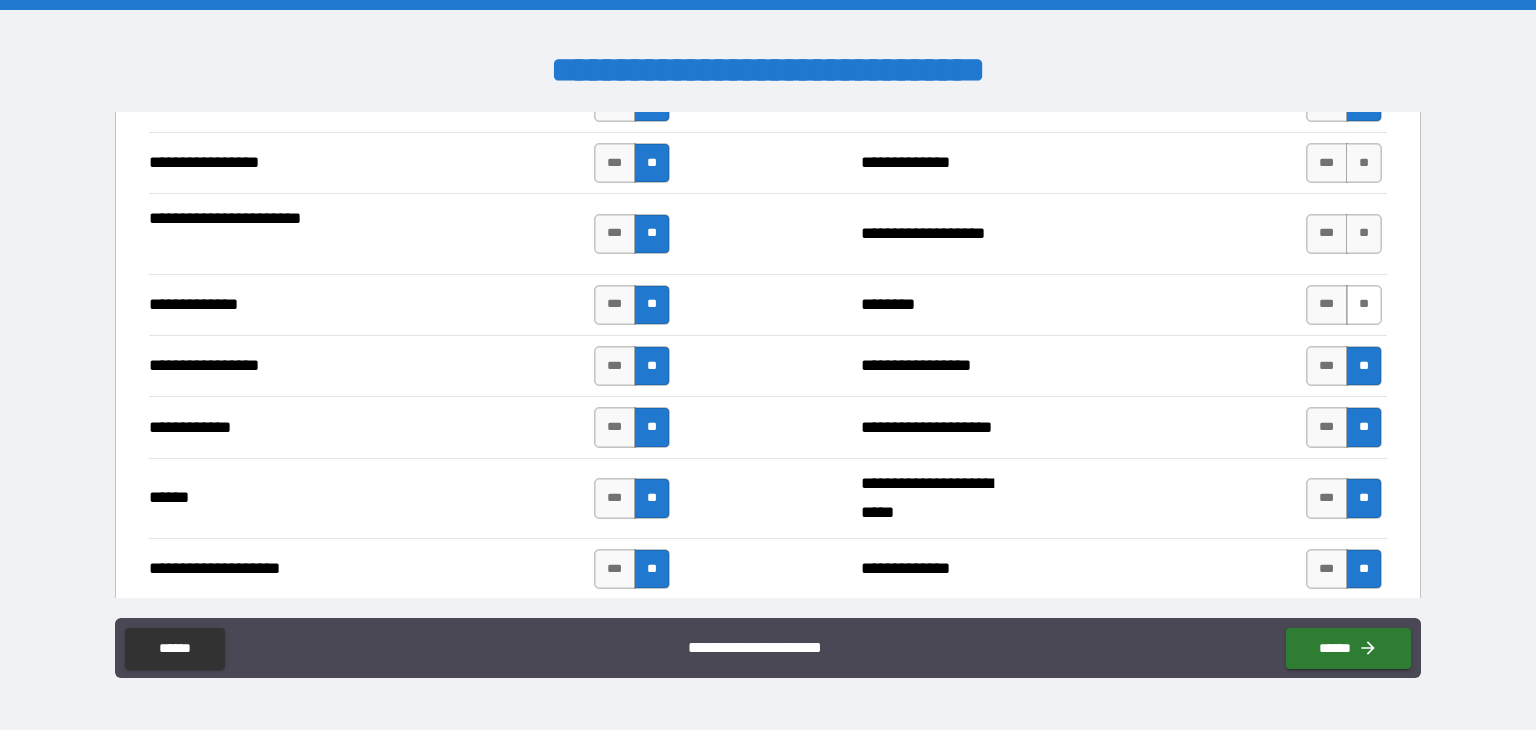 click on "**" at bounding box center [1364, 305] 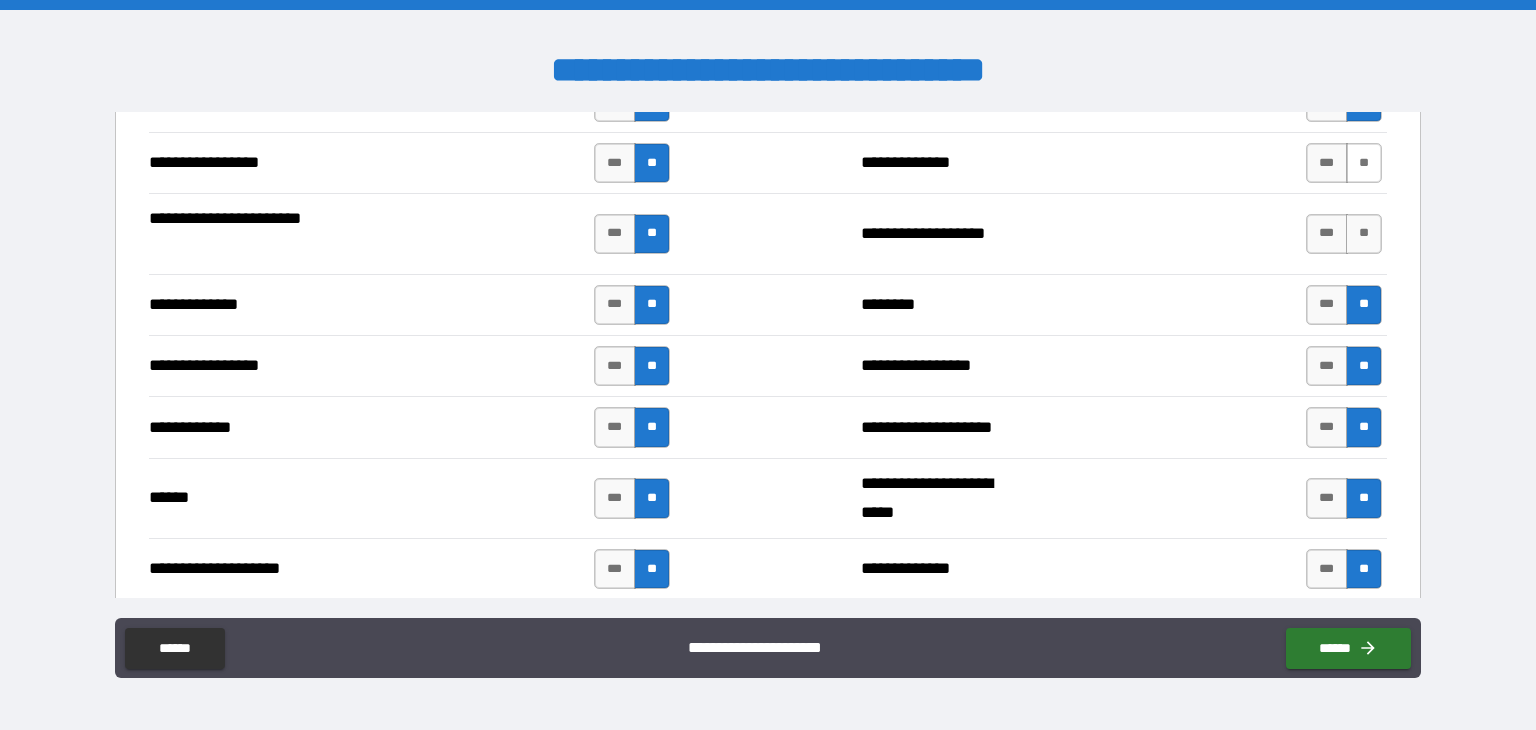 click on "**" at bounding box center (1364, 163) 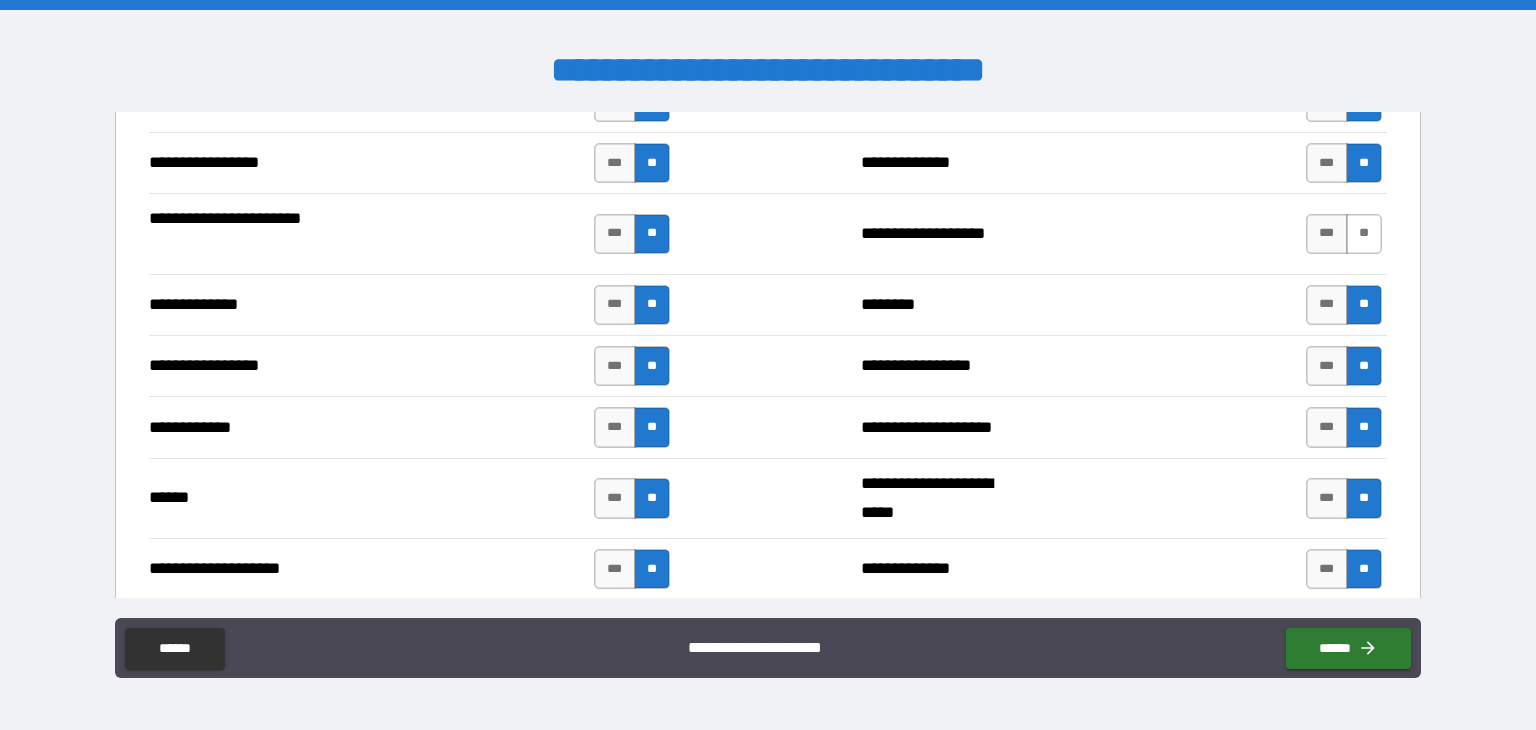 click on "**" at bounding box center [1364, 234] 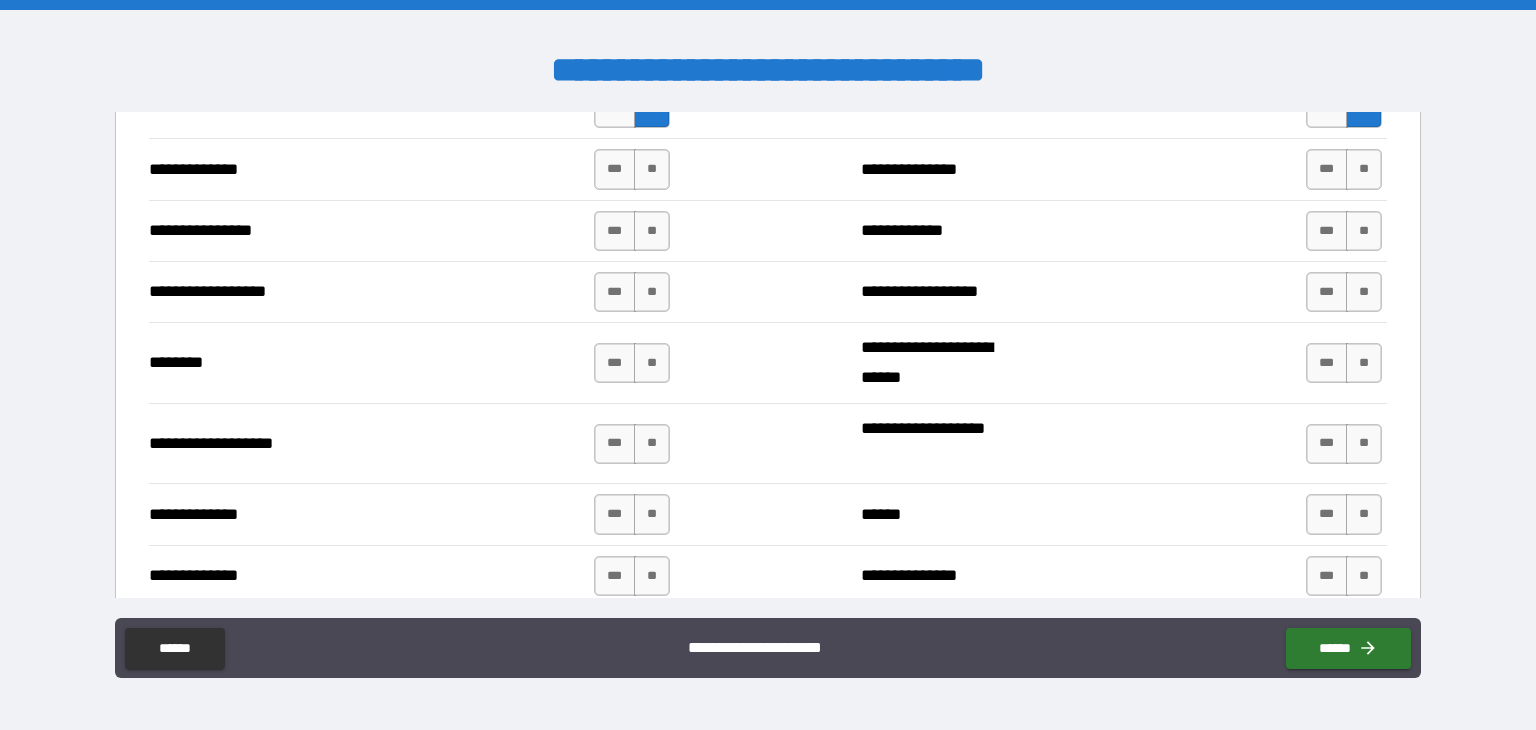 scroll, scrollTop: 3017, scrollLeft: 0, axis: vertical 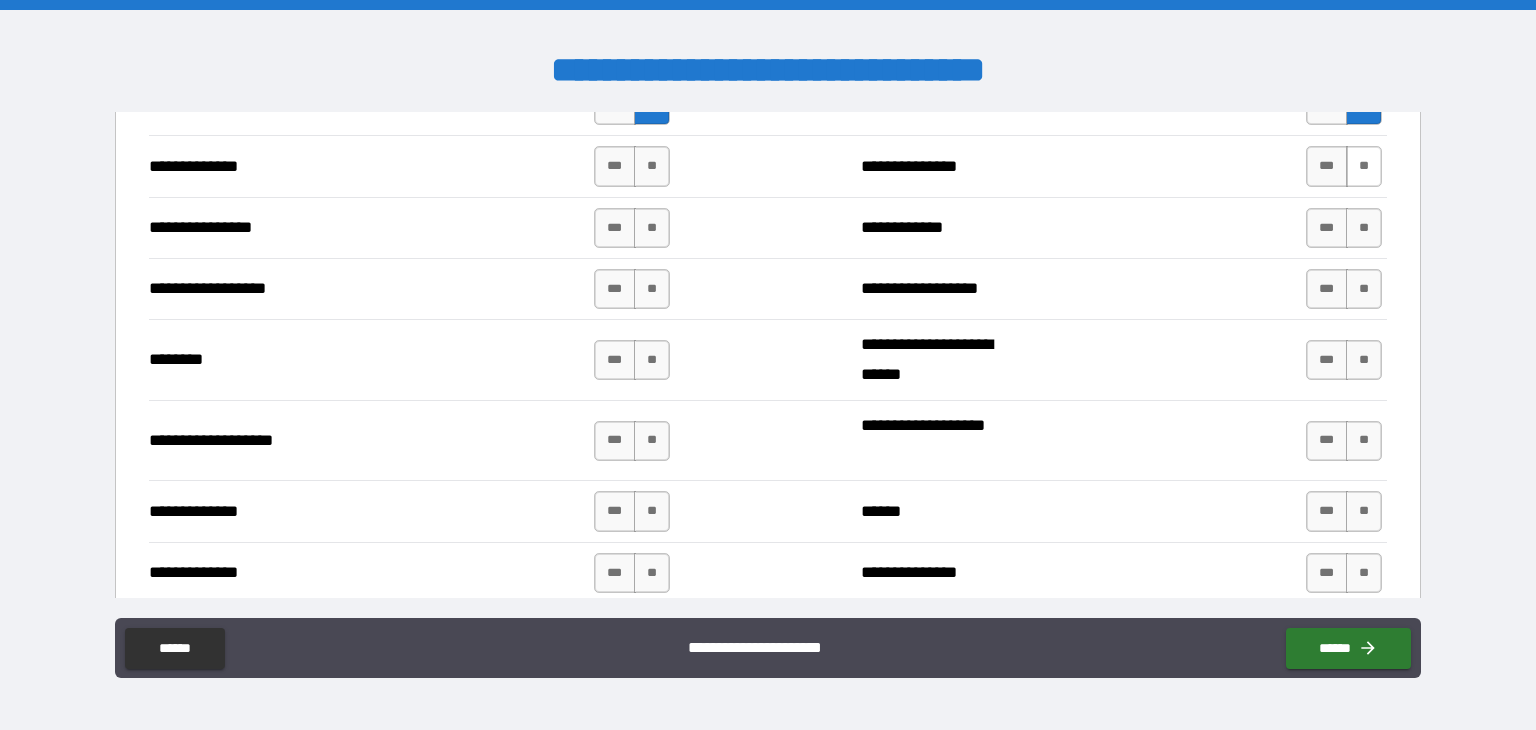 click on "**" at bounding box center [1364, 166] 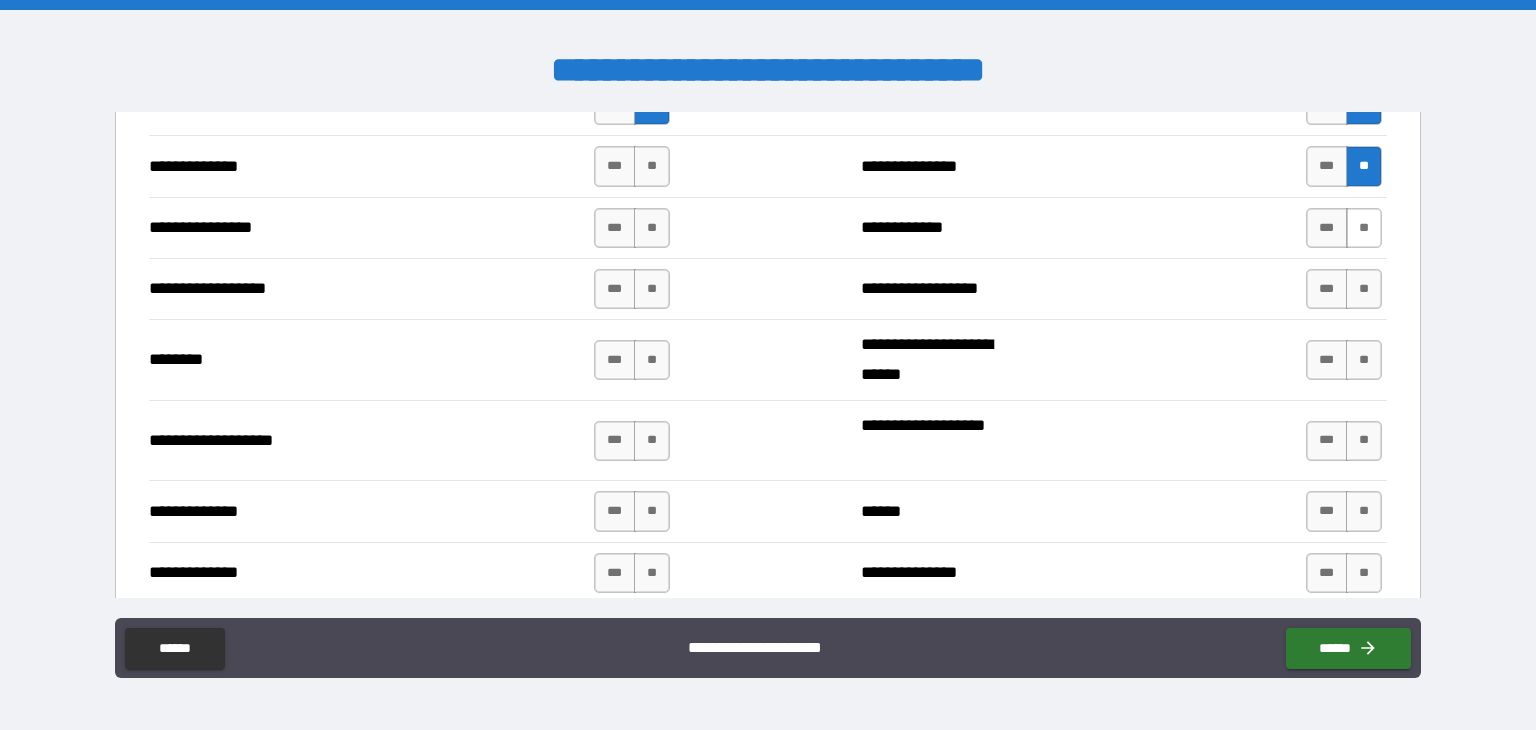 click on "**" at bounding box center (1364, 228) 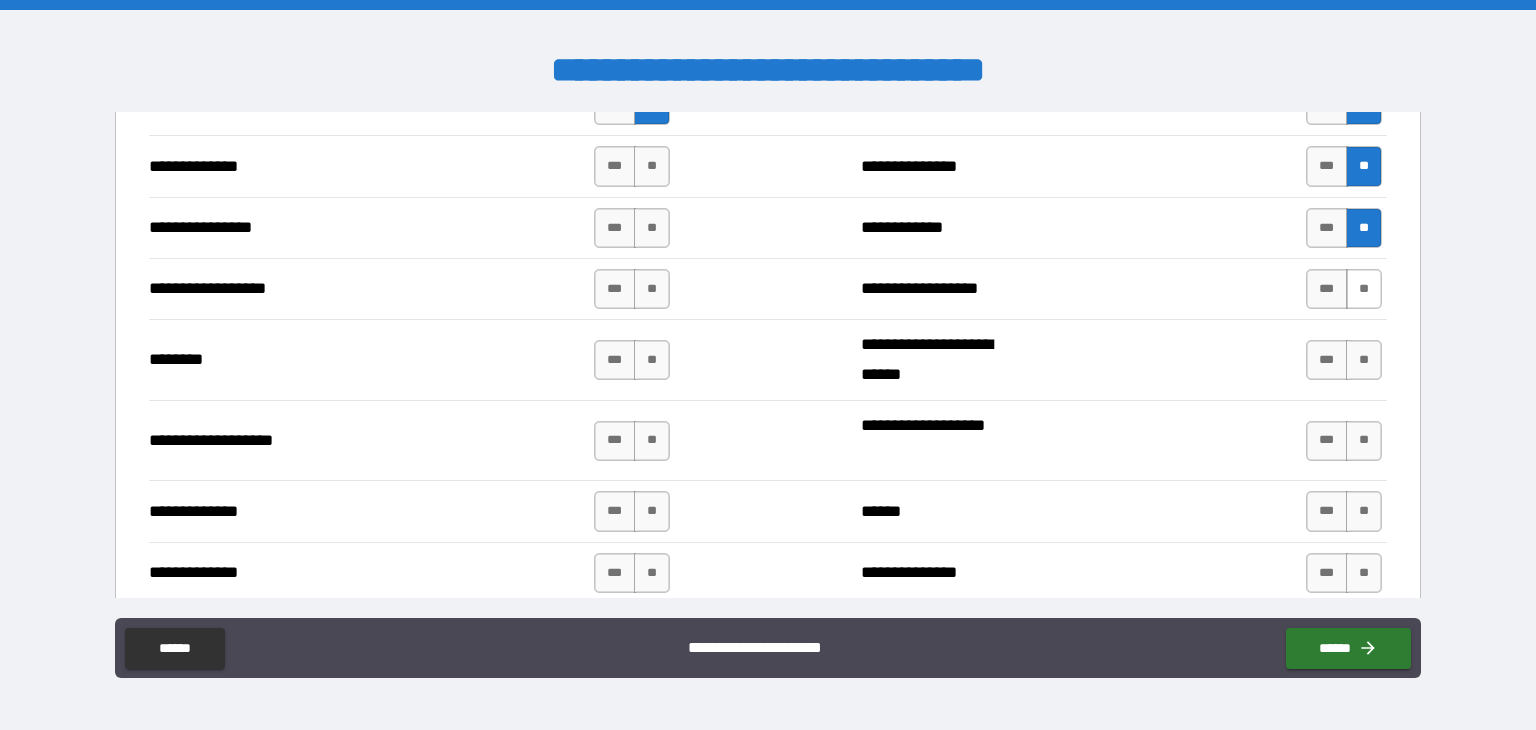 click on "**" at bounding box center (1364, 289) 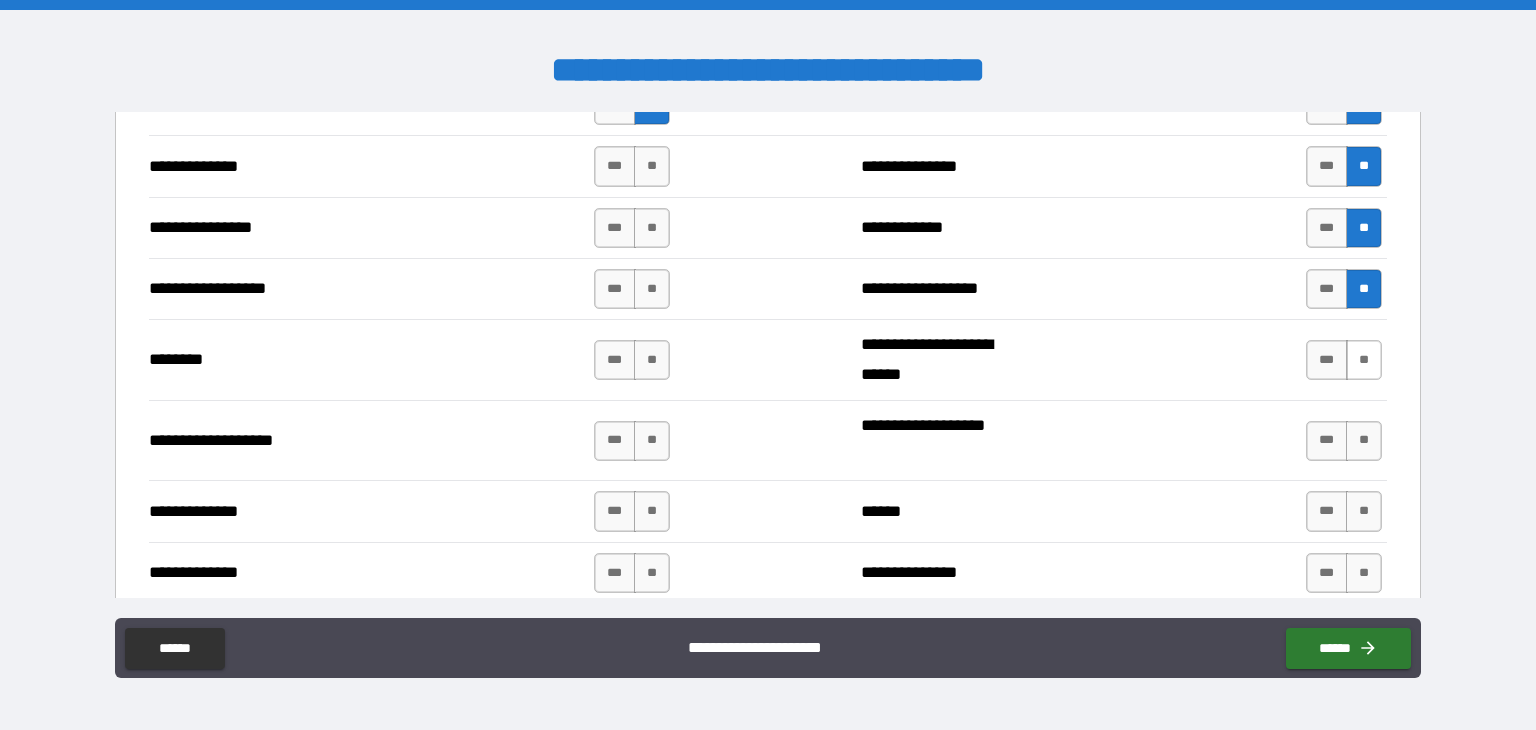 click on "**" at bounding box center [1364, 360] 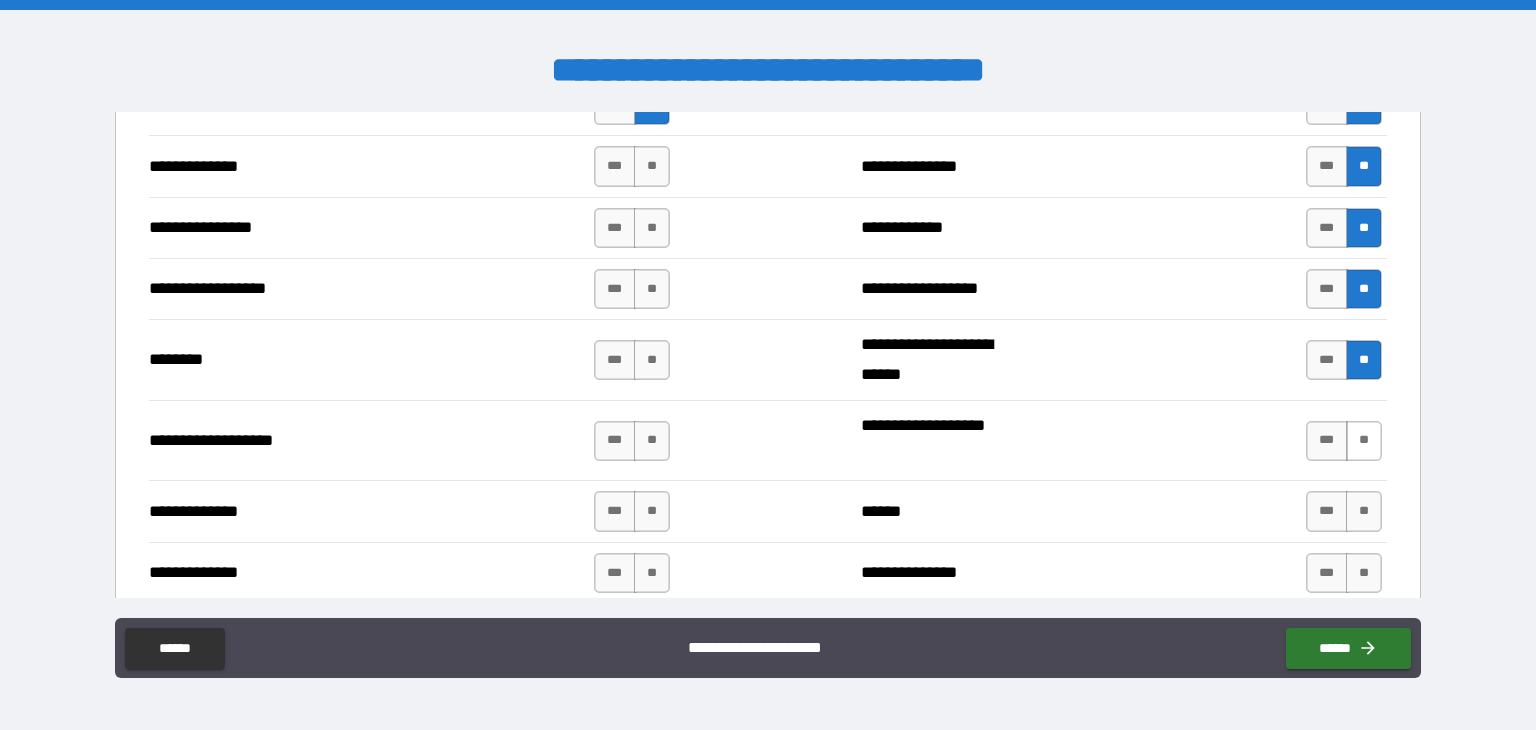 click on "**" at bounding box center [1364, 441] 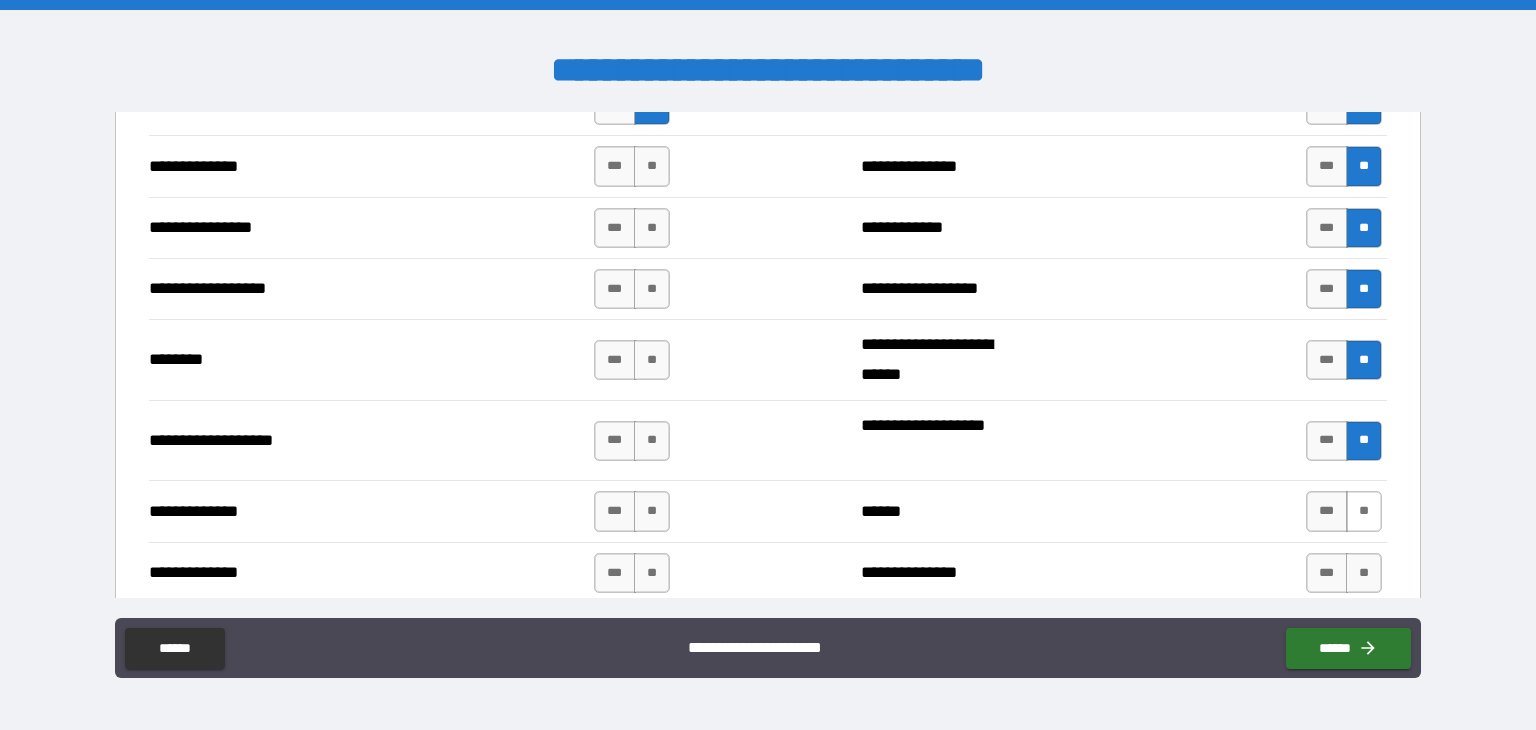 click on "**" at bounding box center [1364, 511] 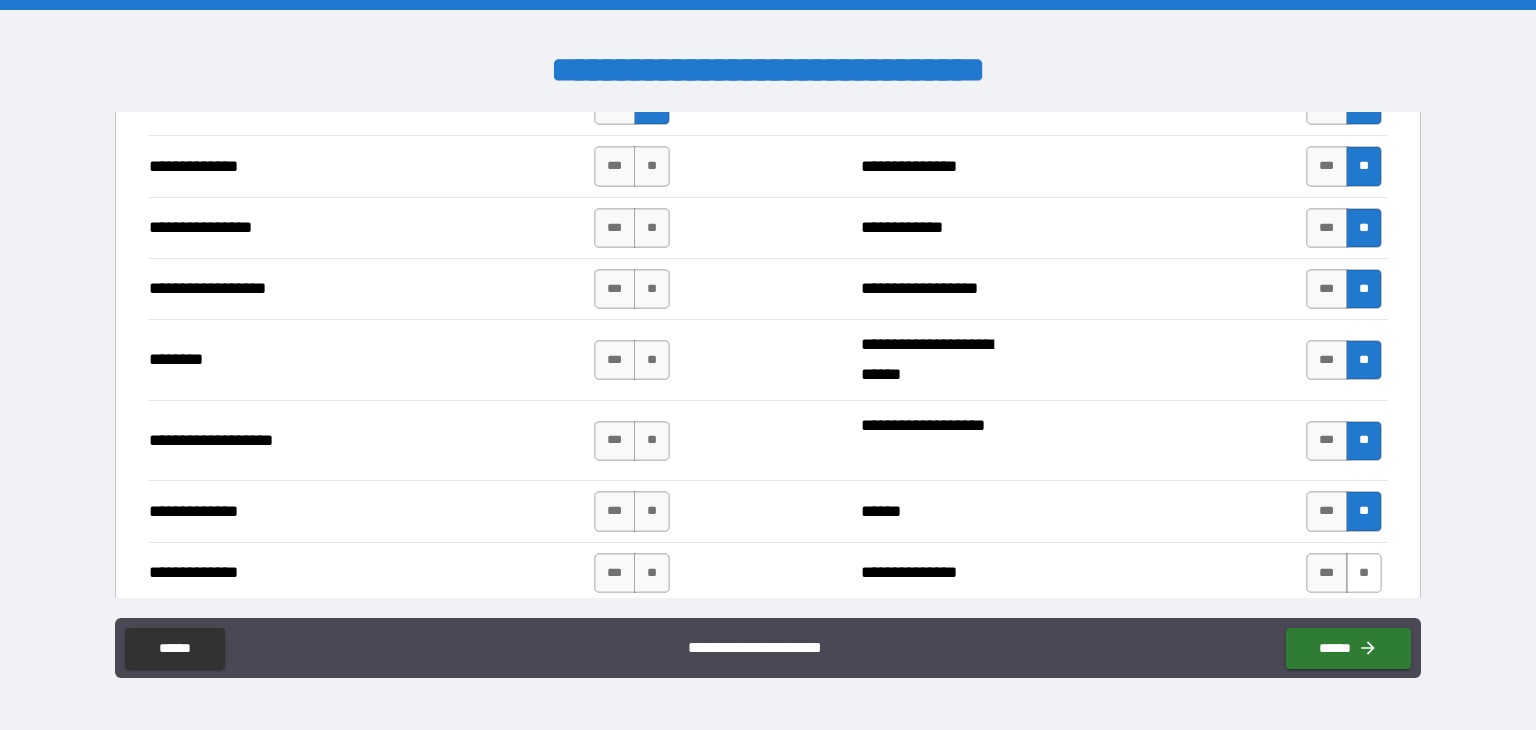 click on "**" at bounding box center [1364, 573] 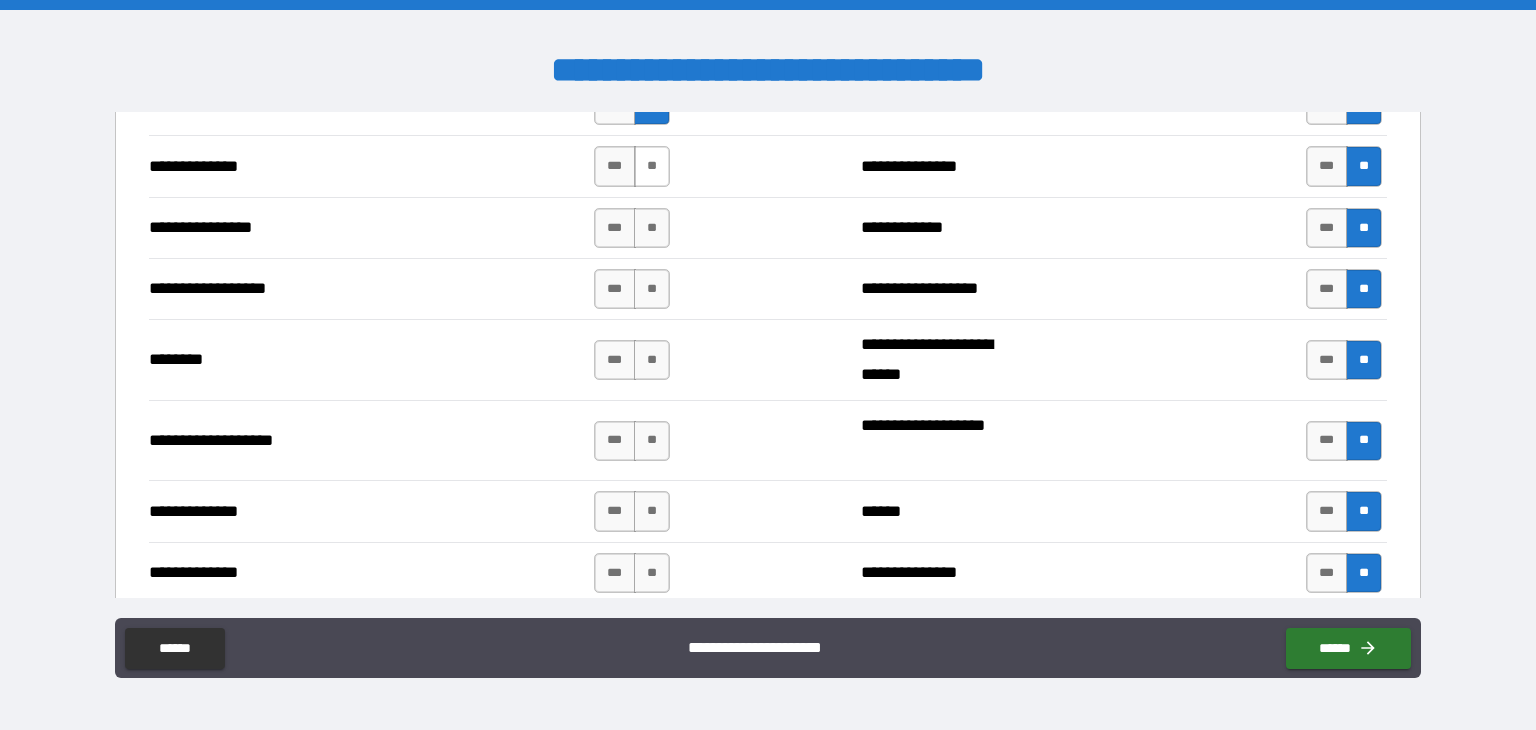 click on "**" at bounding box center [652, 166] 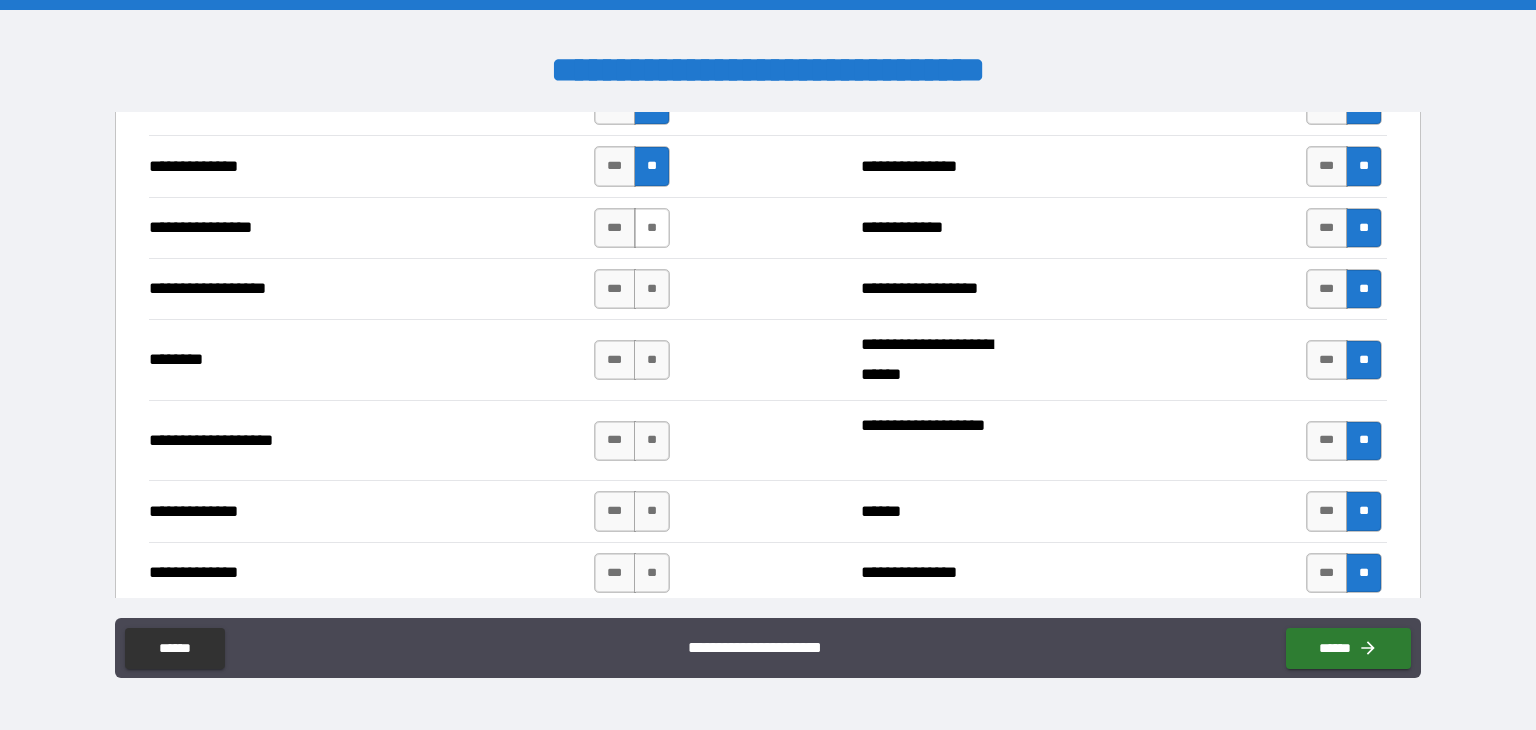 click on "**" at bounding box center (652, 228) 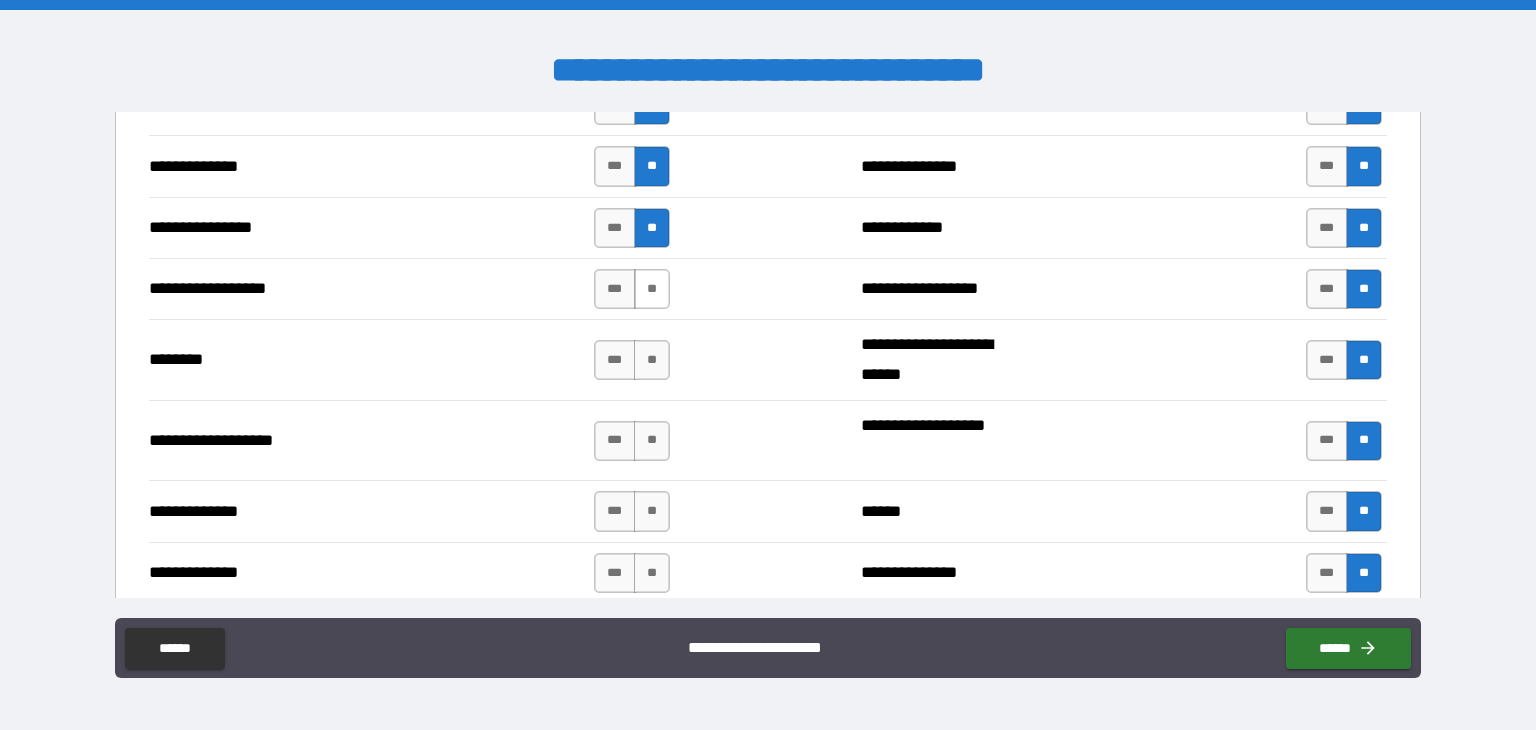 click on "**" at bounding box center [652, 289] 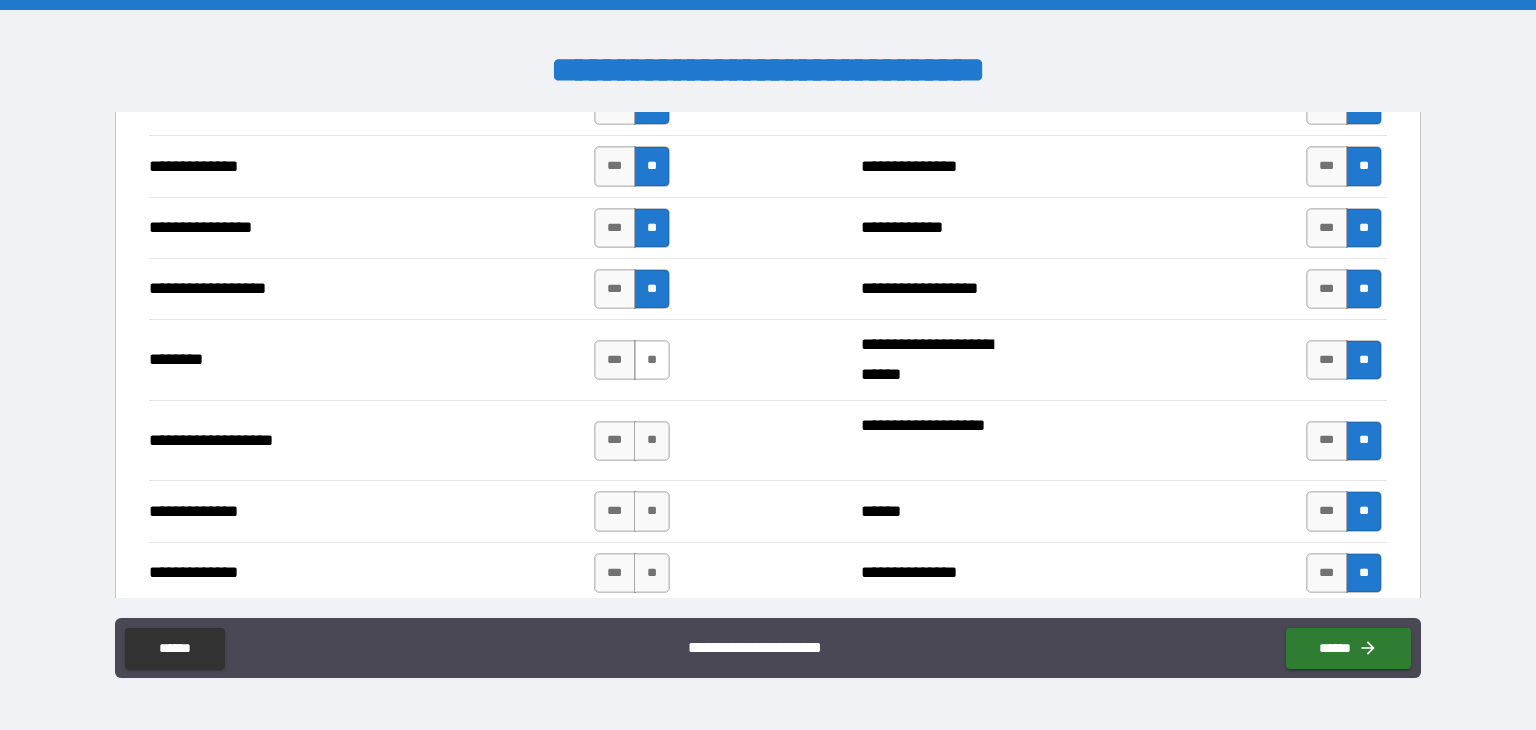 click on "**" at bounding box center [652, 360] 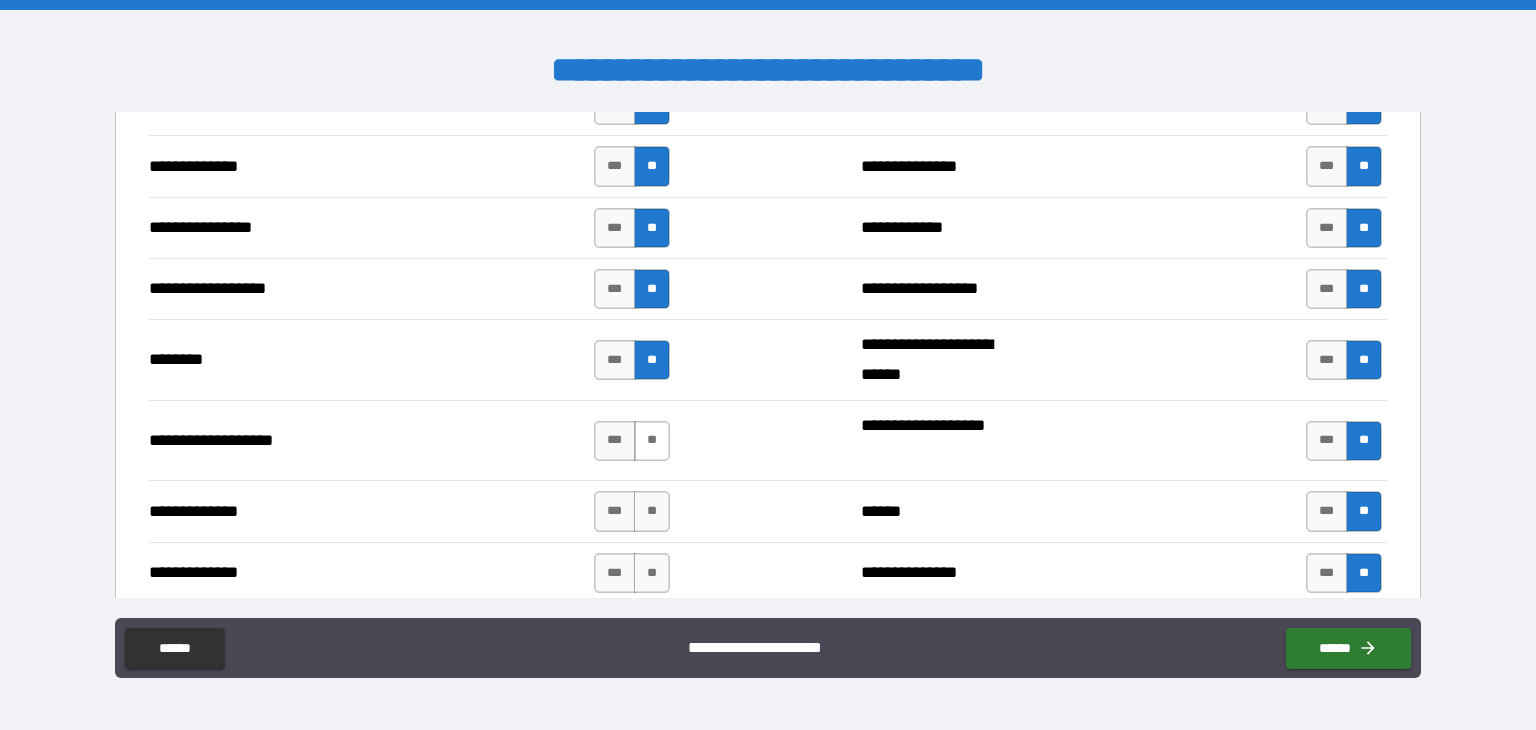 click on "**" at bounding box center (652, 441) 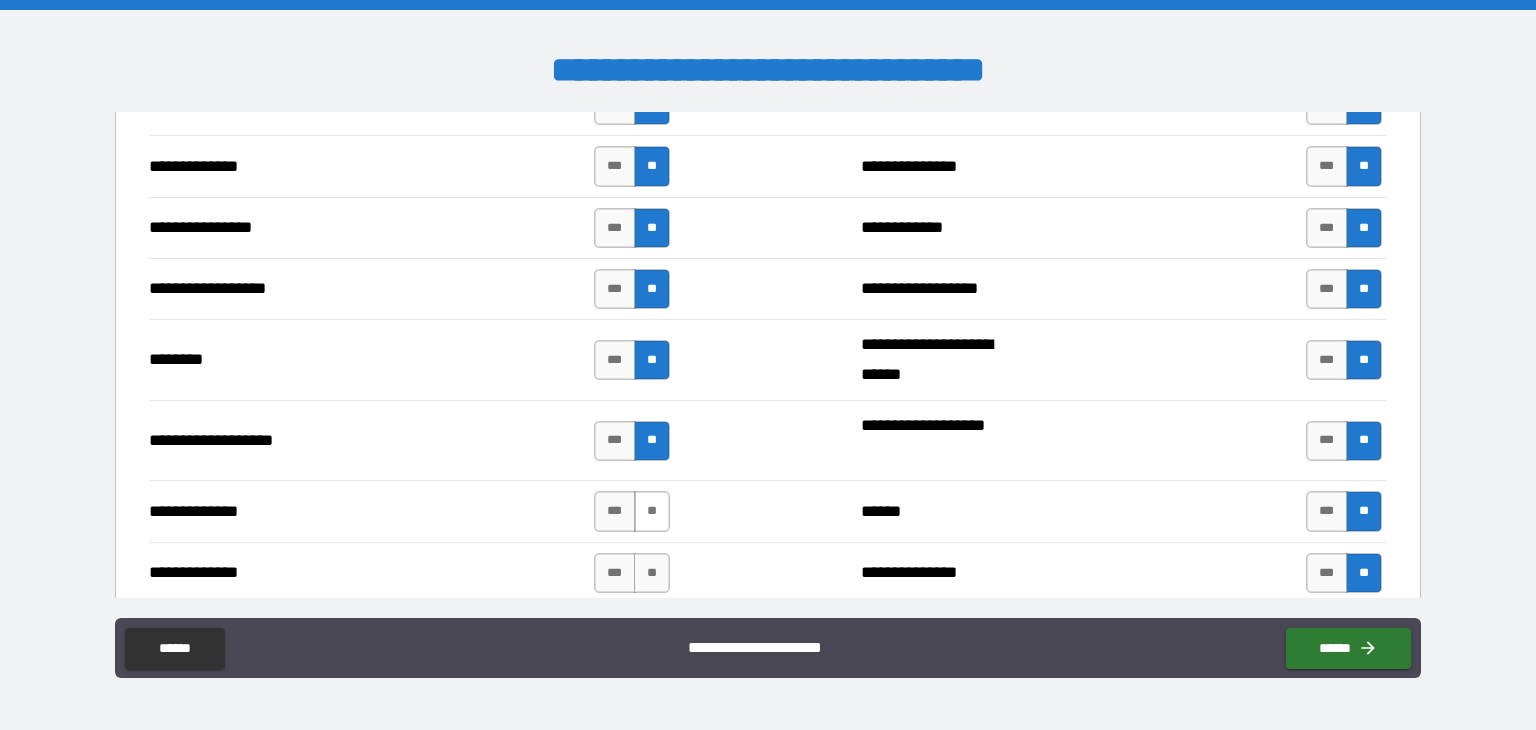 click on "**" at bounding box center (652, 511) 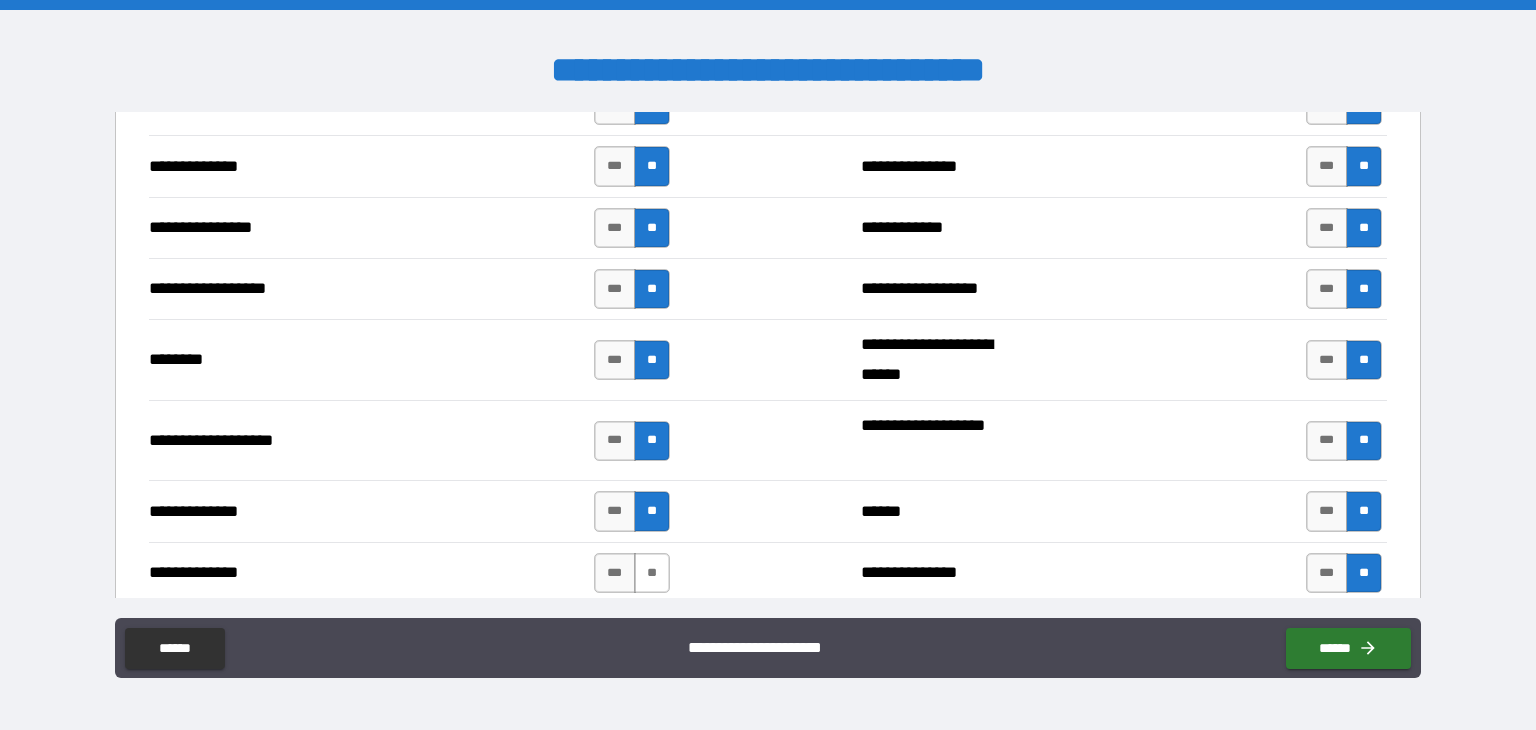 click on "**" at bounding box center (652, 573) 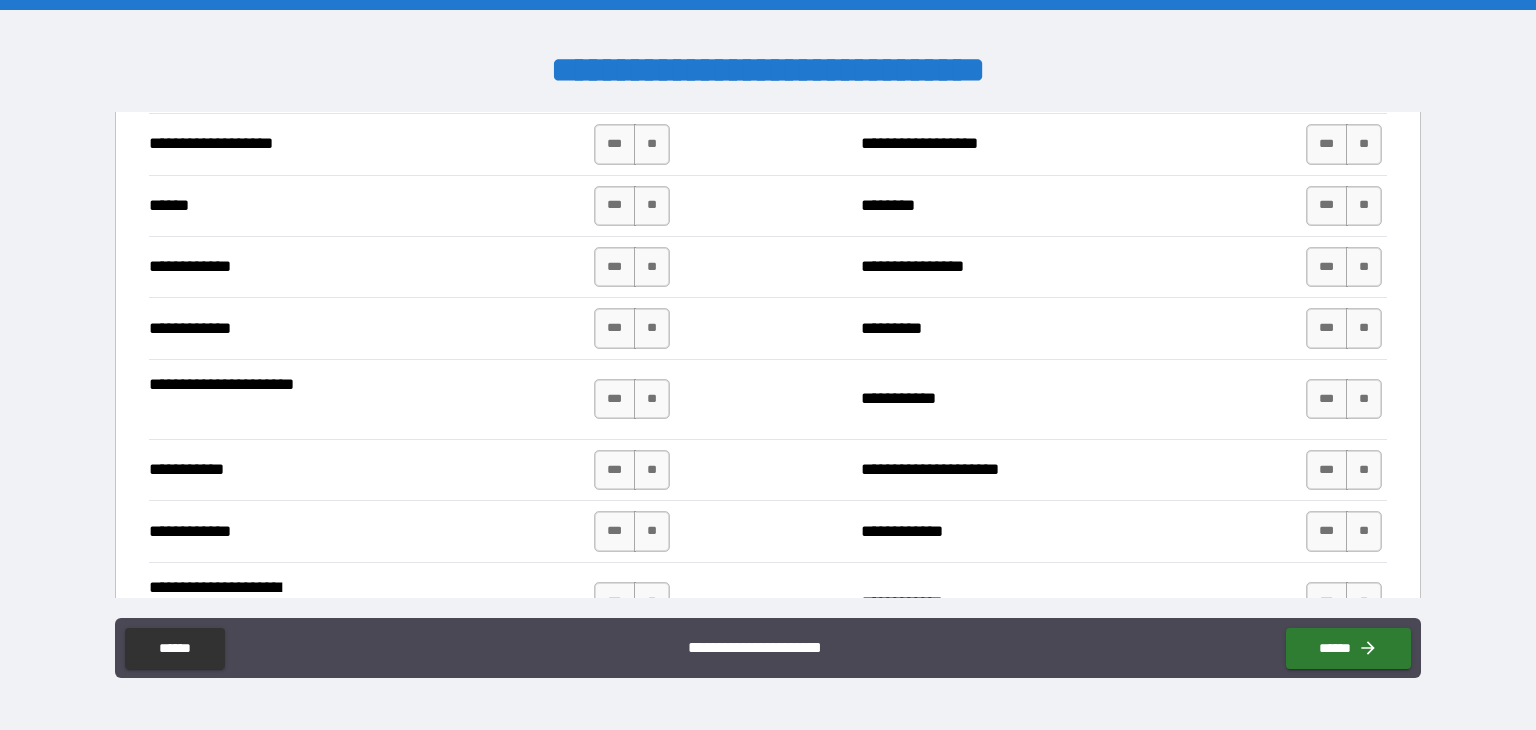 scroll, scrollTop: 3508, scrollLeft: 0, axis: vertical 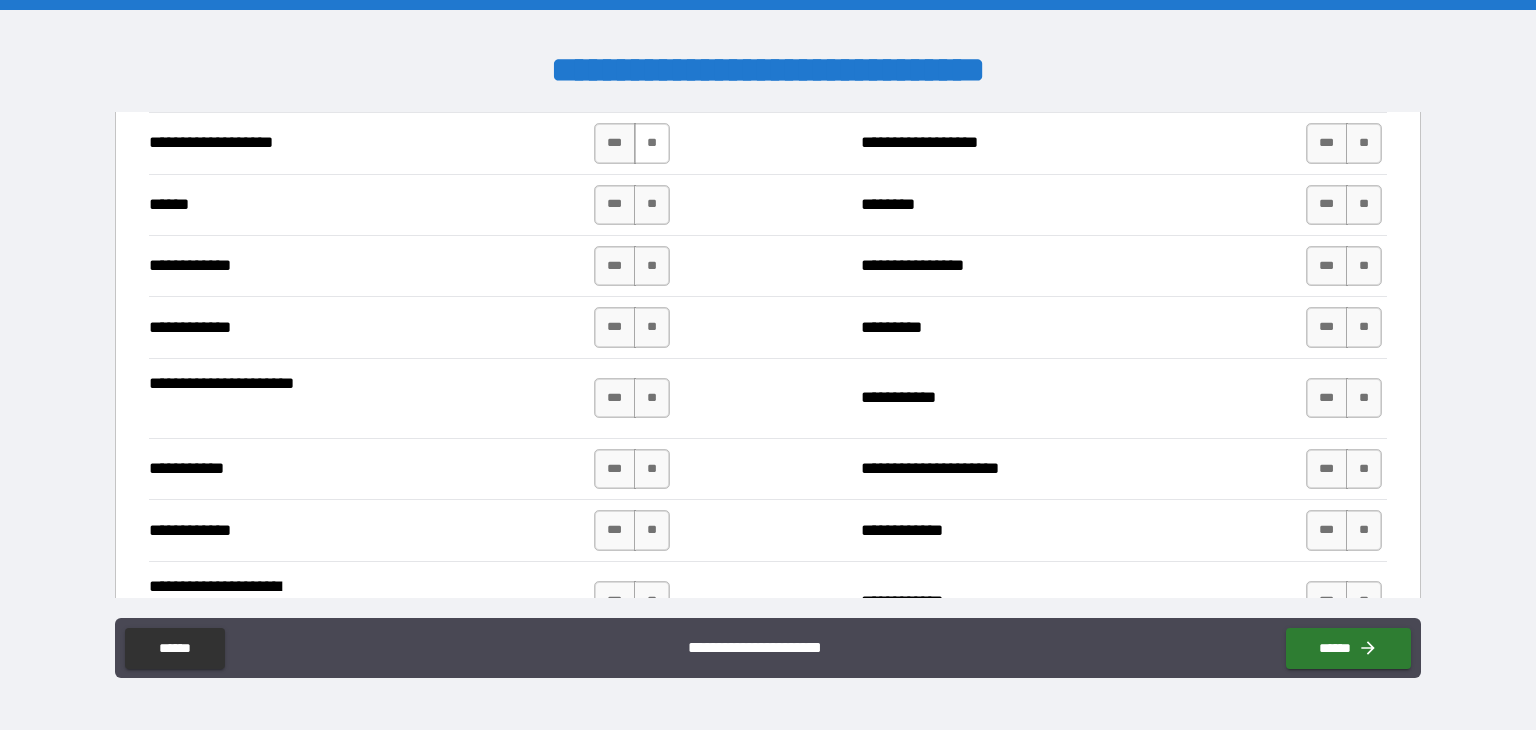 click on "**" at bounding box center (652, 143) 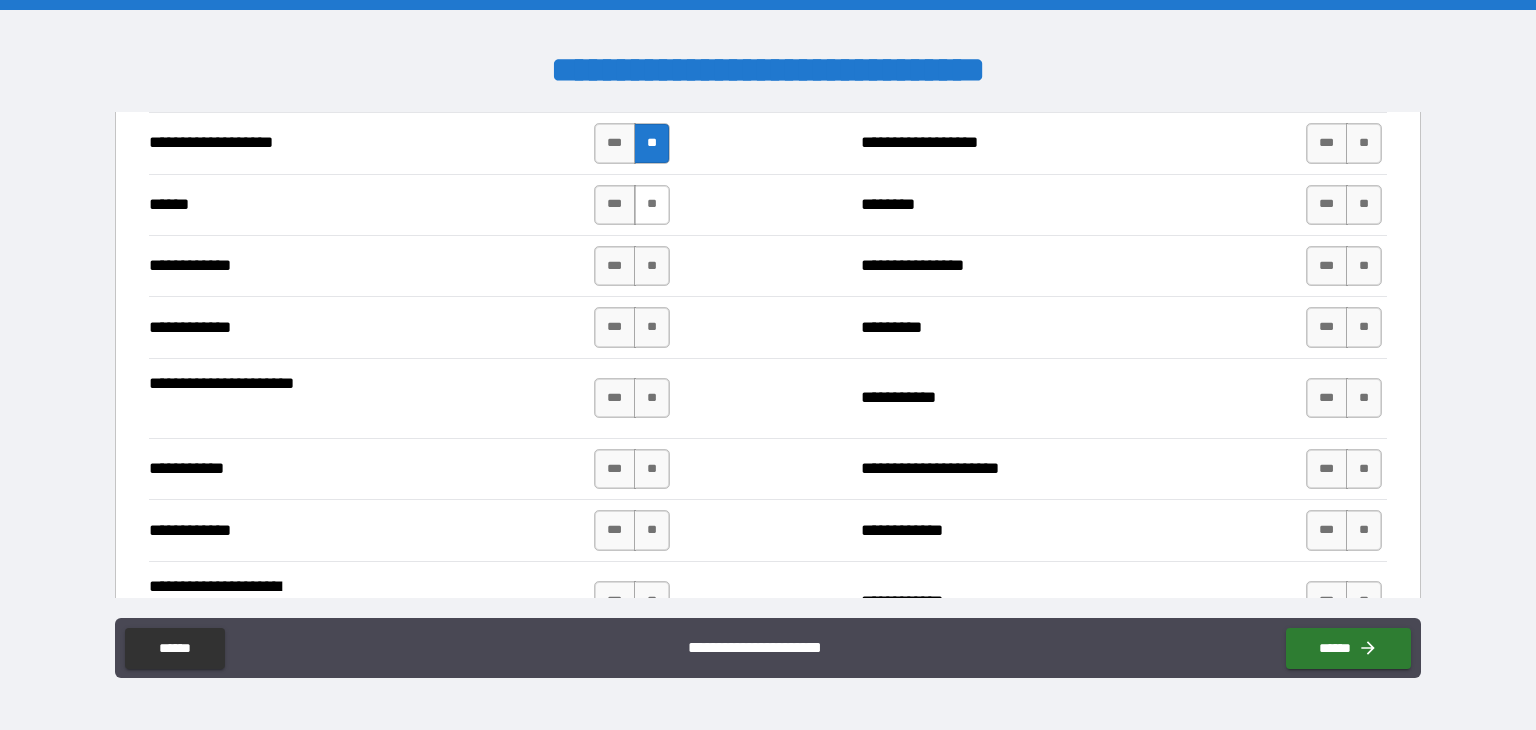 click on "**" at bounding box center [652, 205] 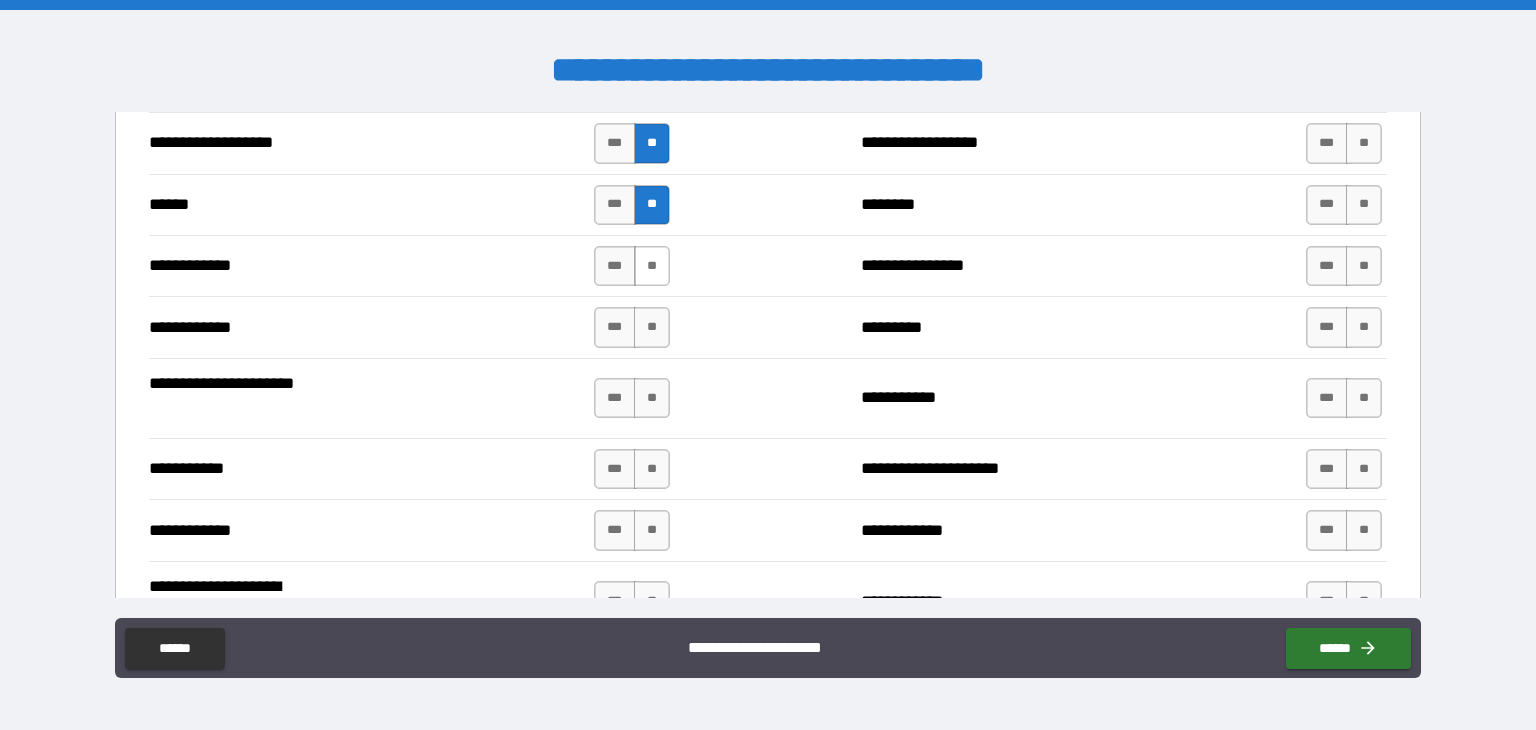 click on "**" at bounding box center [652, 266] 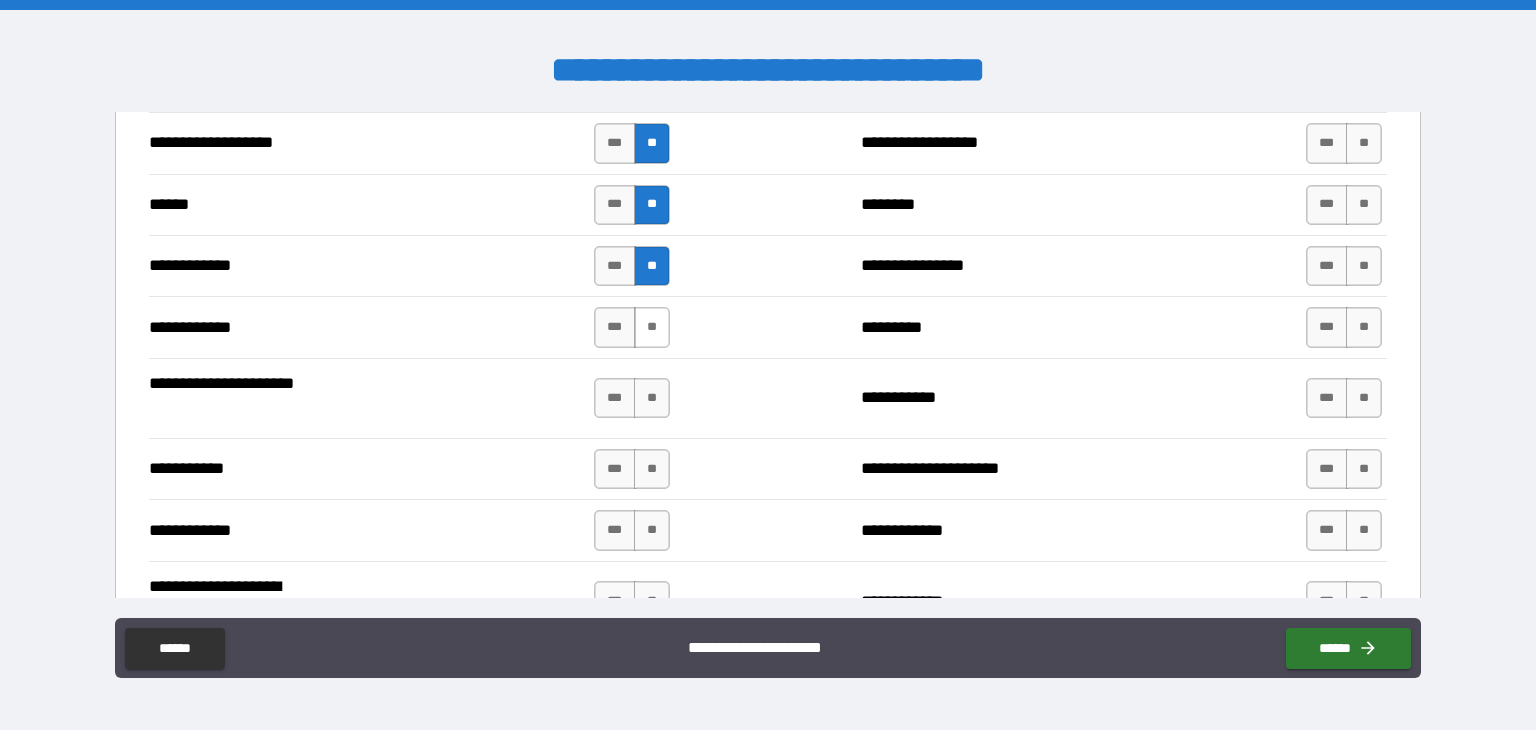 click on "**" at bounding box center (652, 327) 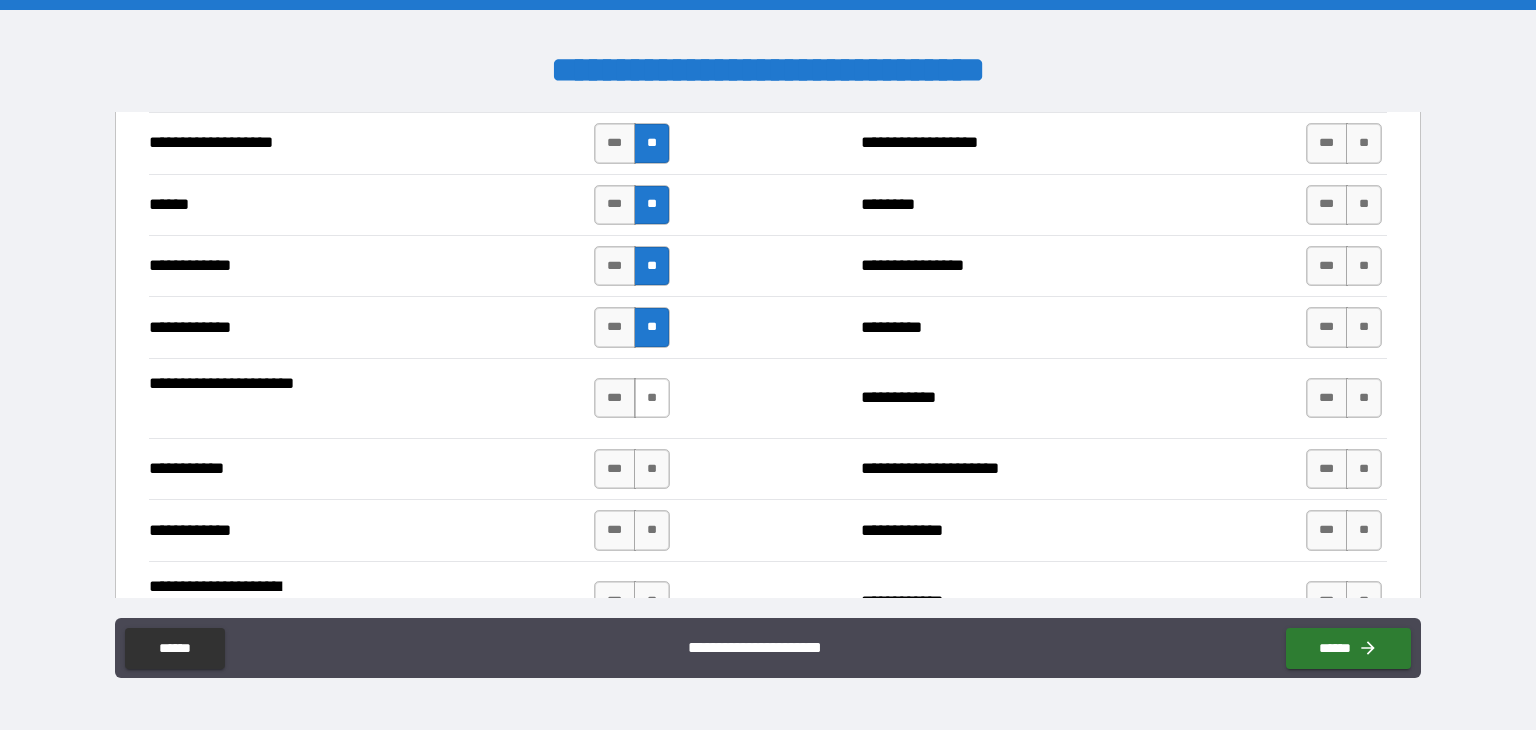 click on "**" at bounding box center [652, 398] 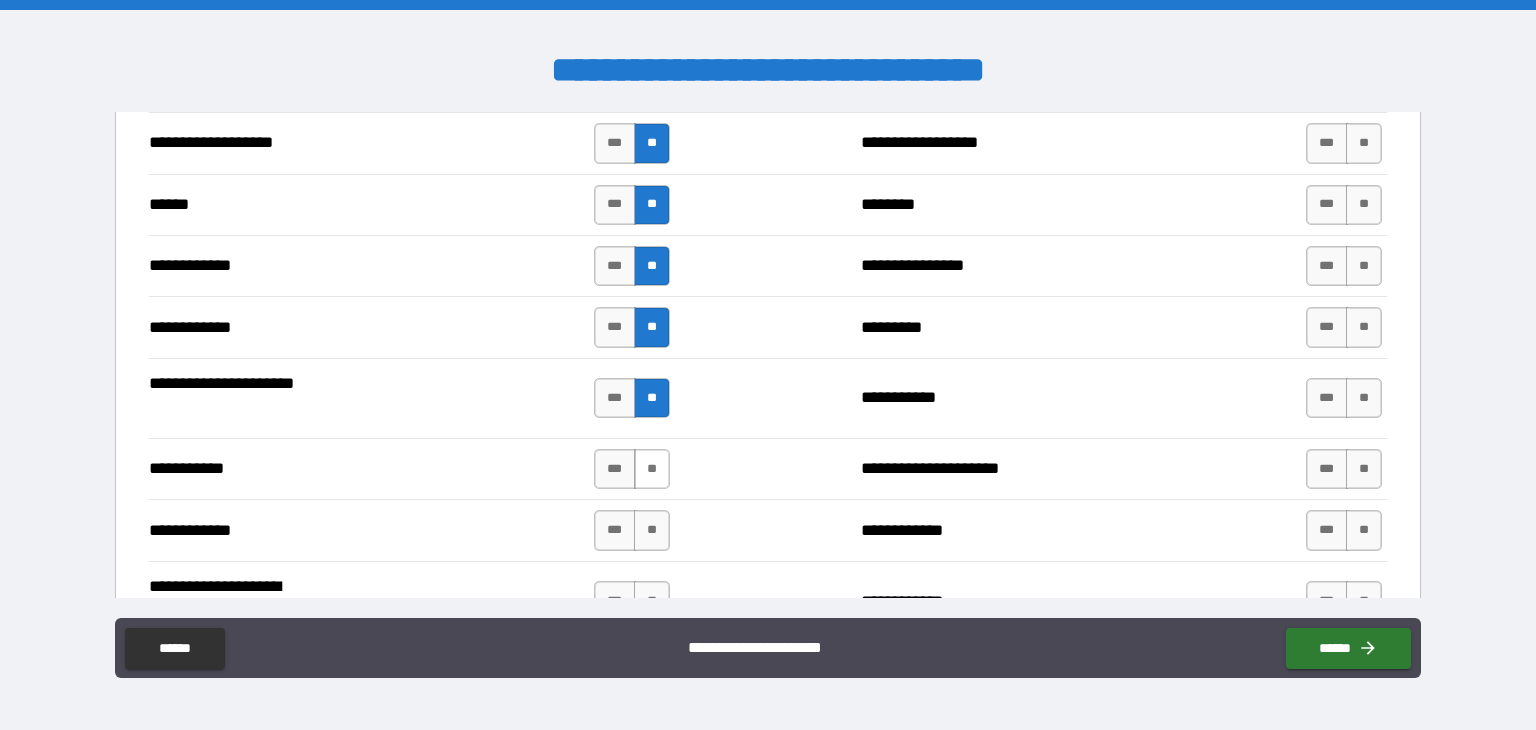click on "**" at bounding box center [652, 469] 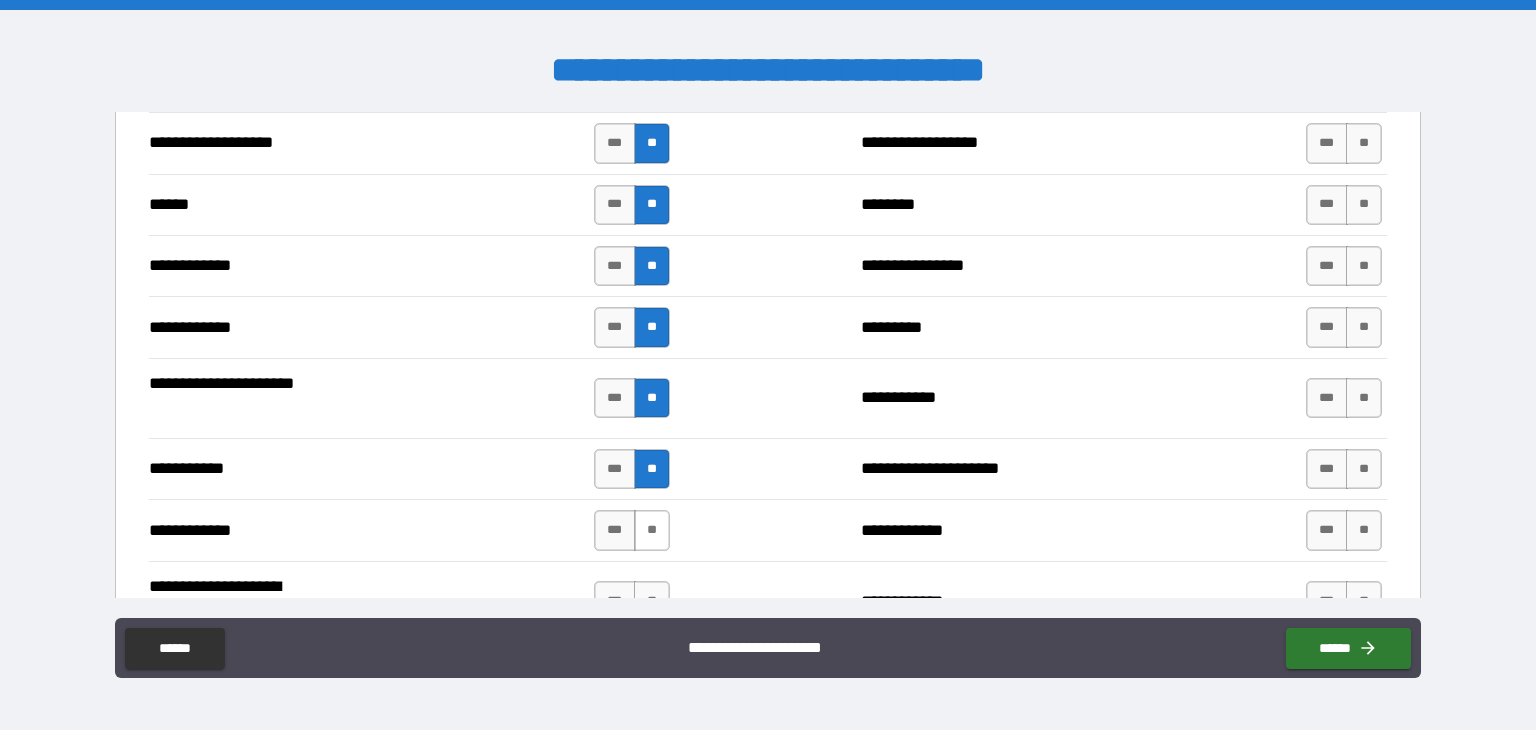click on "**" at bounding box center (652, 530) 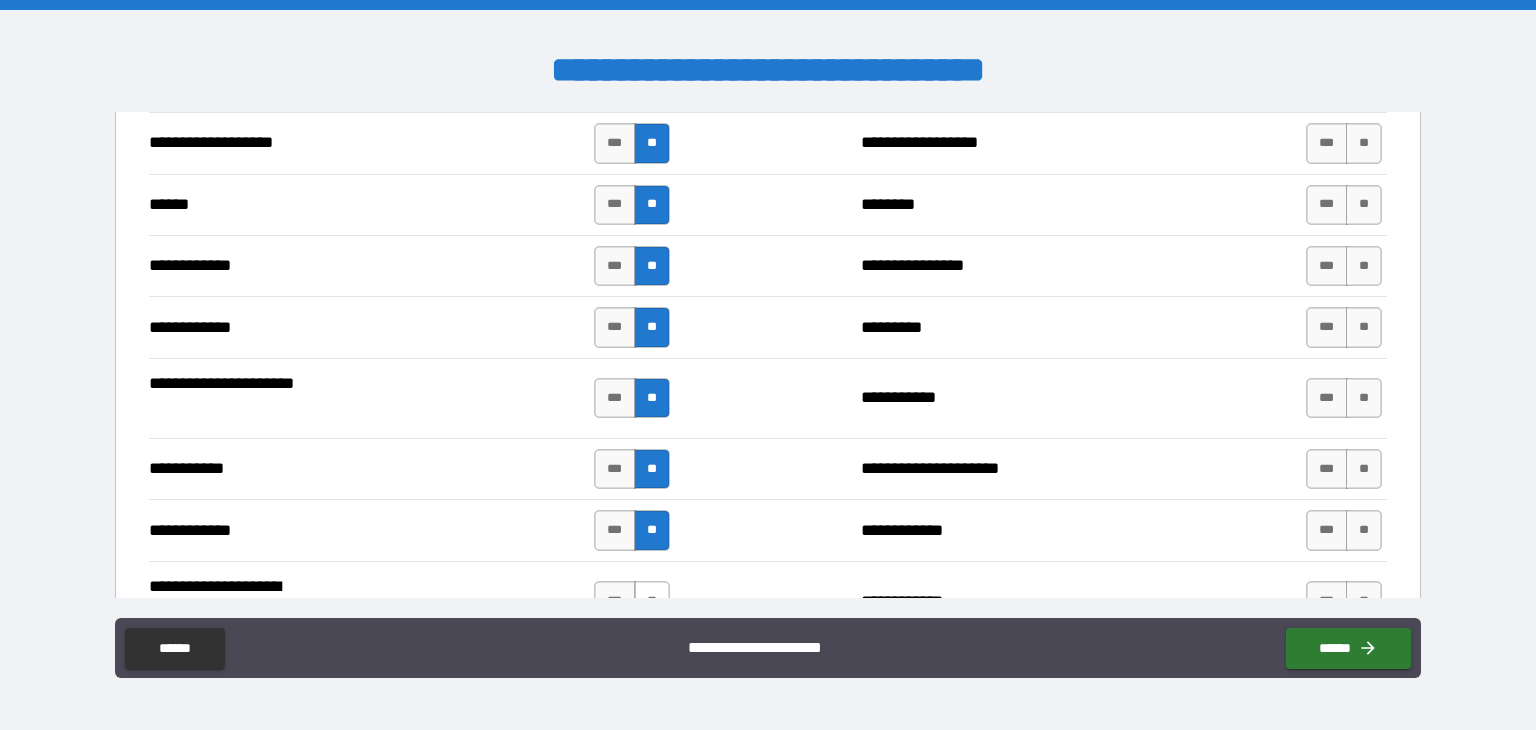click on "**" at bounding box center (652, 601) 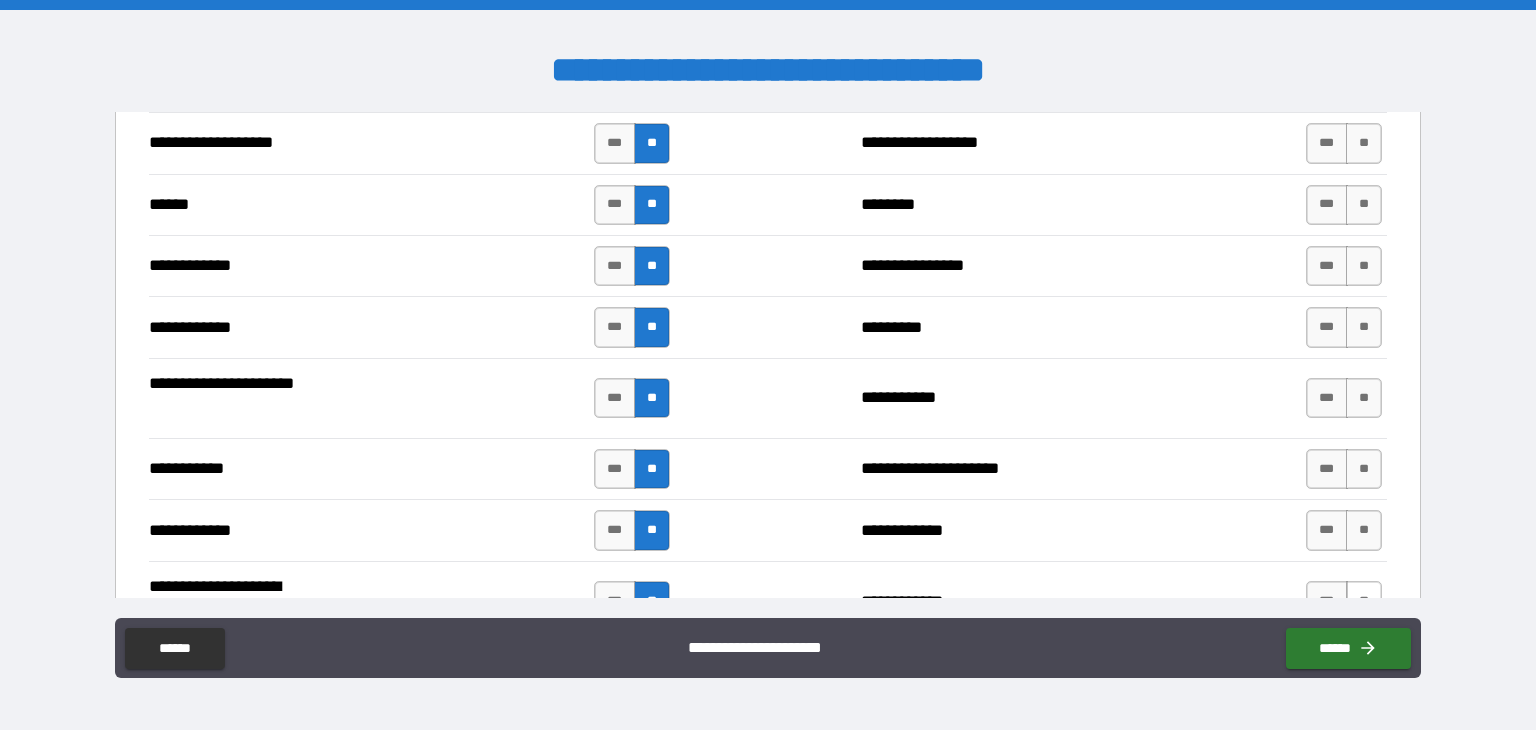 click on "**" at bounding box center (1364, 601) 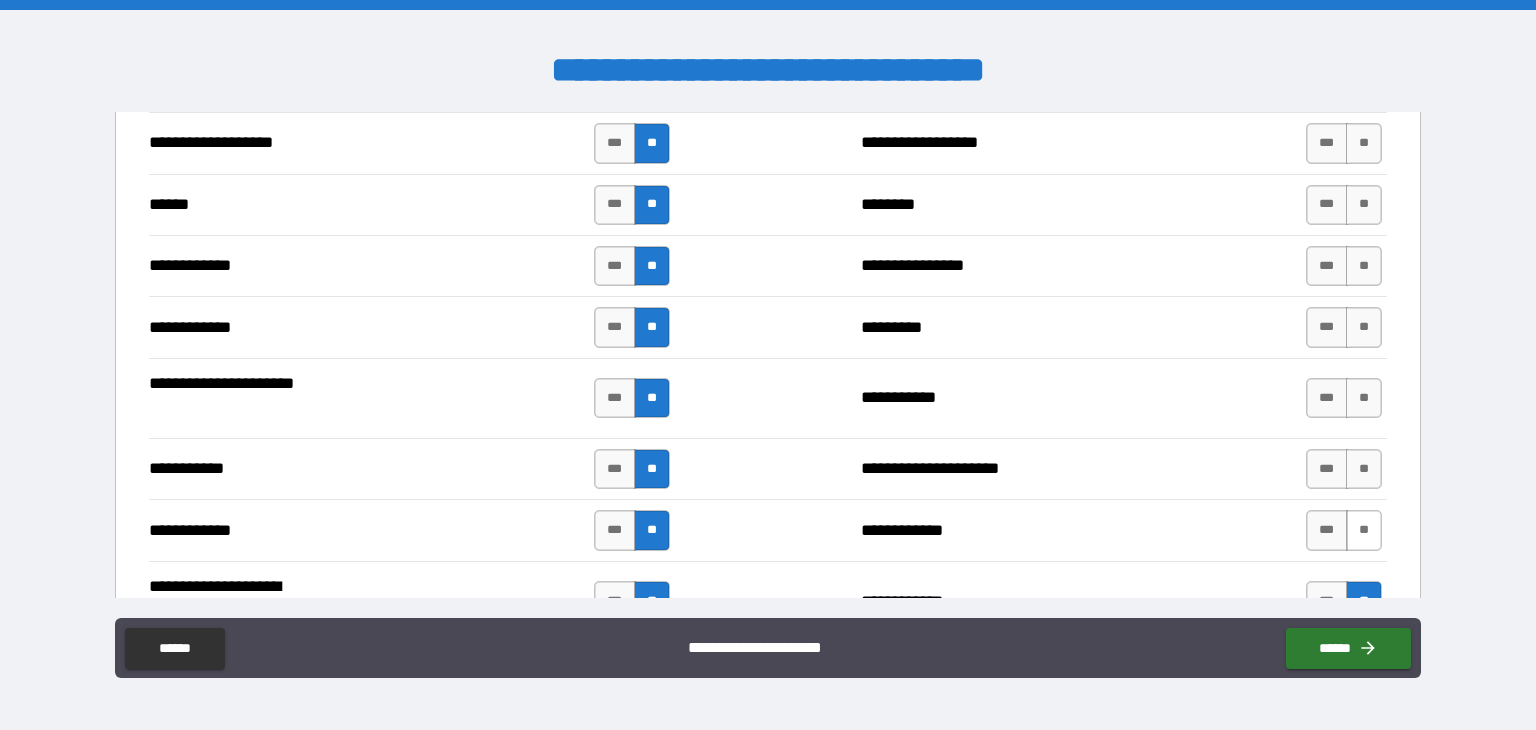 click on "**" at bounding box center [1364, 530] 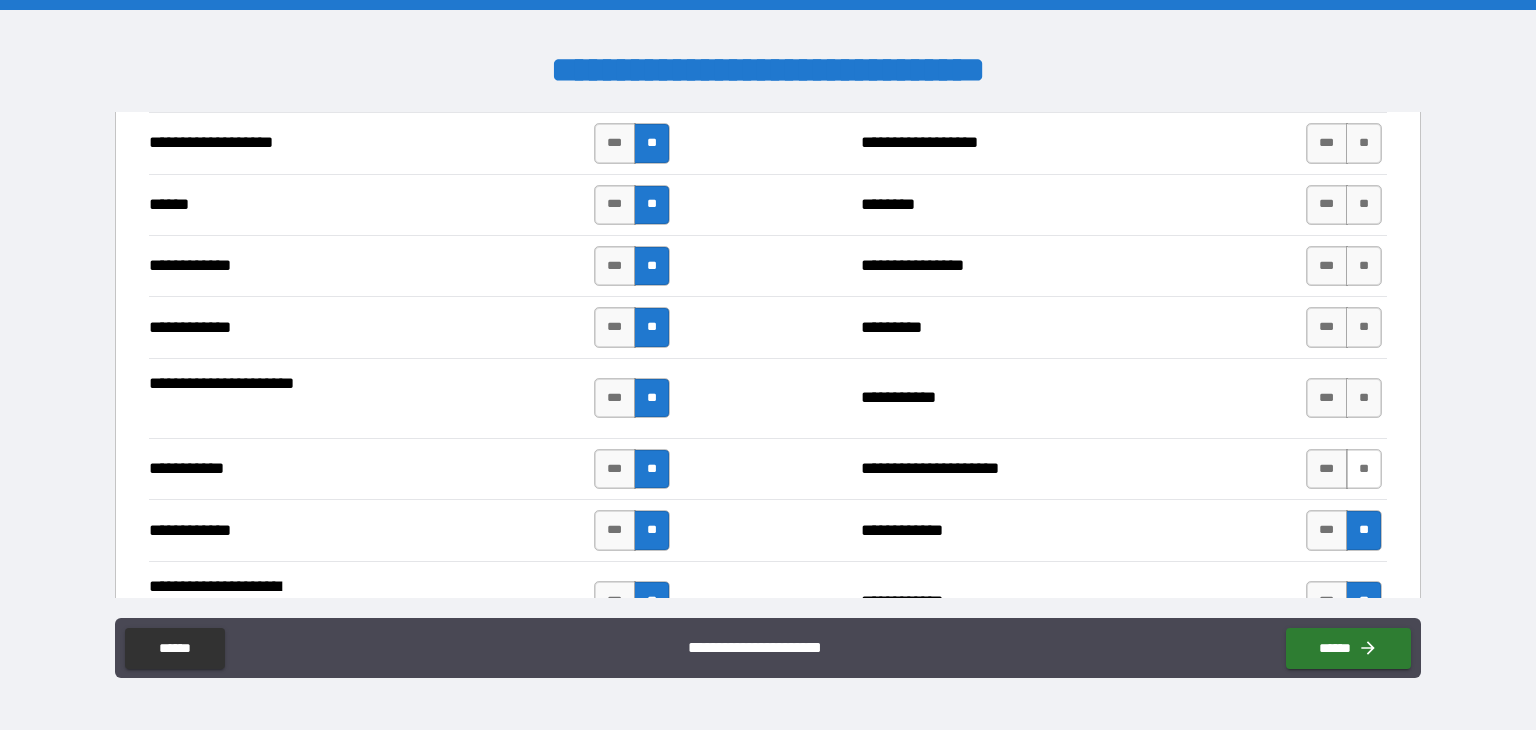 click on "**" at bounding box center [1364, 469] 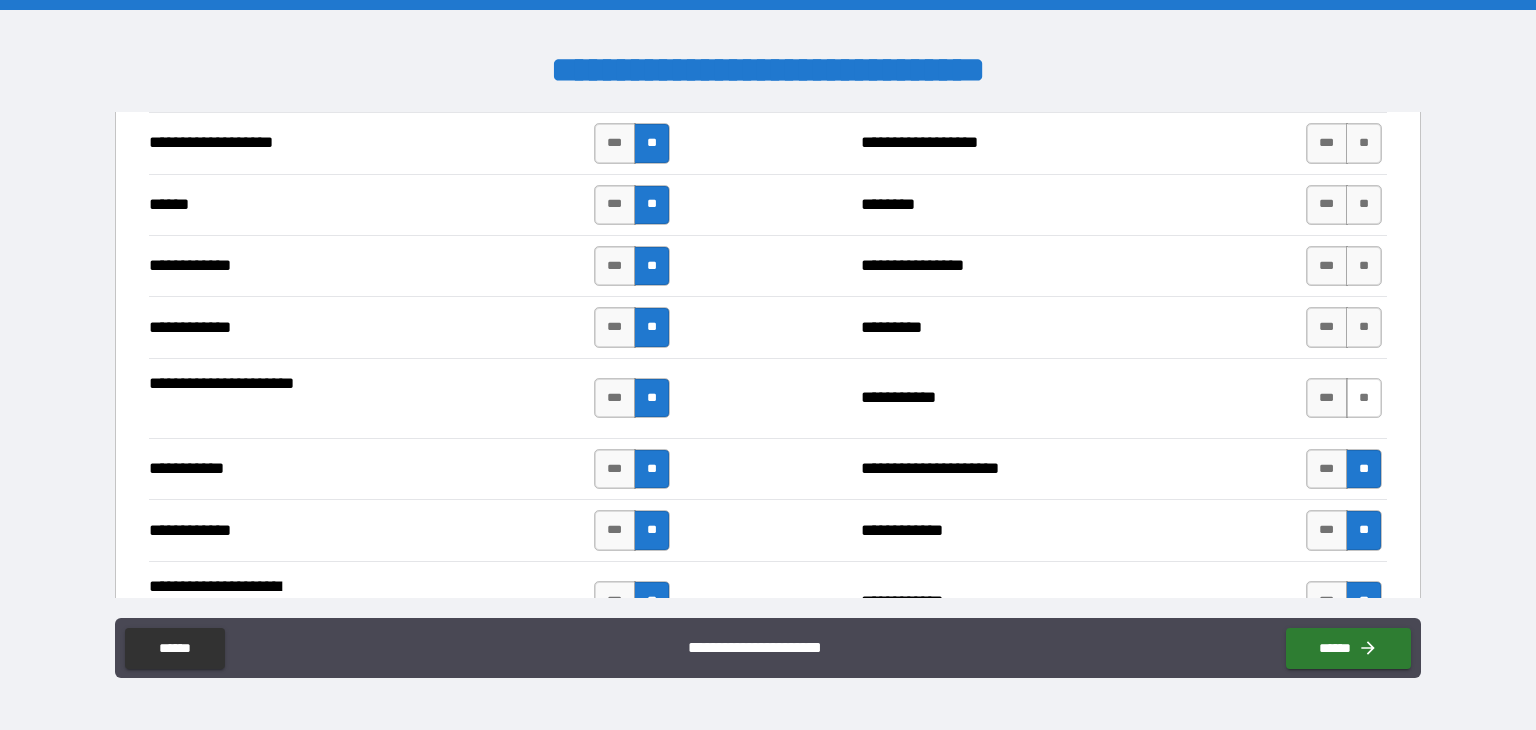 click on "**" at bounding box center (1364, 398) 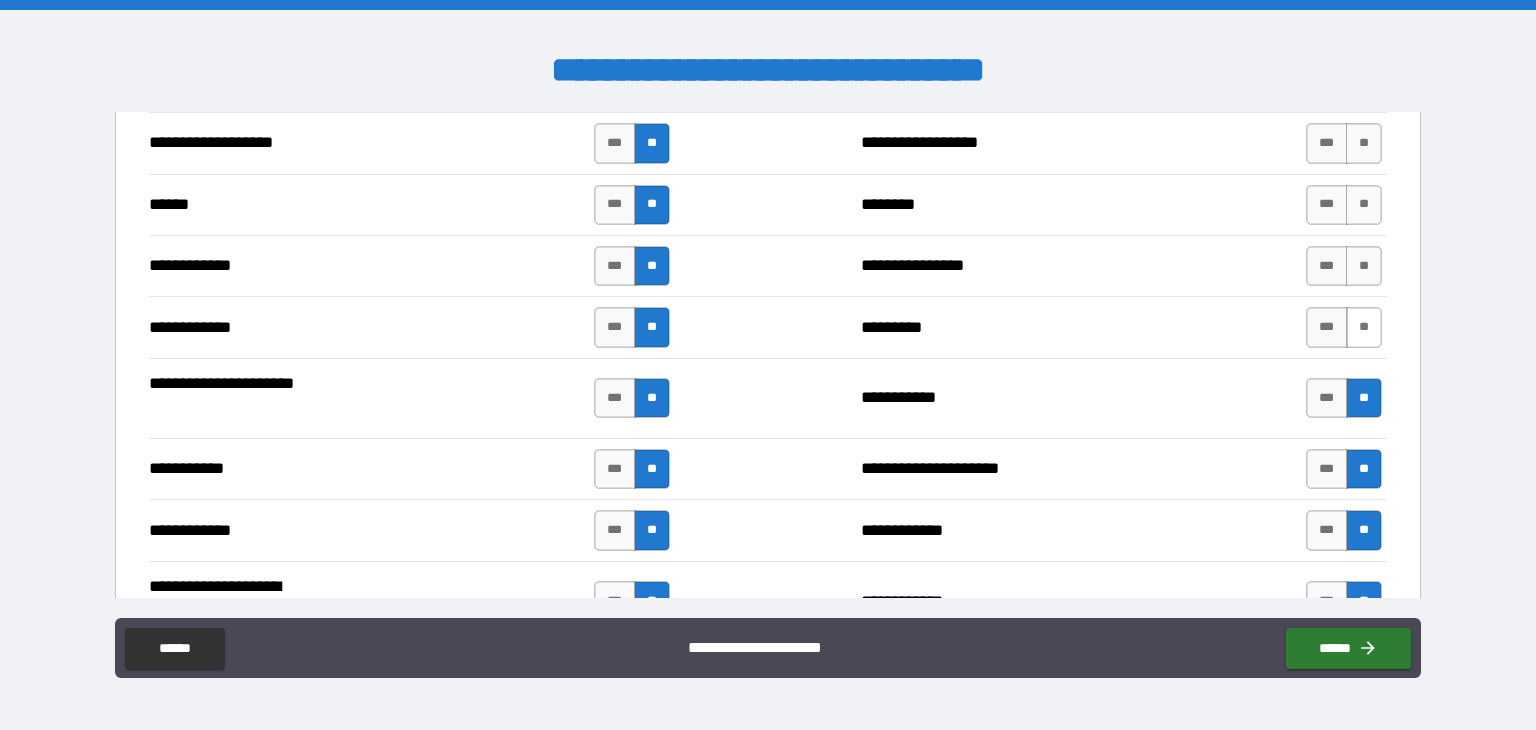 click on "**" at bounding box center [1364, 327] 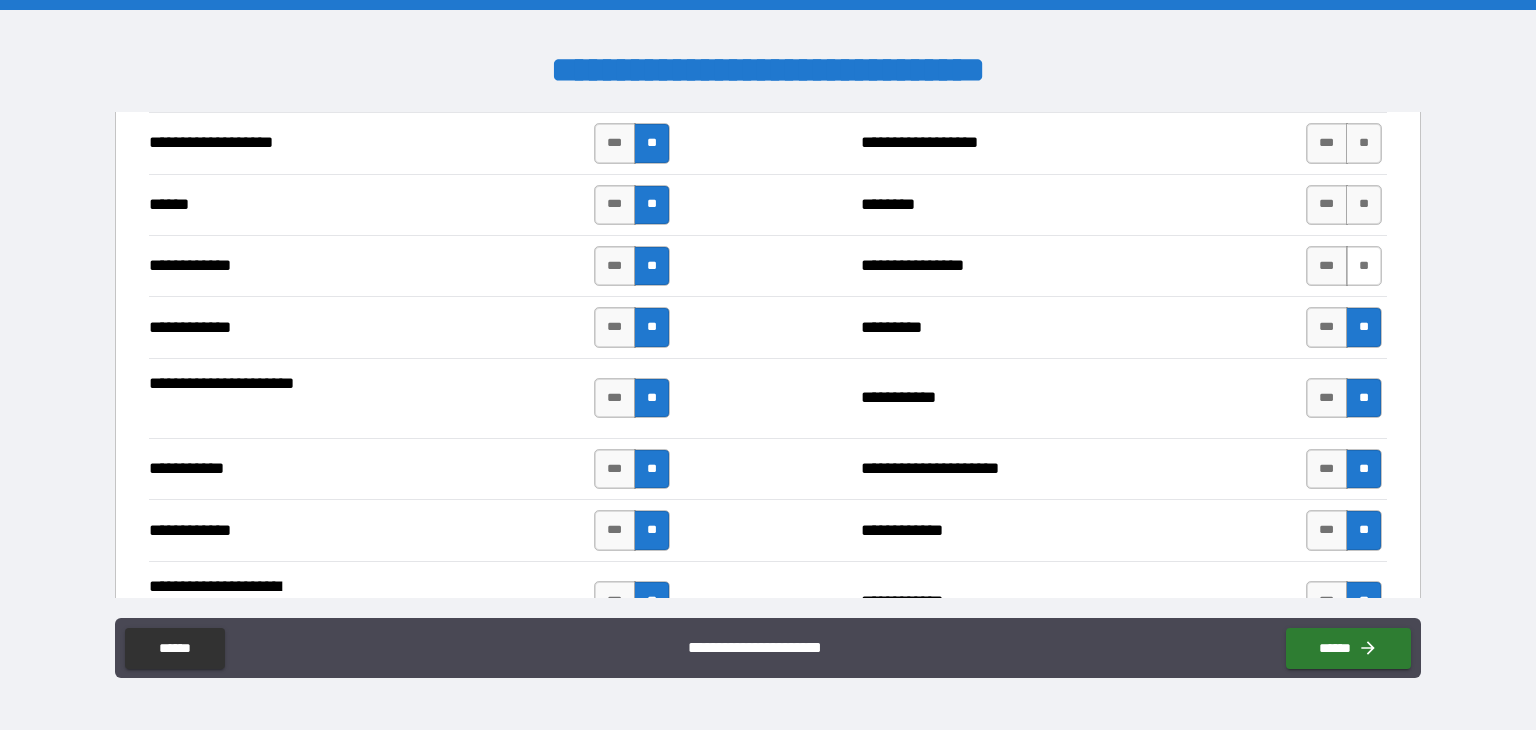 click on "**" at bounding box center (1364, 266) 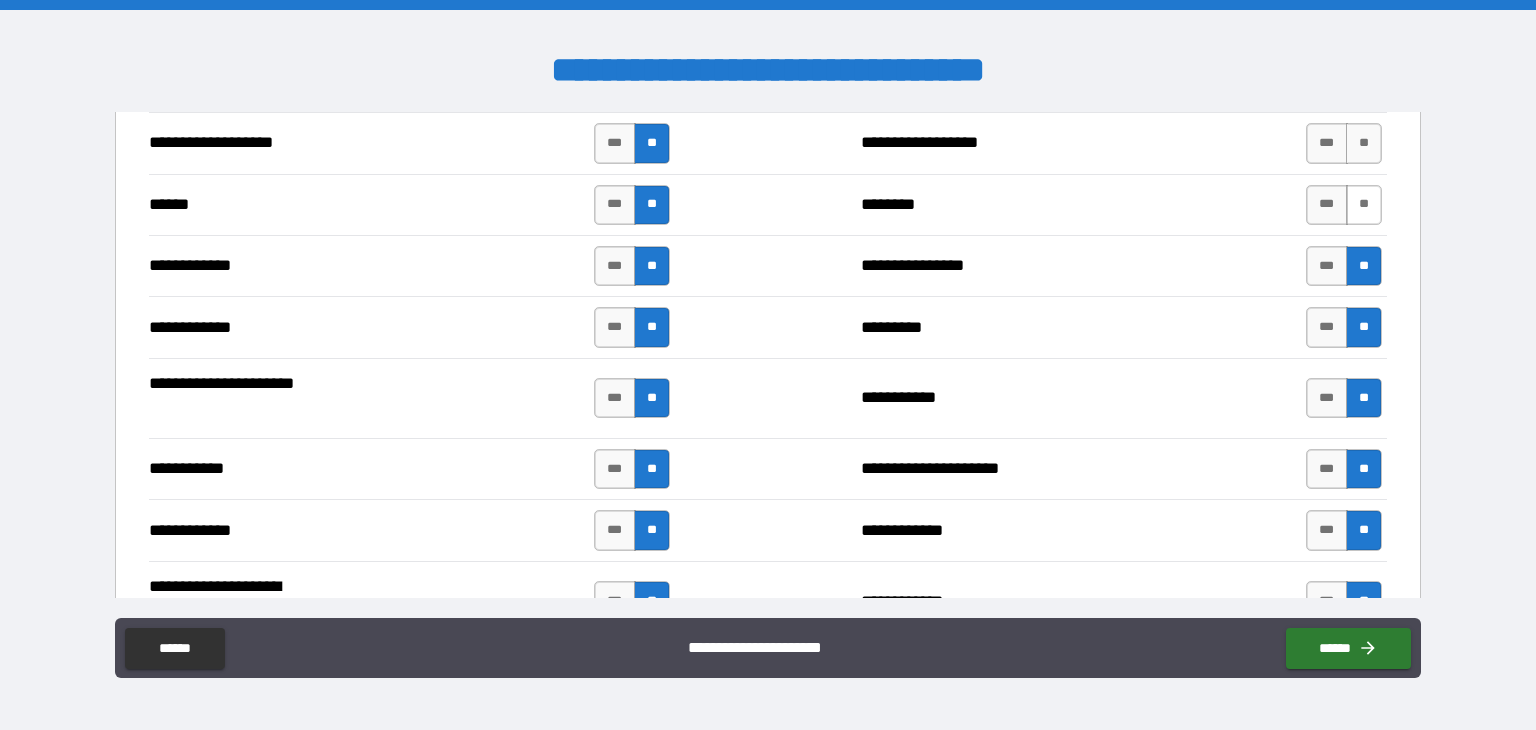 click on "**" at bounding box center [1364, 205] 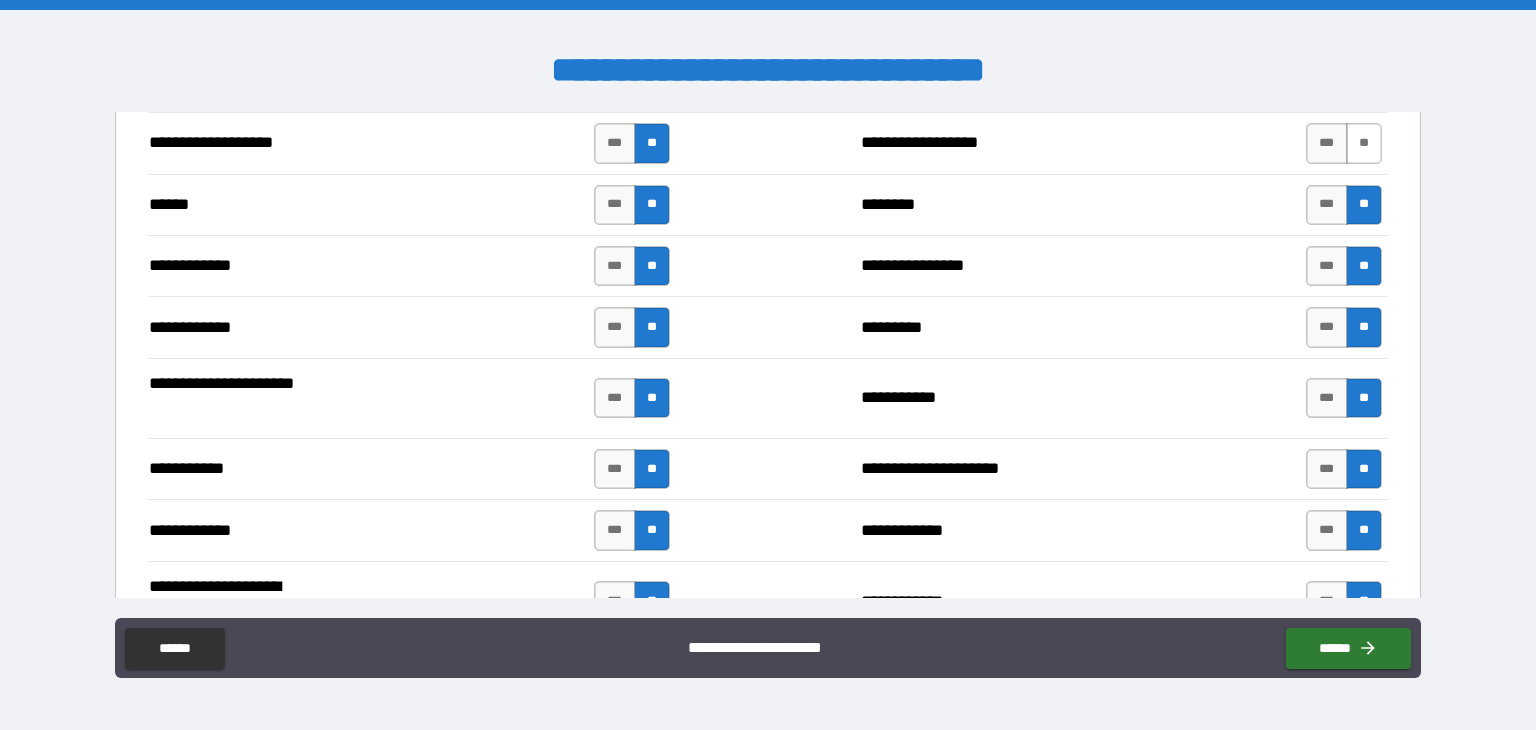 click on "**" at bounding box center [1364, 143] 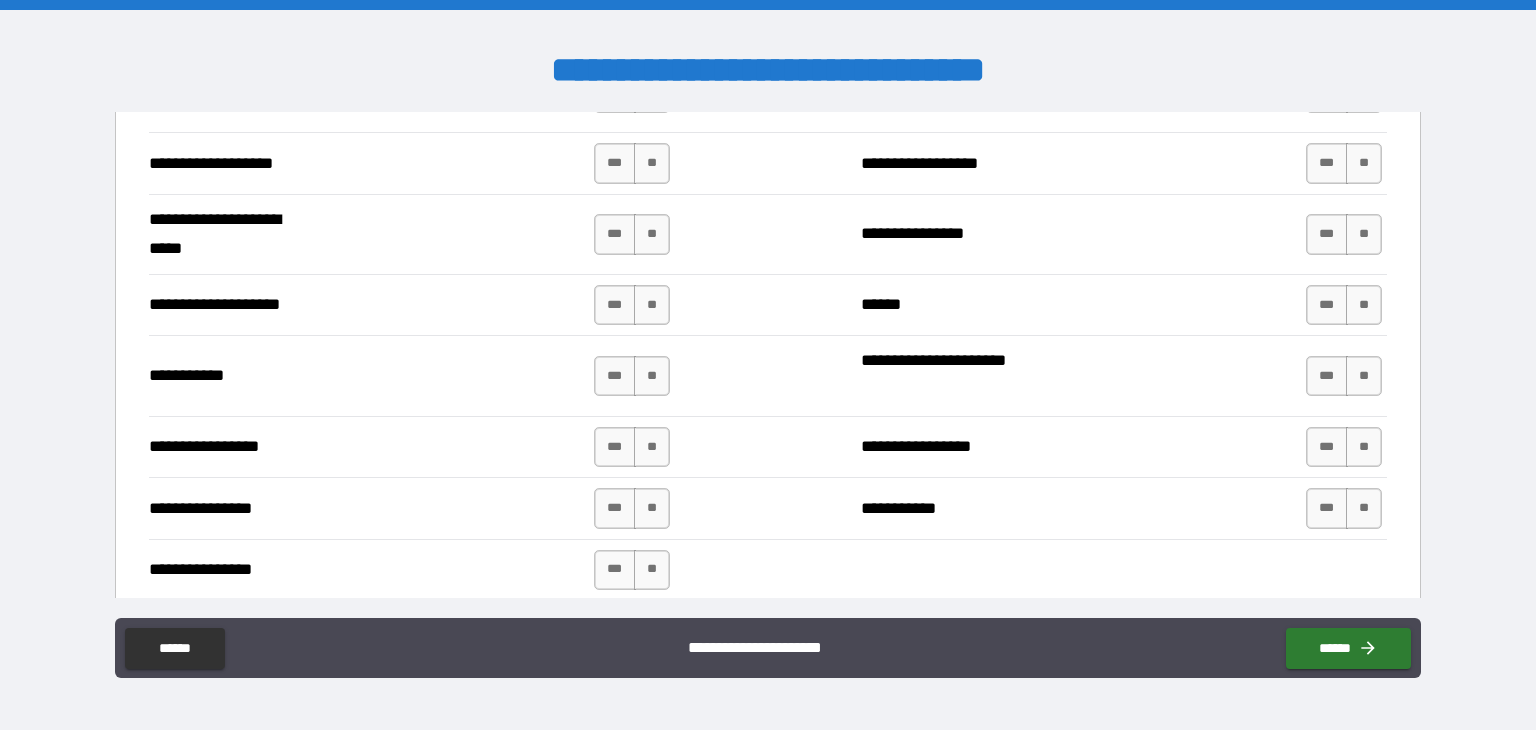 scroll, scrollTop: 4020, scrollLeft: 0, axis: vertical 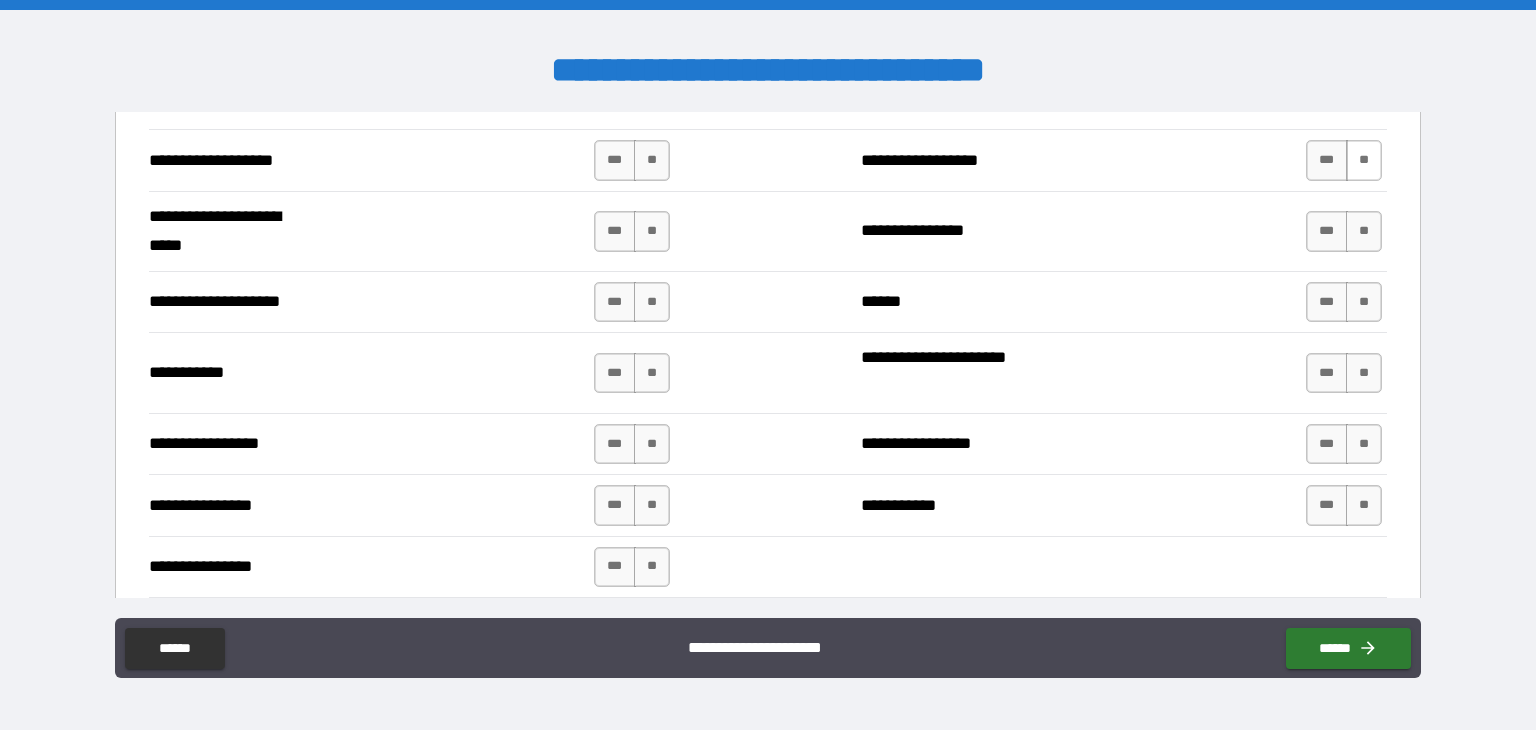 click on "**" at bounding box center [1364, 160] 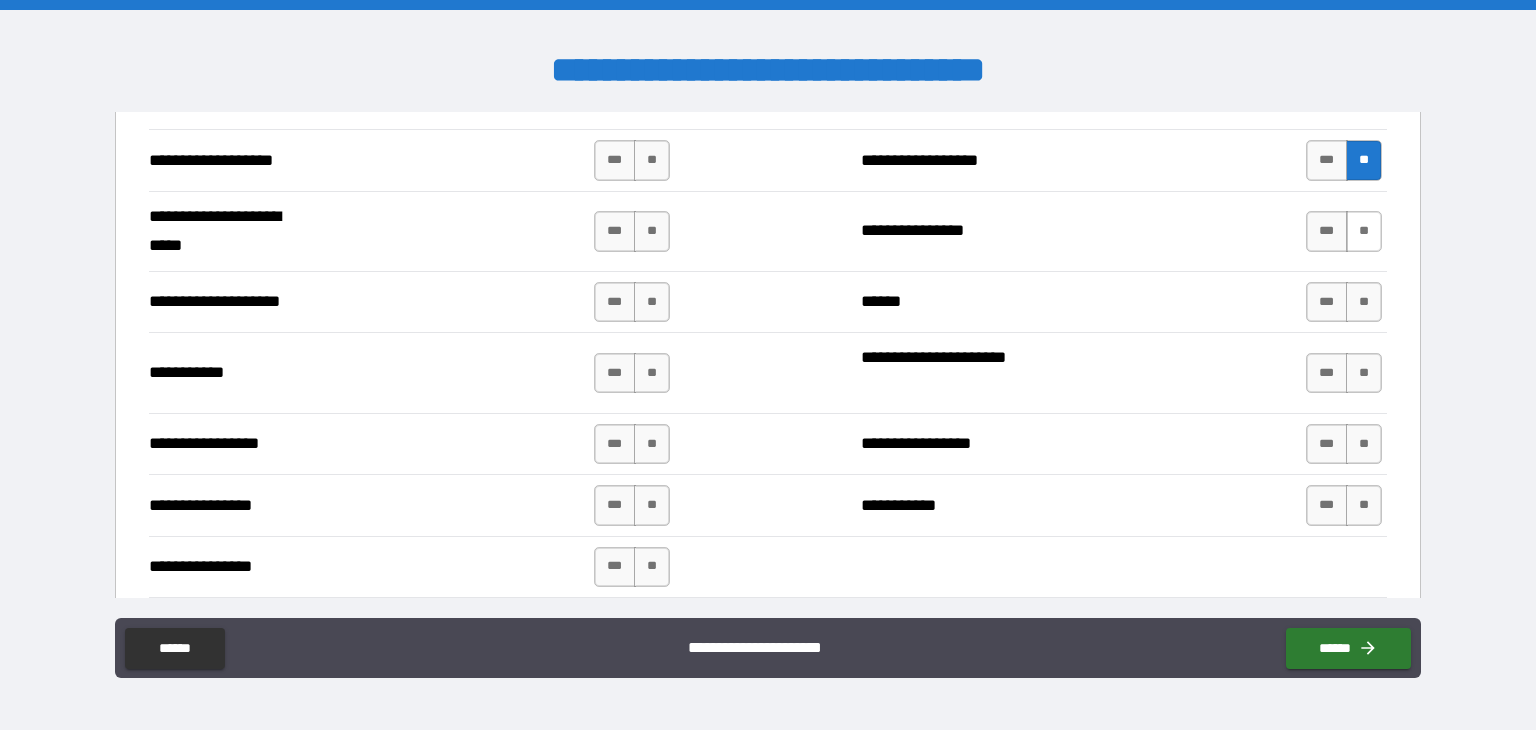 click on "**" at bounding box center [1364, 231] 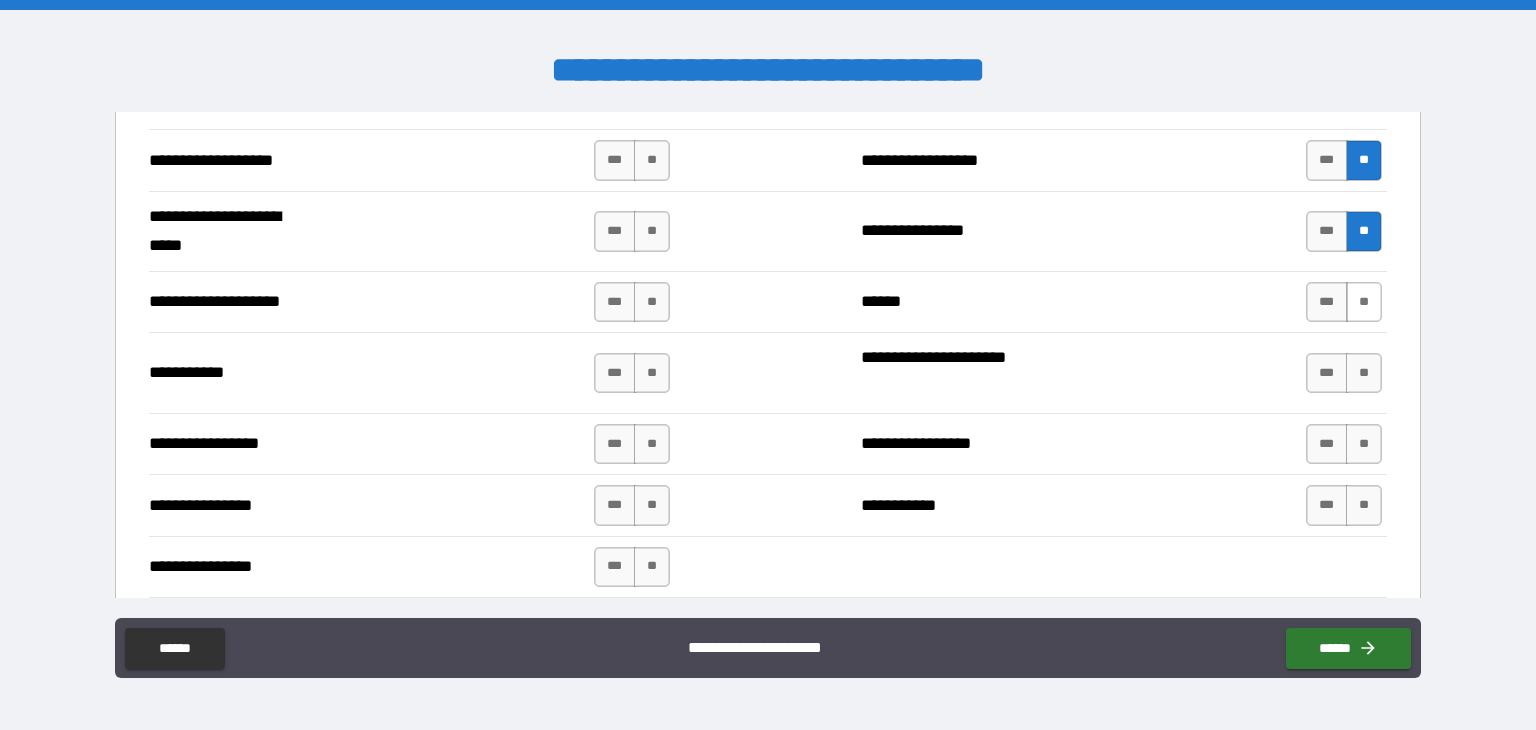 click on "**" at bounding box center (1364, 302) 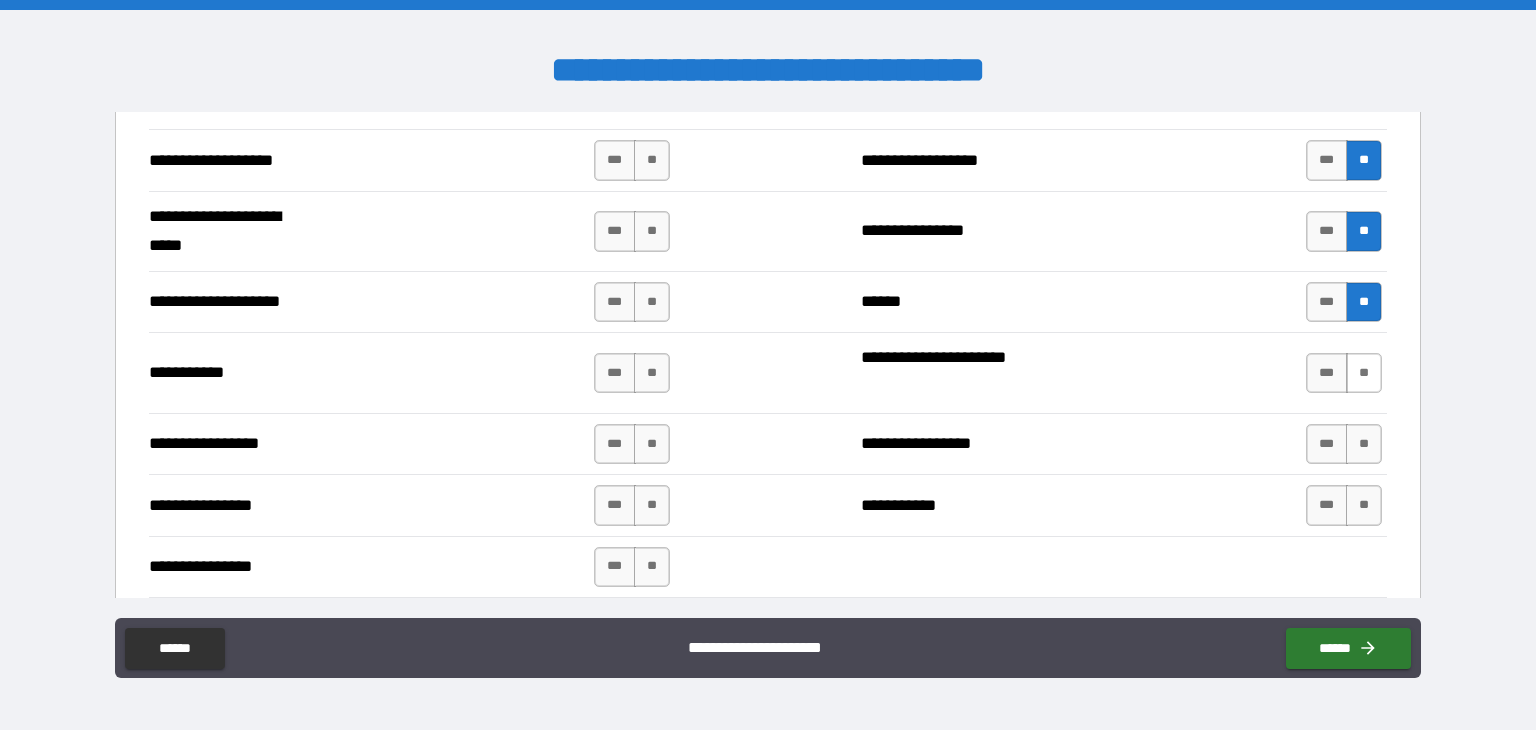 click on "**" at bounding box center [1364, 373] 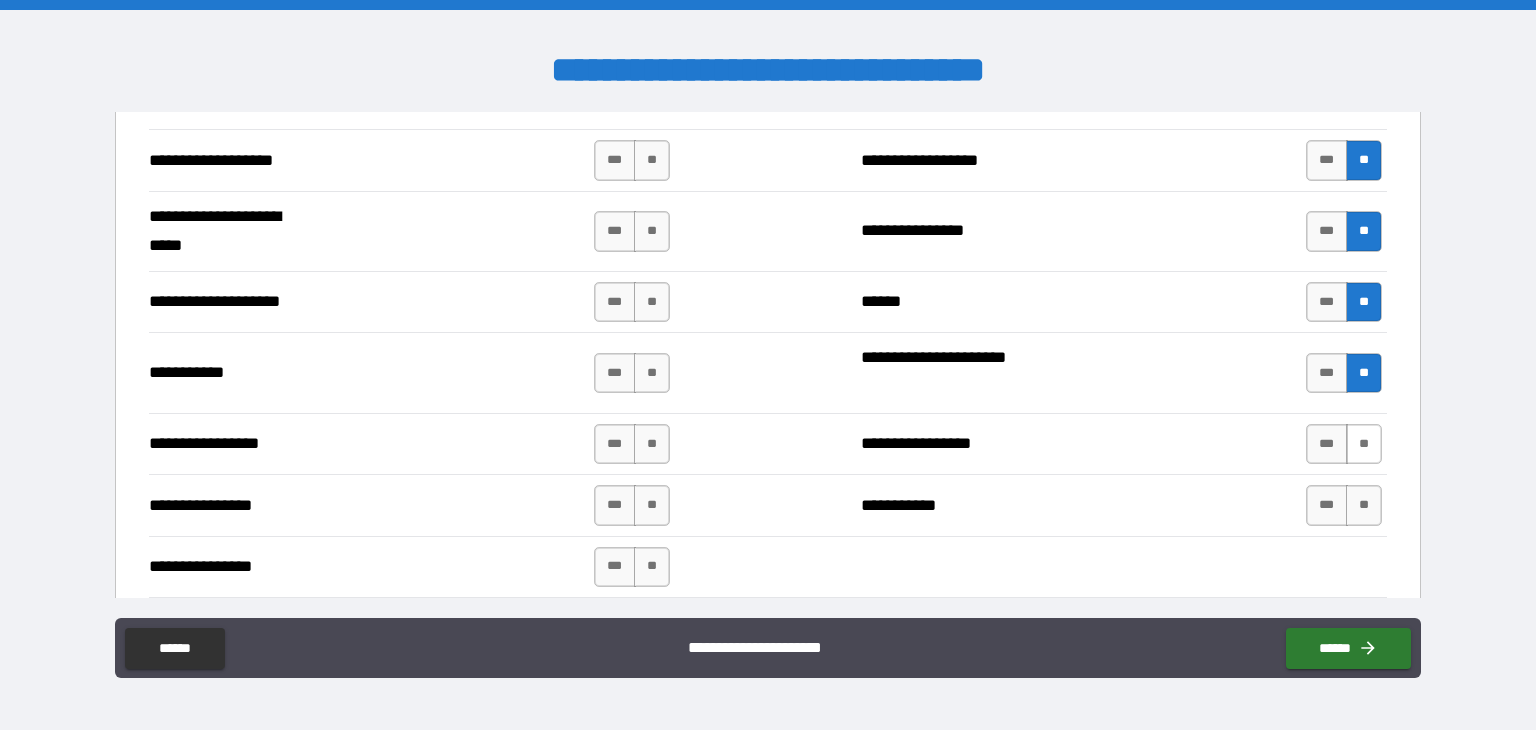 click on "**" at bounding box center [1364, 444] 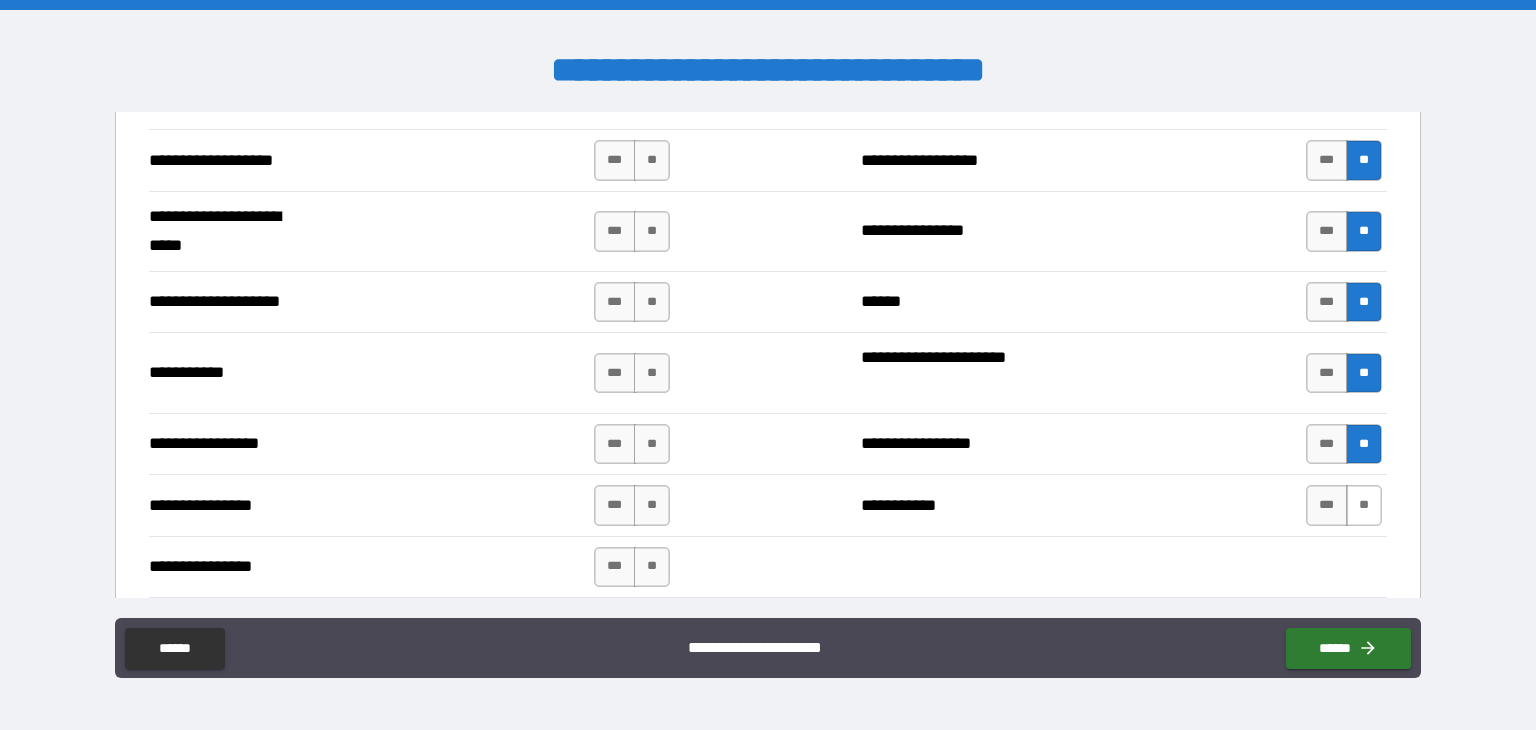 click on "**" at bounding box center (1364, 505) 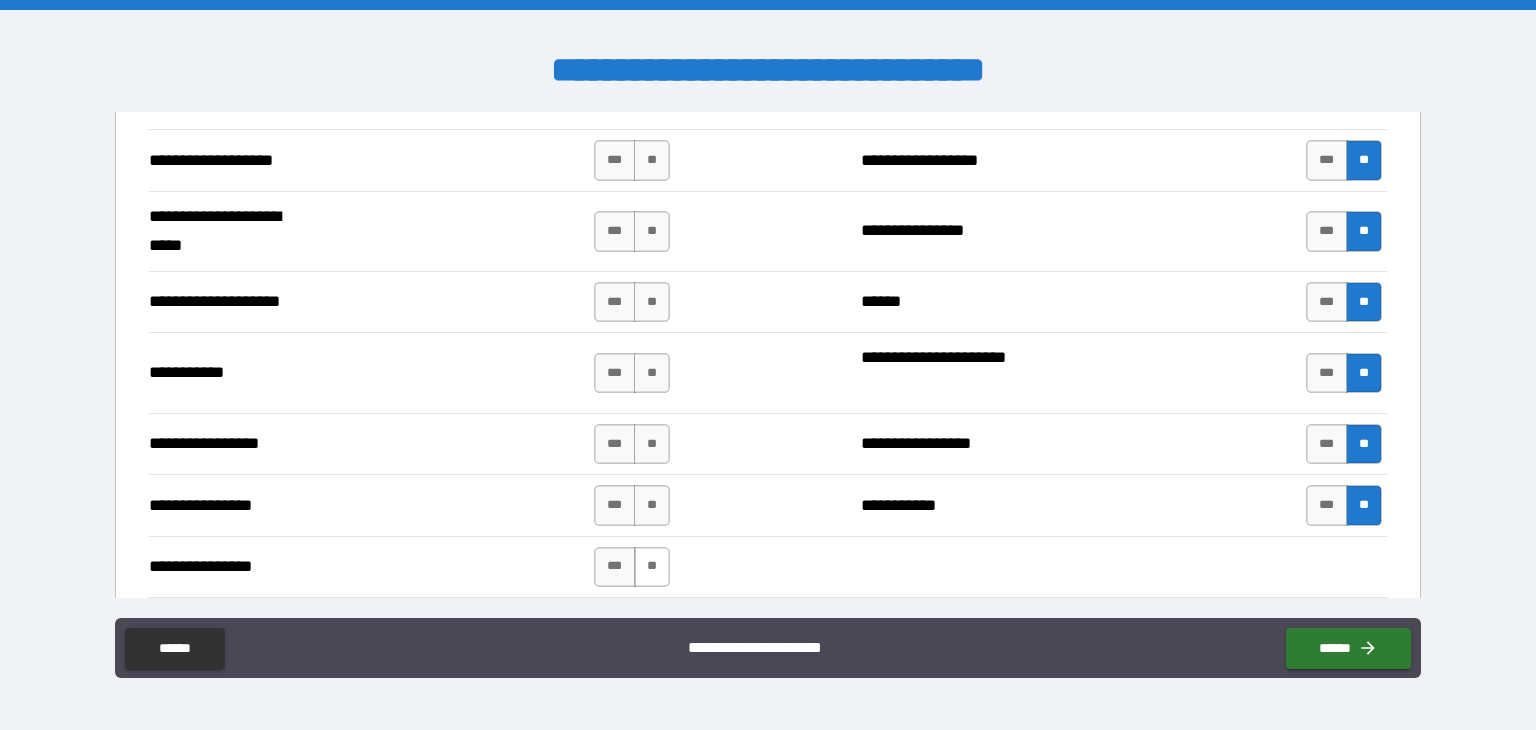 click on "**" at bounding box center [652, 567] 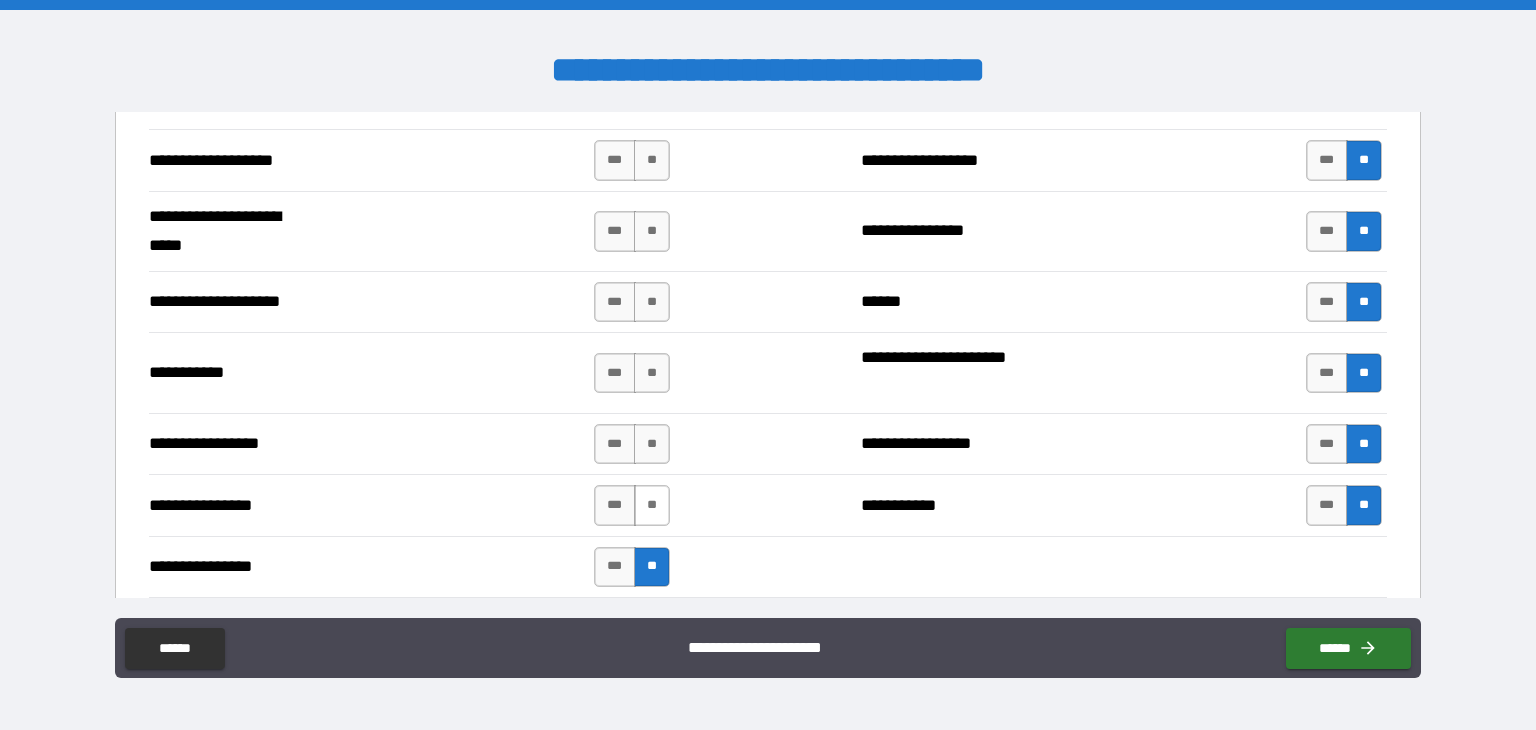 click on "**" at bounding box center [652, 505] 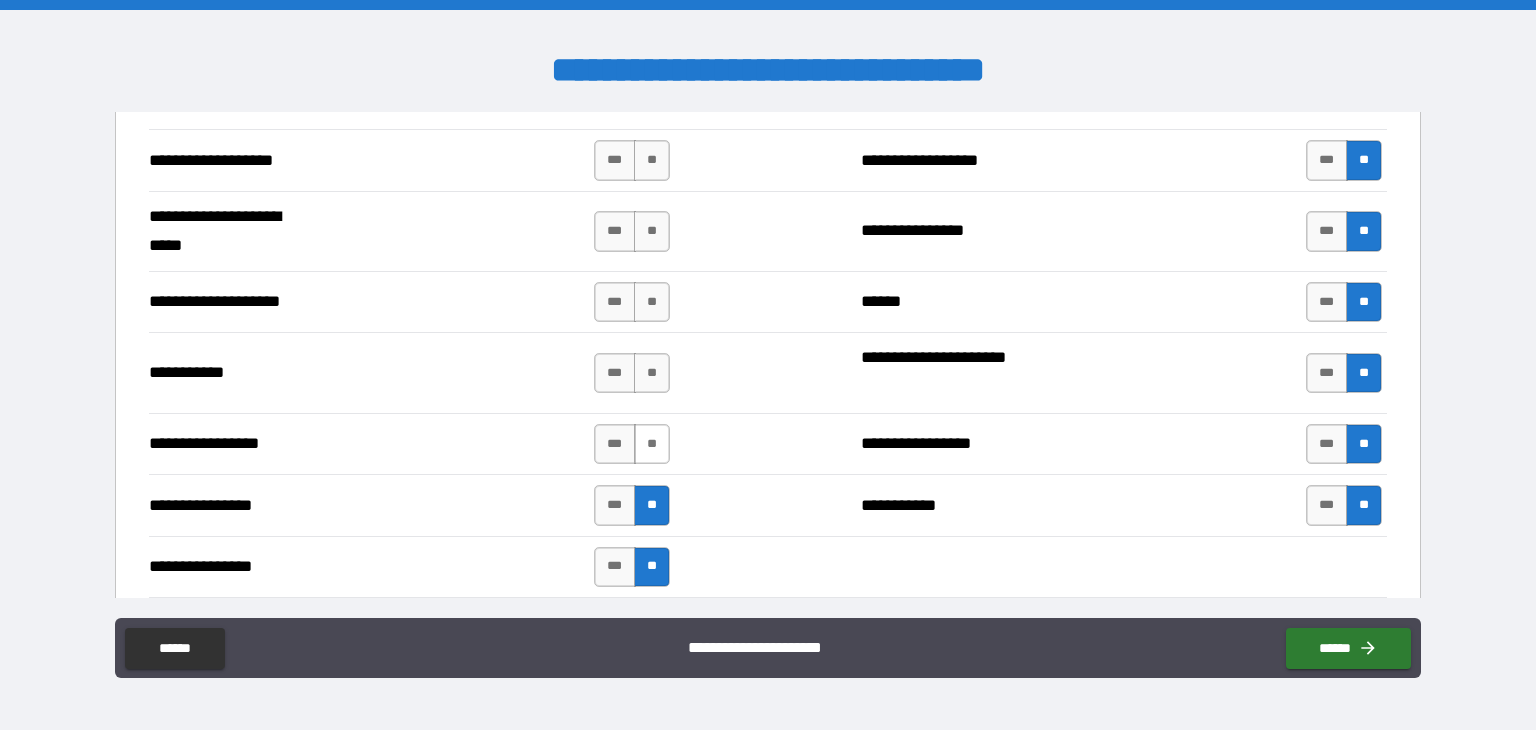 click on "**" at bounding box center (652, 444) 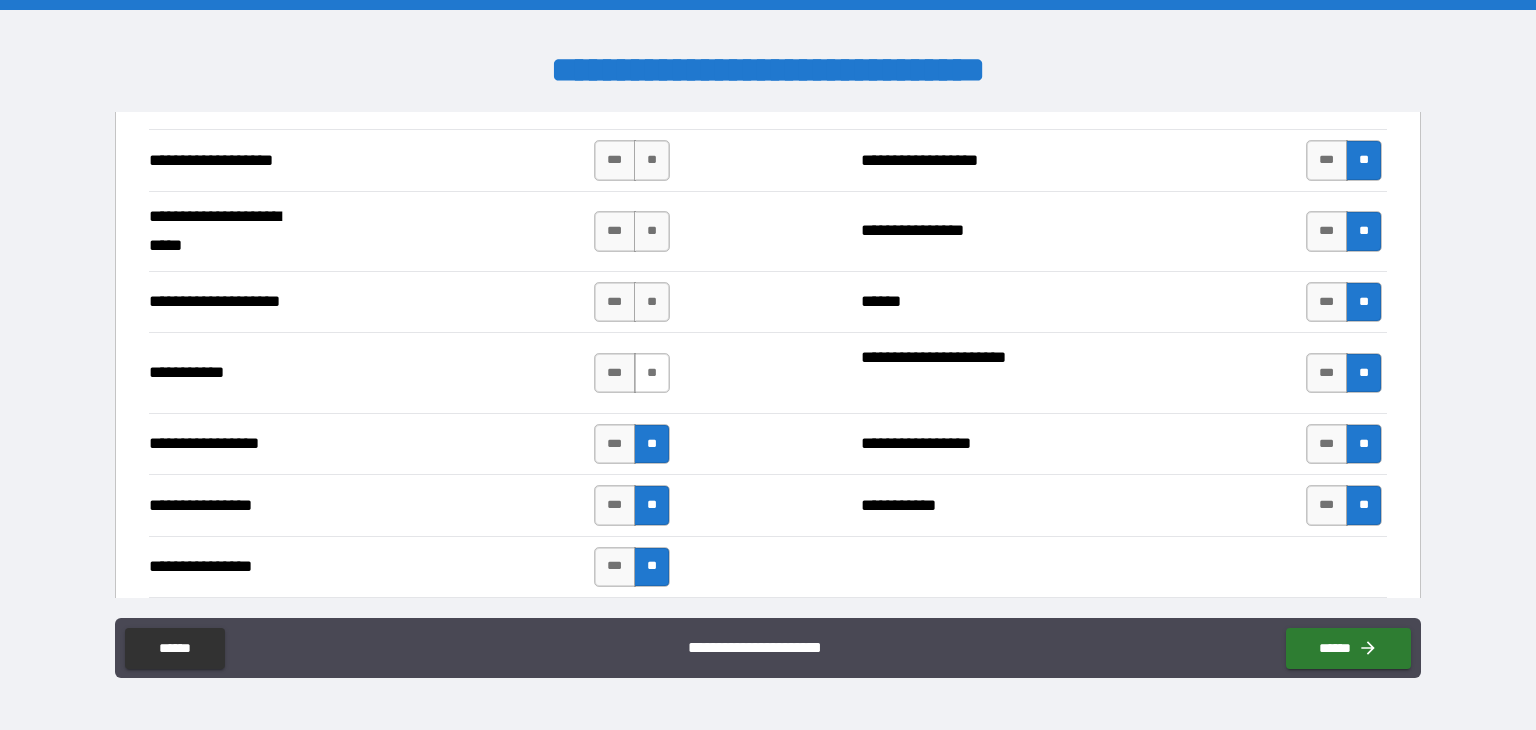 click on "**" at bounding box center (652, 373) 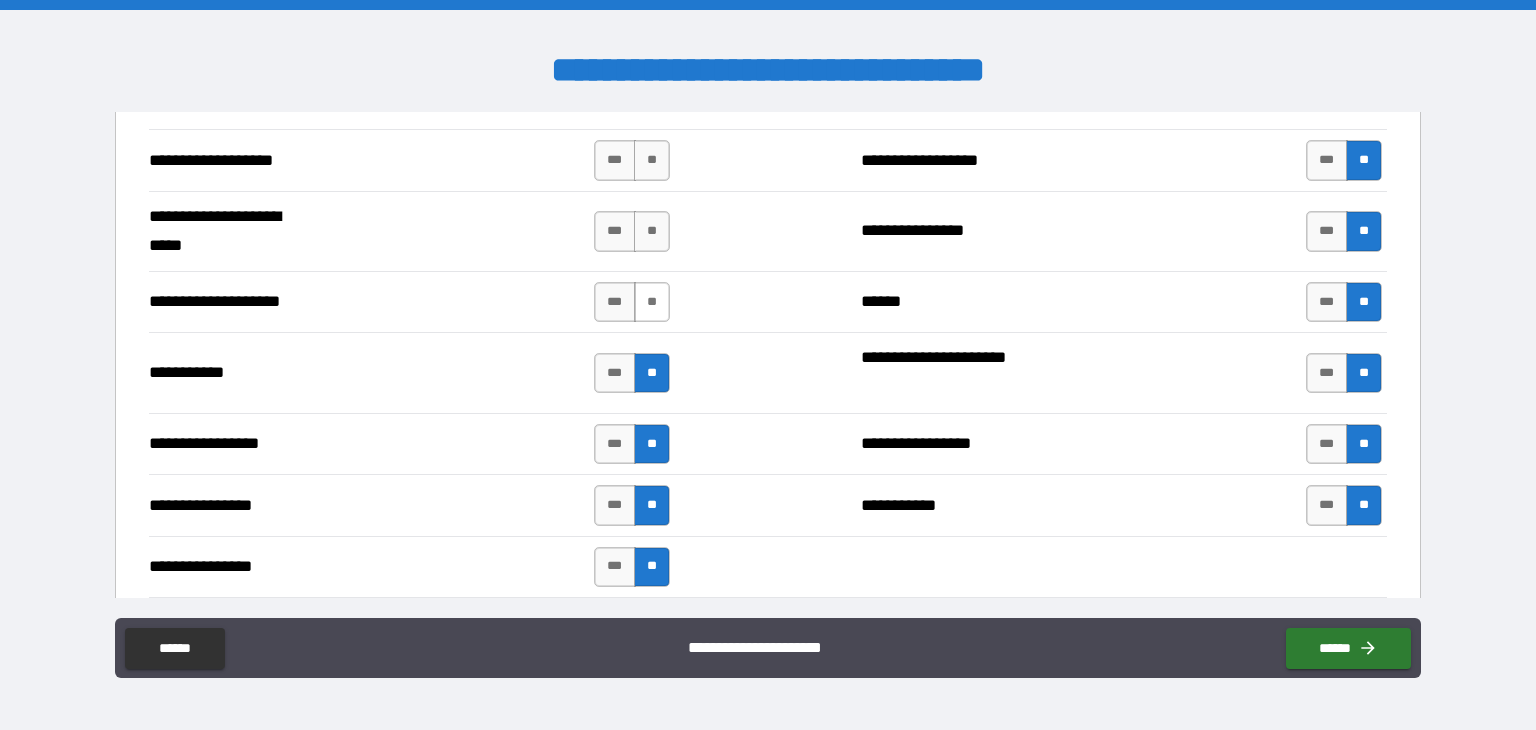 click on "**" at bounding box center [652, 302] 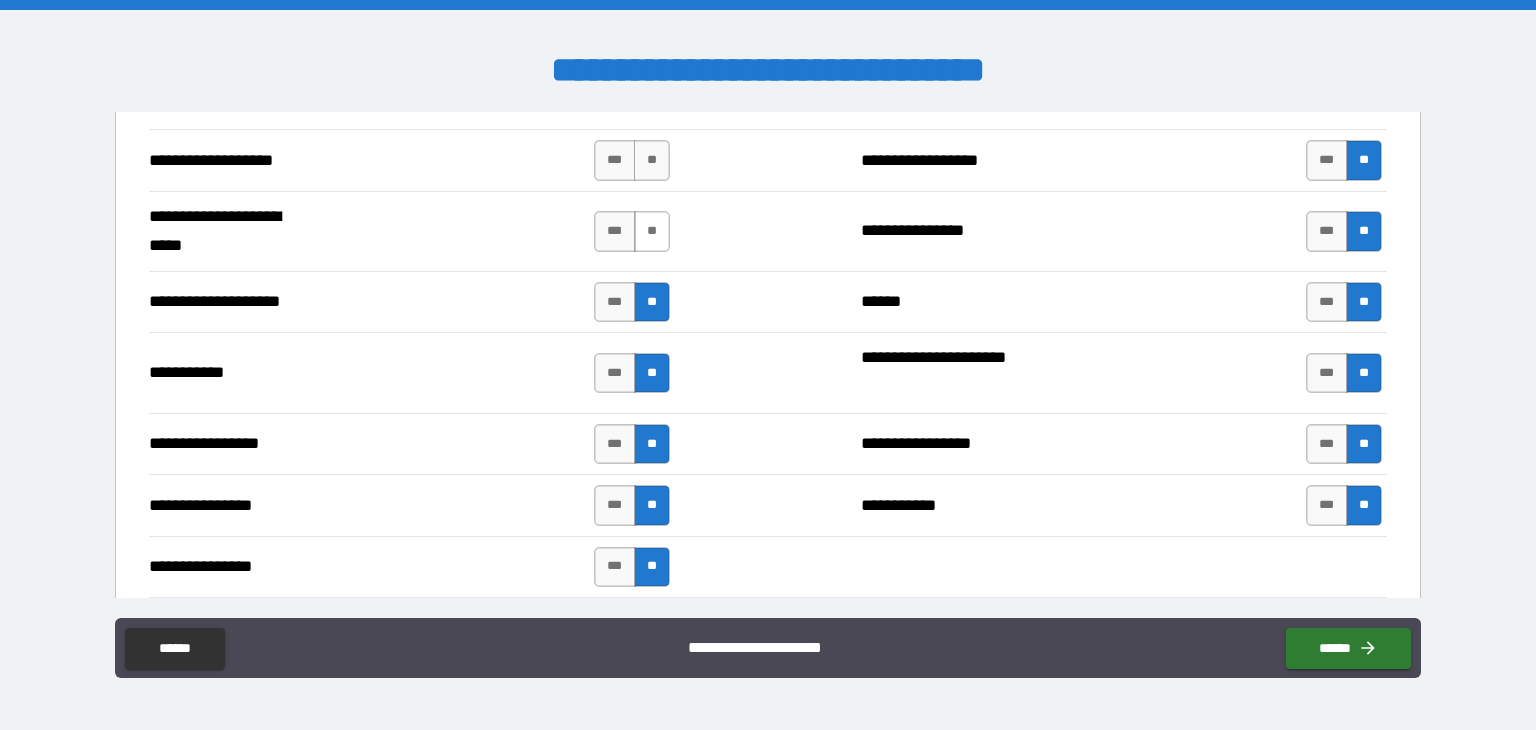 click on "**" at bounding box center (652, 231) 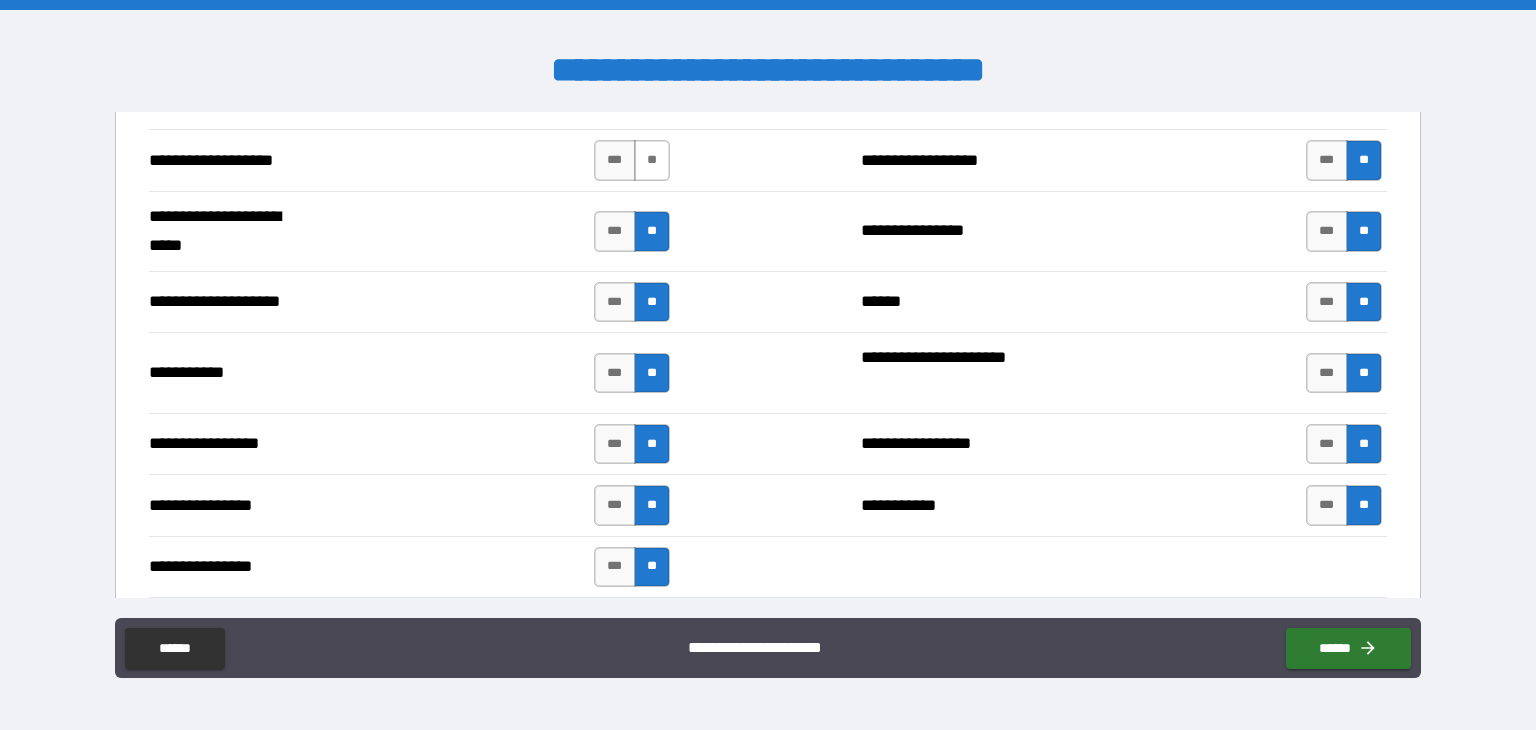 click on "**" at bounding box center (652, 160) 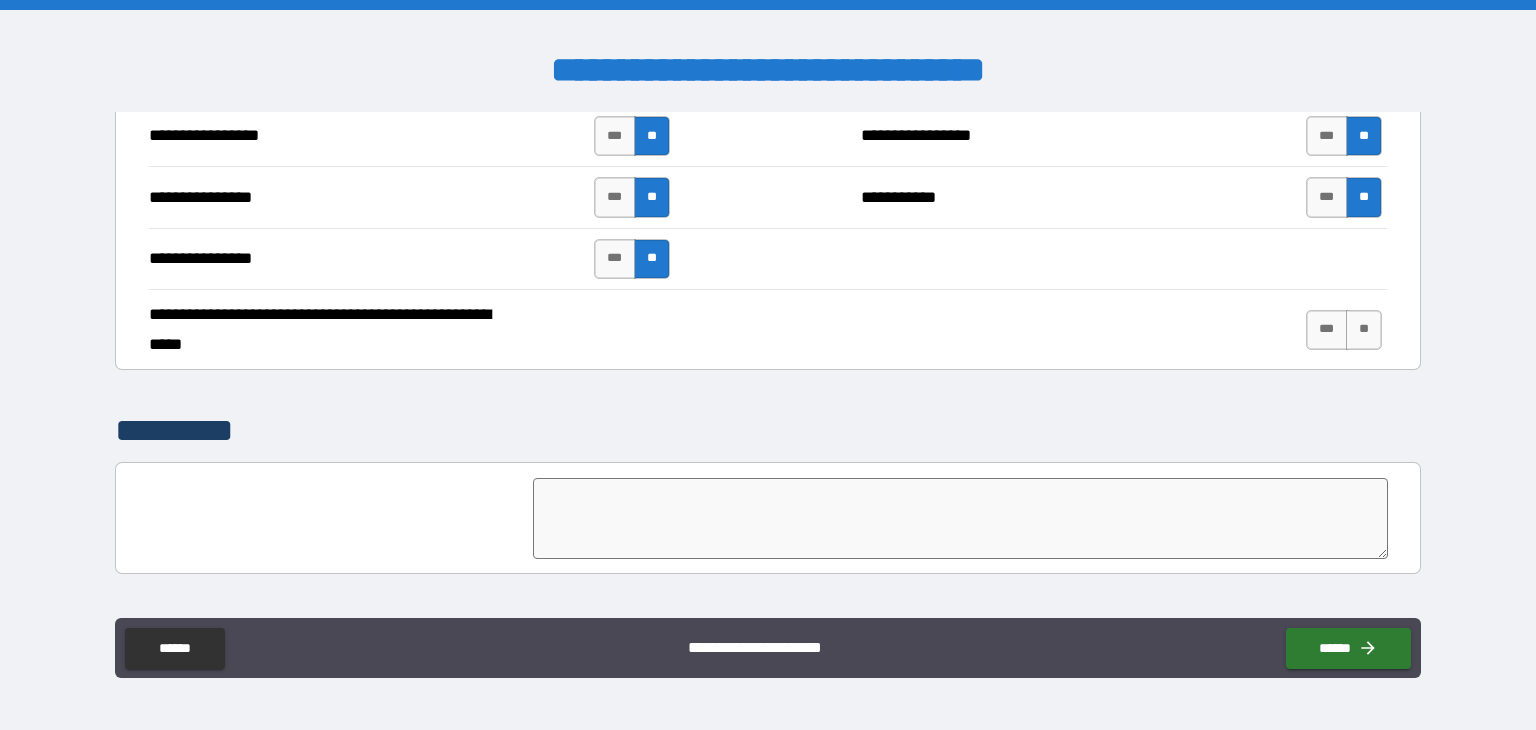 scroll, scrollTop: 4338, scrollLeft: 0, axis: vertical 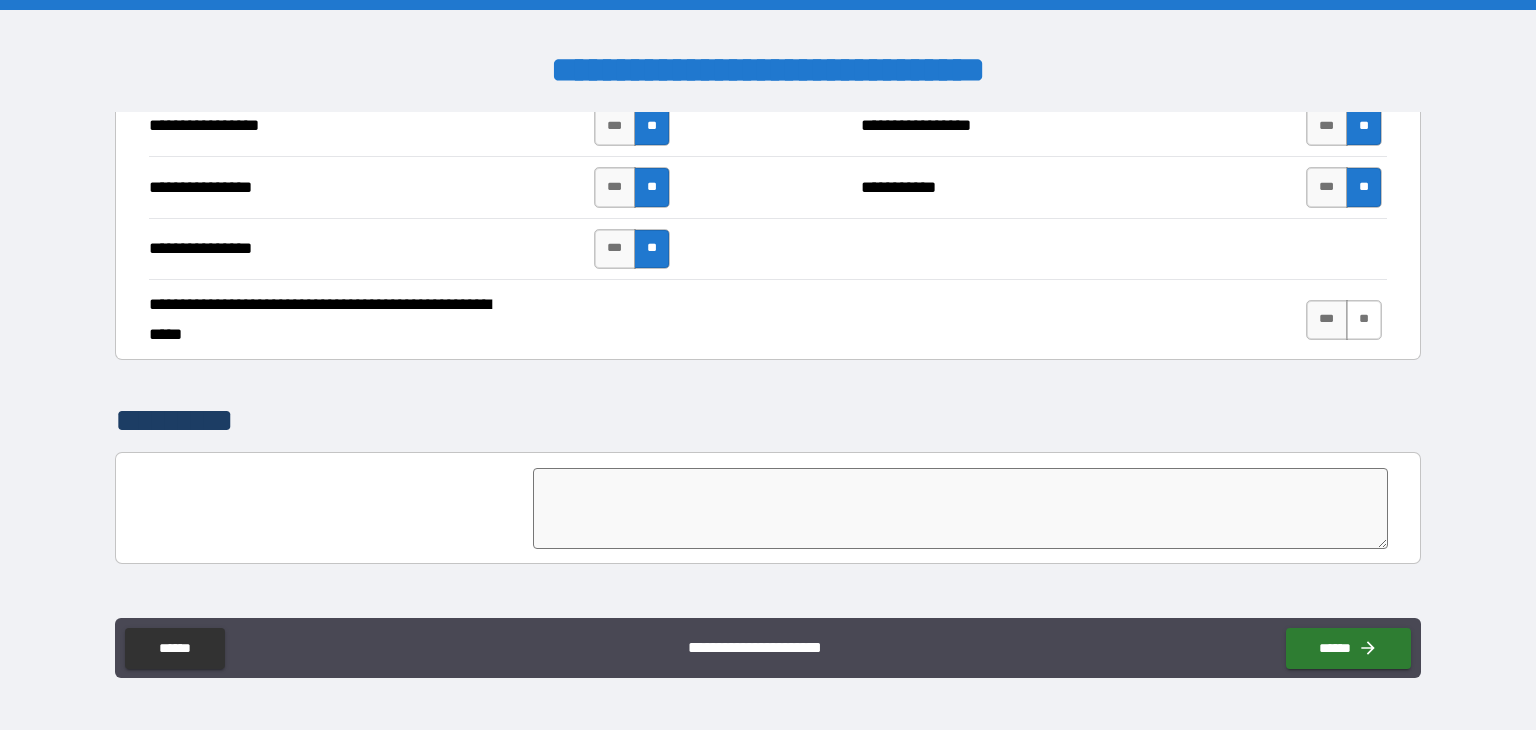 click on "**" at bounding box center (1364, 320) 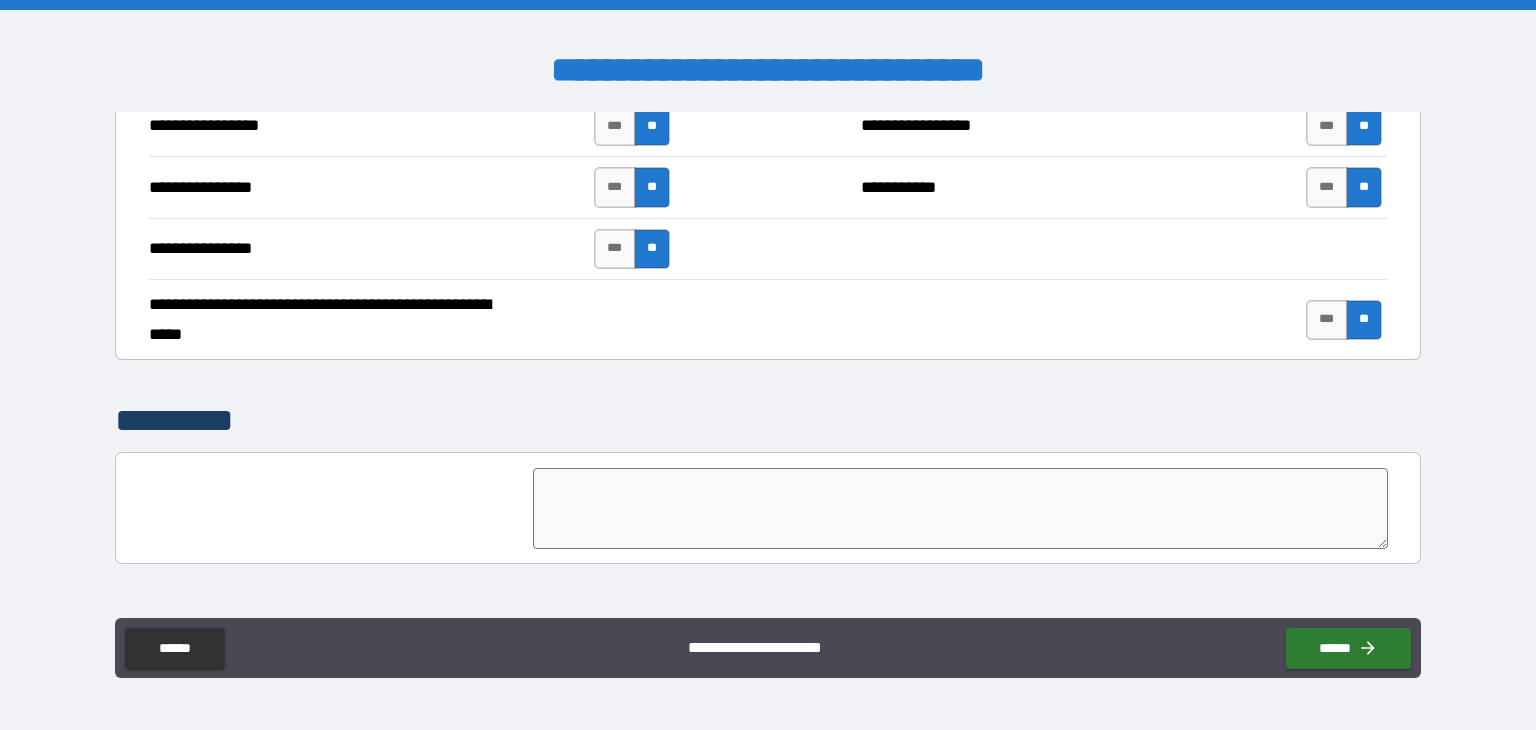 scroll, scrollTop: 4540, scrollLeft: 0, axis: vertical 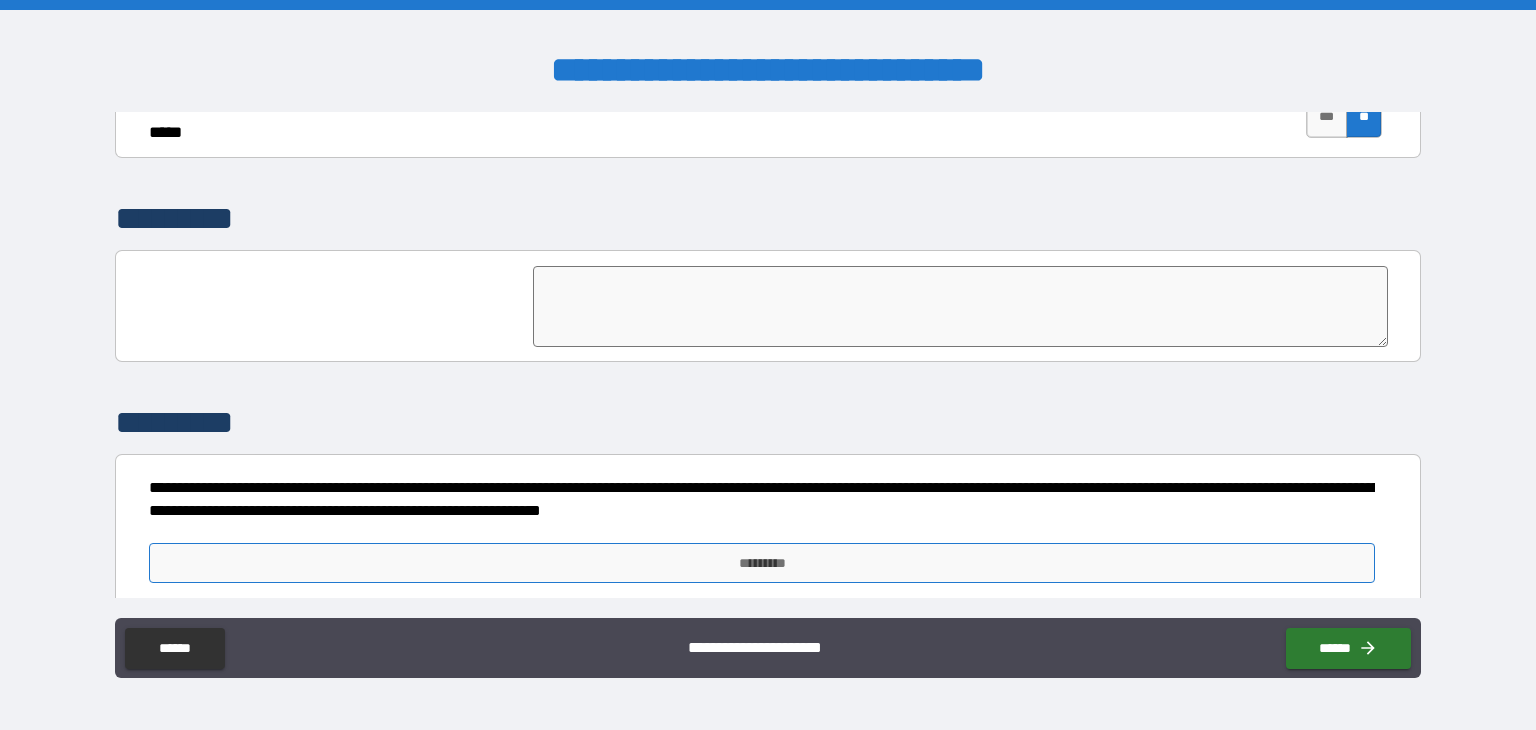 click on "*********" at bounding box center (762, 563) 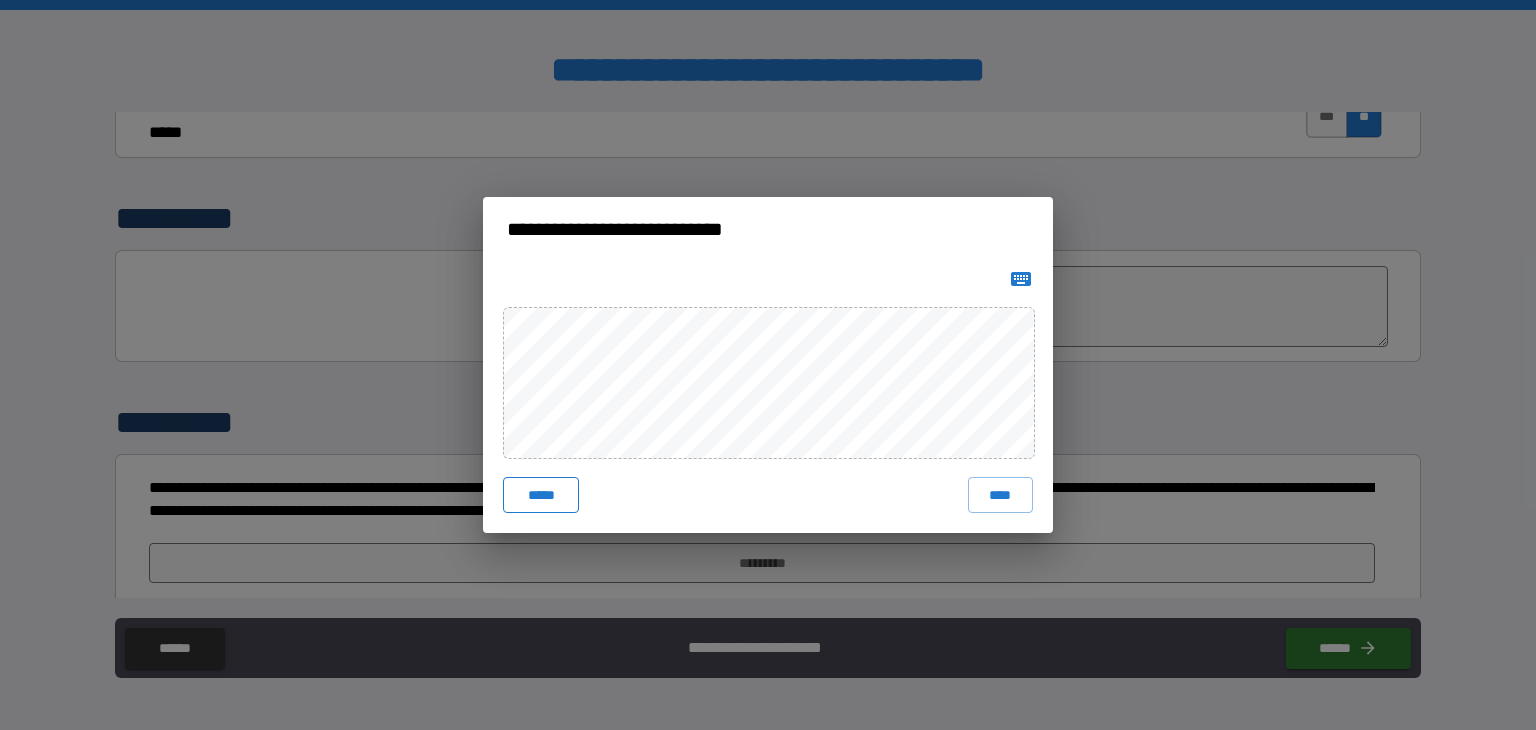 click on "*****" at bounding box center (541, 495) 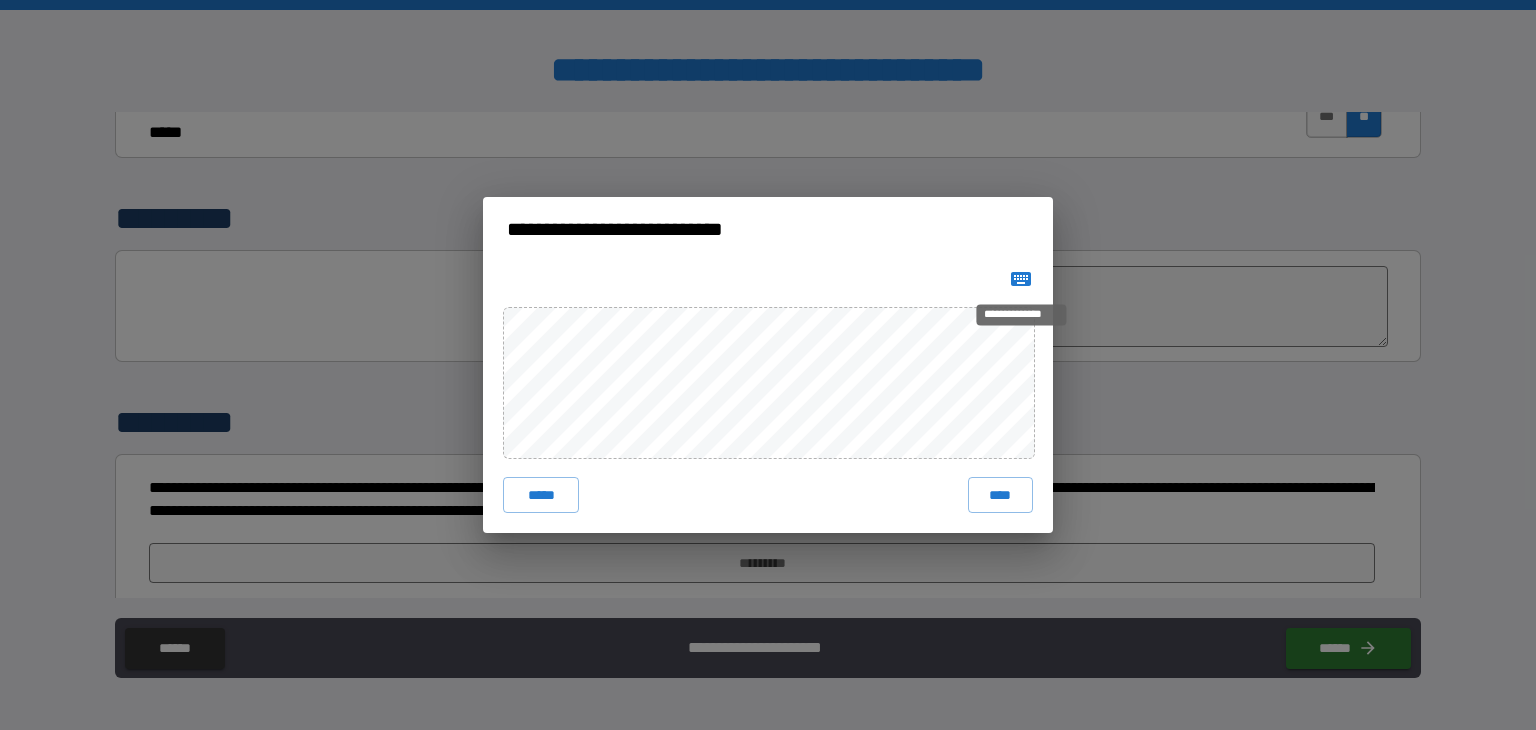 click 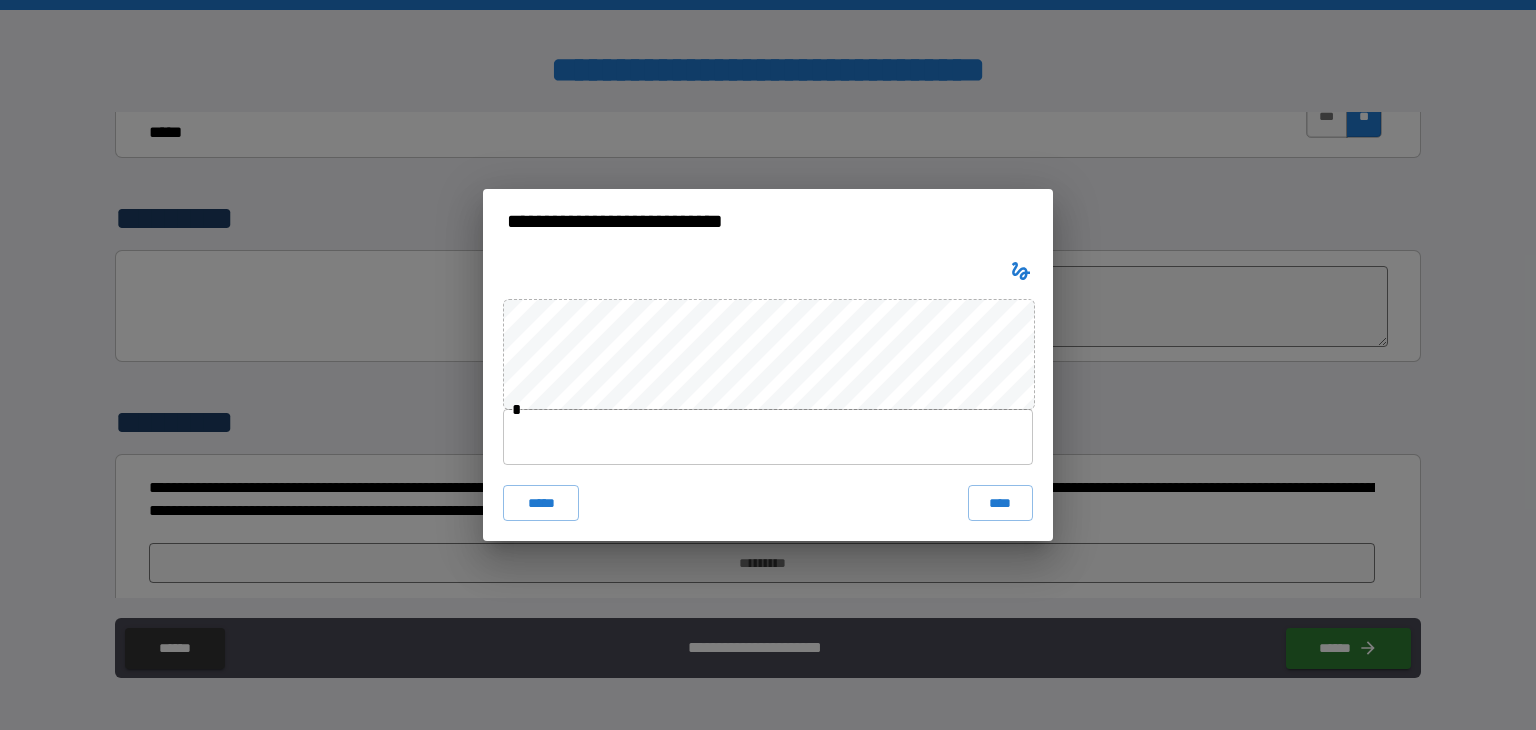 click at bounding box center (768, 437) 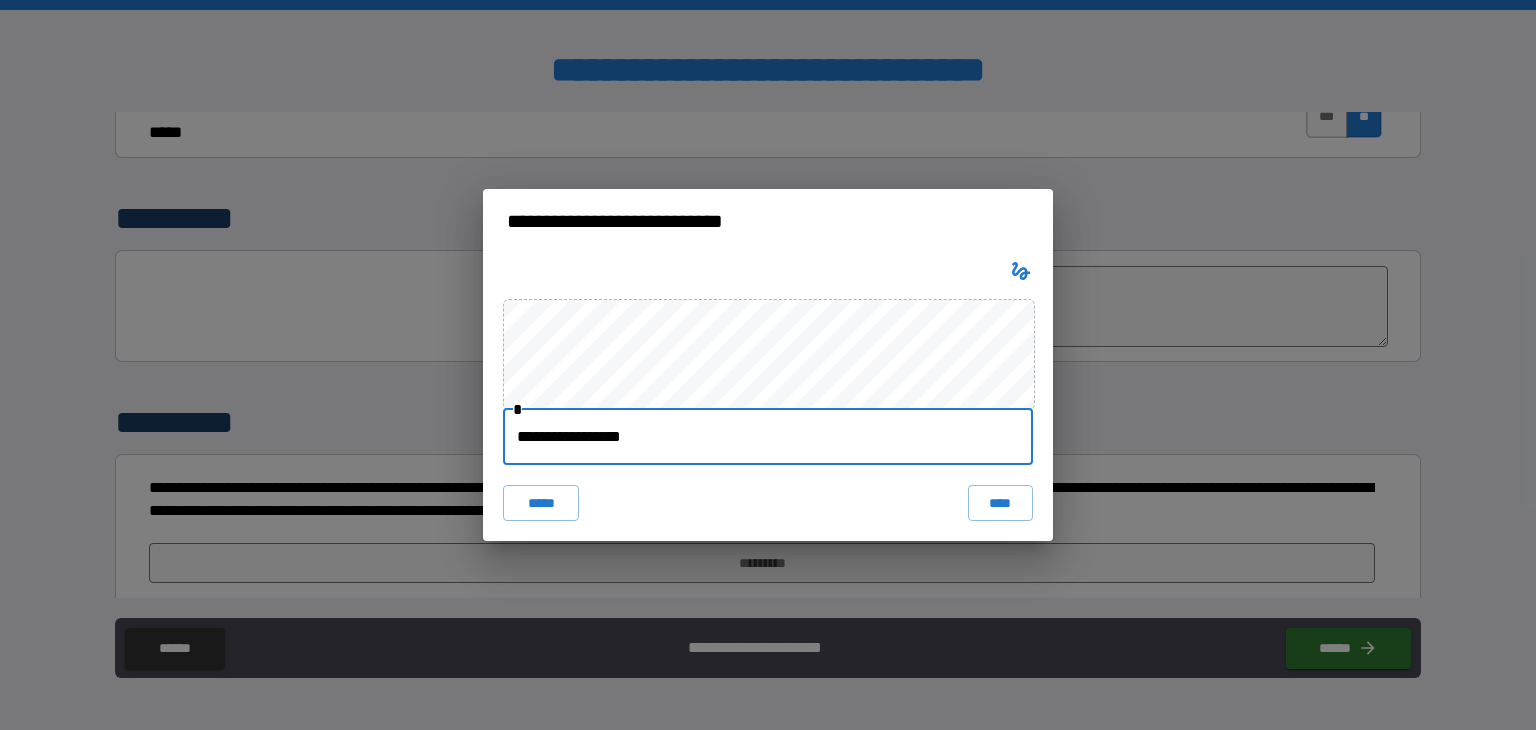 type on "**********" 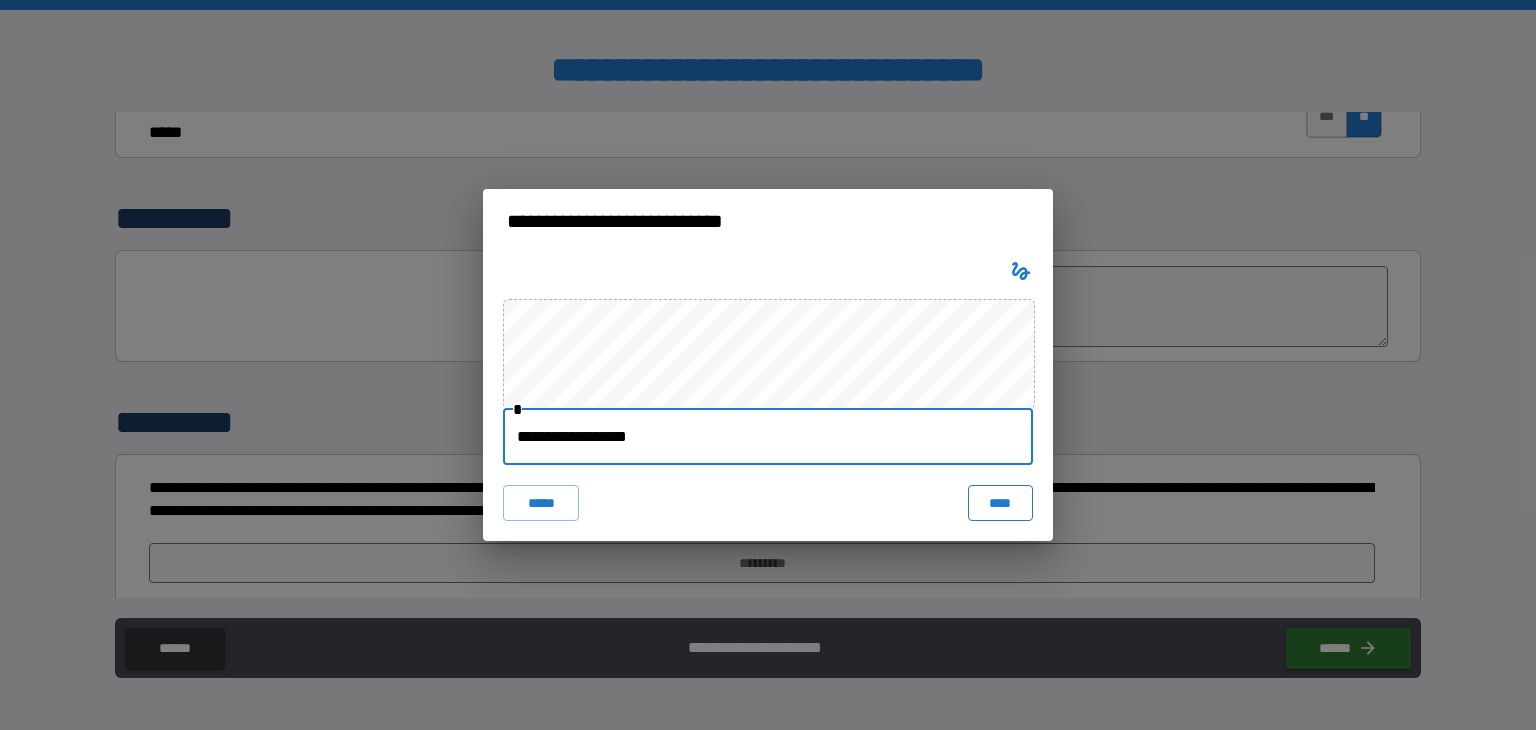 click on "****" at bounding box center (1000, 503) 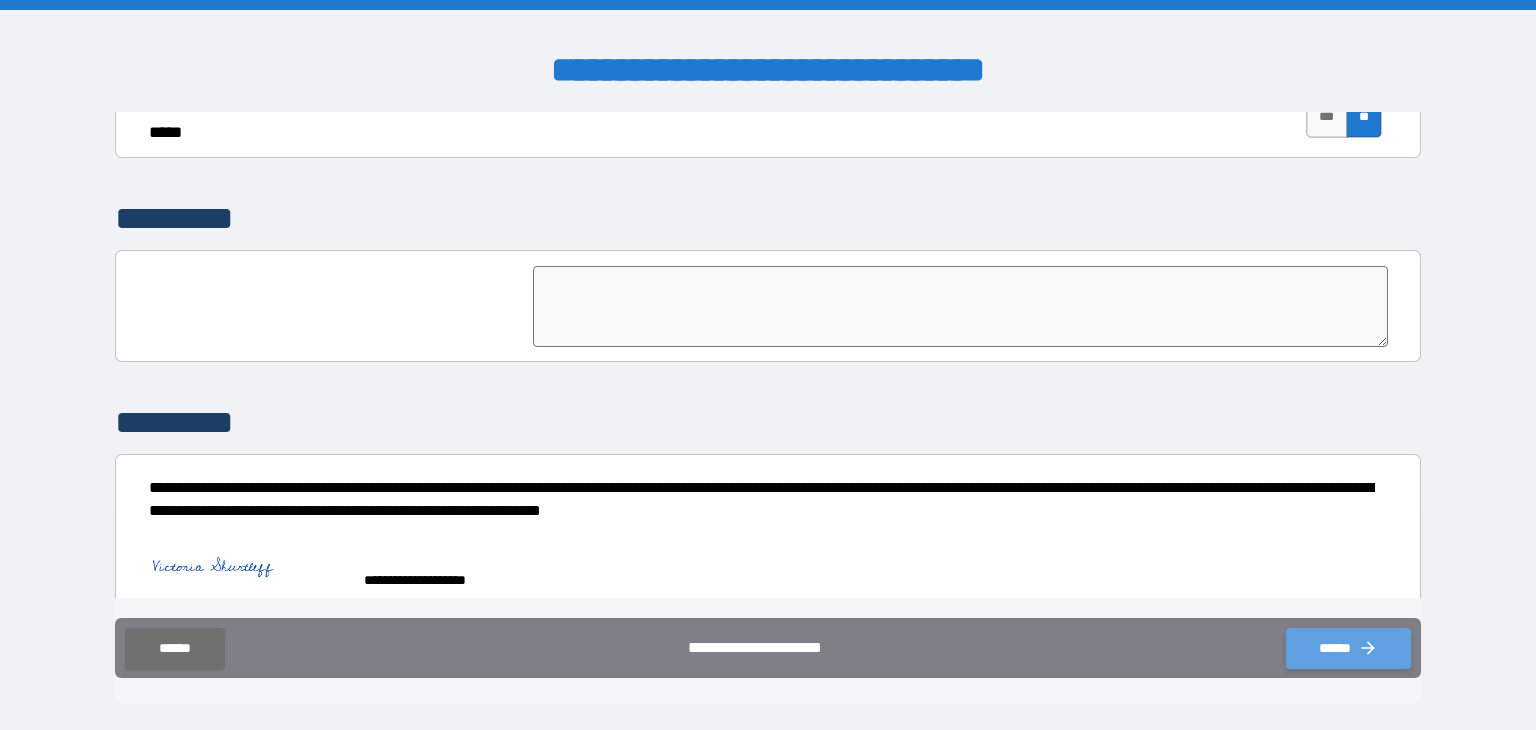 click on "******" at bounding box center [1348, 648] 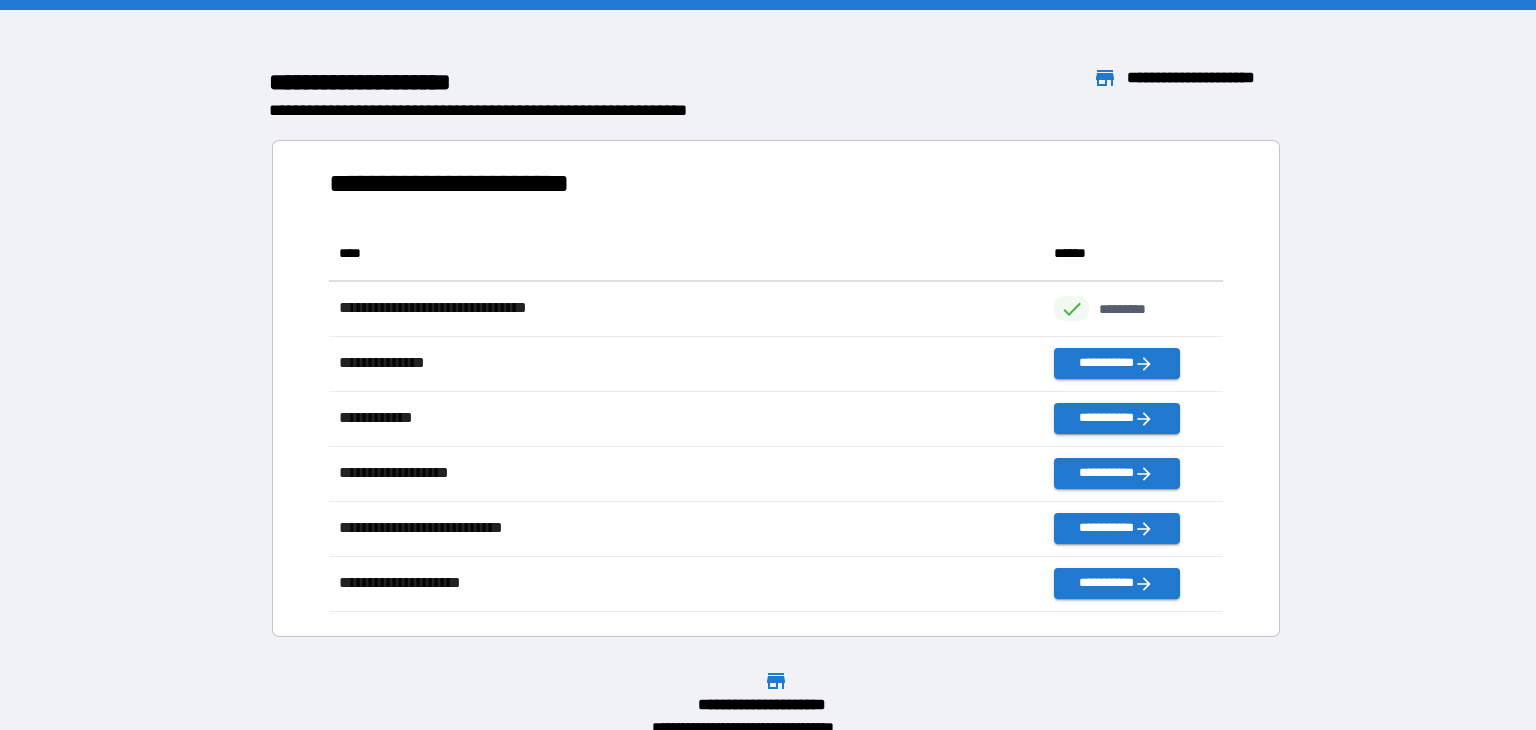 scroll, scrollTop: 0, scrollLeft: 0, axis: both 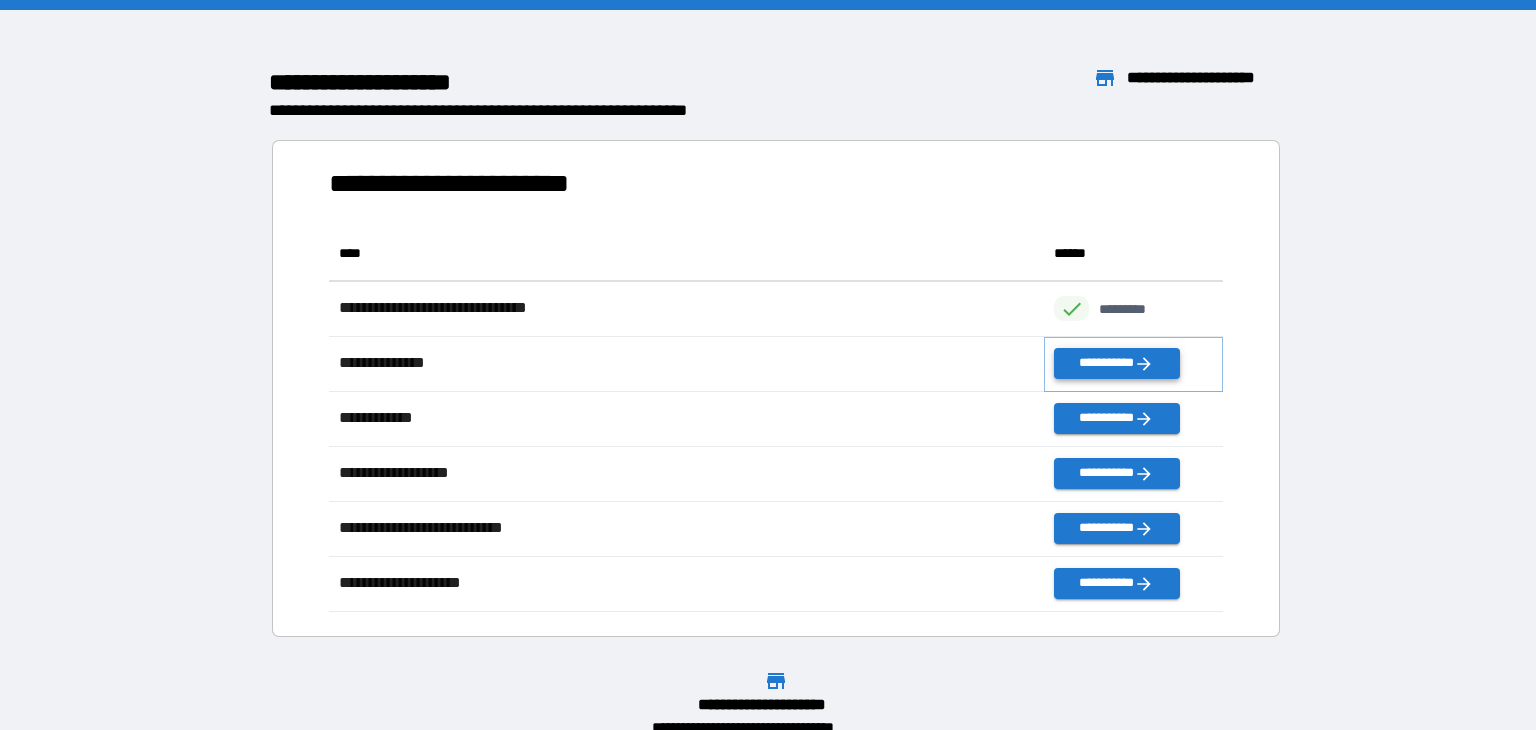 click on "**********" at bounding box center [1116, 363] 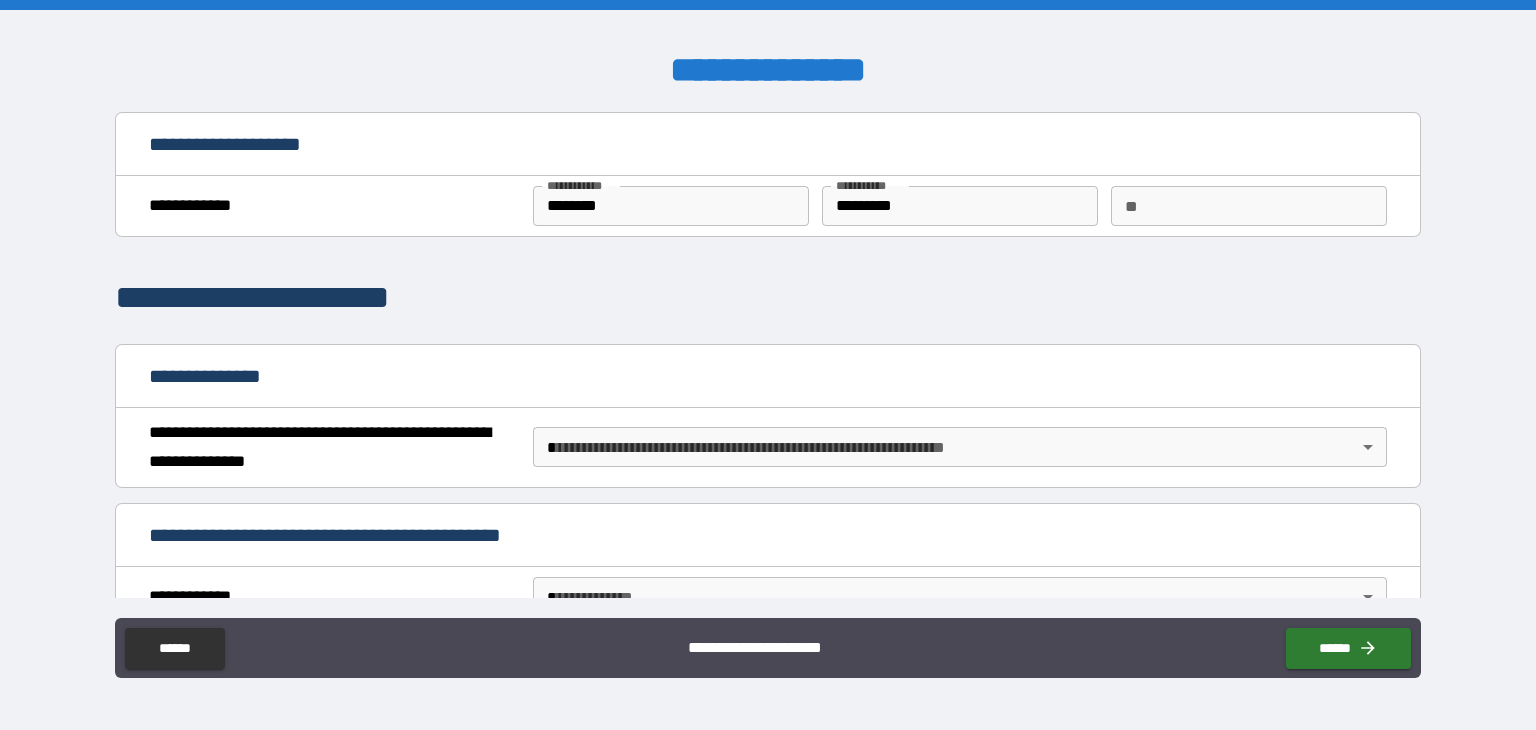 click on "**********" at bounding box center (768, 365) 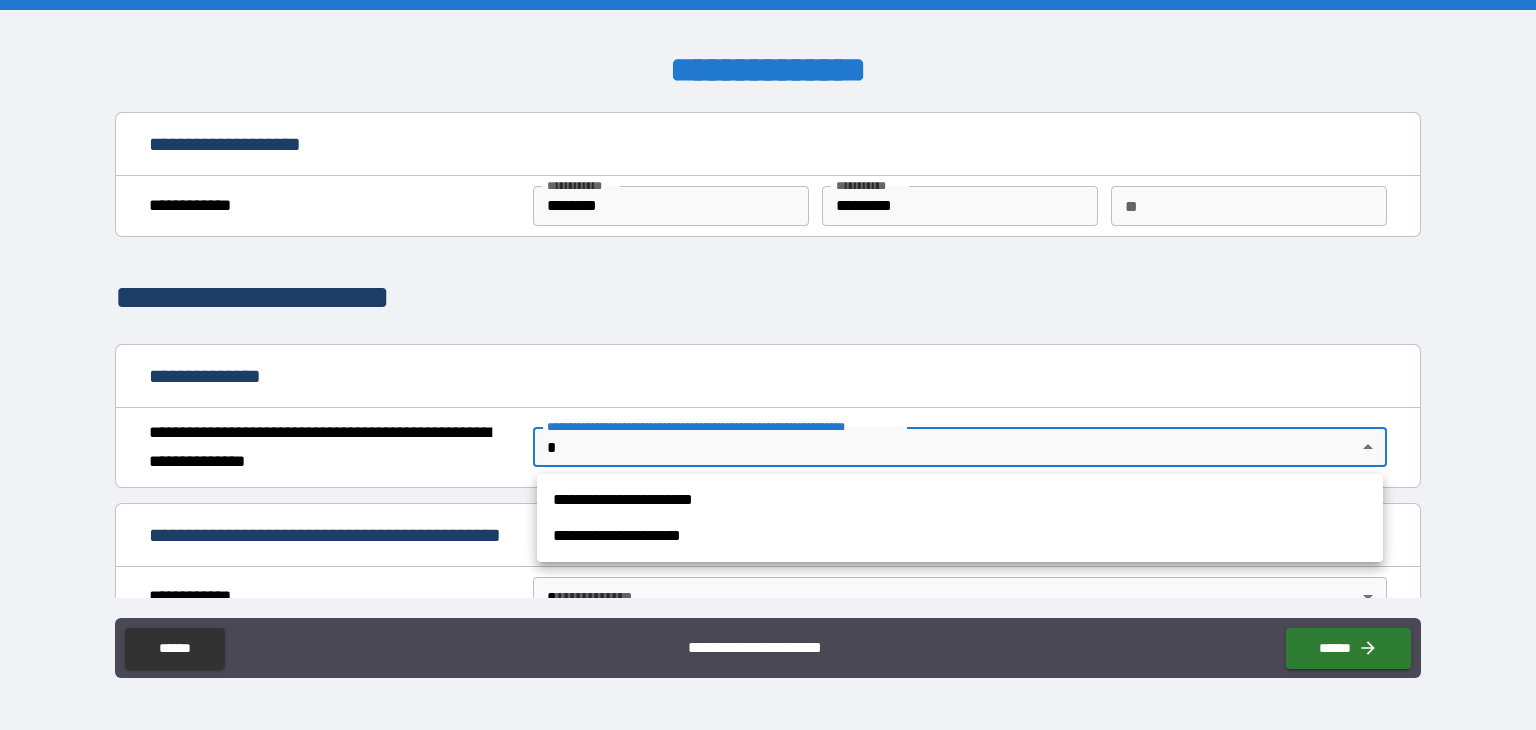 click on "**********" at bounding box center (960, 536) 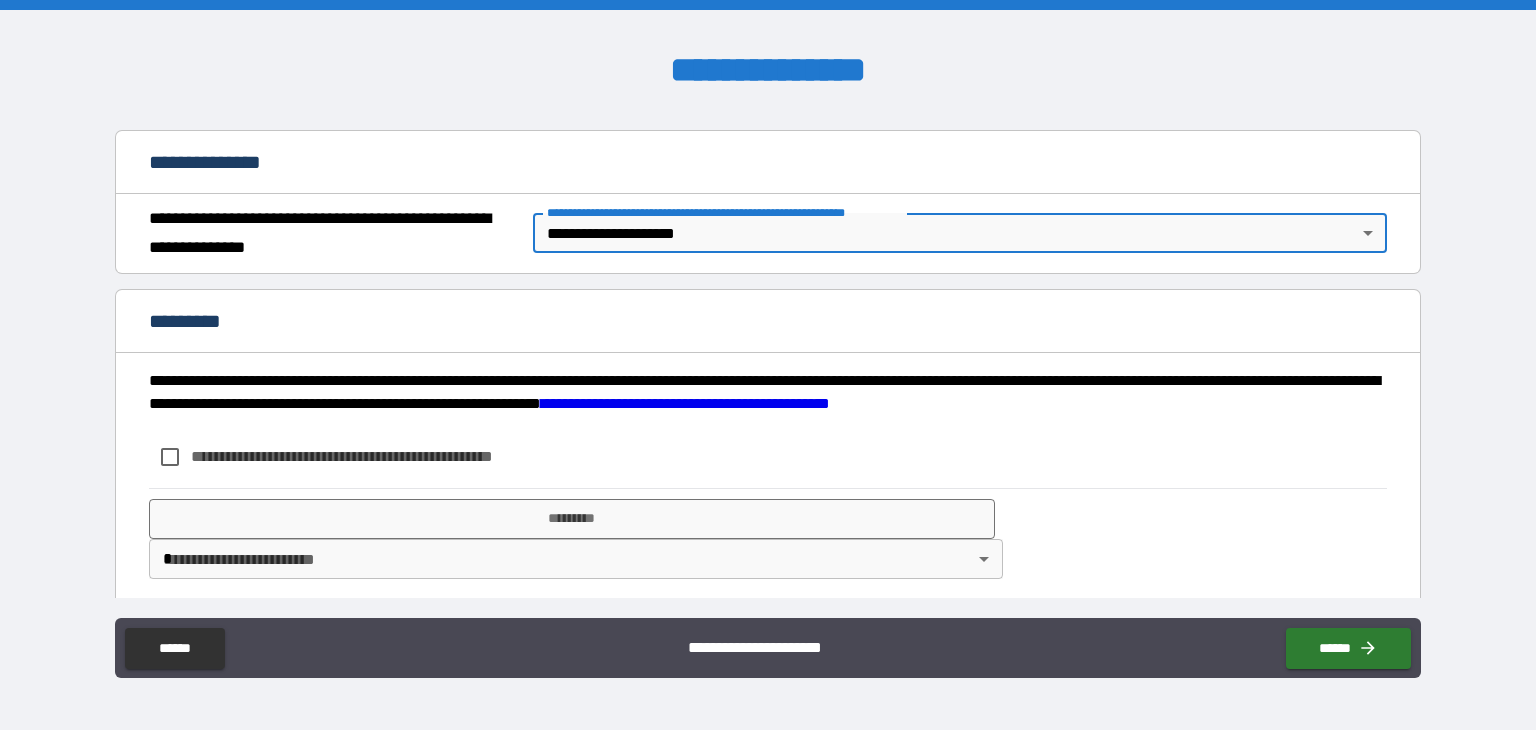 scroll, scrollTop: 211, scrollLeft: 0, axis: vertical 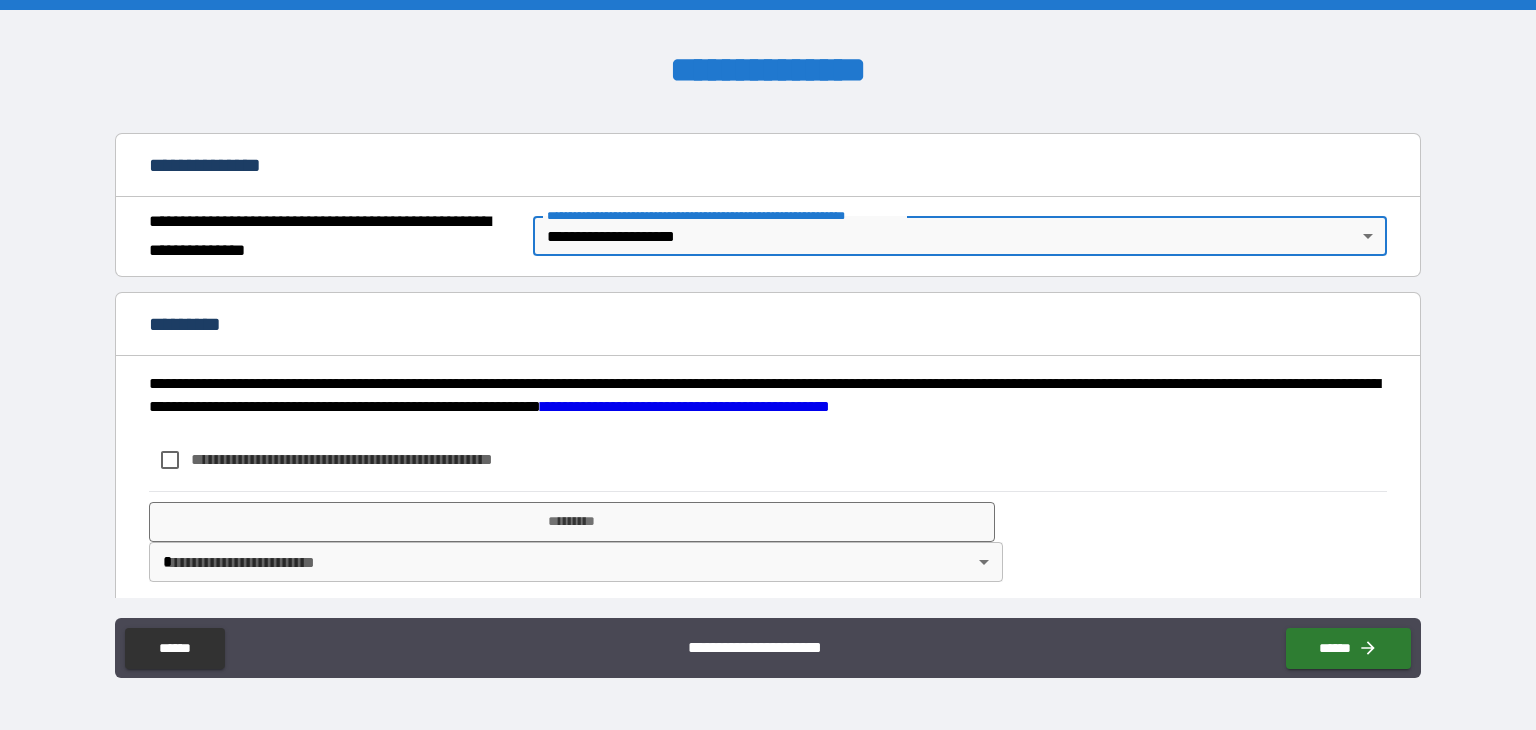 click on "**********" at bounding box center (375, 459) 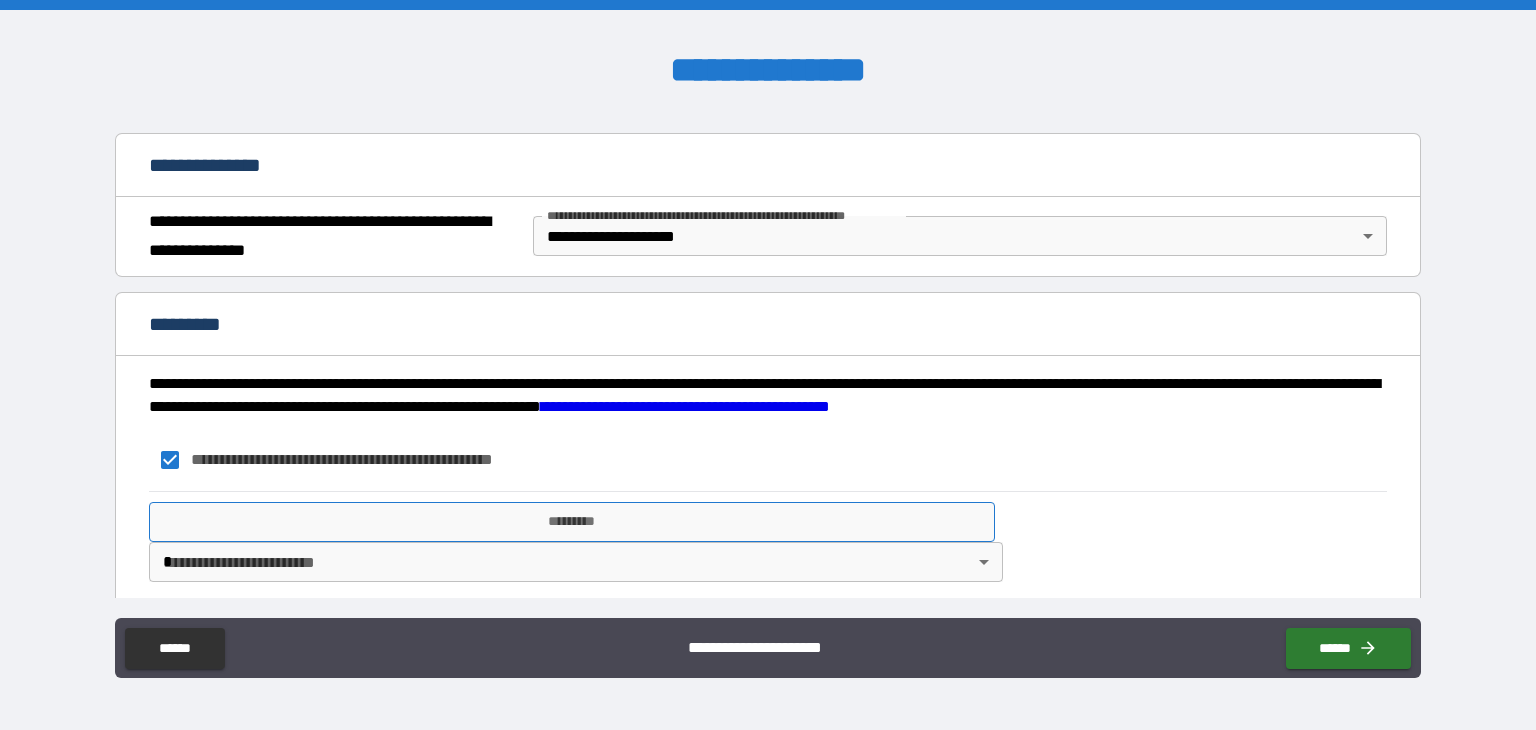 click on "*********" at bounding box center (572, 522) 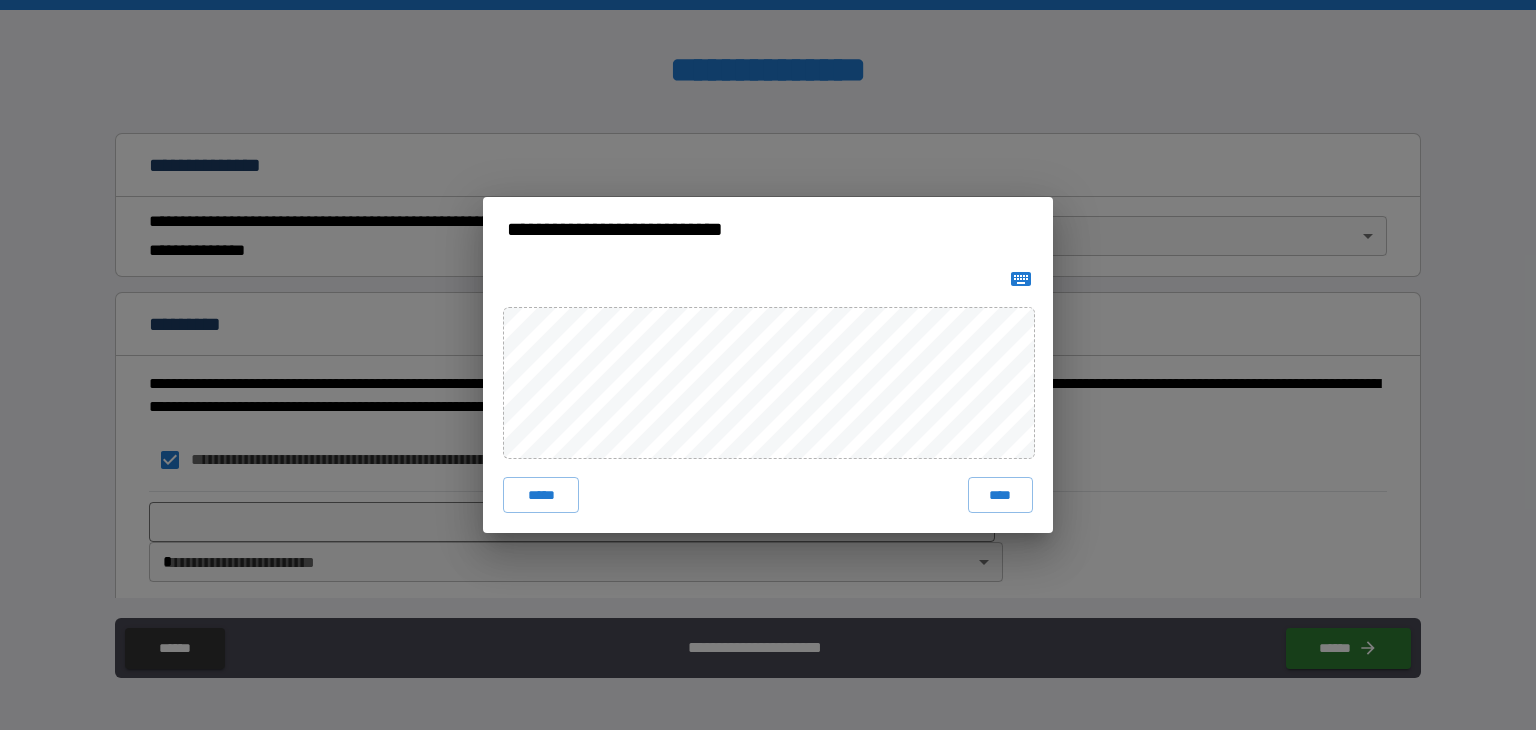 click at bounding box center (1021, 279) 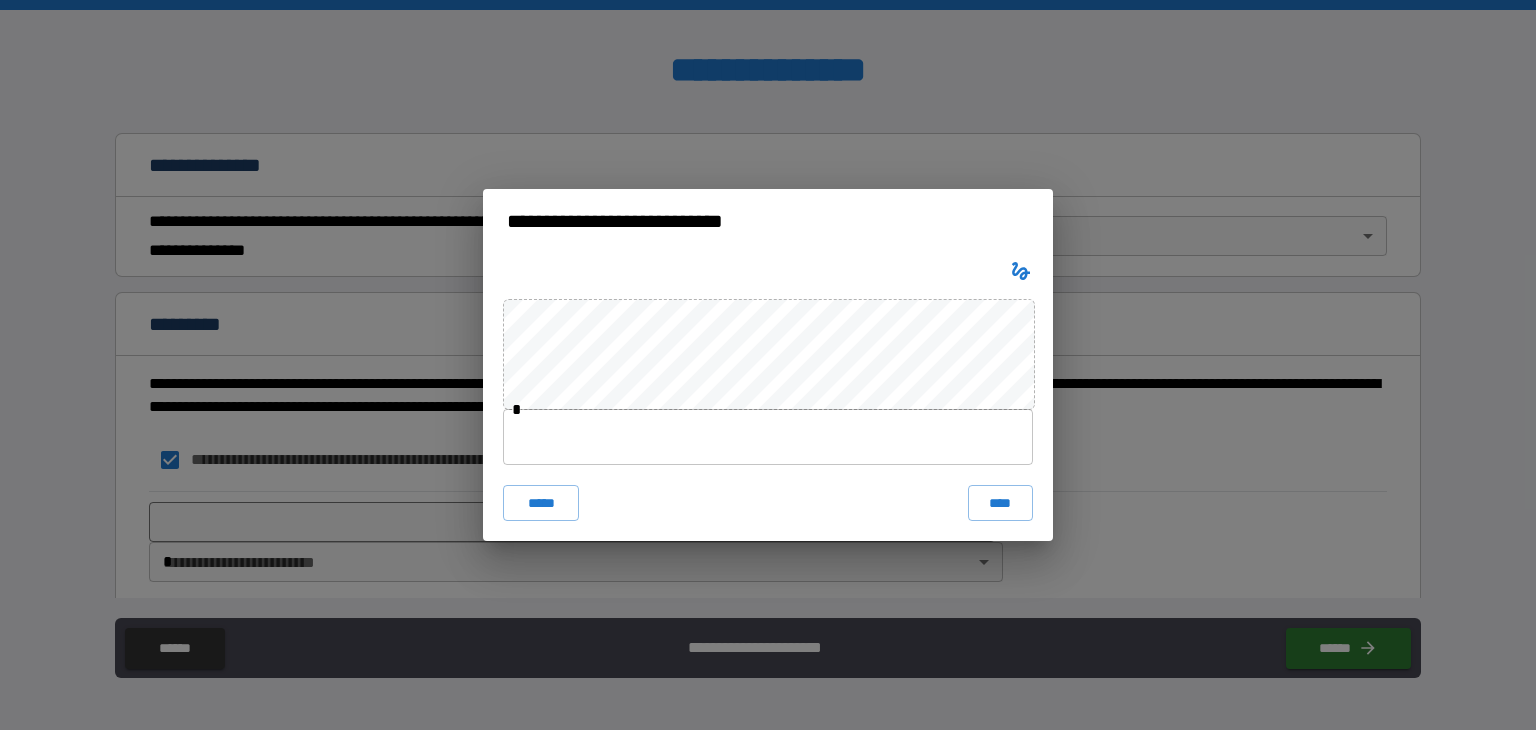 type 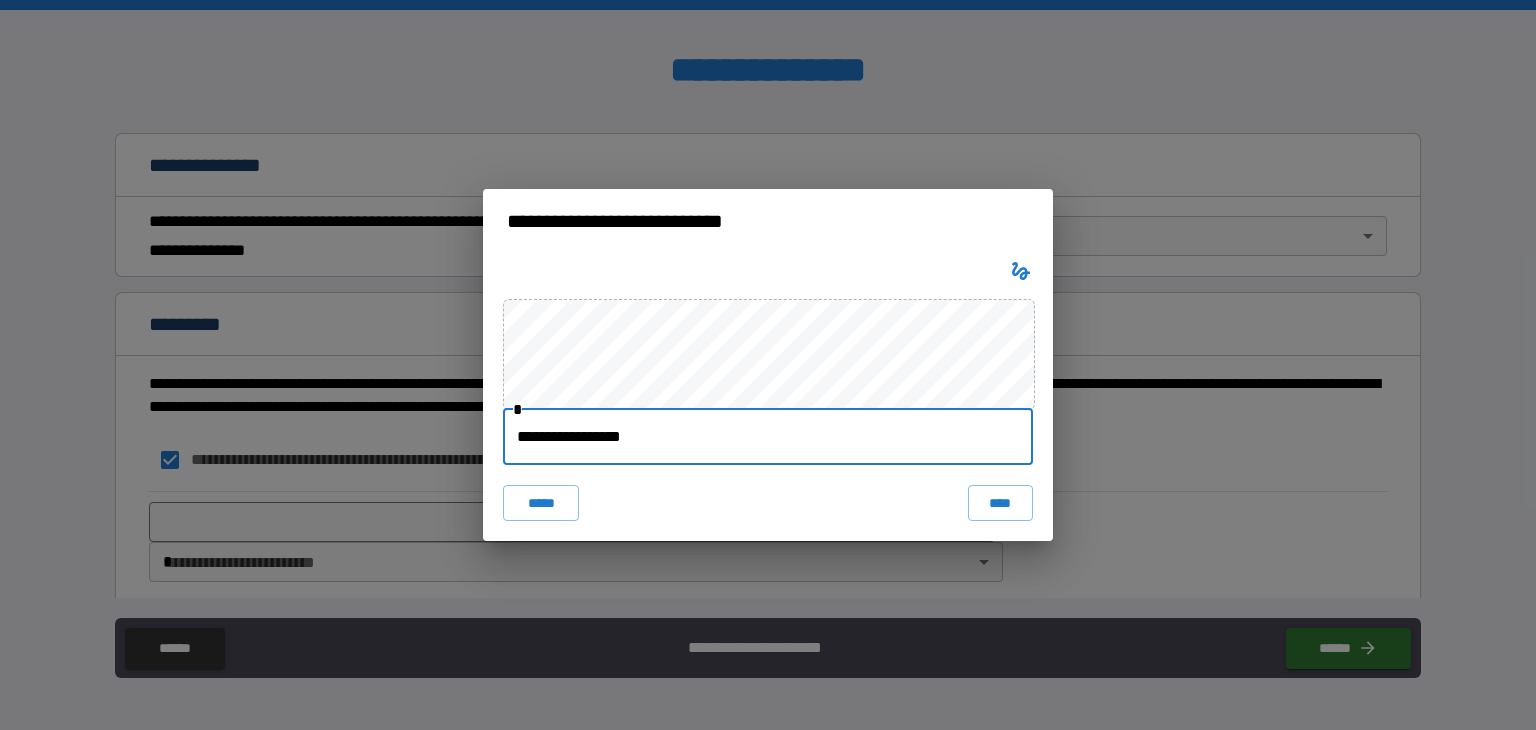 type on "**********" 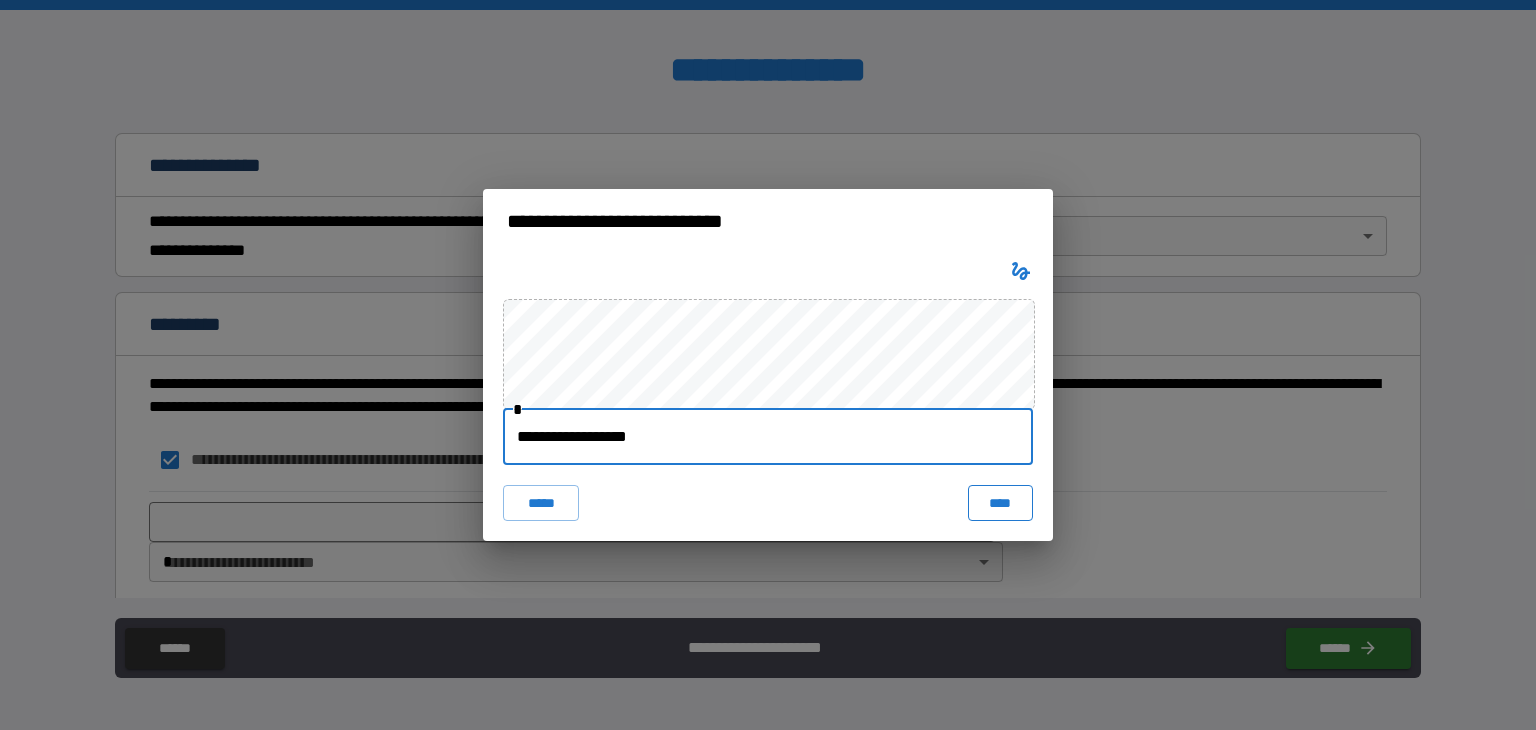 click on "****" at bounding box center [1000, 503] 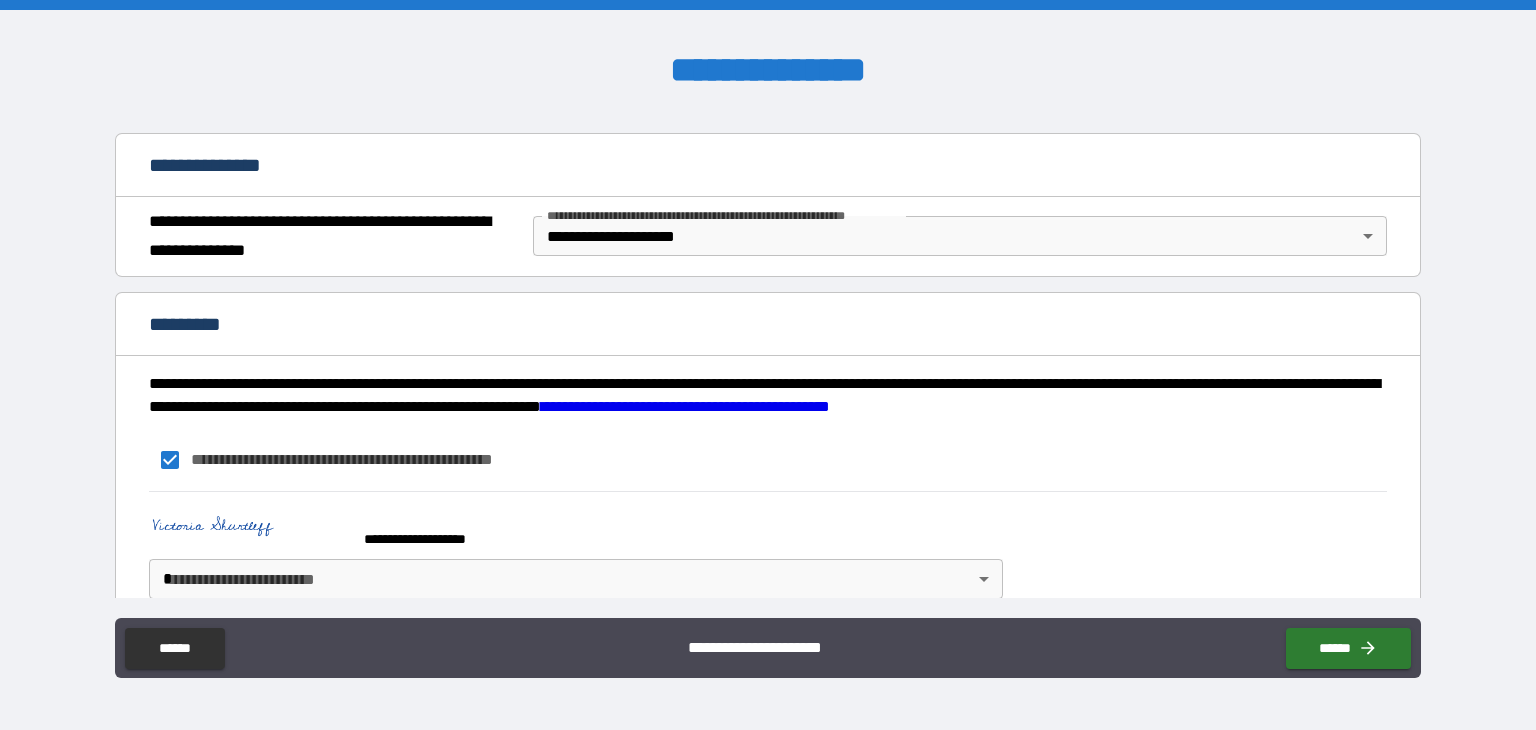 click on "**********" at bounding box center [768, 365] 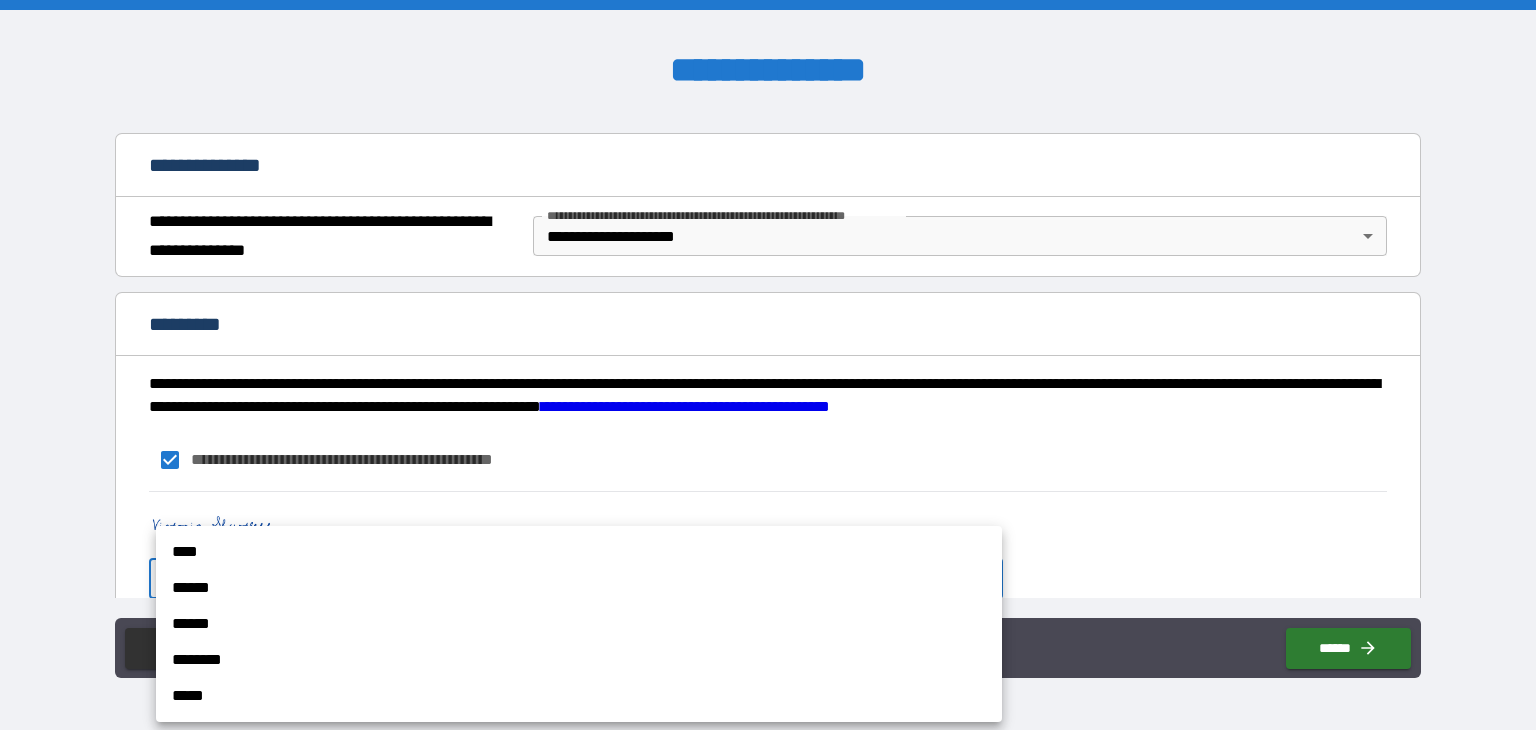 click on "****" at bounding box center [579, 552] 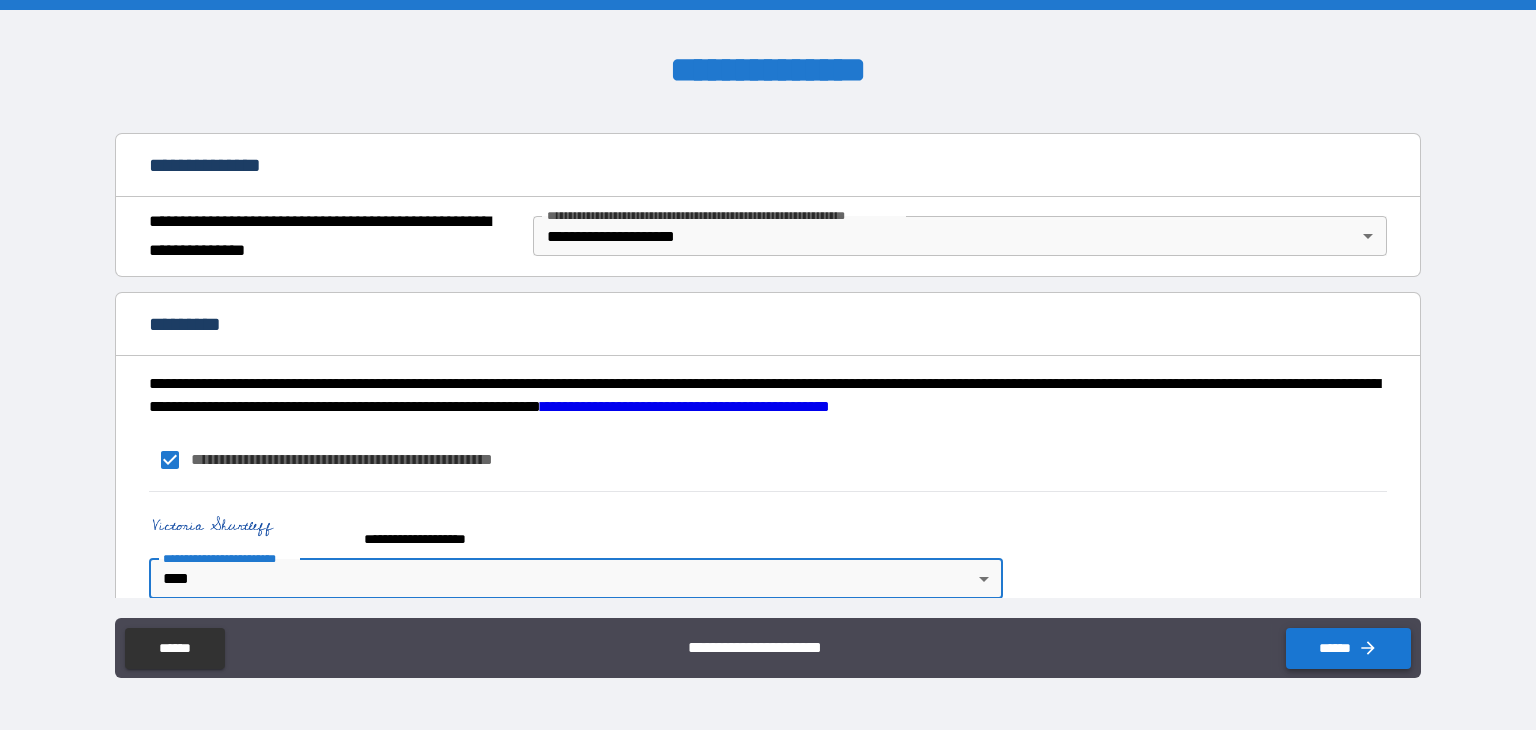 click on "******" at bounding box center [1348, 648] 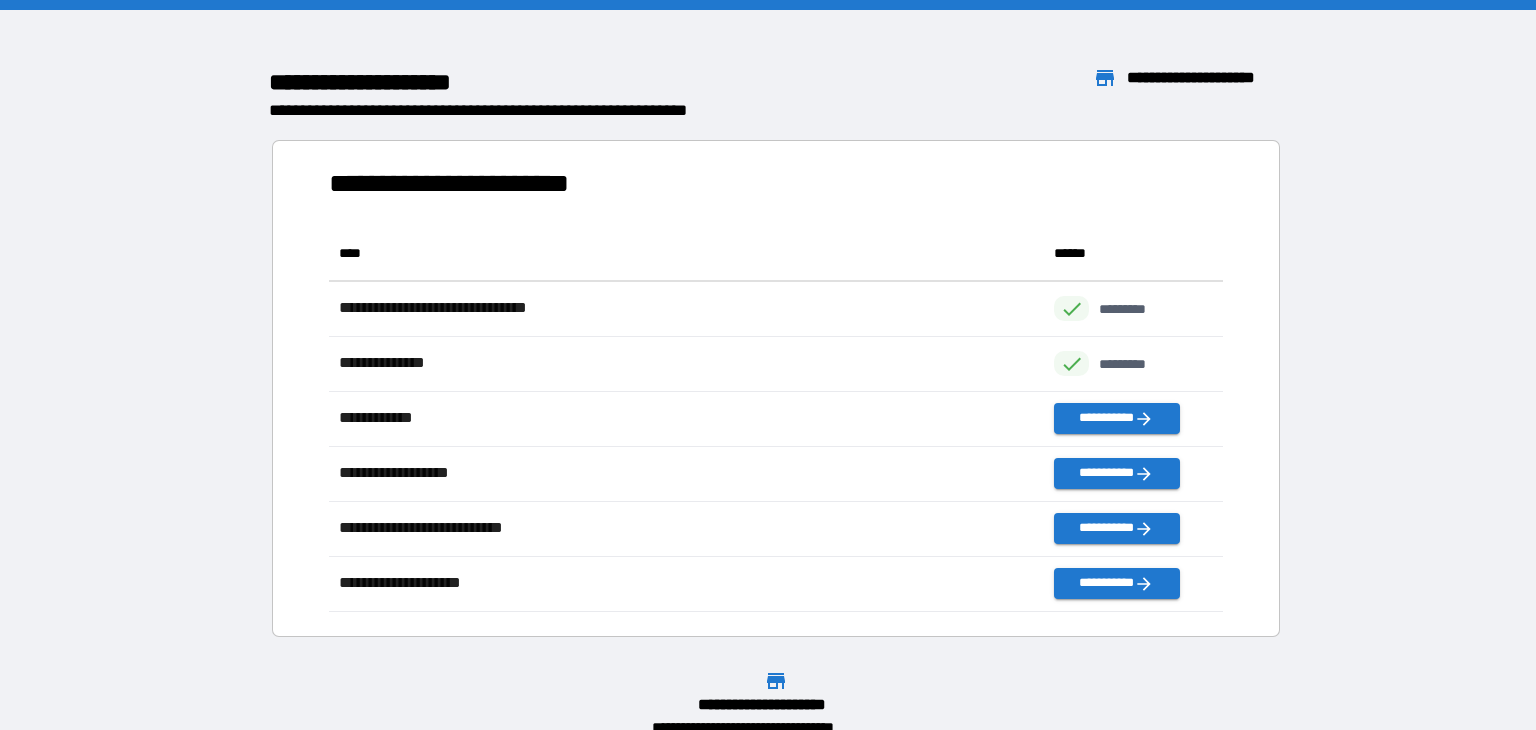 scroll, scrollTop: 0, scrollLeft: 0, axis: both 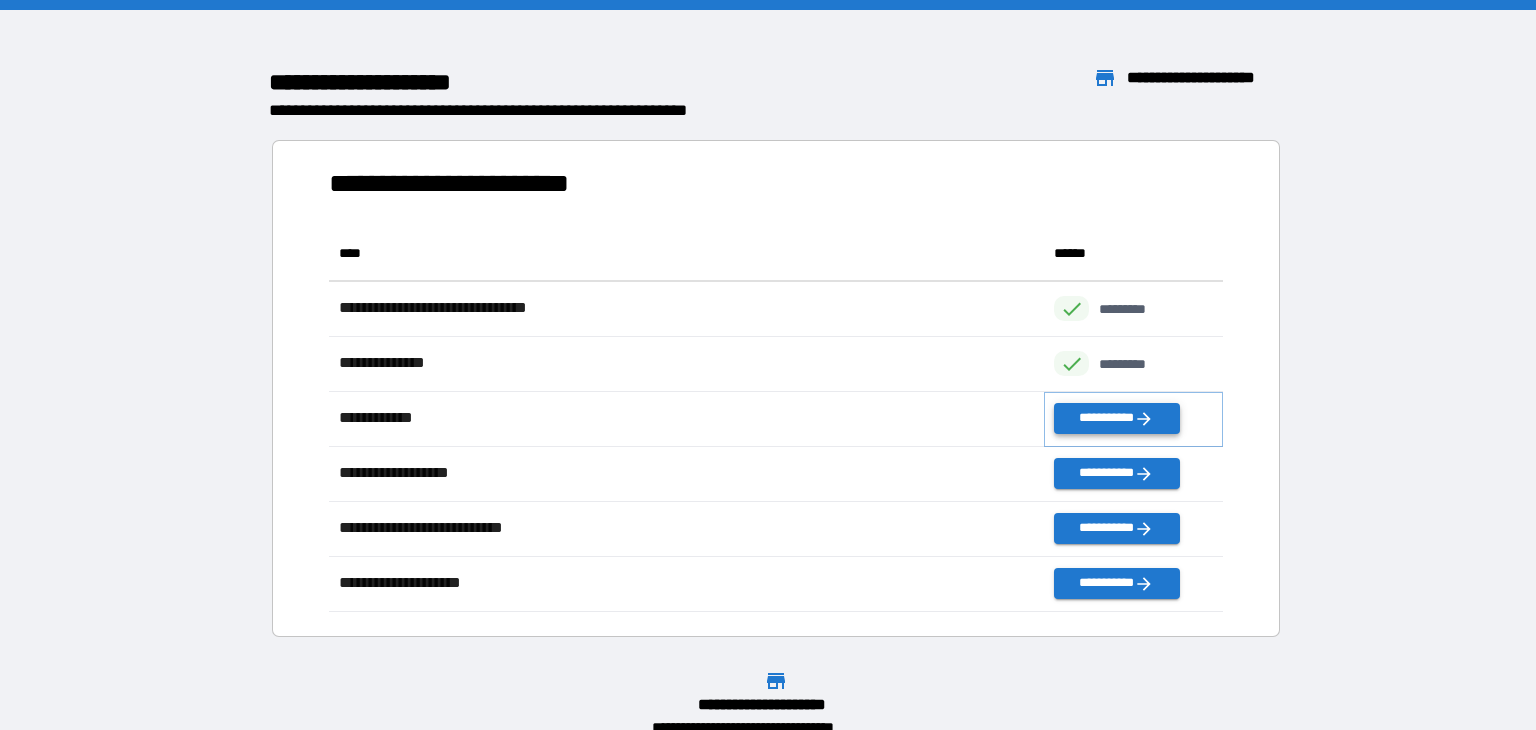 click on "**********" at bounding box center [1116, 418] 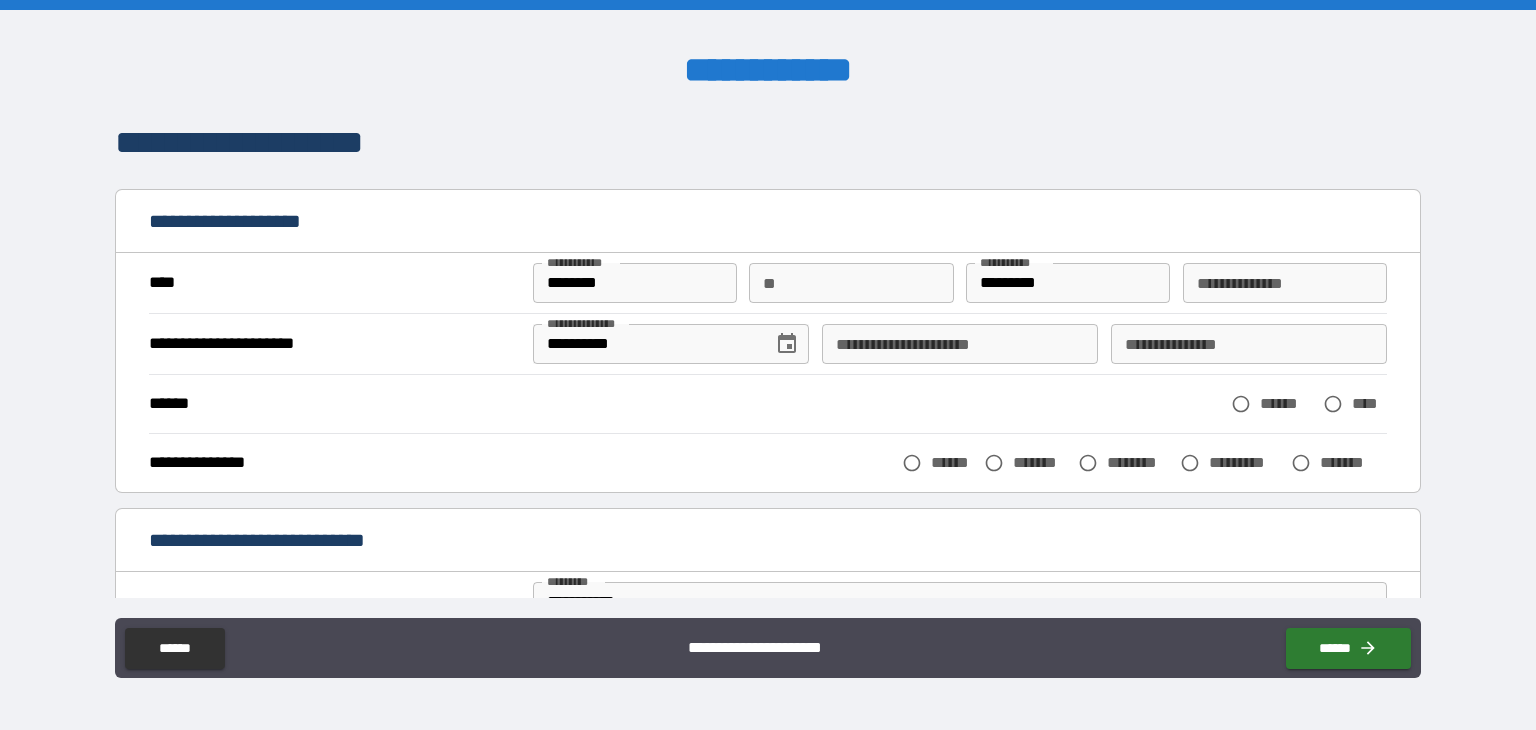 click on "**********" at bounding box center [1285, 283] 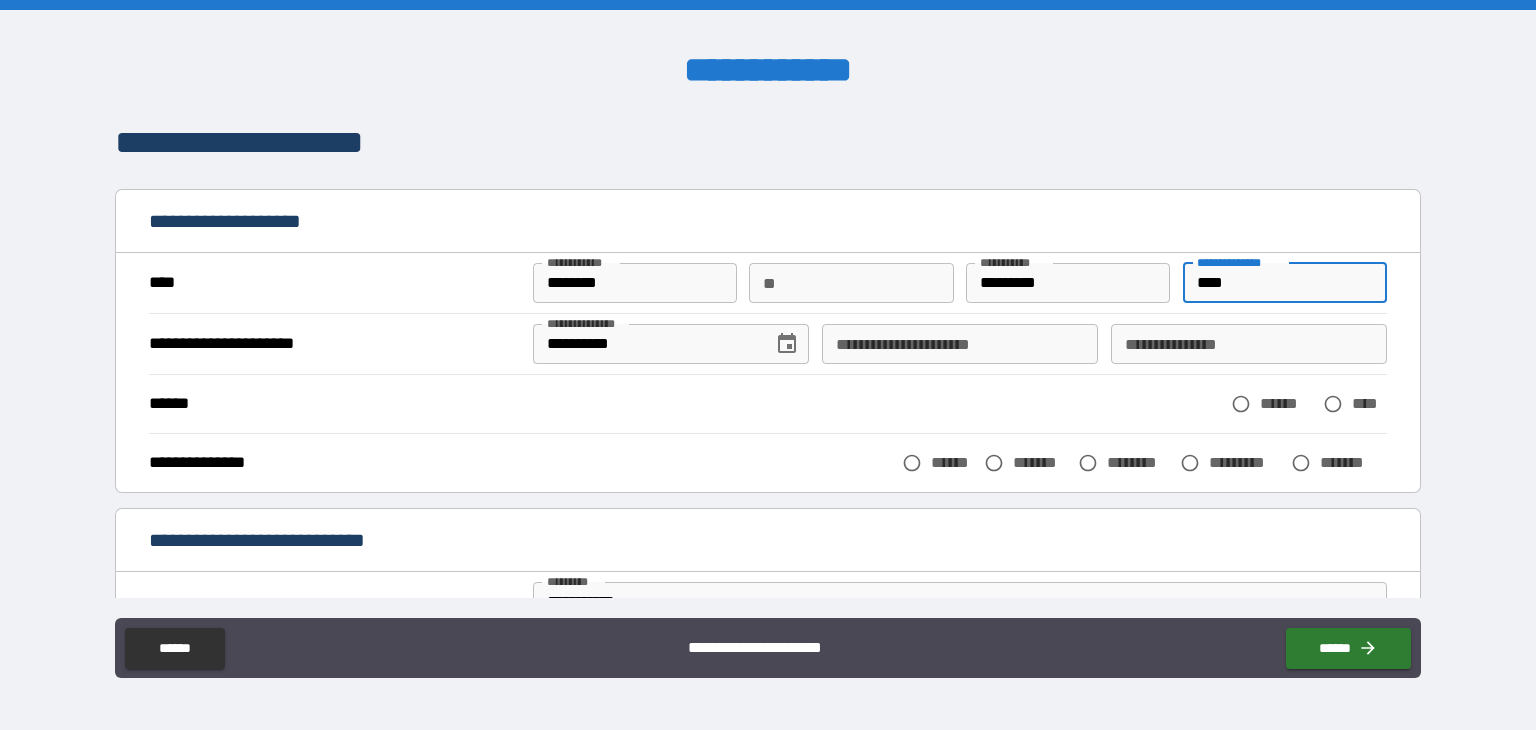 type on "****" 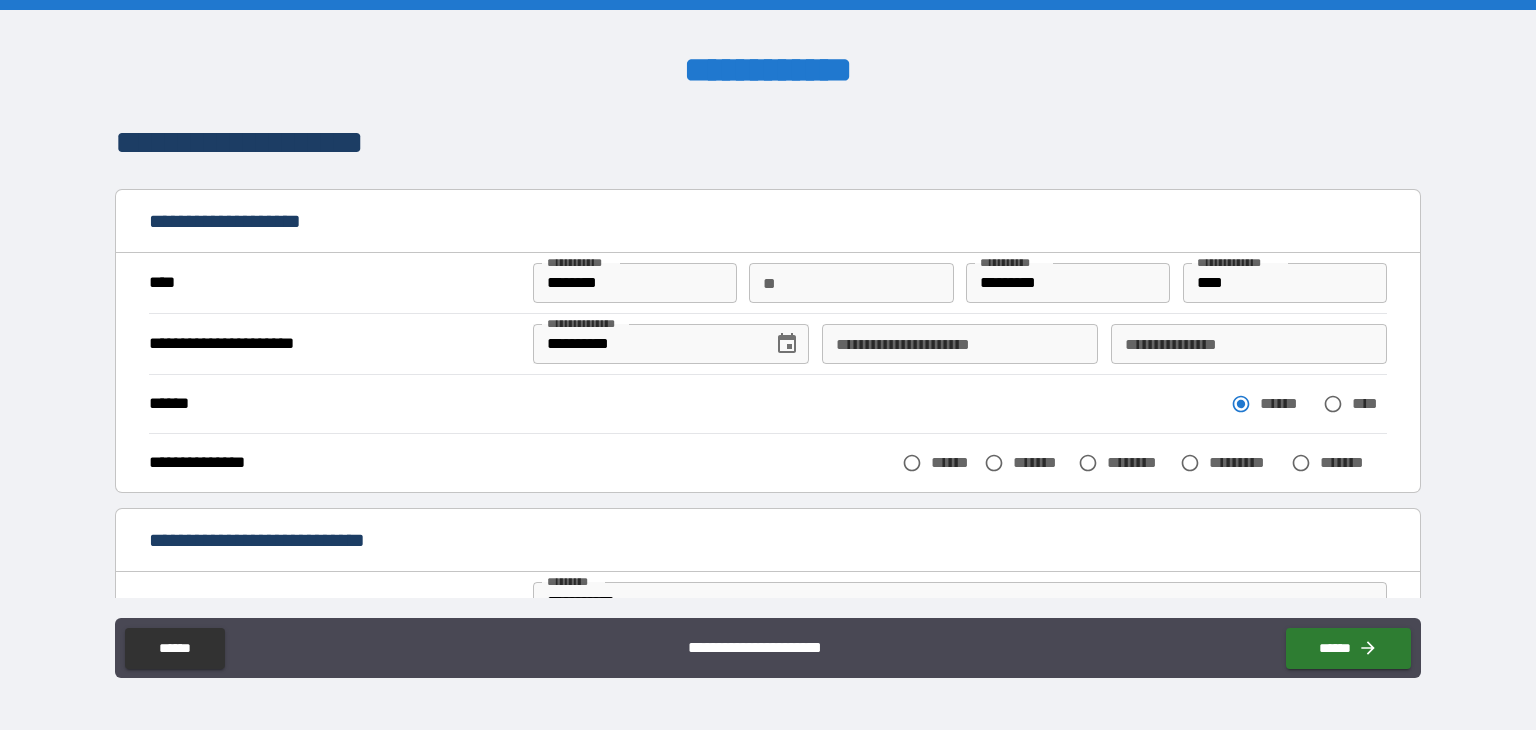 click on "******" at bounding box center [953, 462] 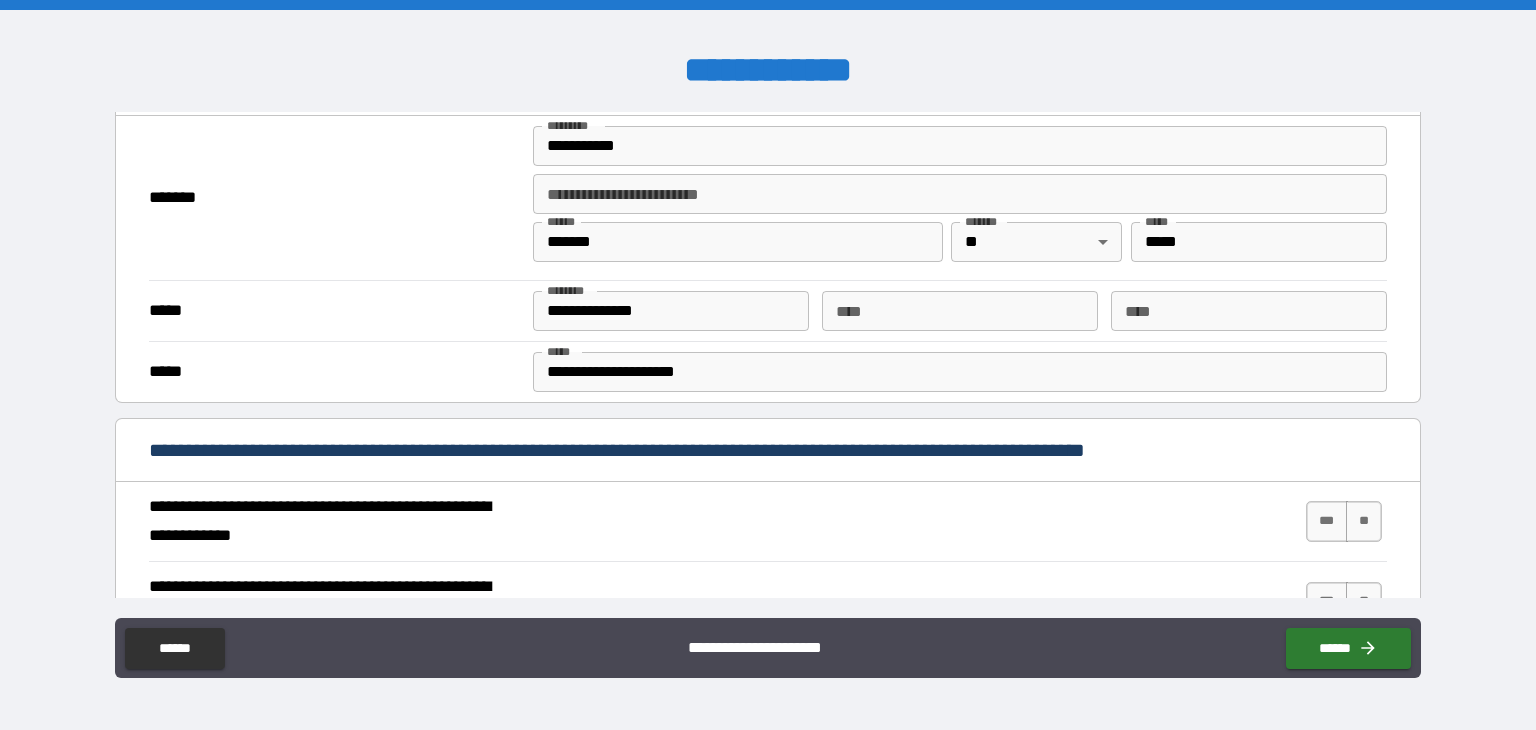 scroll, scrollTop: 447, scrollLeft: 0, axis: vertical 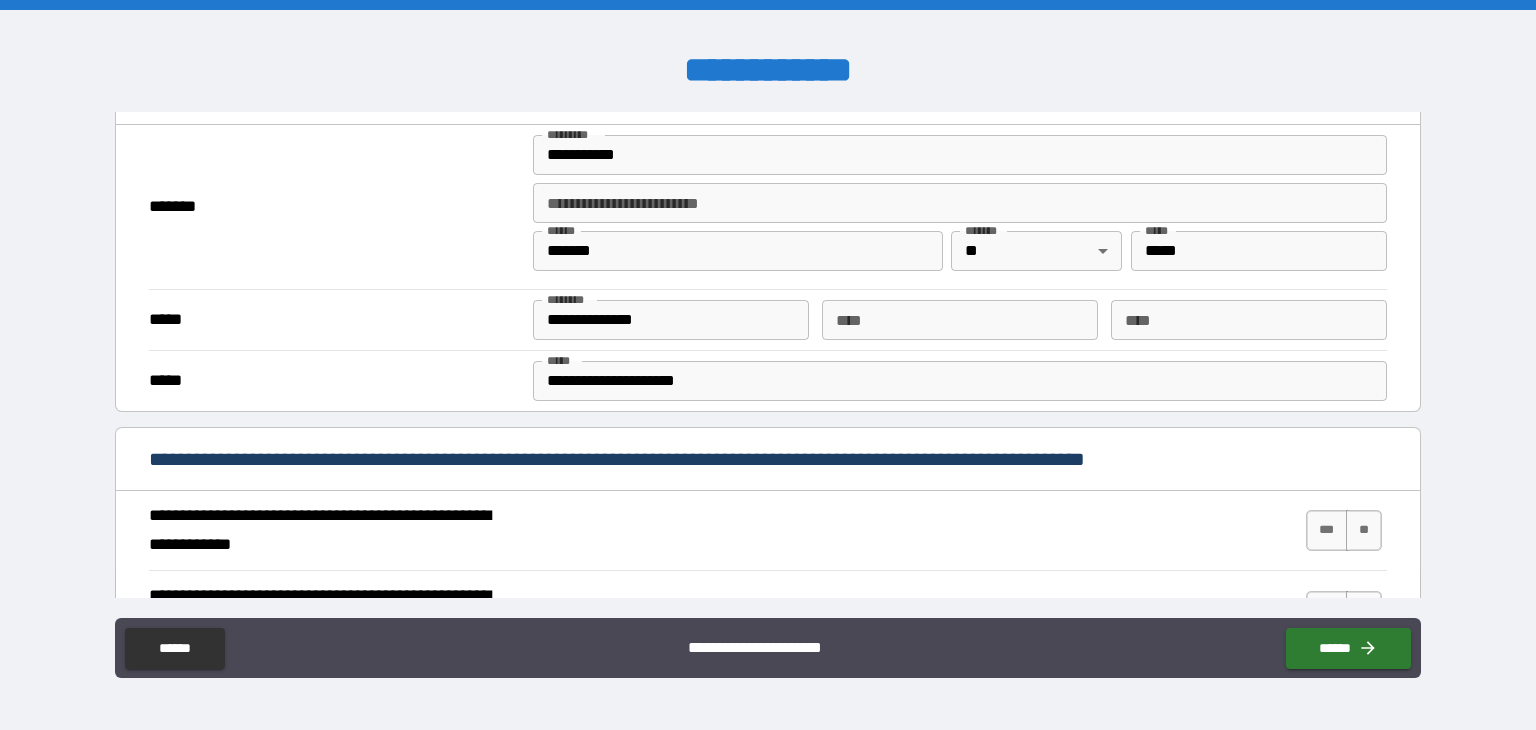 click on "**********" at bounding box center (671, 320) 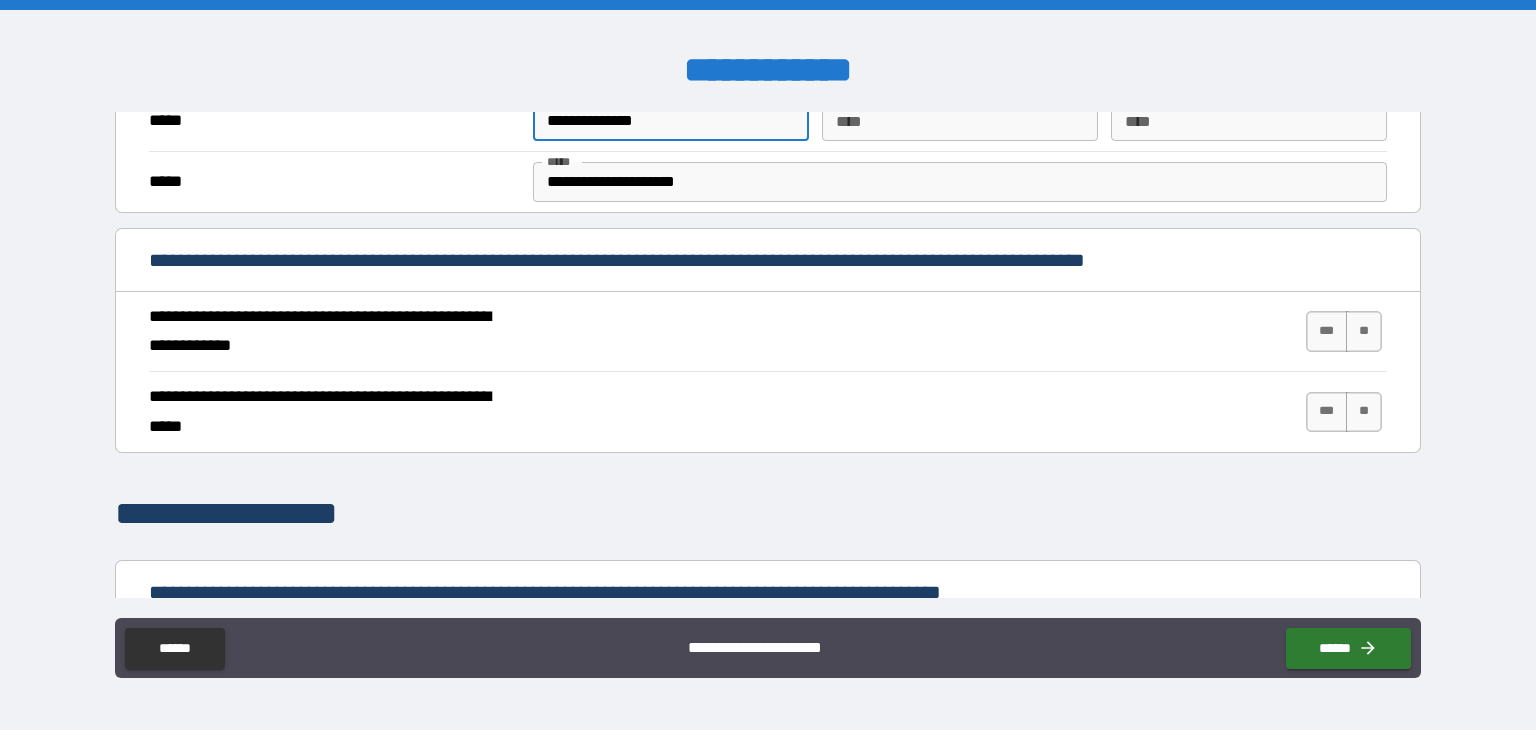 scroll, scrollTop: 649, scrollLeft: 0, axis: vertical 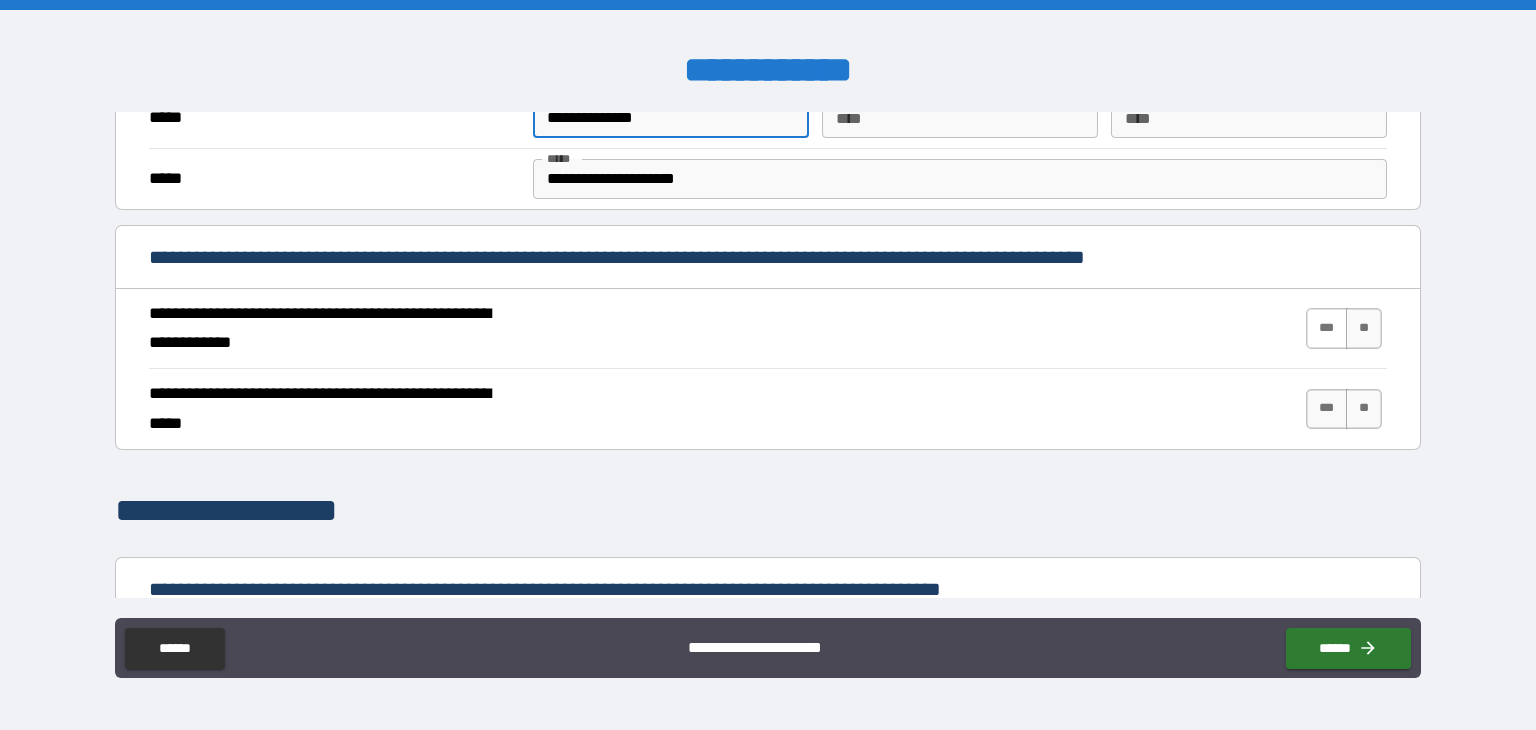 type on "**********" 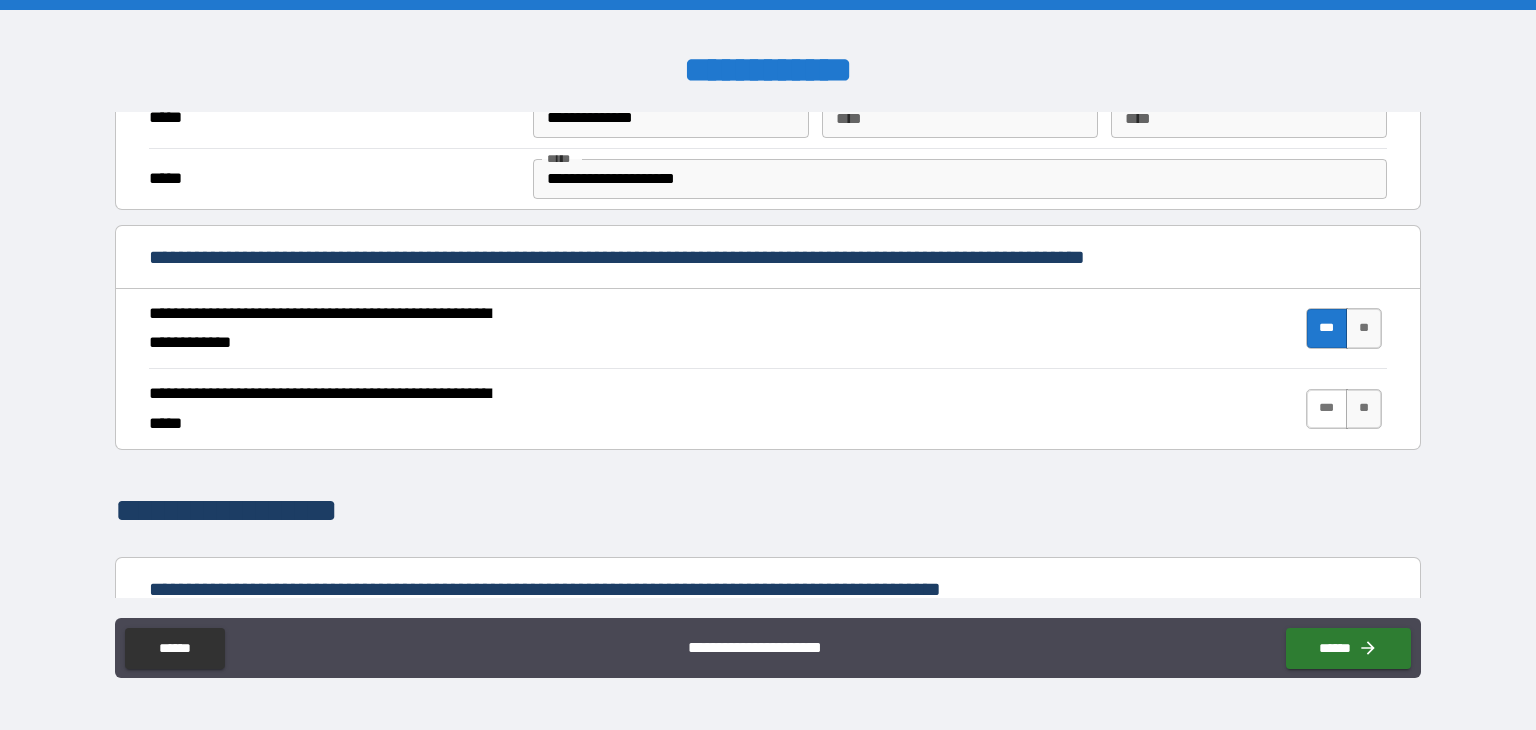 click on "***" at bounding box center [1327, 409] 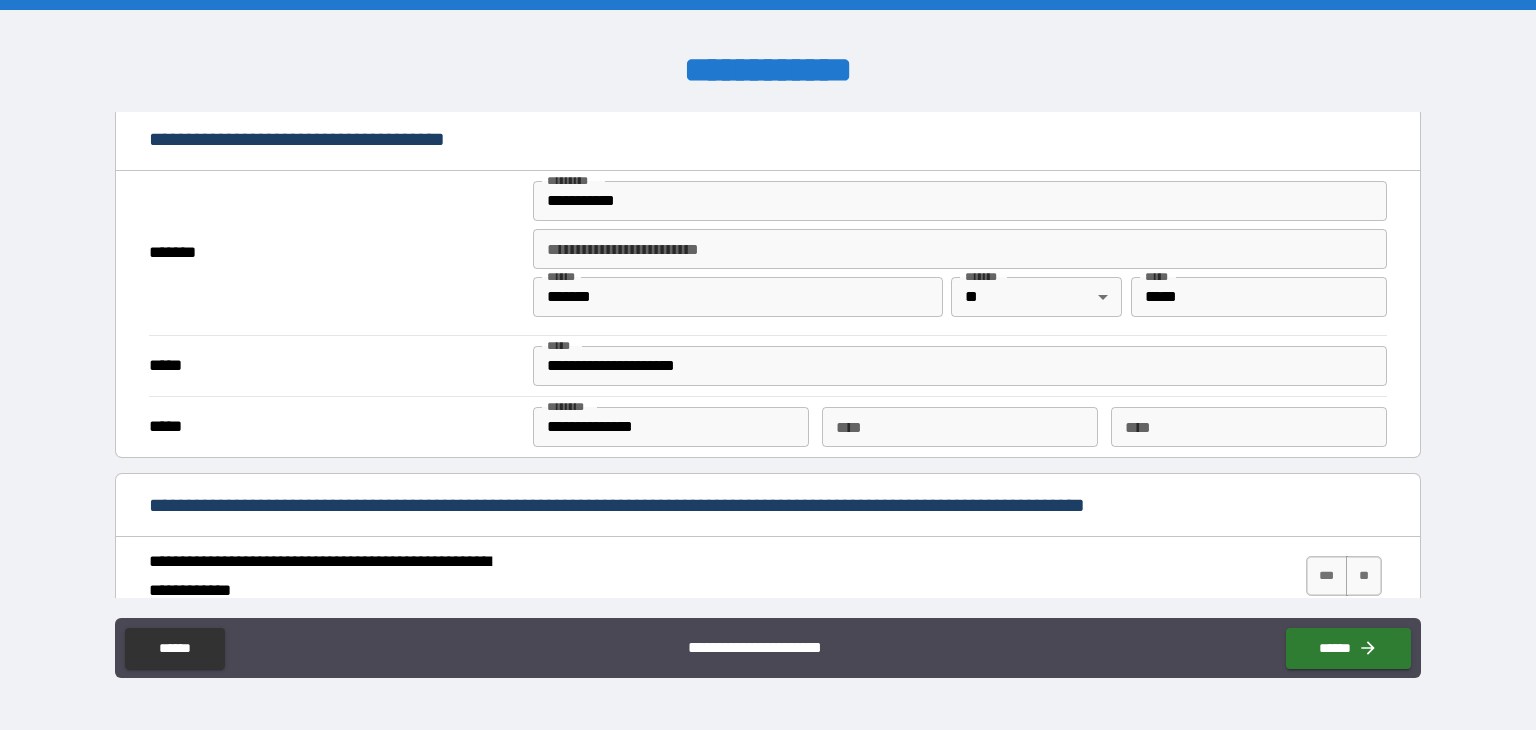 scroll, scrollTop: 1440, scrollLeft: 0, axis: vertical 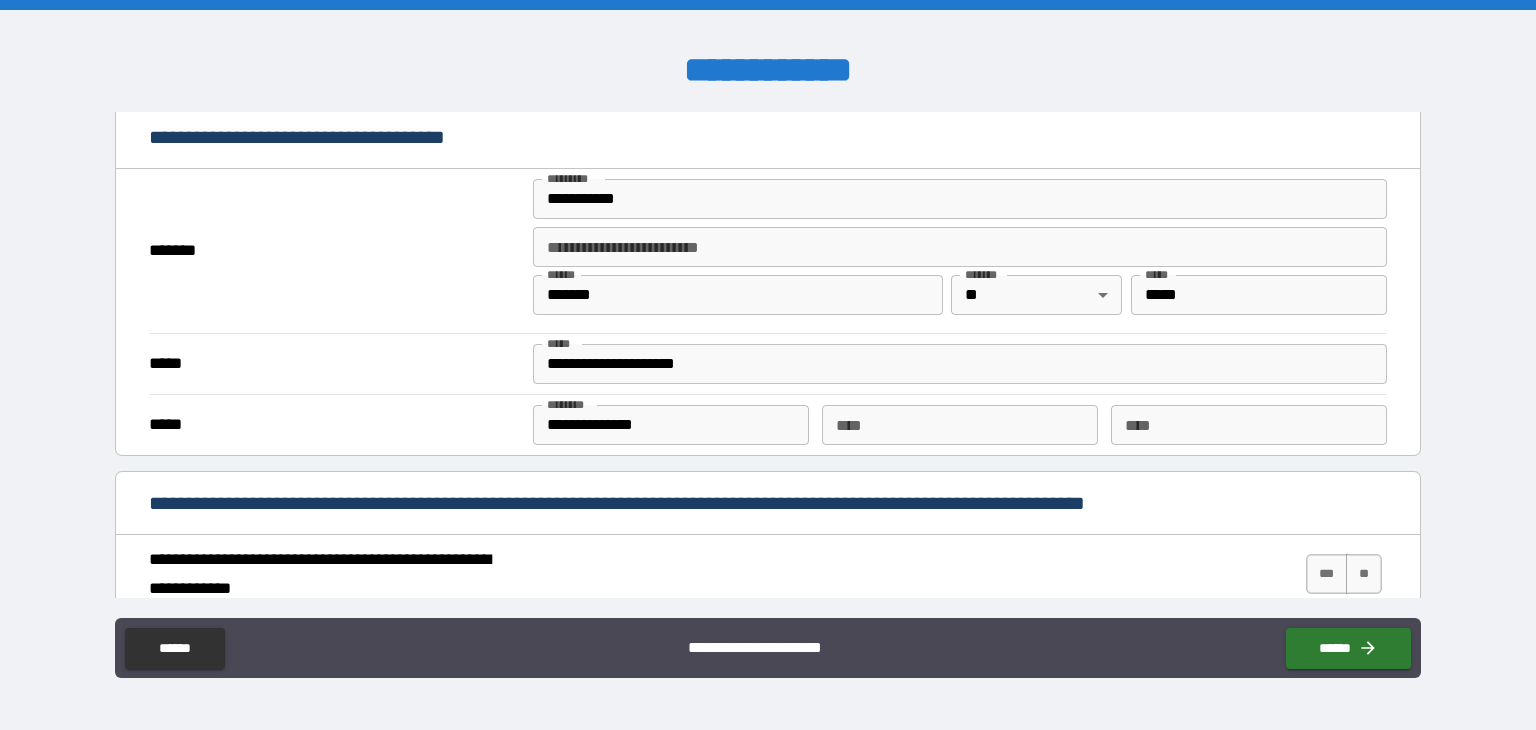 click on "**********" at bounding box center [671, 425] 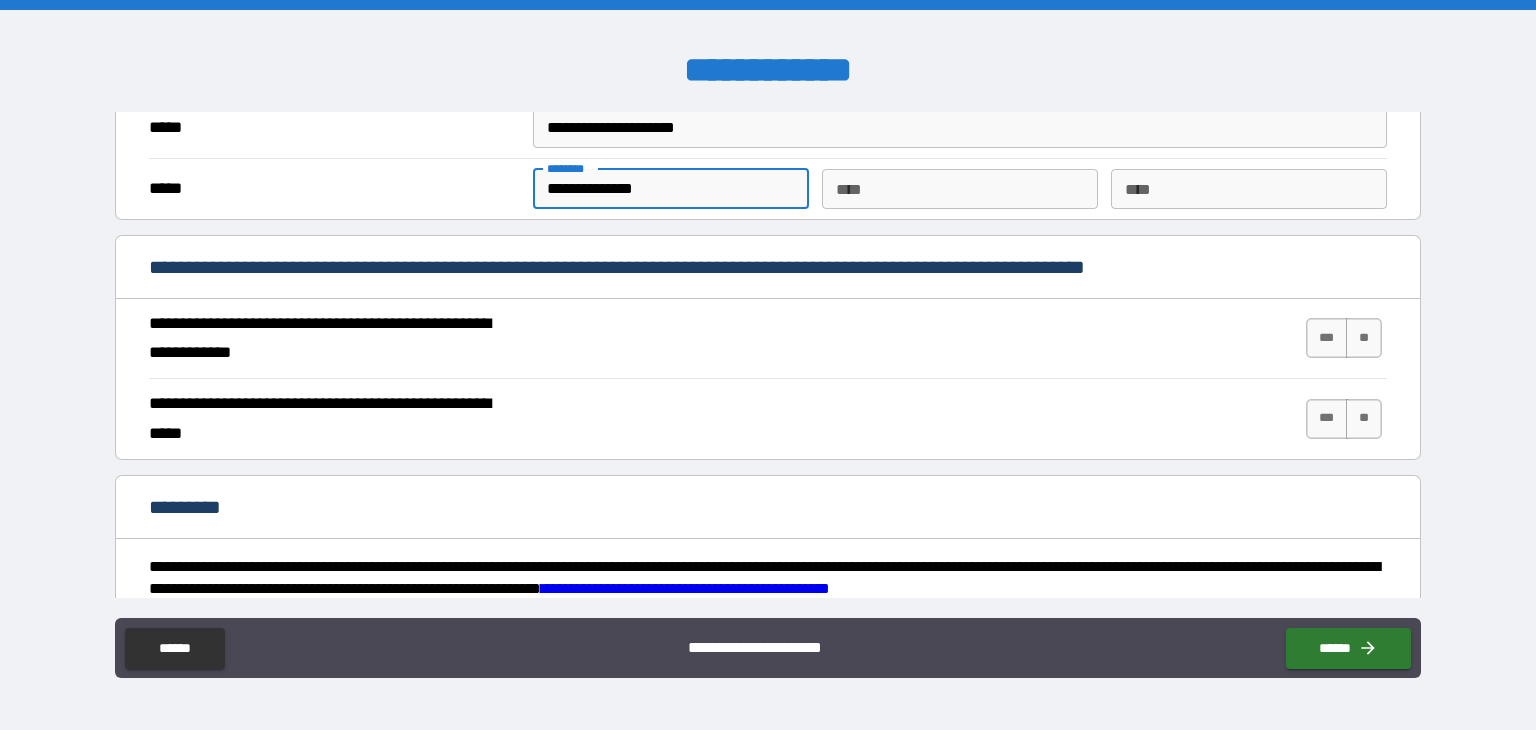 scroll, scrollTop: 1678, scrollLeft: 0, axis: vertical 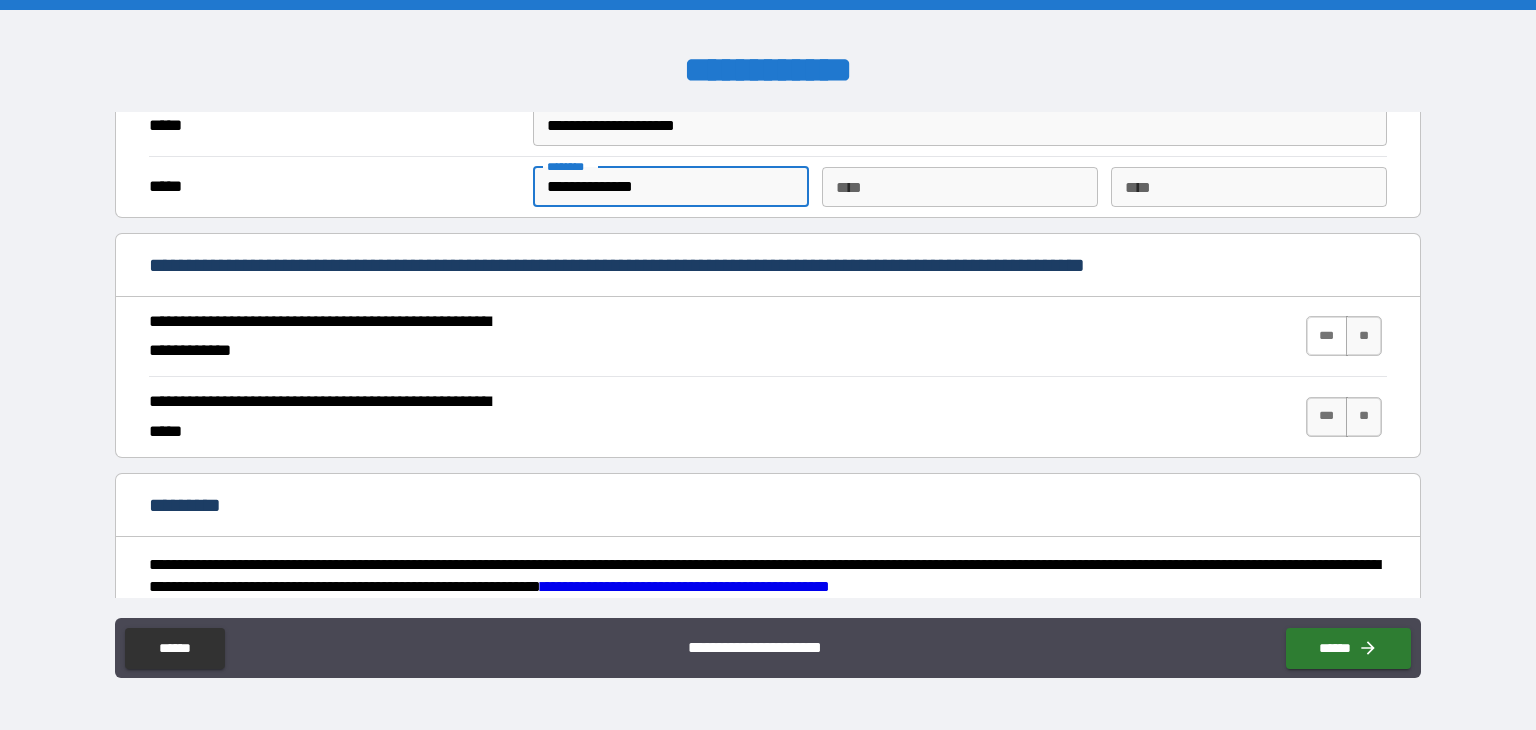 type on "**********" 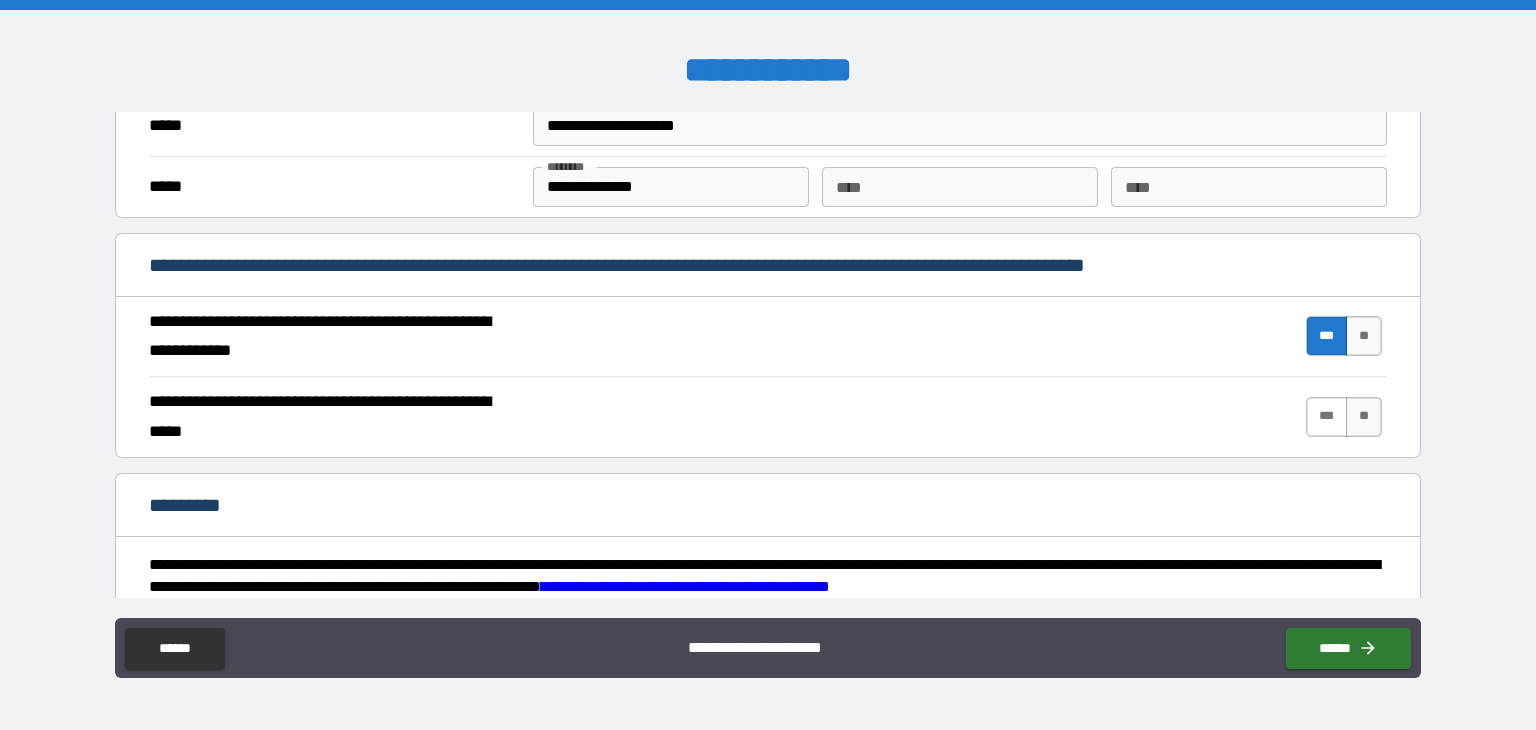 click on "***" at bounding box center (1327, 417) 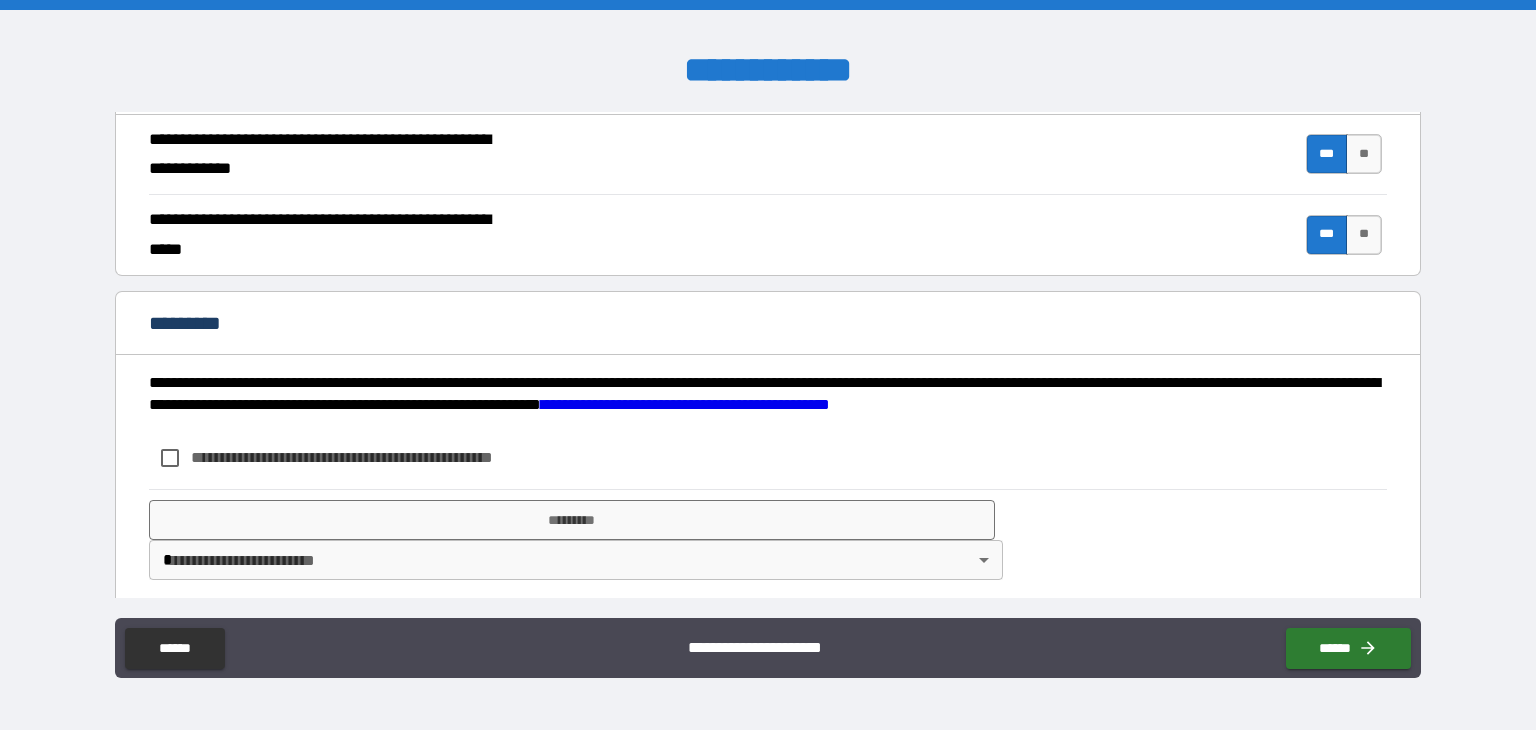 scroll, scrollTop: 1865, scrollLeft: 0, axis: vertical 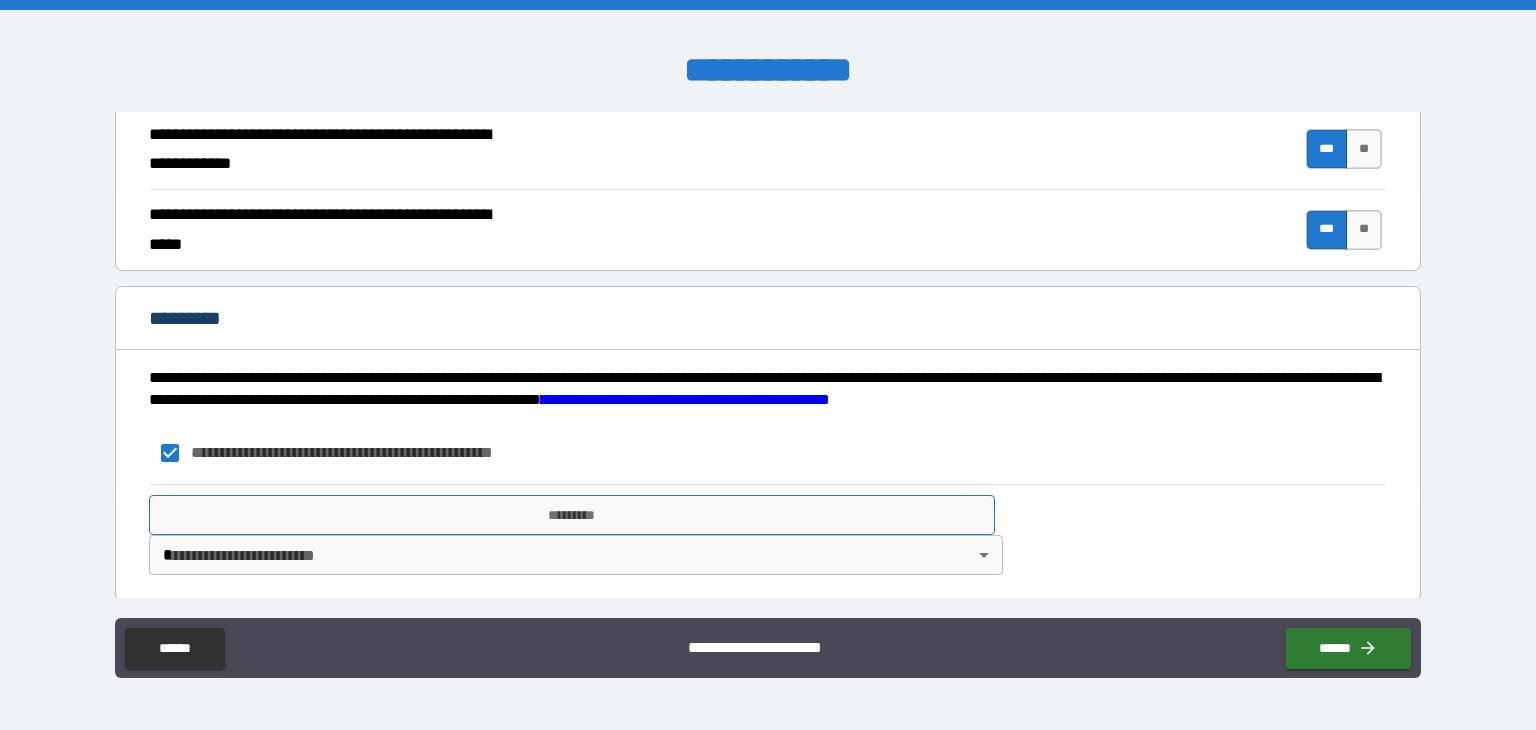 click on "*********" at bounding box center (572, 515) 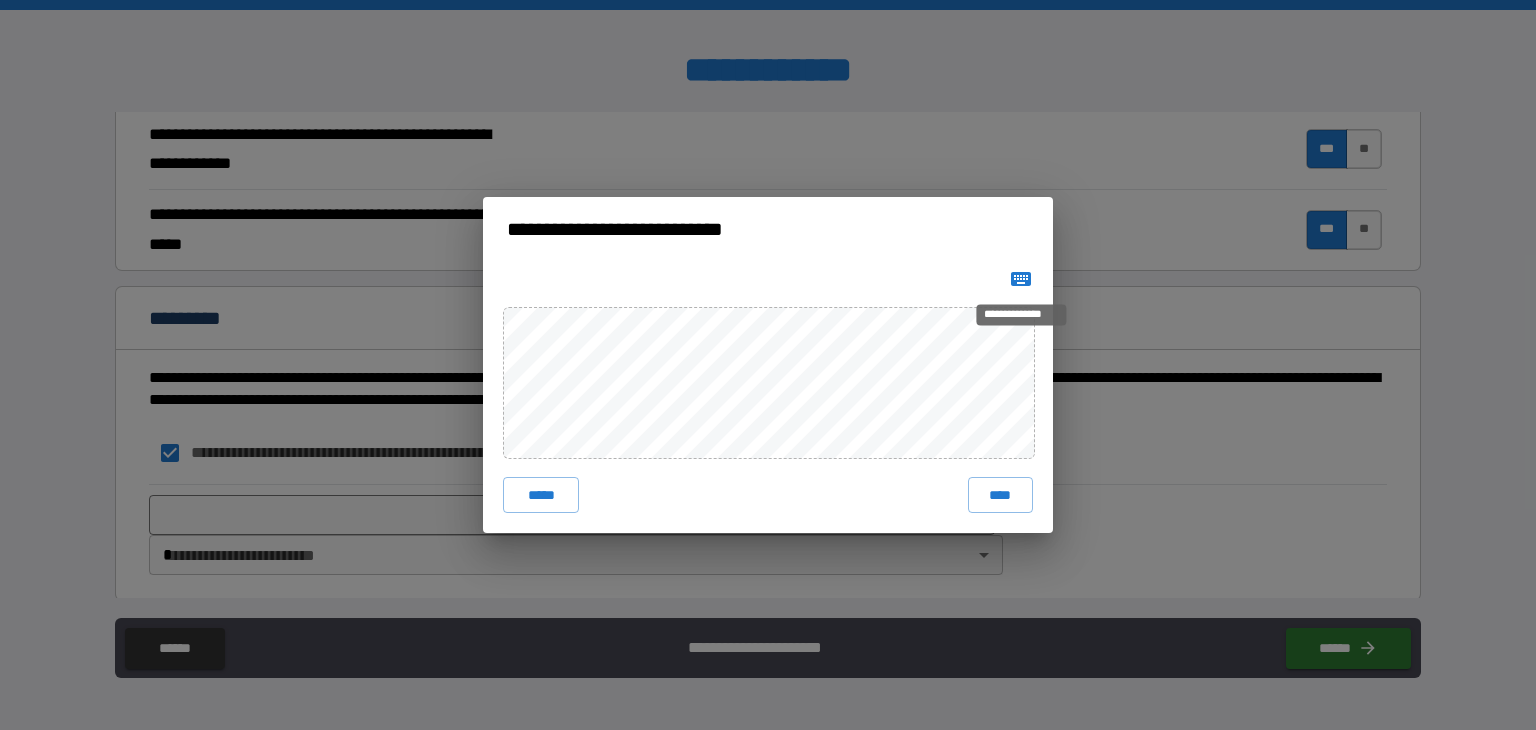 click 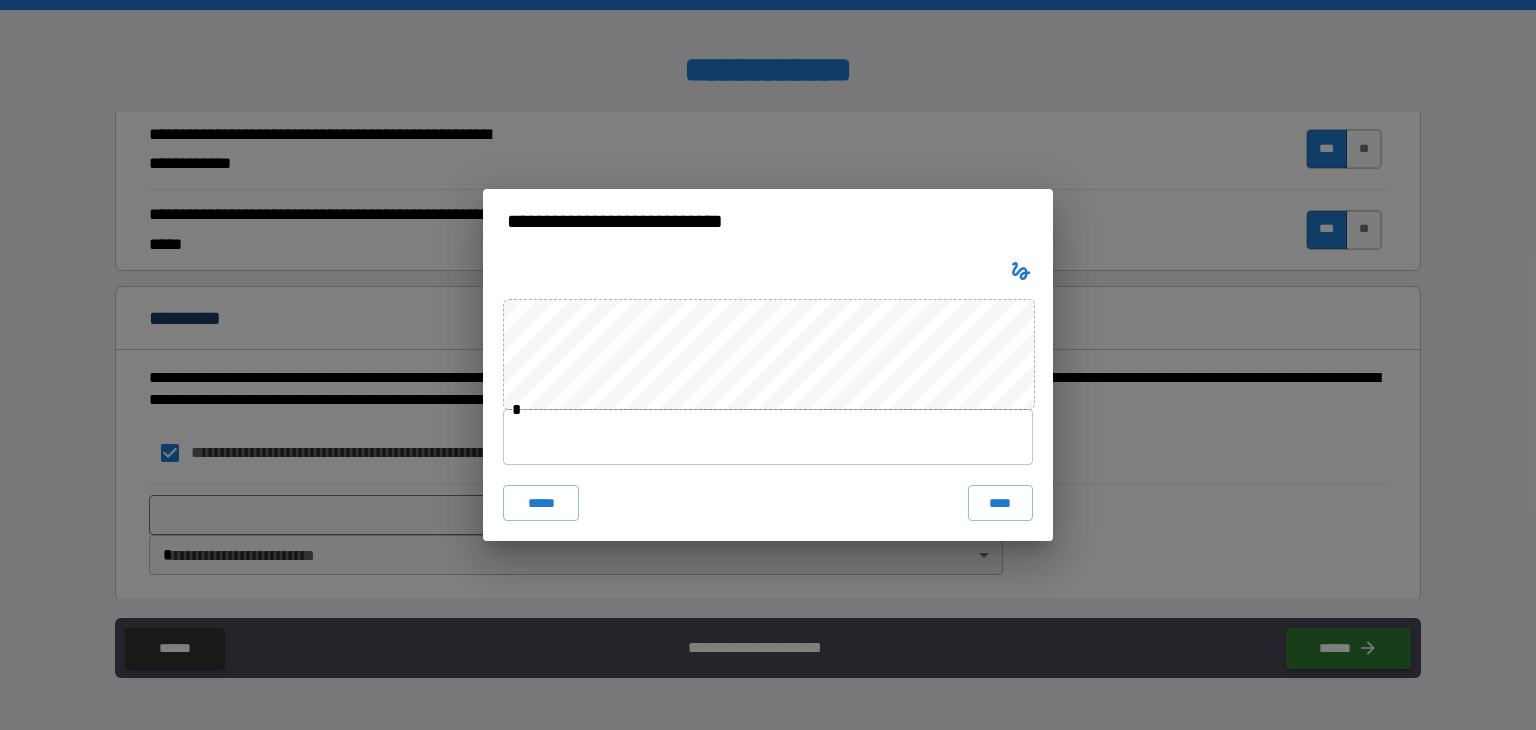 click at bounding box center [768, 437] 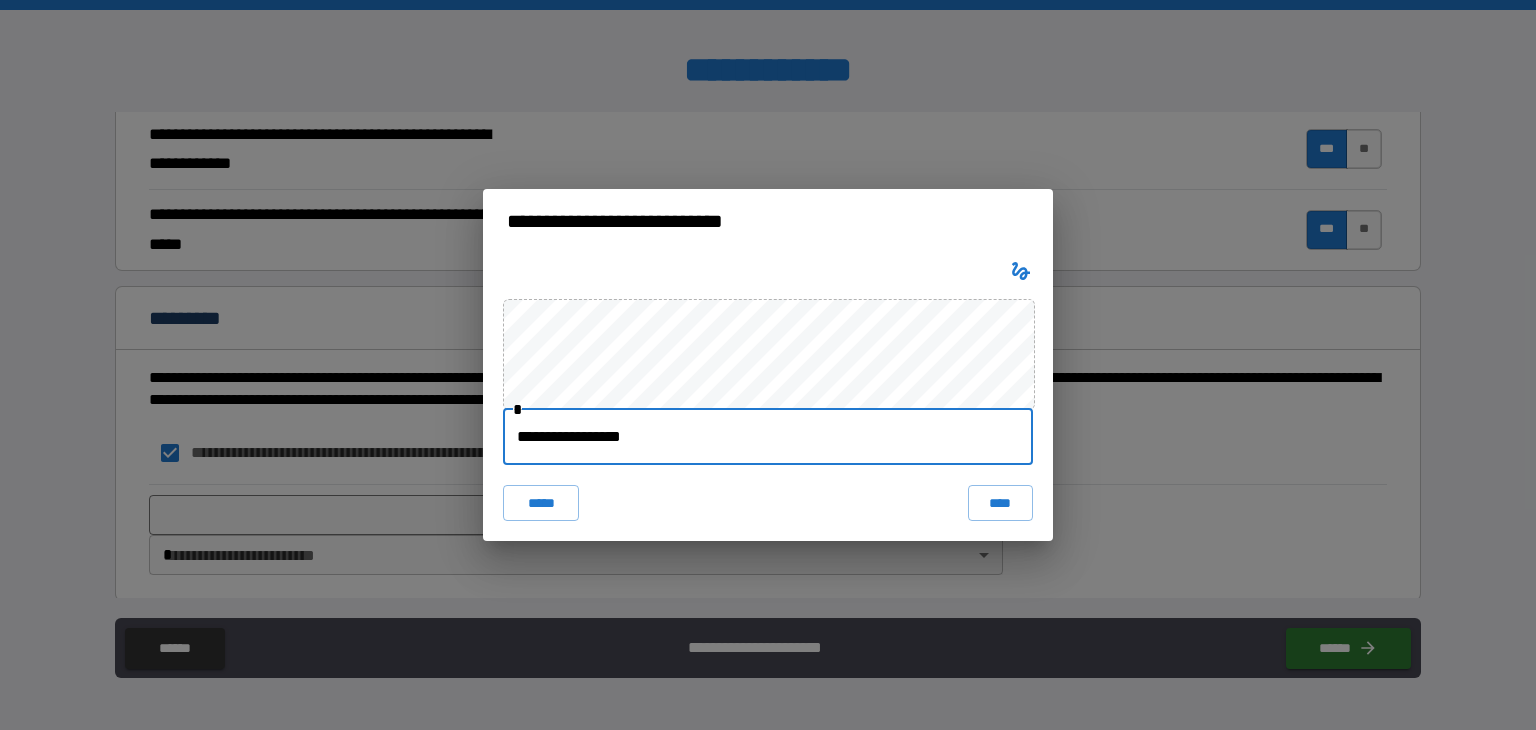 type on "**********" 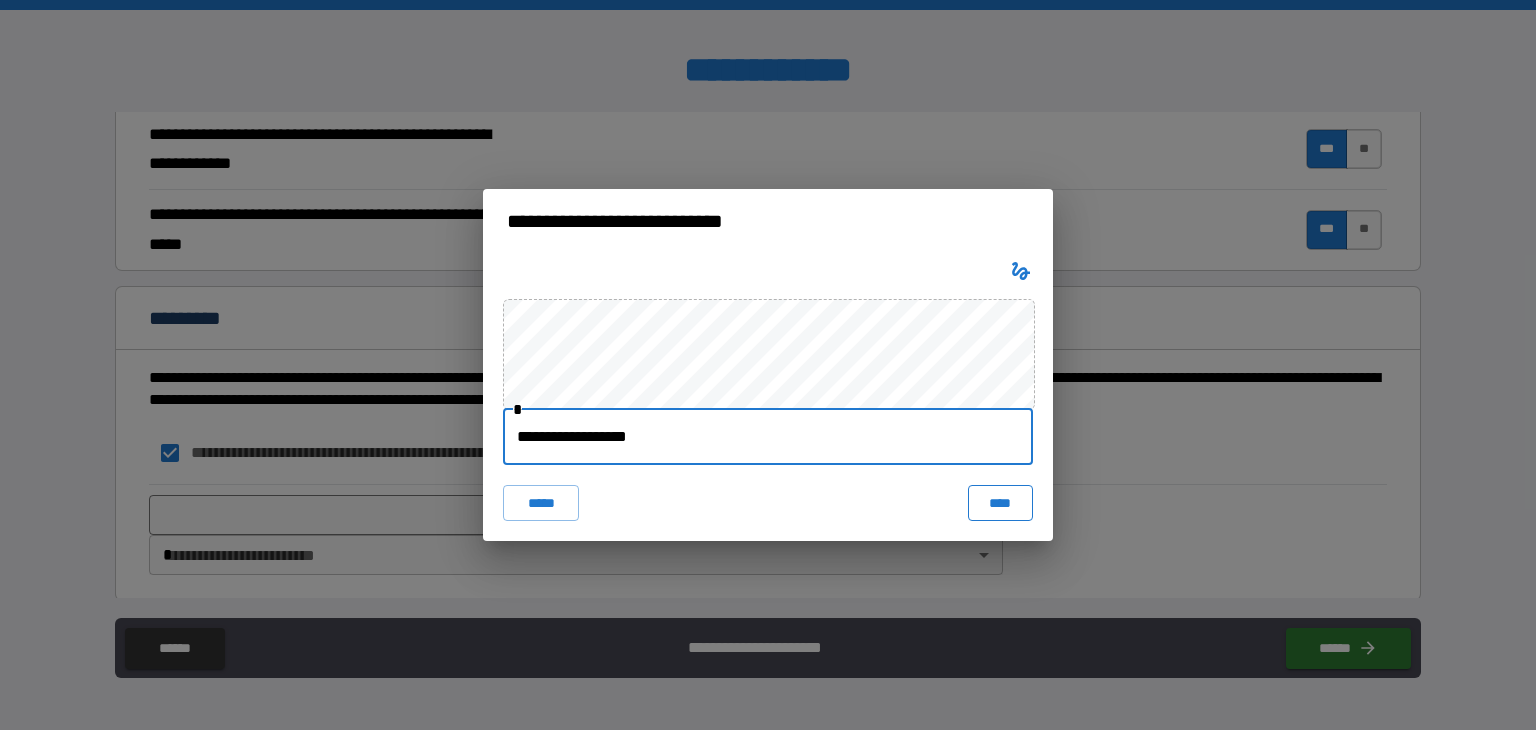 click on "****" at bounding box center [1000, 503] 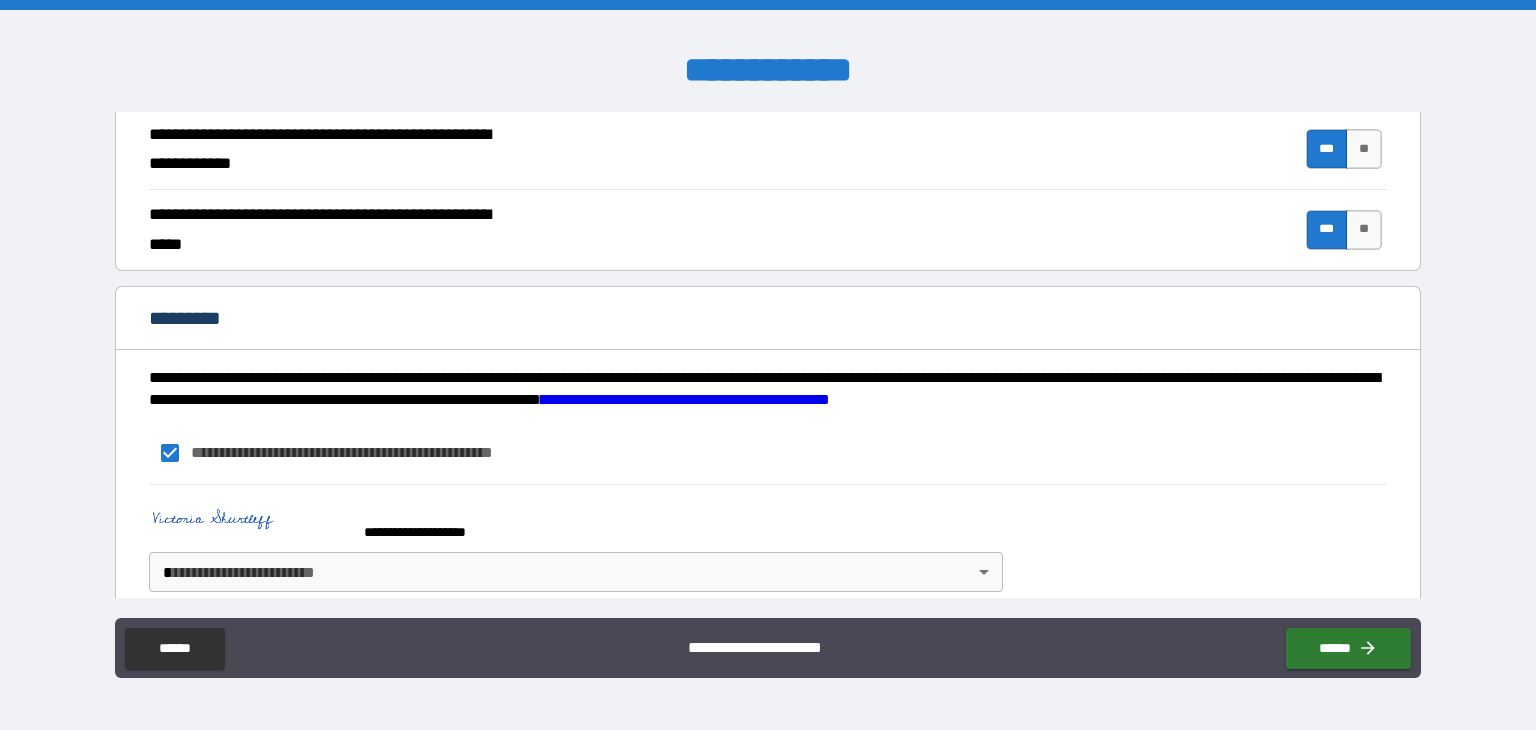 click on "**********" at bounding box center (768, 365) 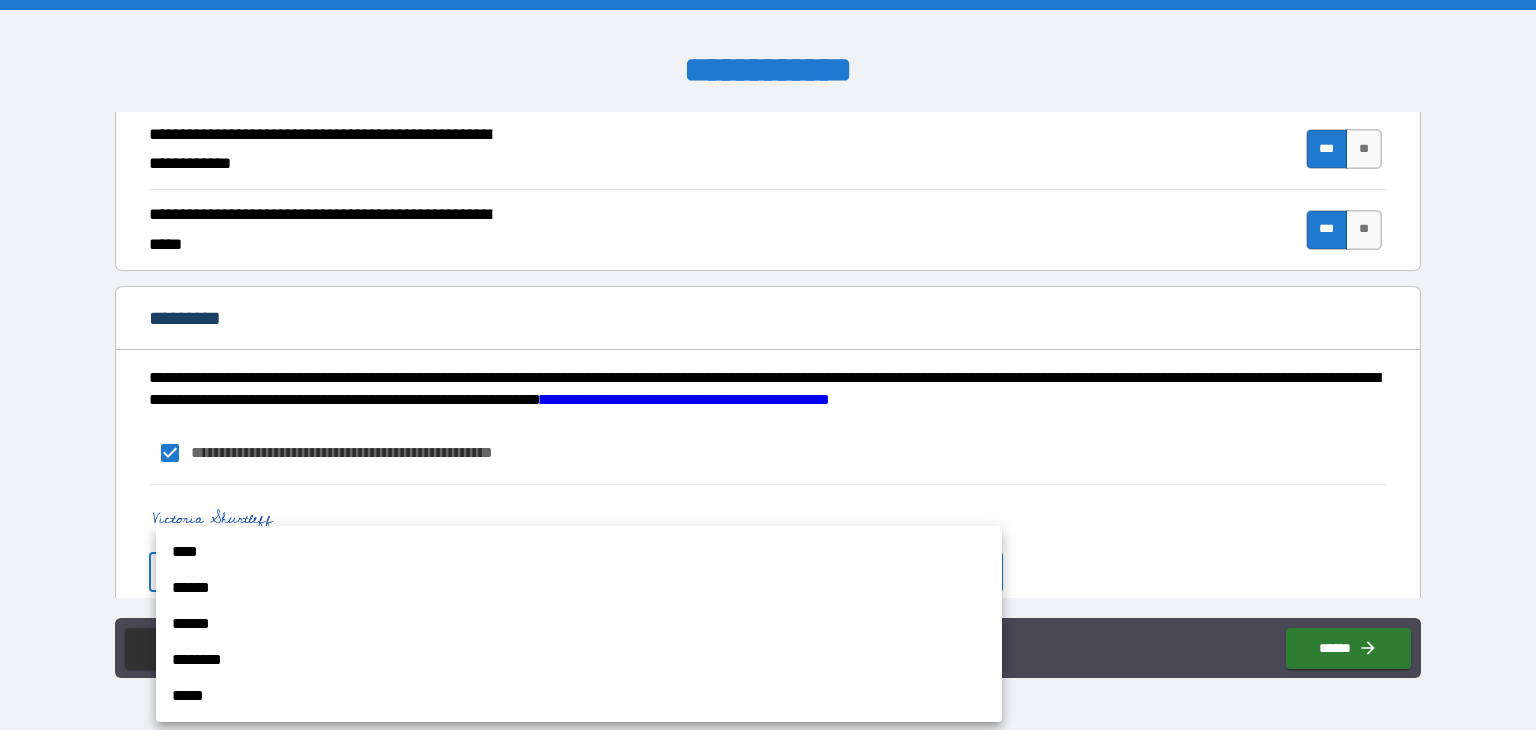 click on "****" at bounding box center (579, 552) 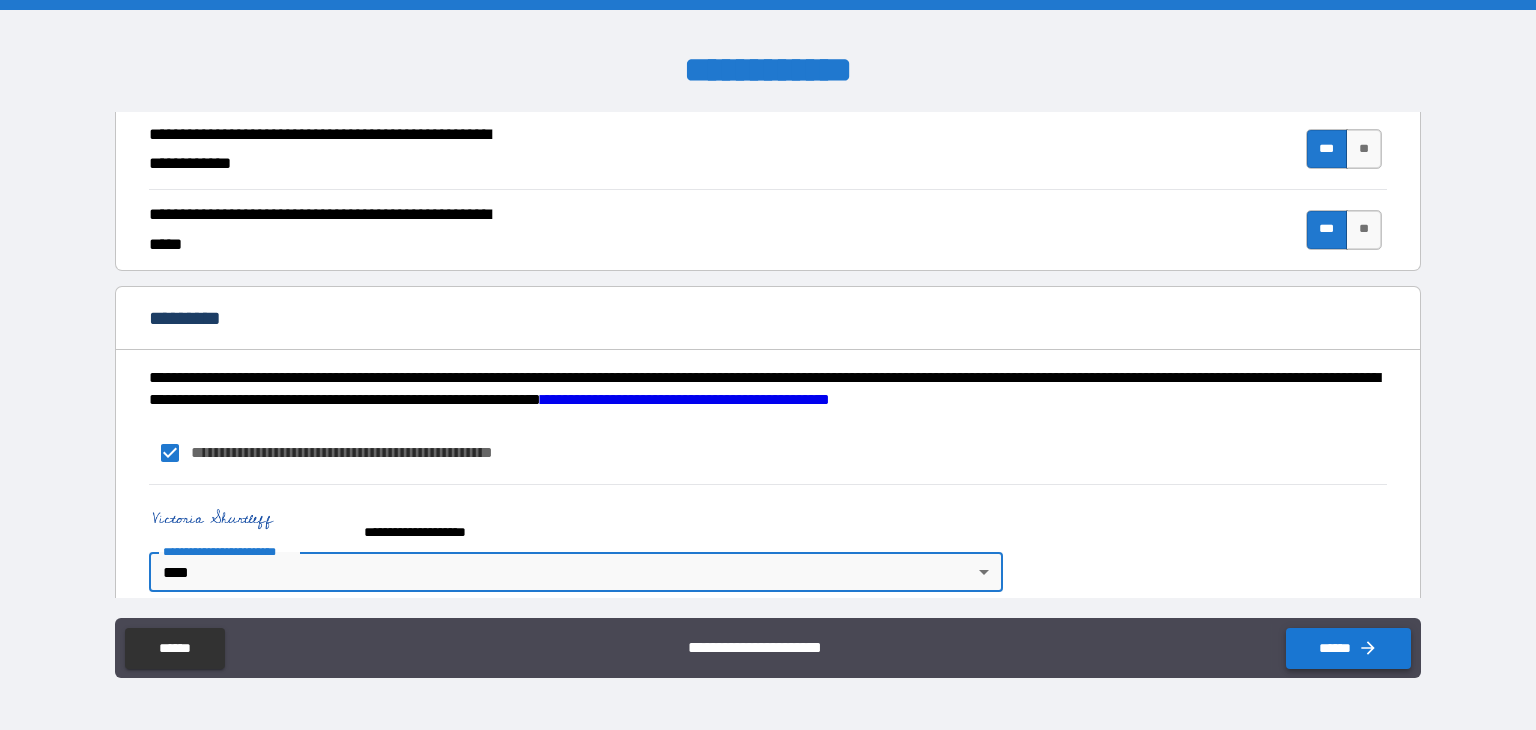 click on "******" at bounding box center [1348, 648] 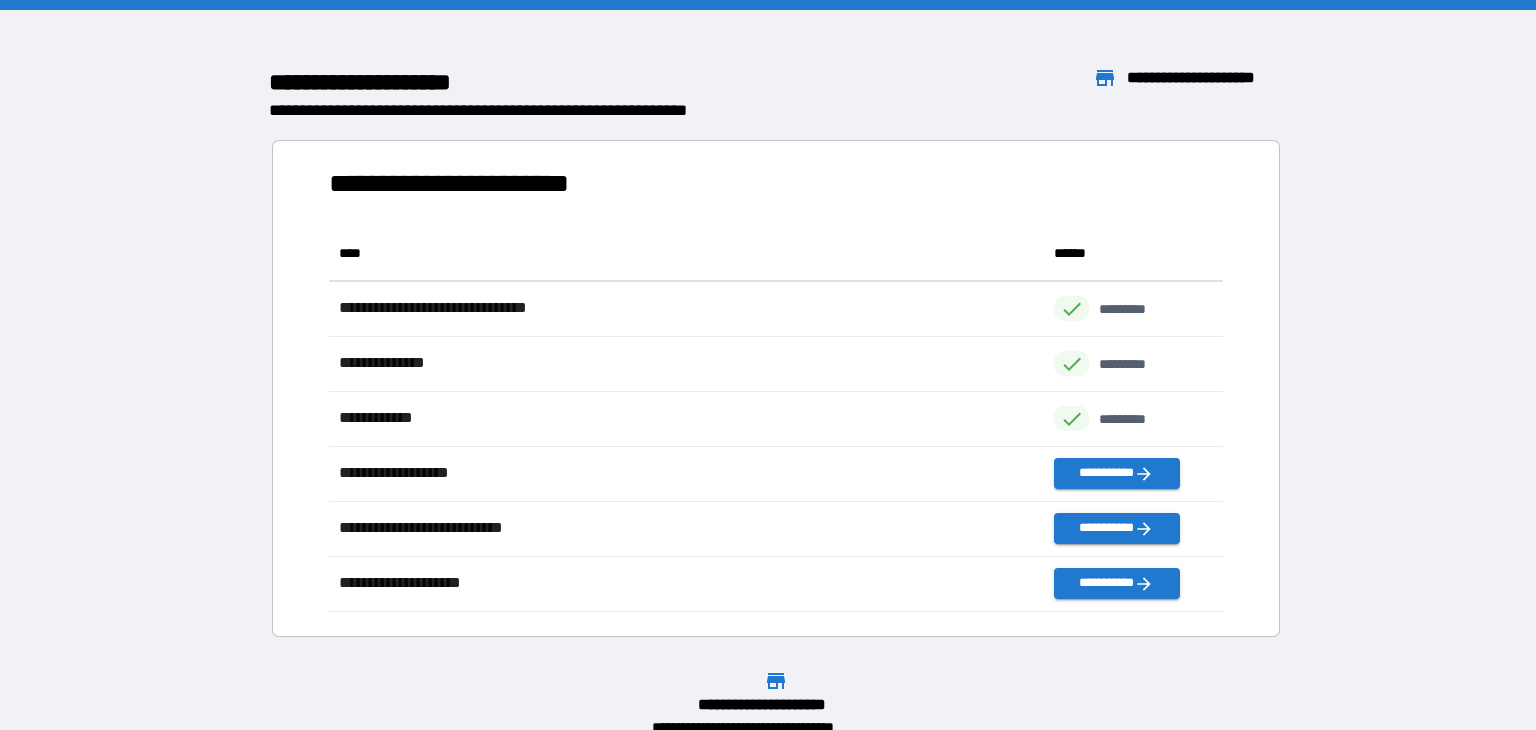 scroll, scrollTop: 0, scrollLeft: 0, axis: both 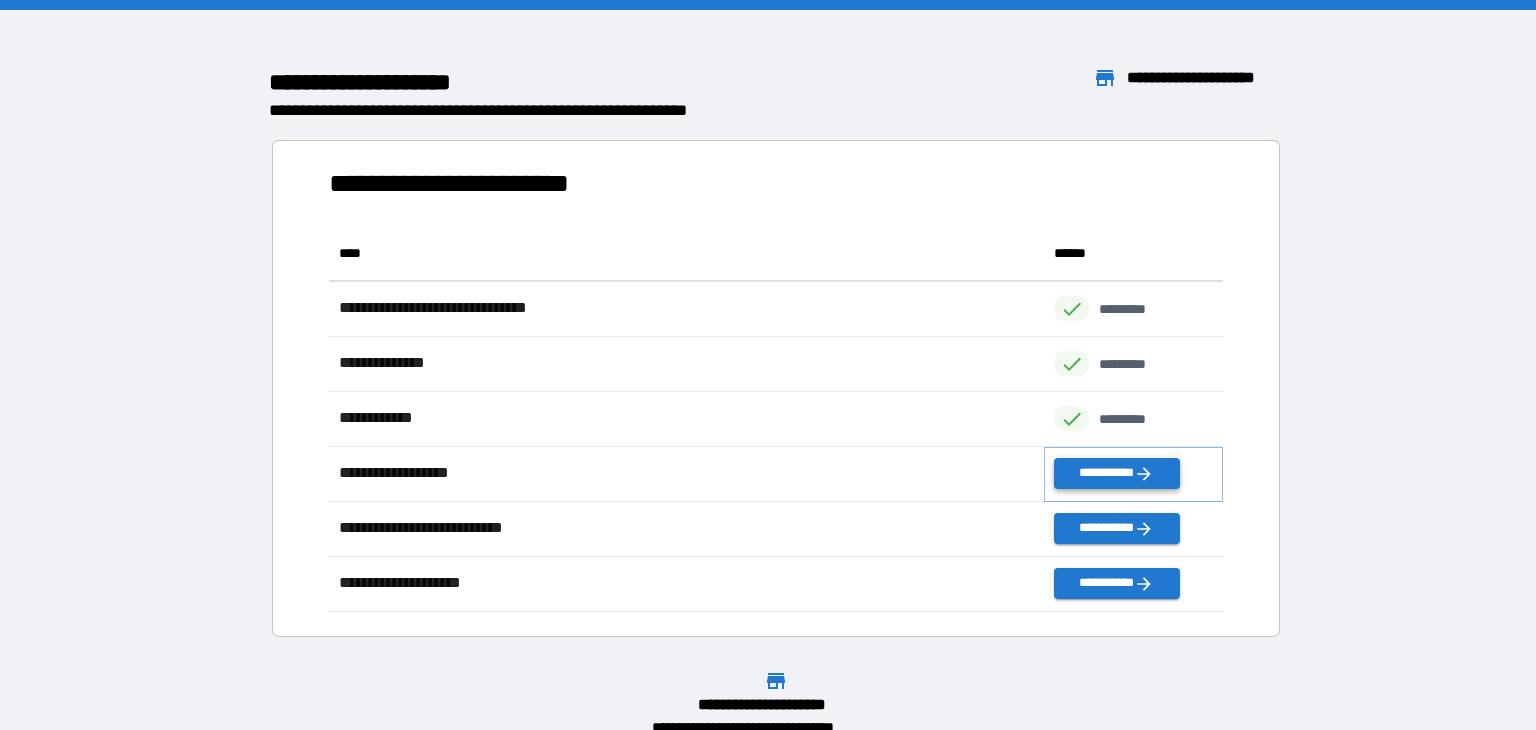 click on "**********" at bounding box center [1116, 473] 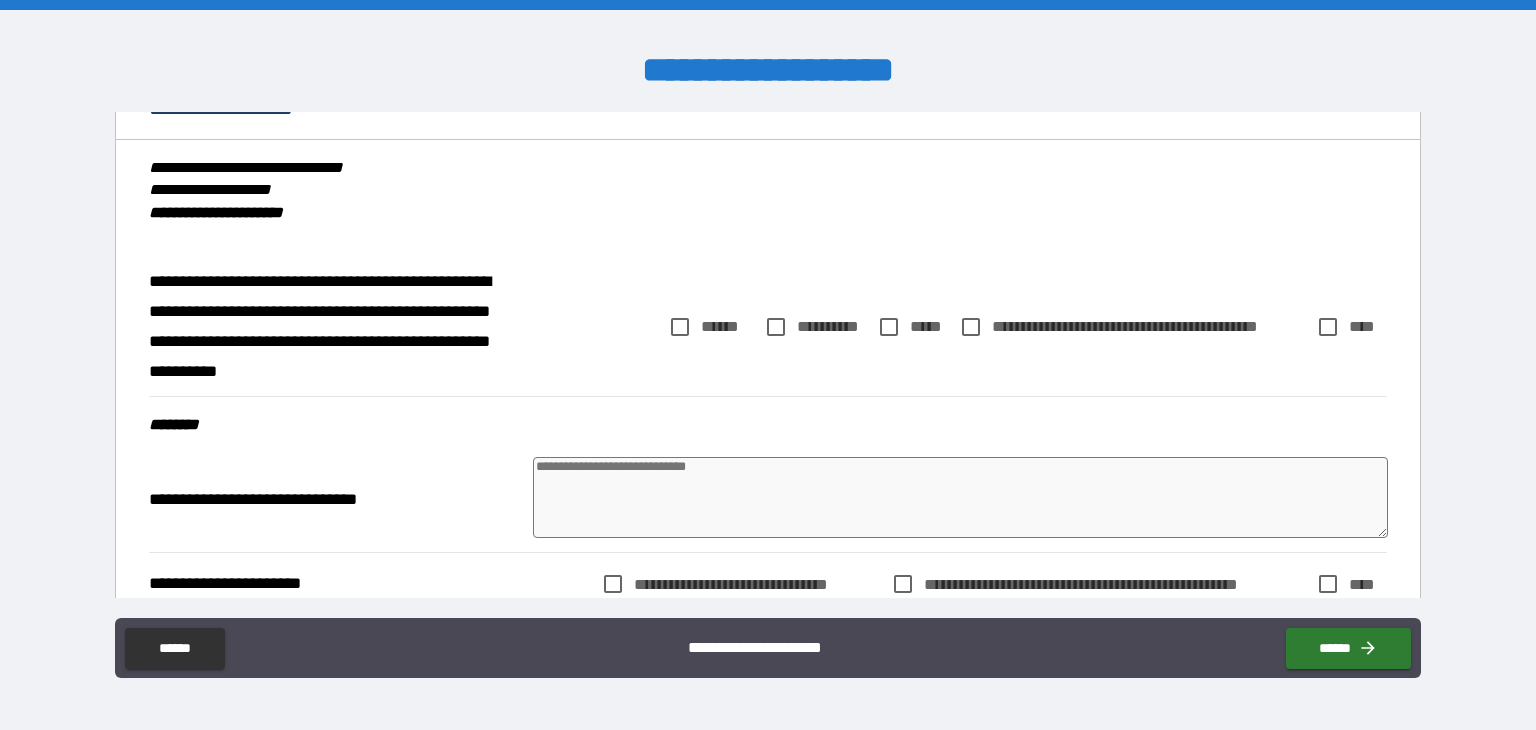 scroll, scrollTop: 185, scrollLeft: 0, axis: vertical 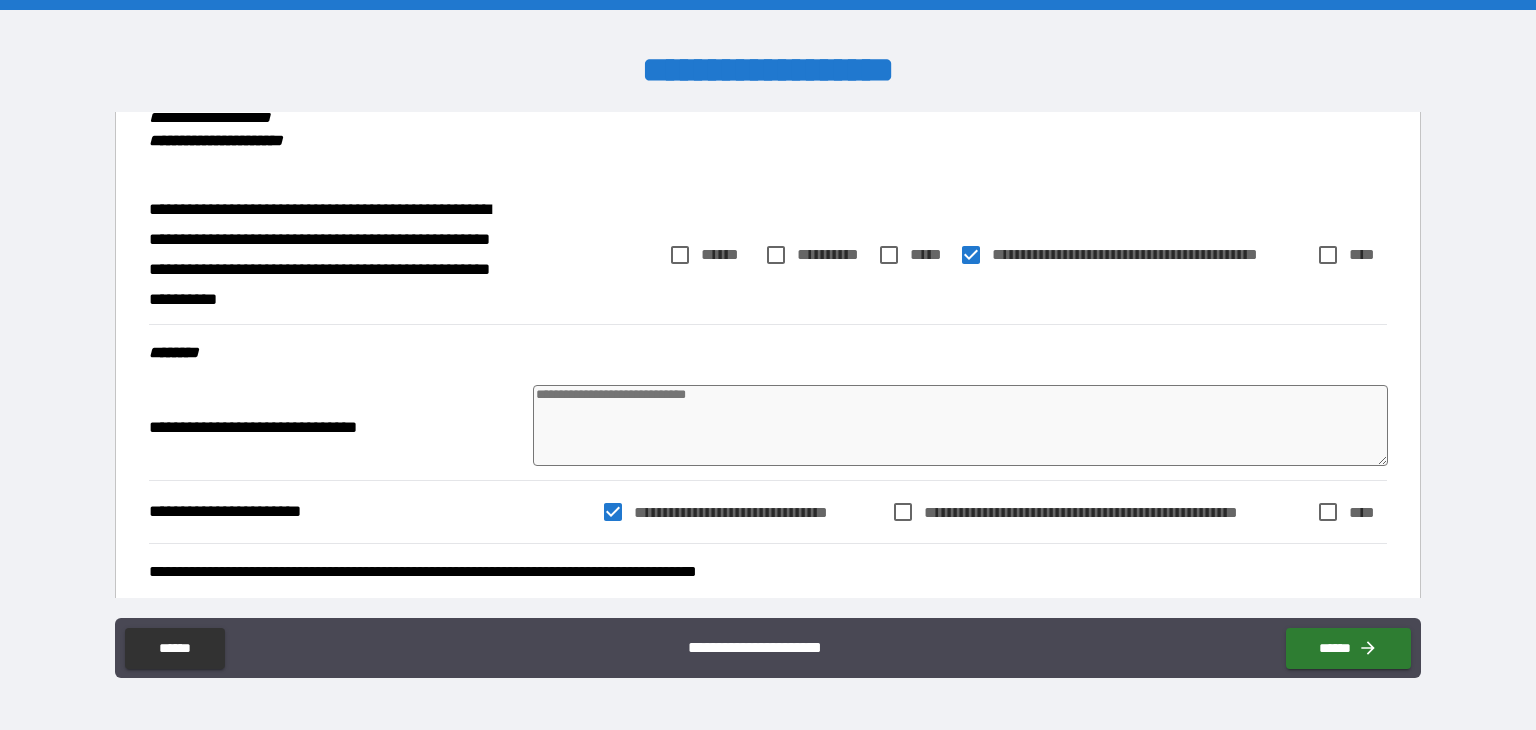 type on "*" 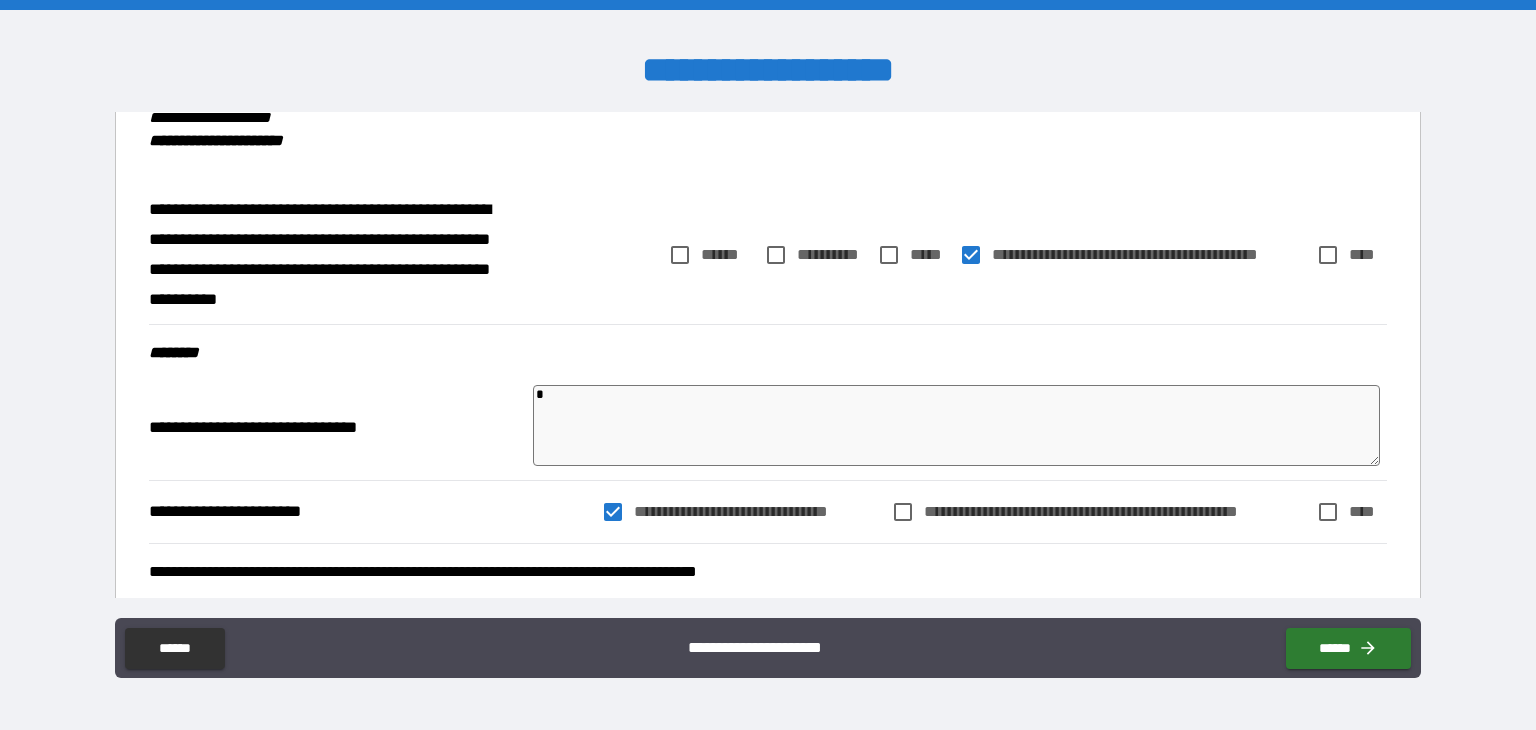 type on "*" 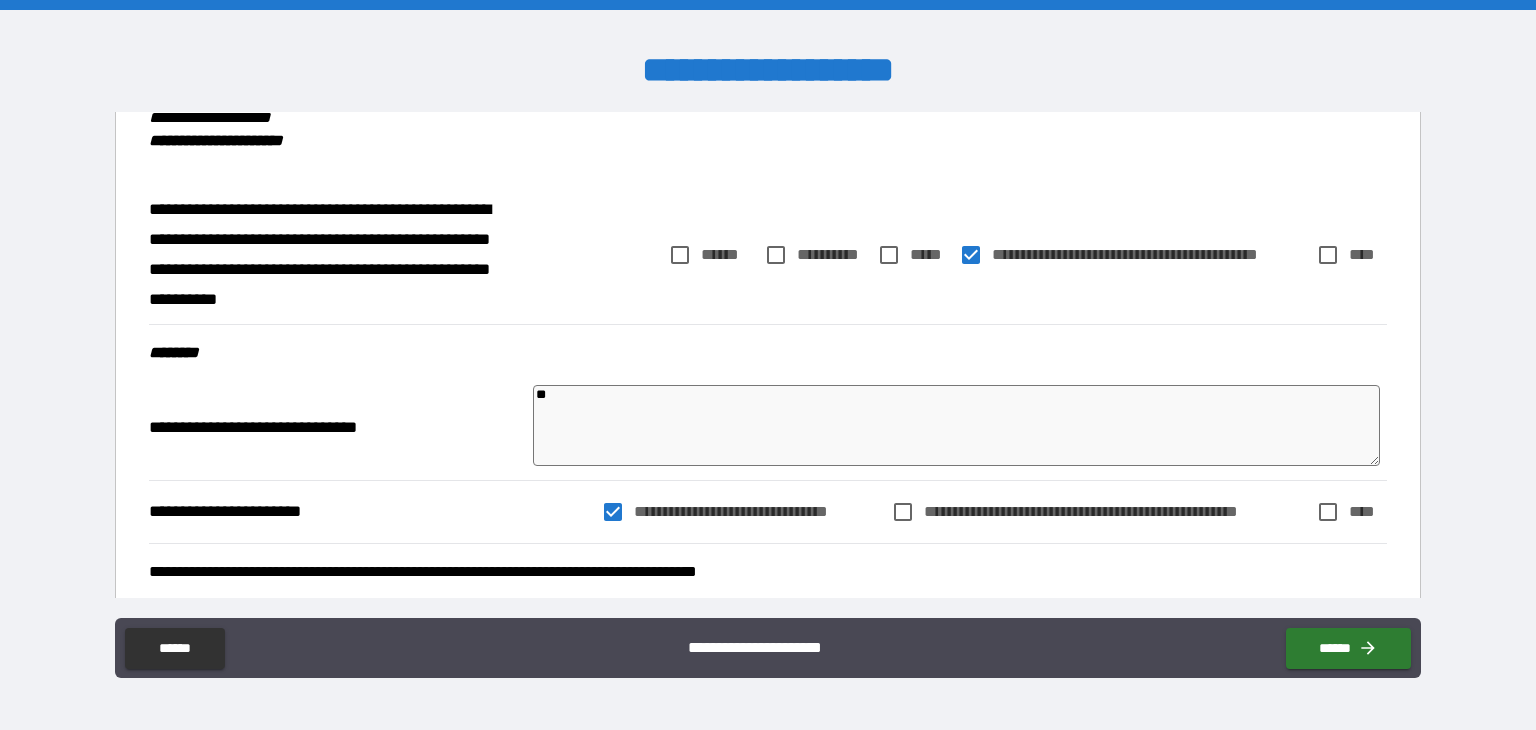 type on "*" 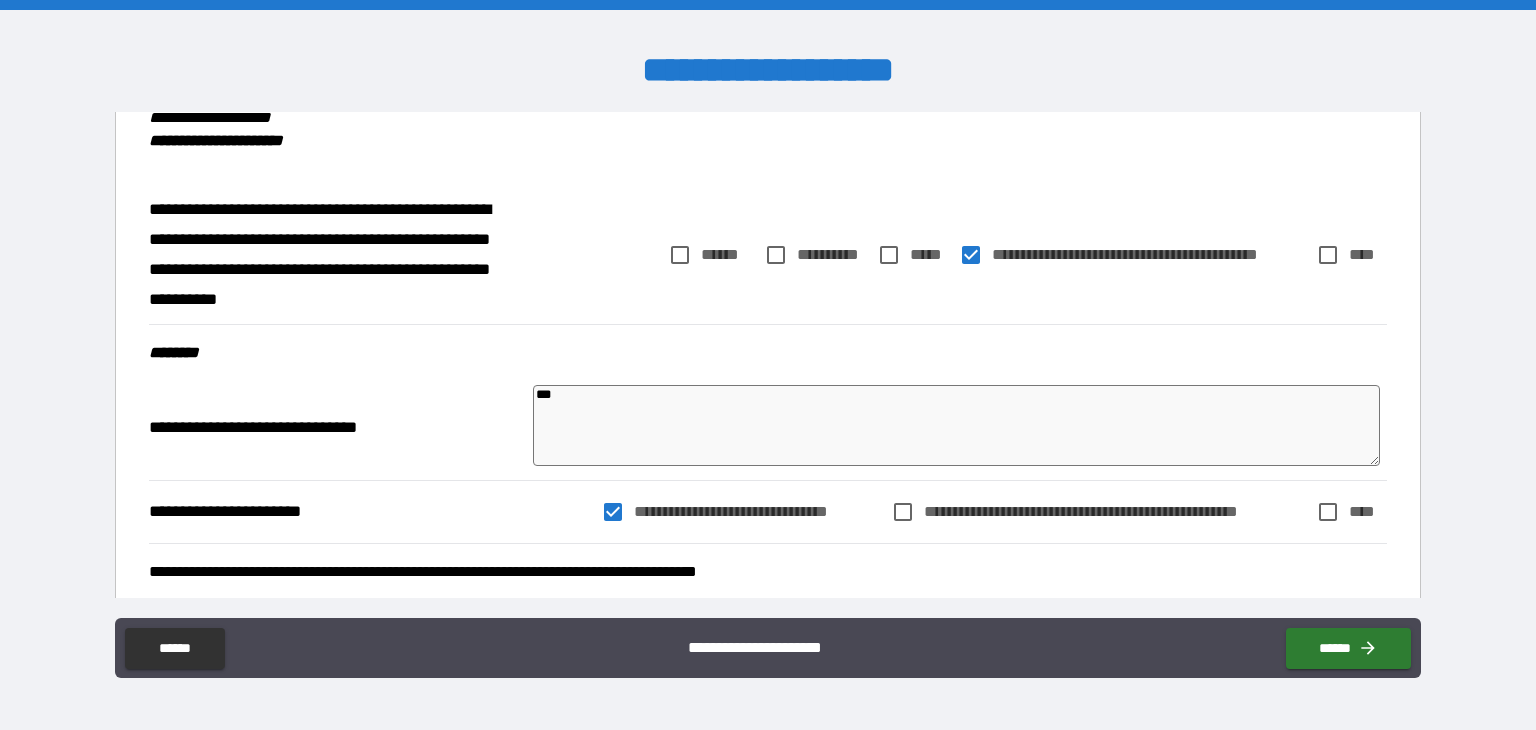 type on "*" 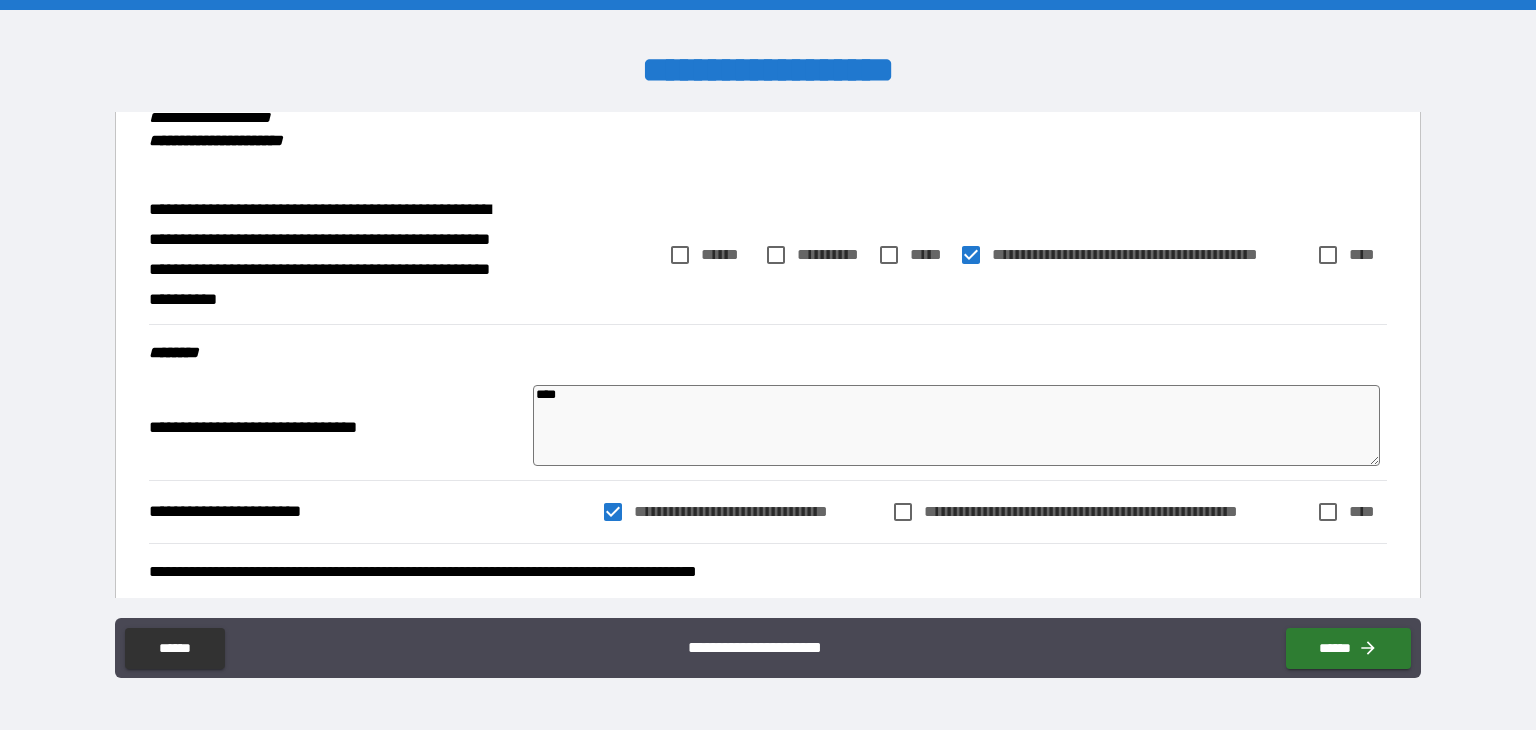 type on "*" 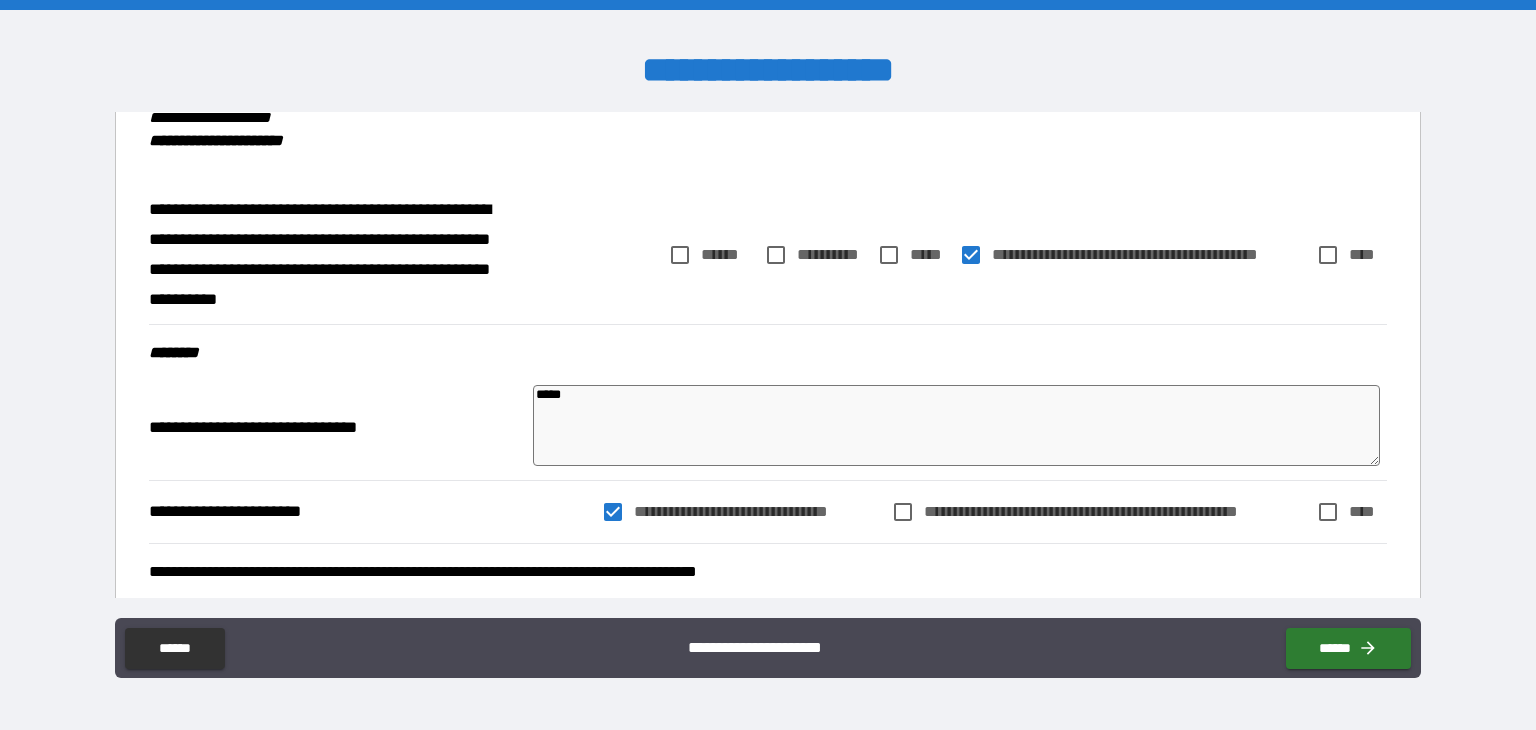type on "*" 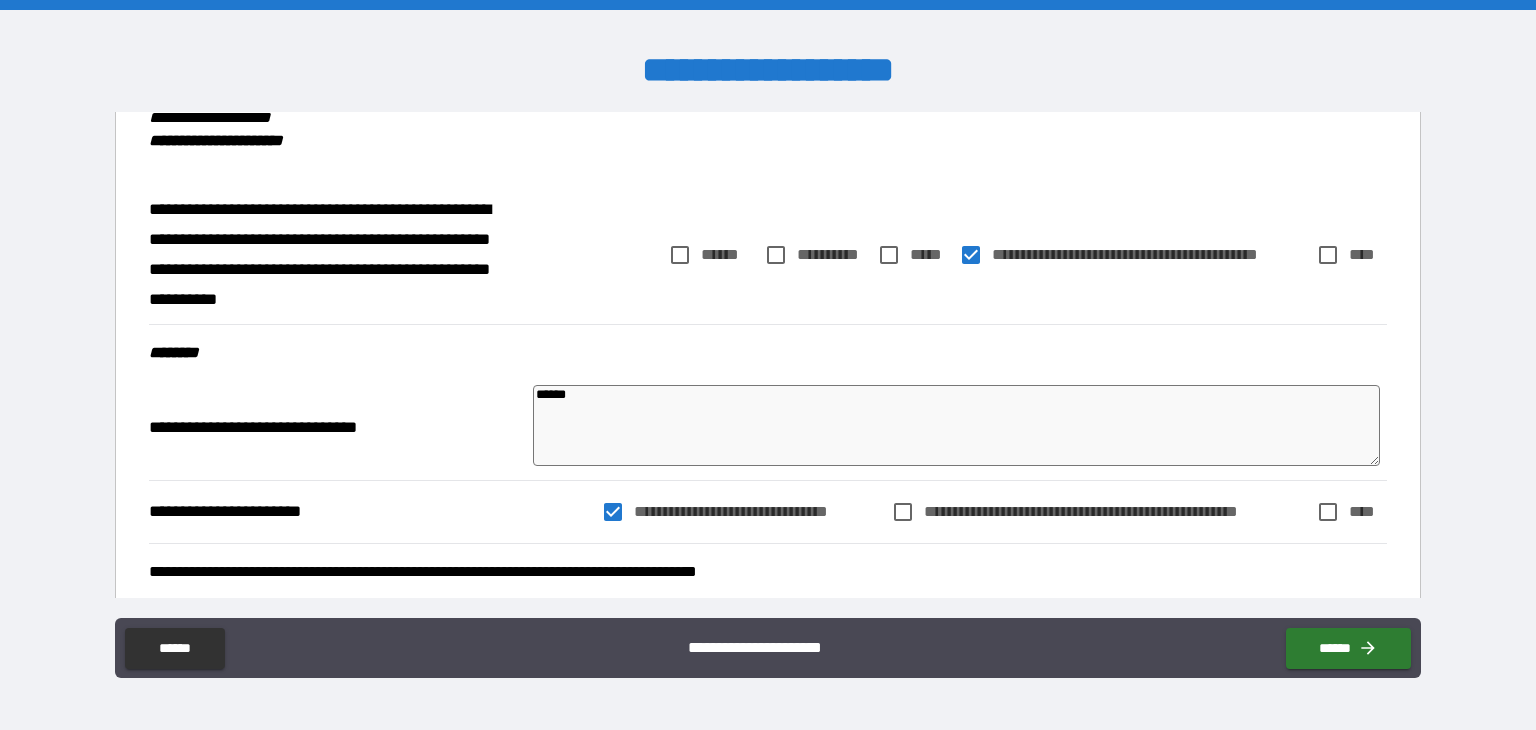 type on "*" 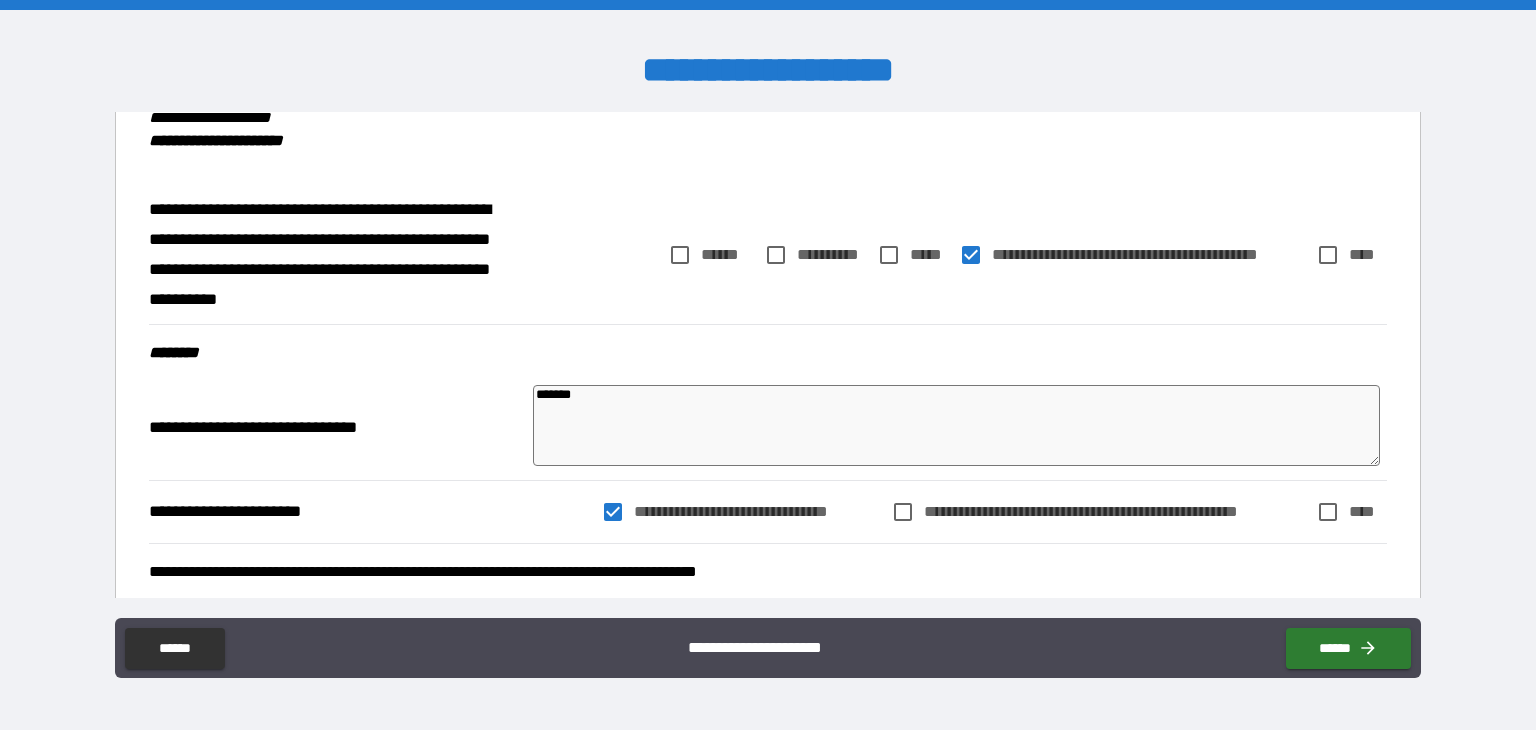 type on "*" 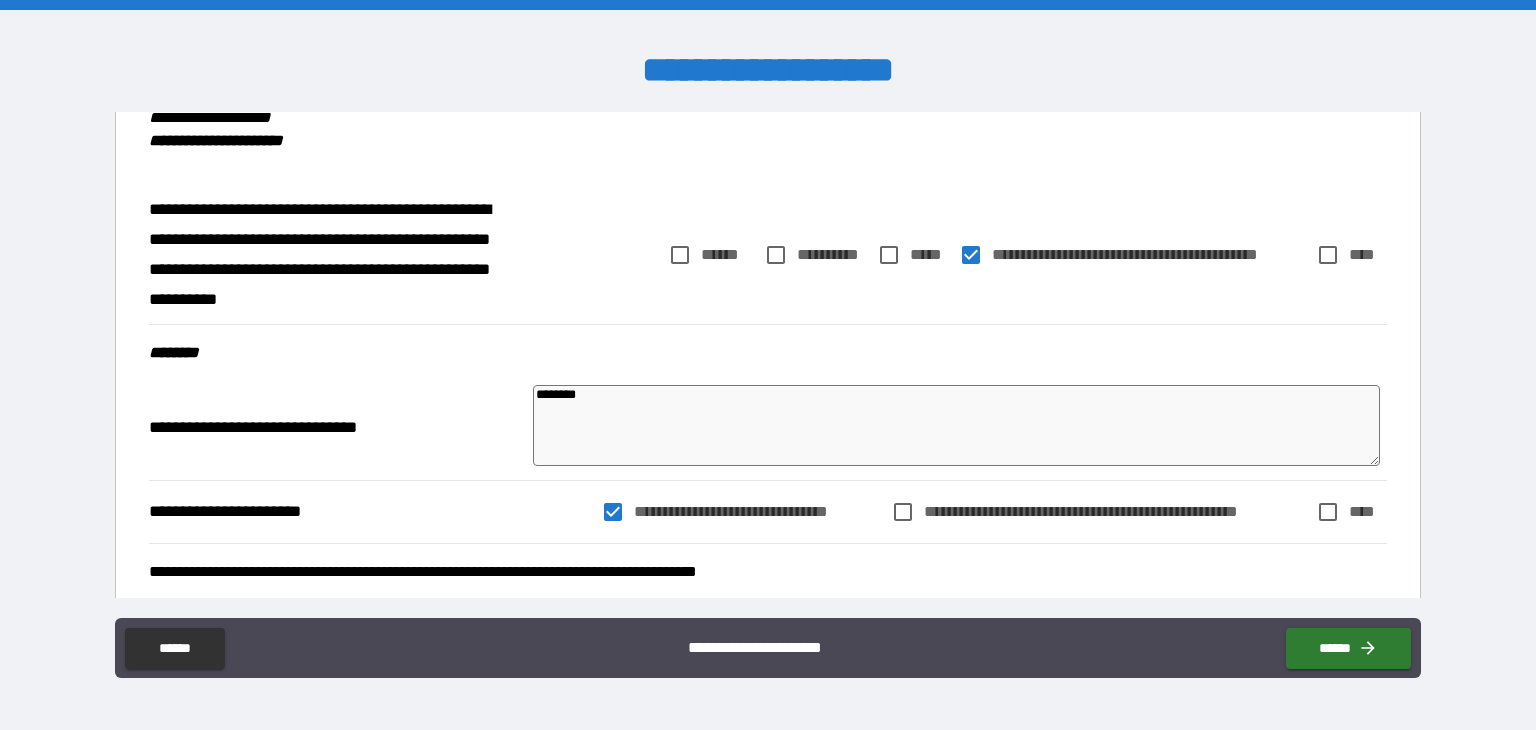 type on "*" 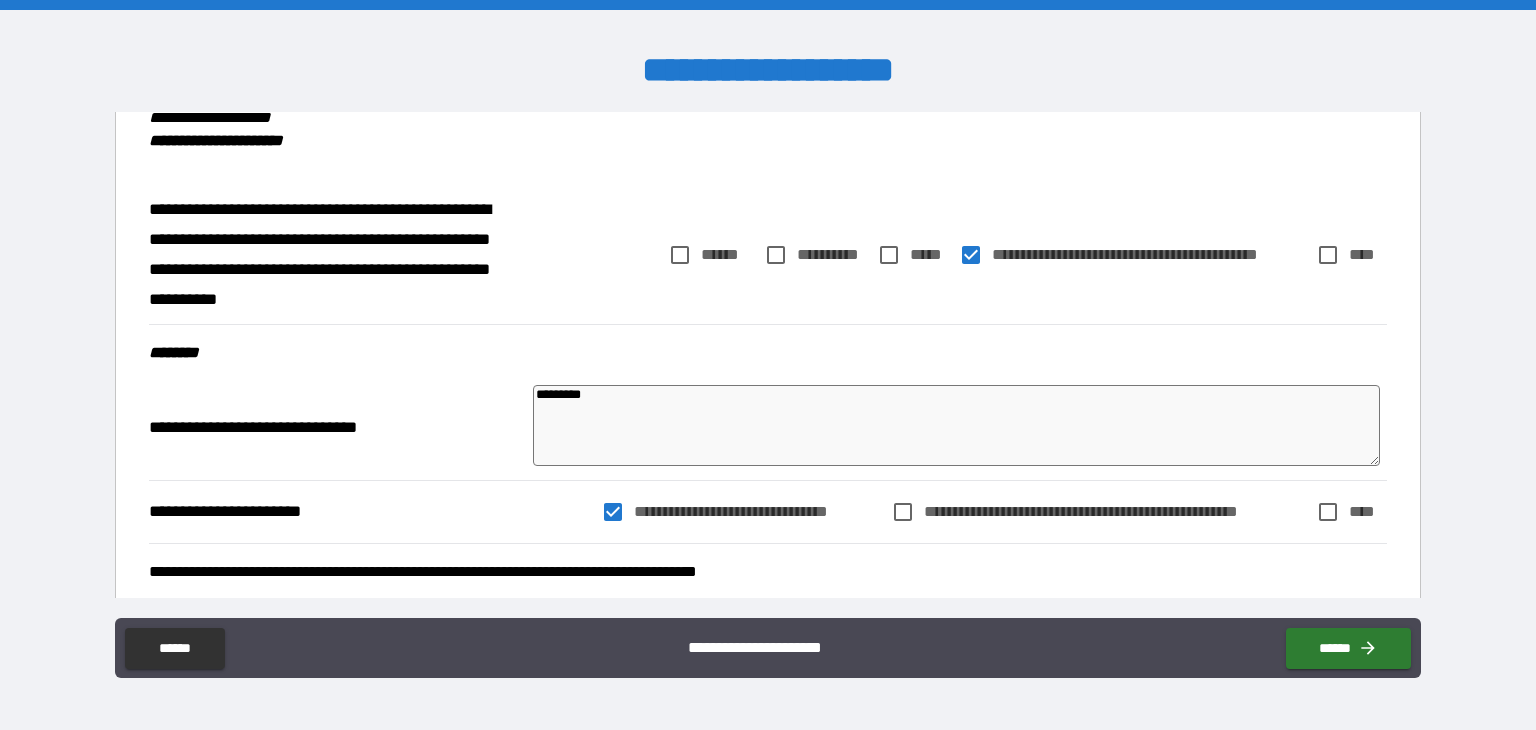 type on "*" 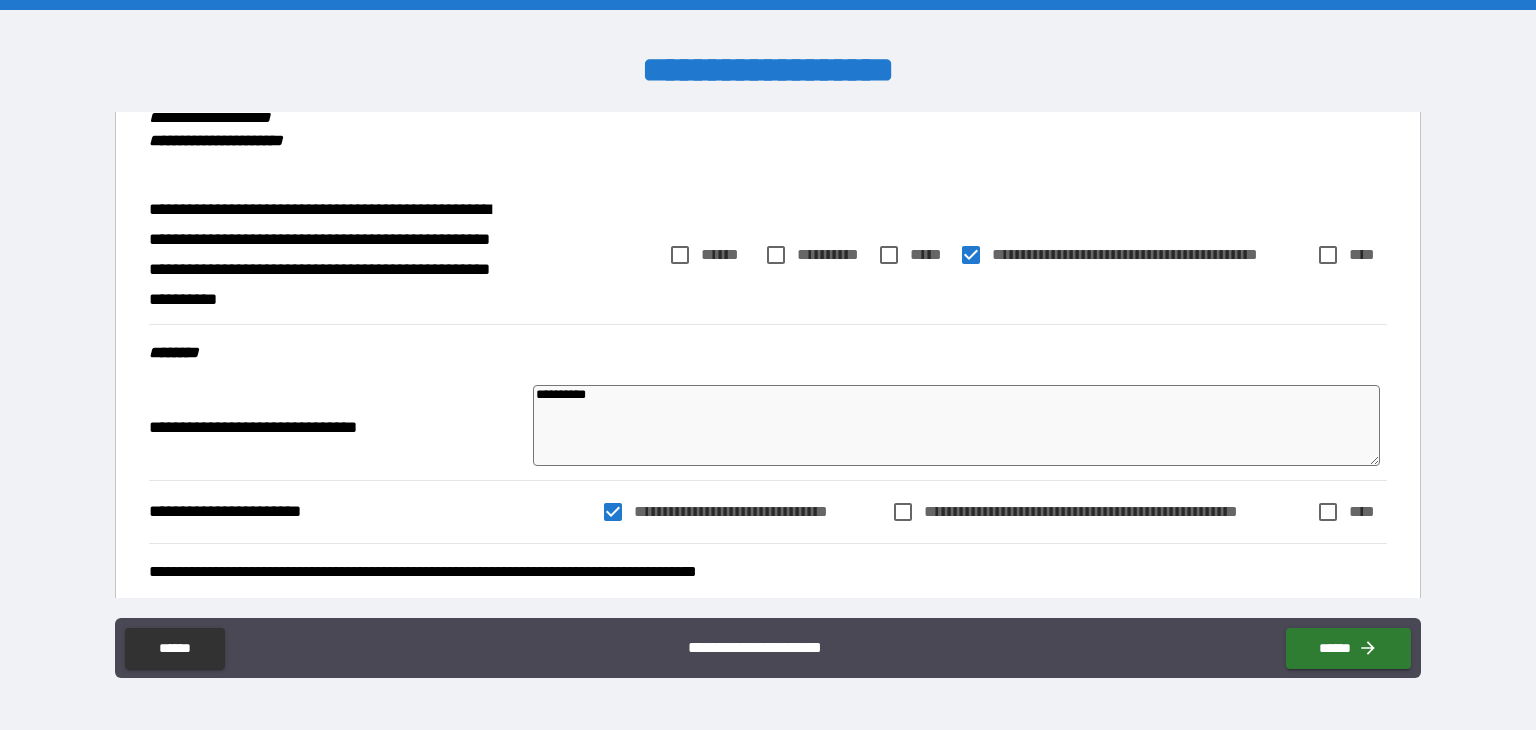 type on "*" 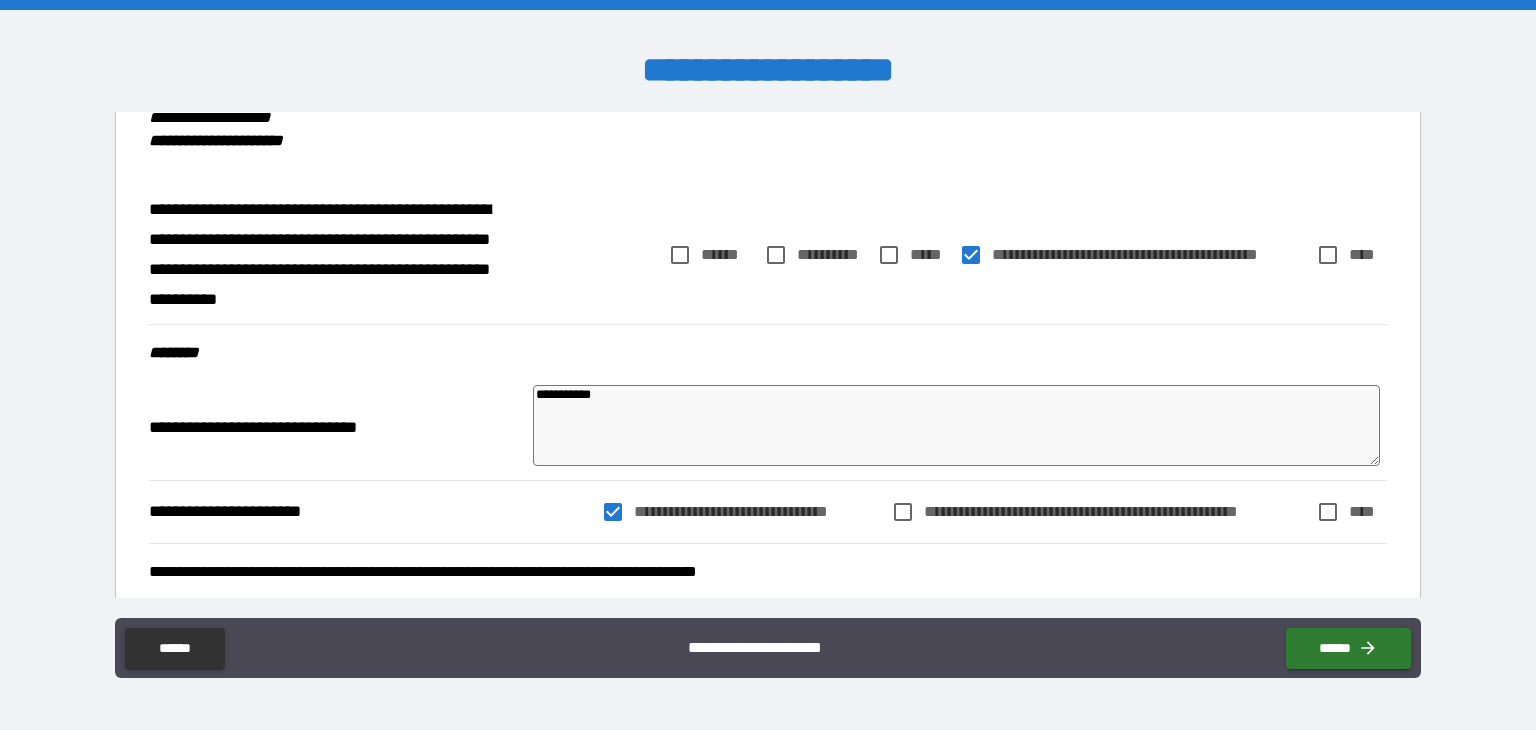 type on "*" 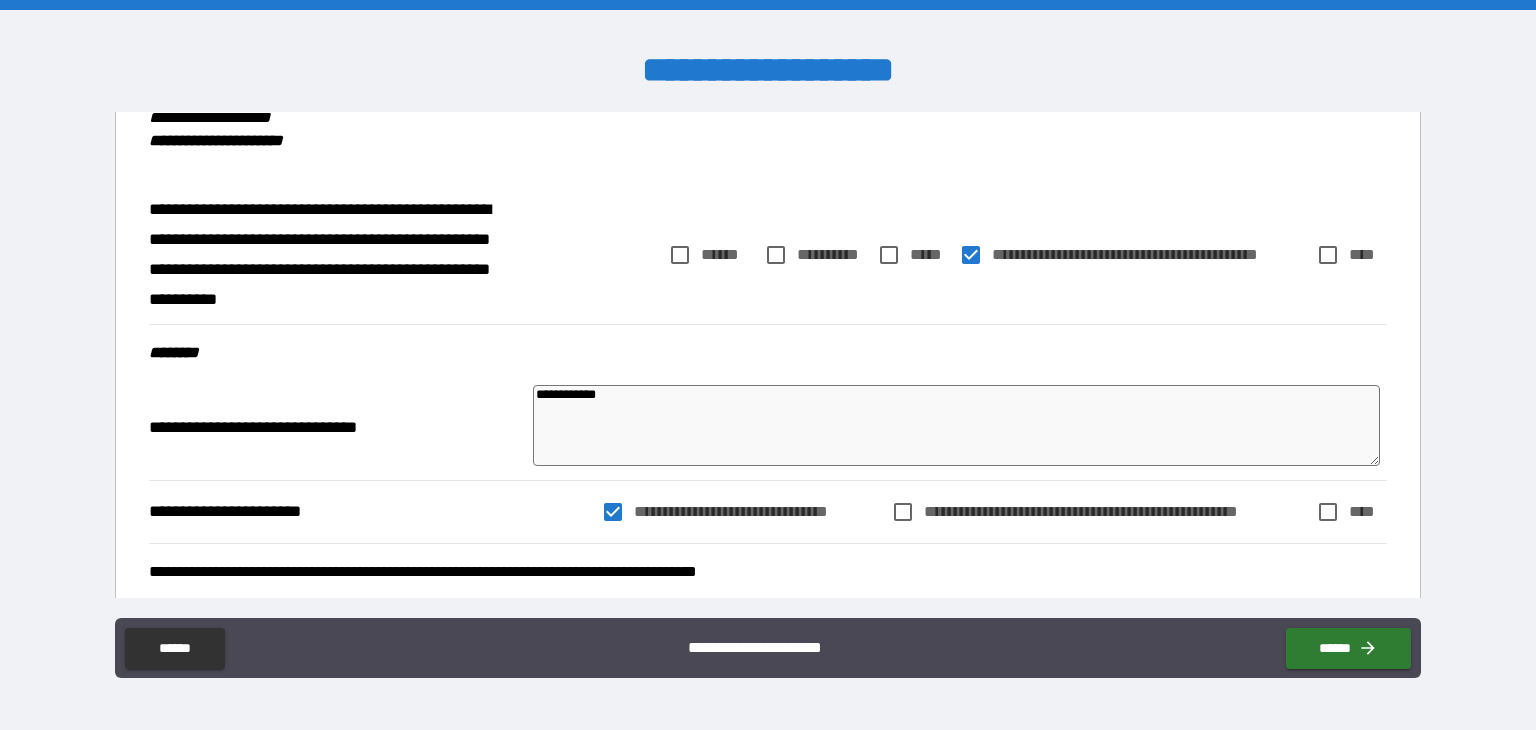 type on "*" 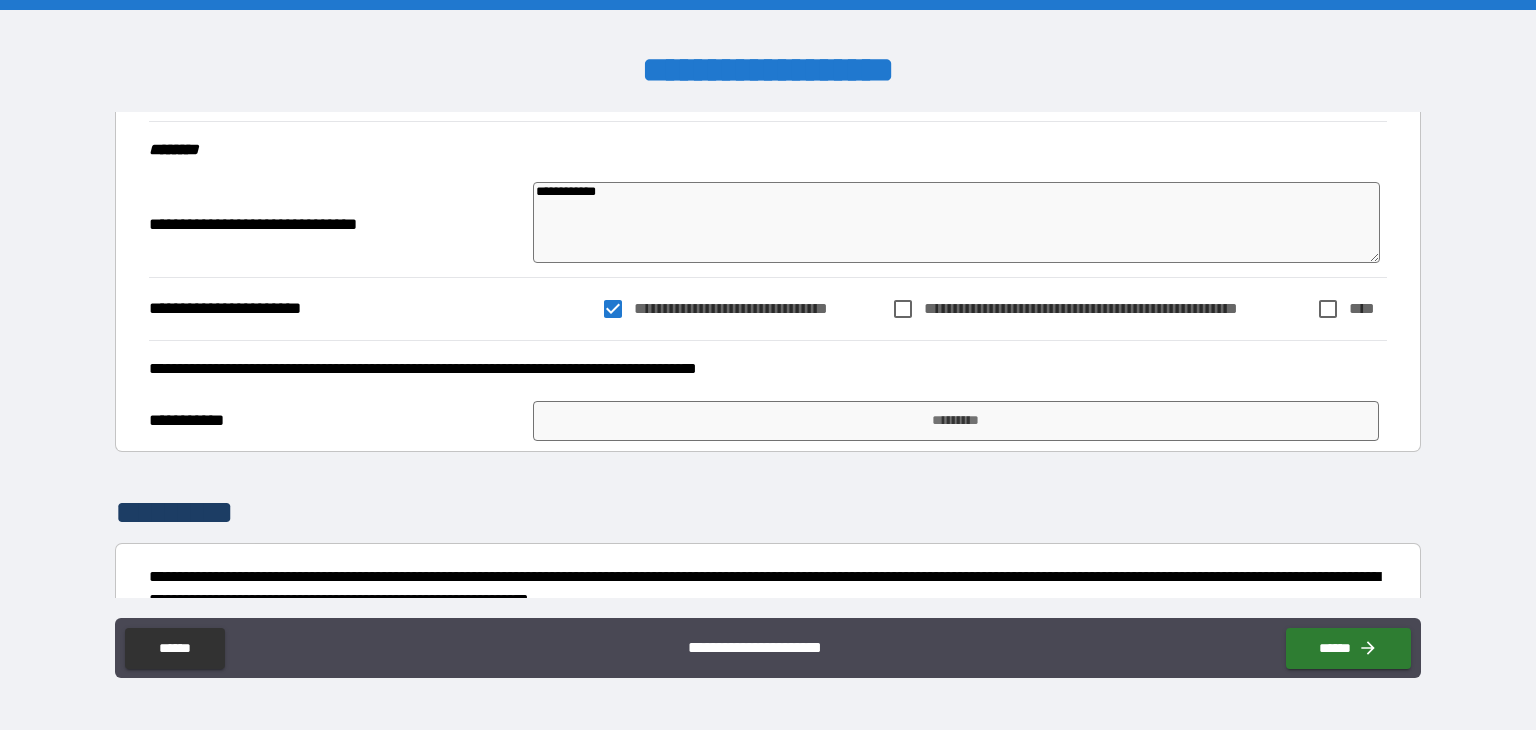 scroll, scrollTop: 456, scrollLeft: 0, axis: vertical 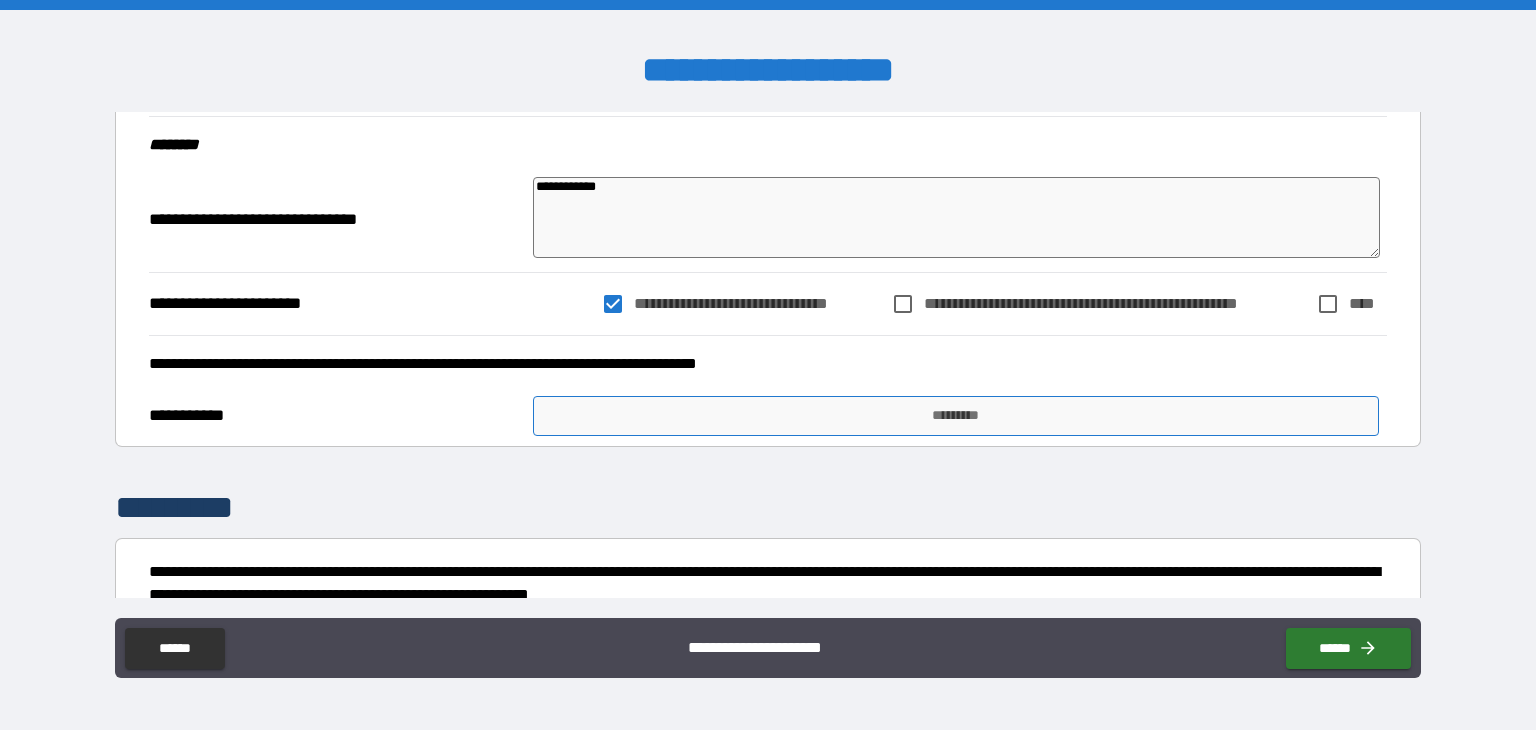 type on "**********" 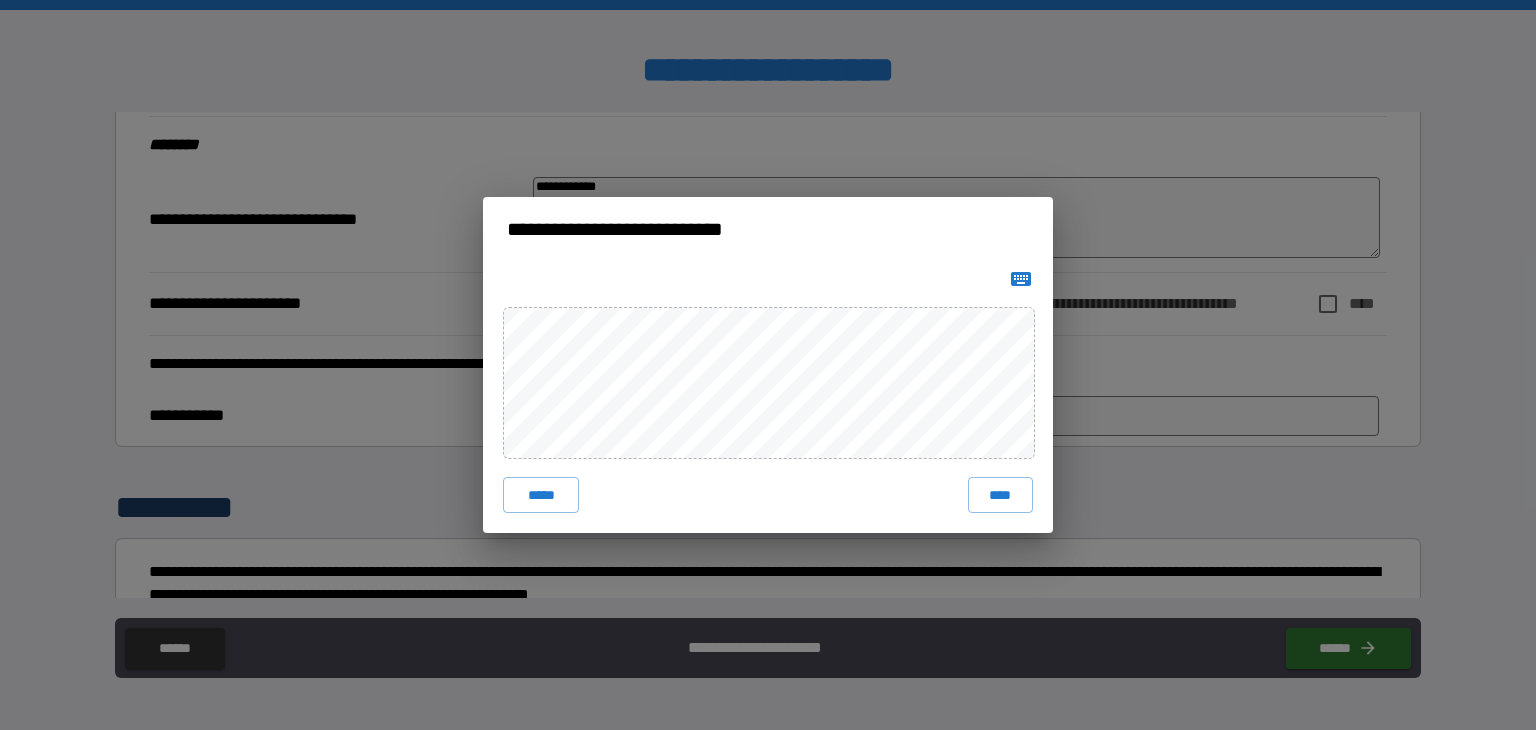 click at bounding box center (1021, 279) 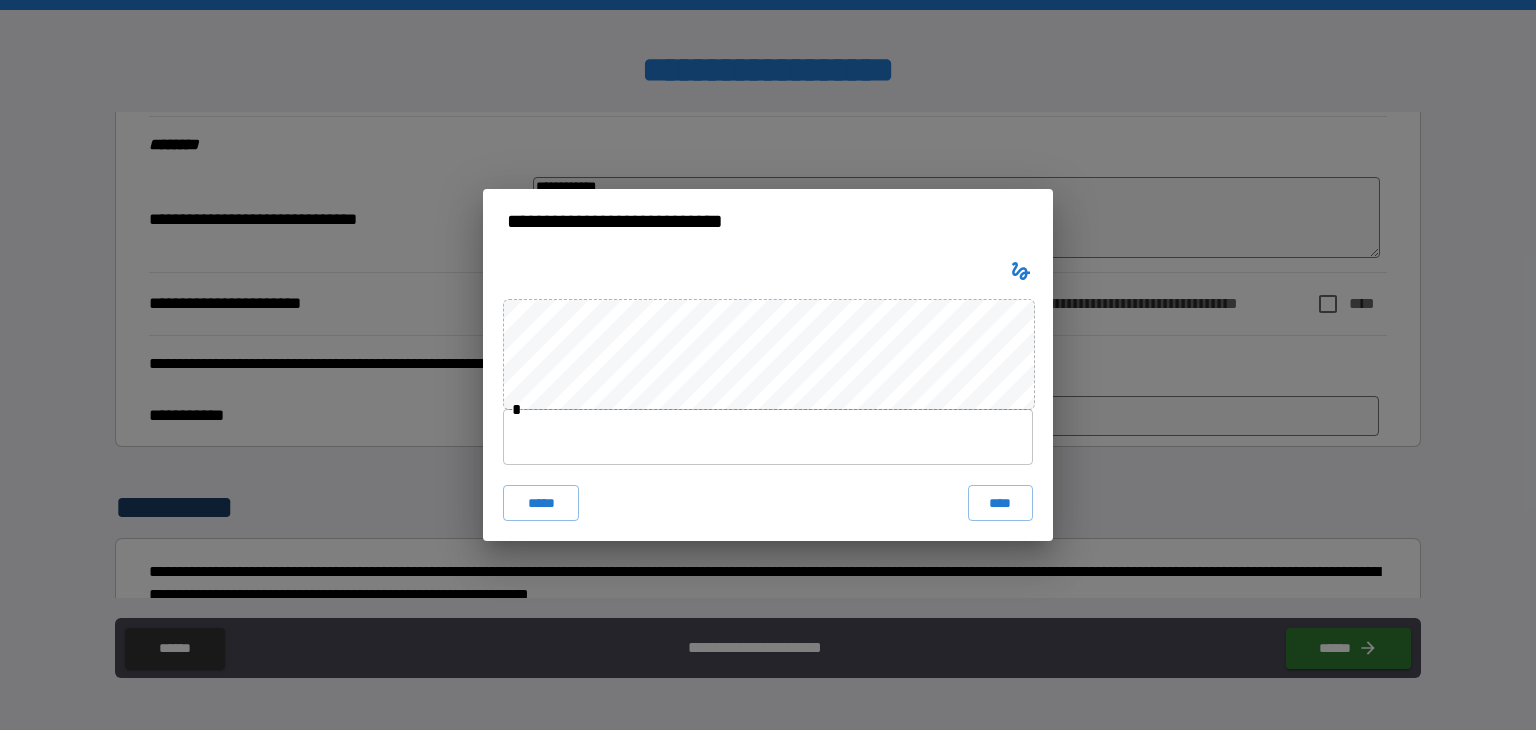 click at bounding box center [768, 437] 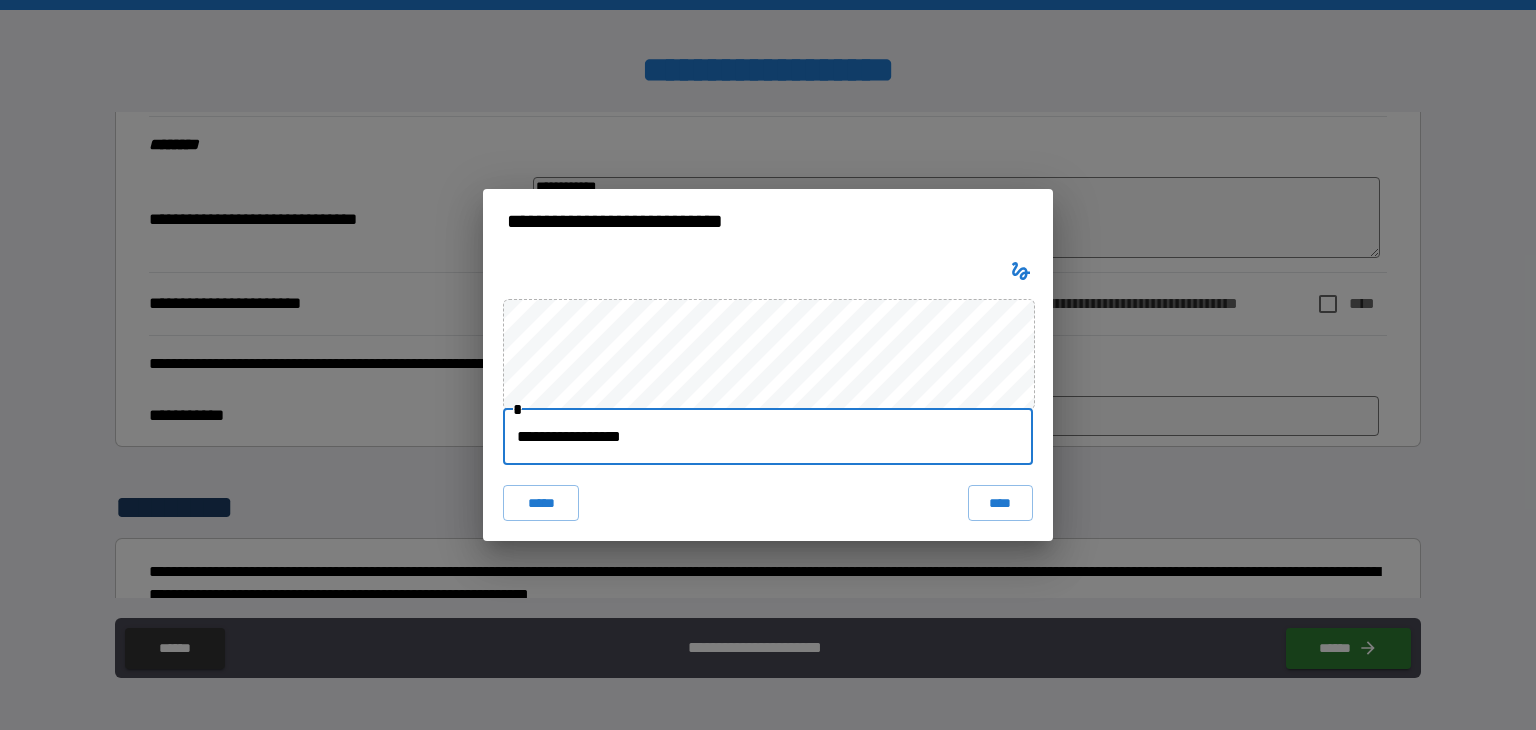 type on "**********" 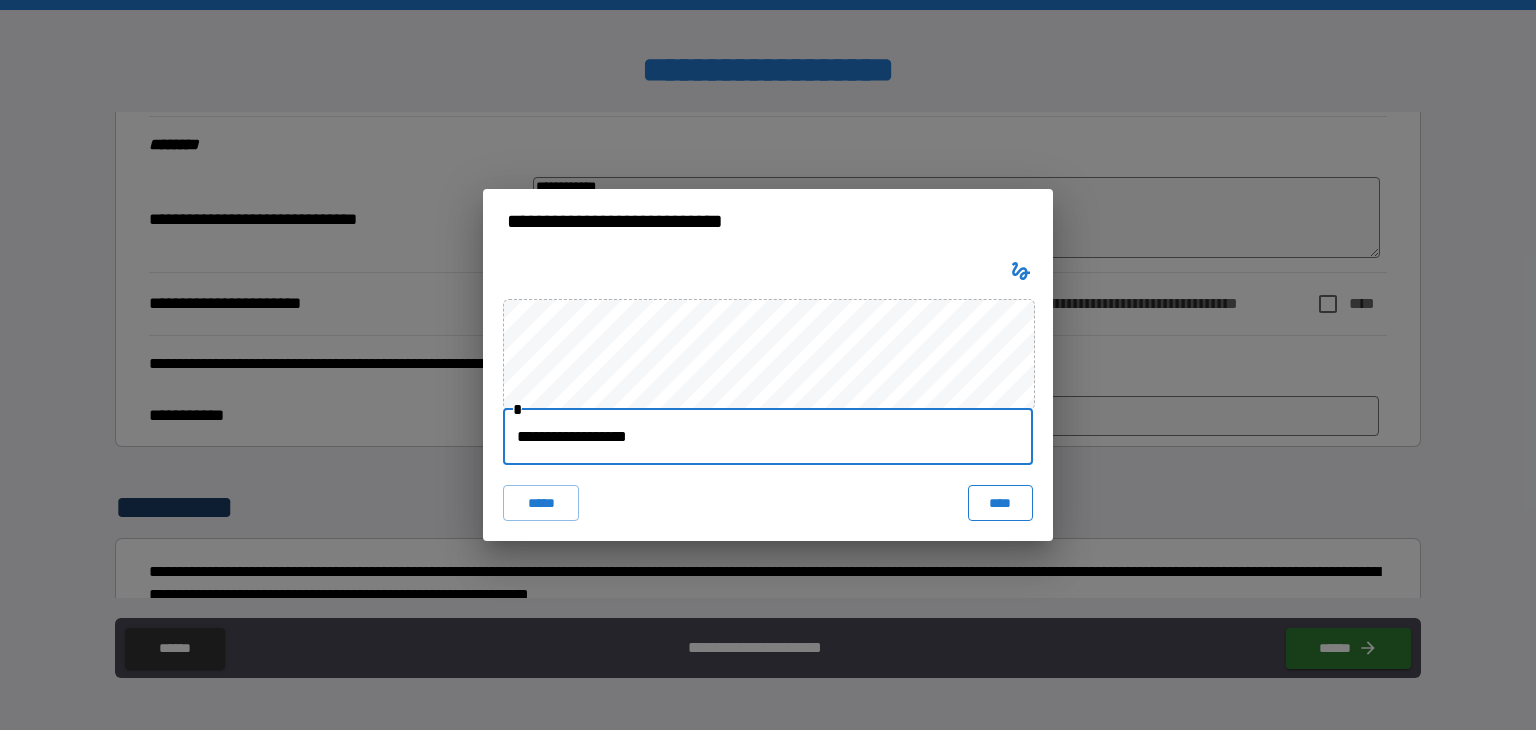 click on "****" at bounding box center (1000, 503) 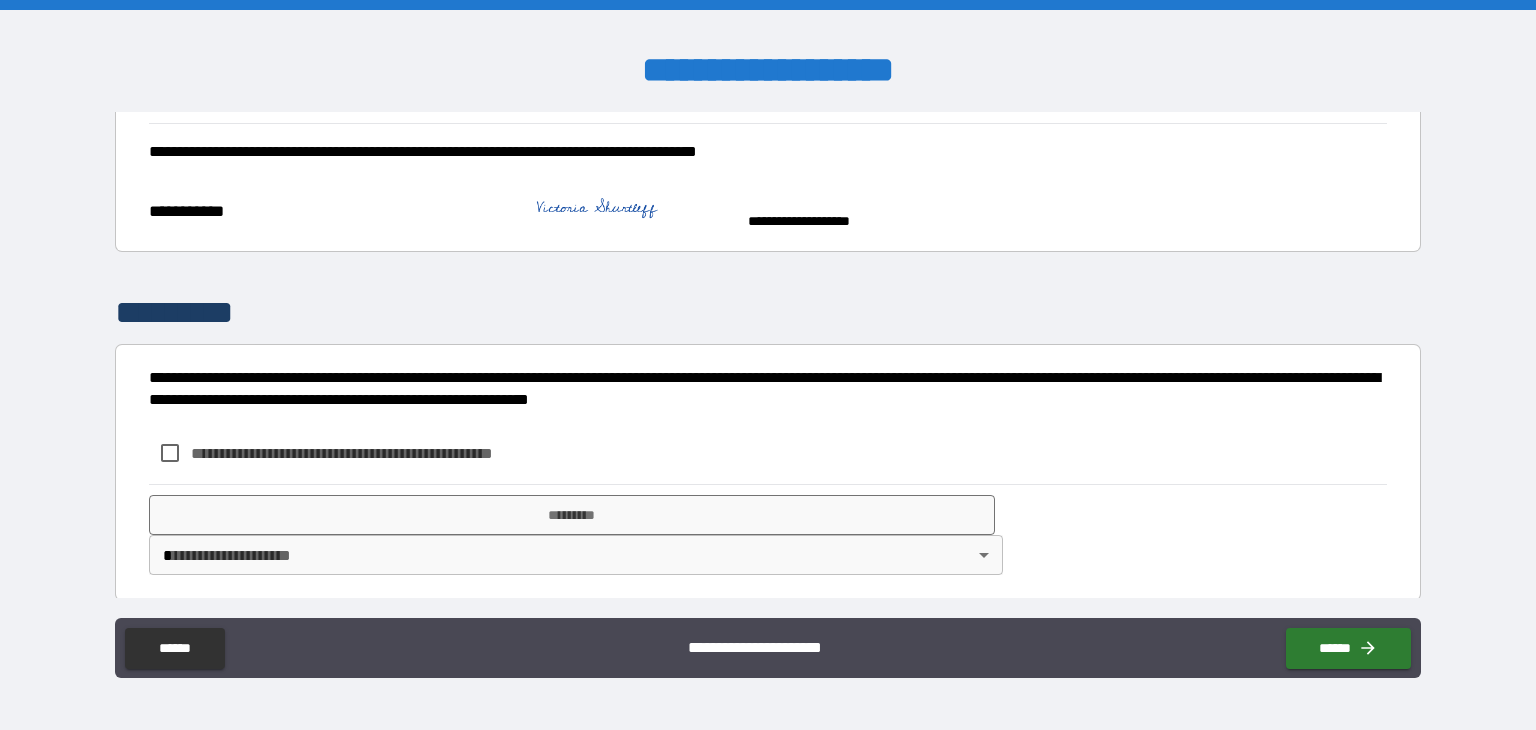 scroll, scrollTop: 673, scrollLeft: 0, axis: vertical 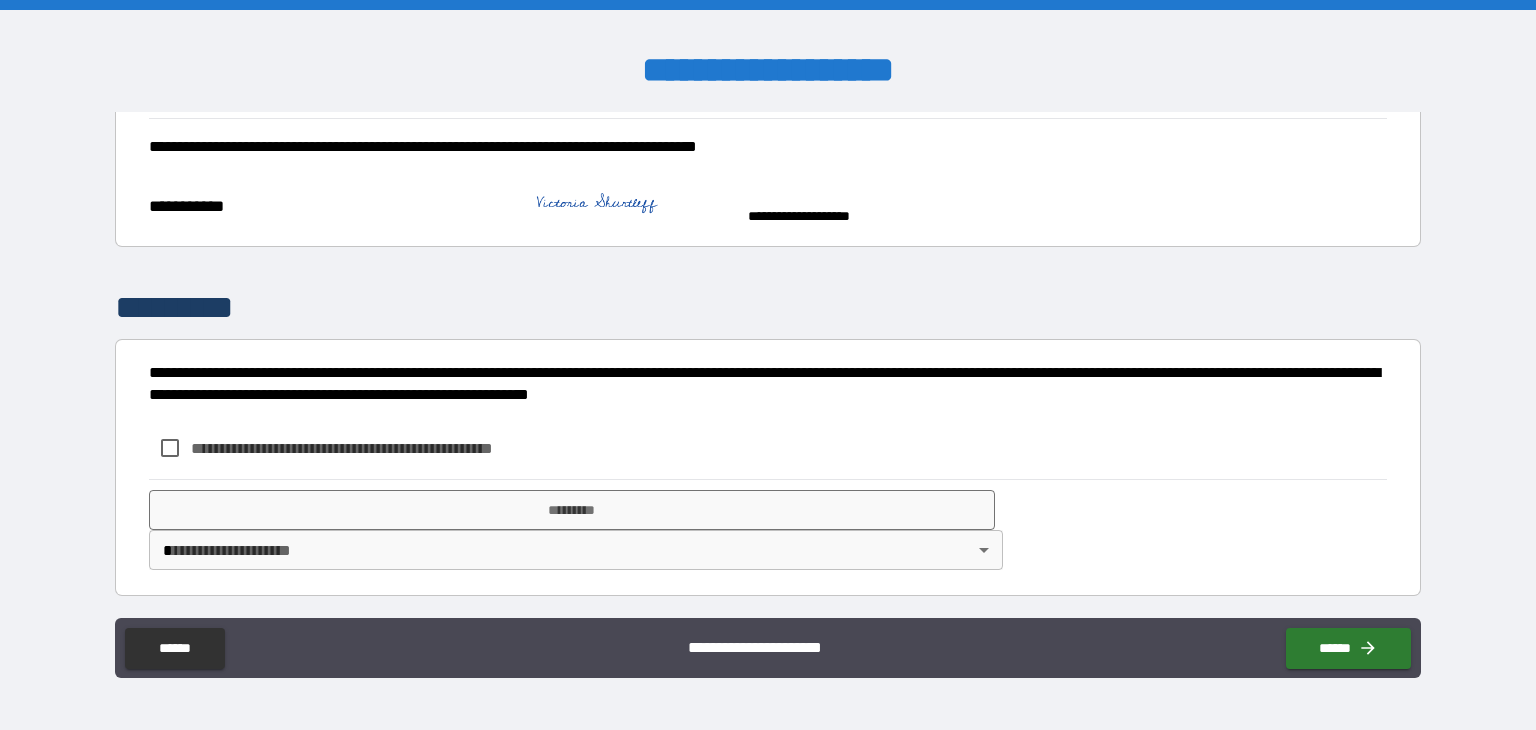 click on "**********" at bounding box center [375, 448] 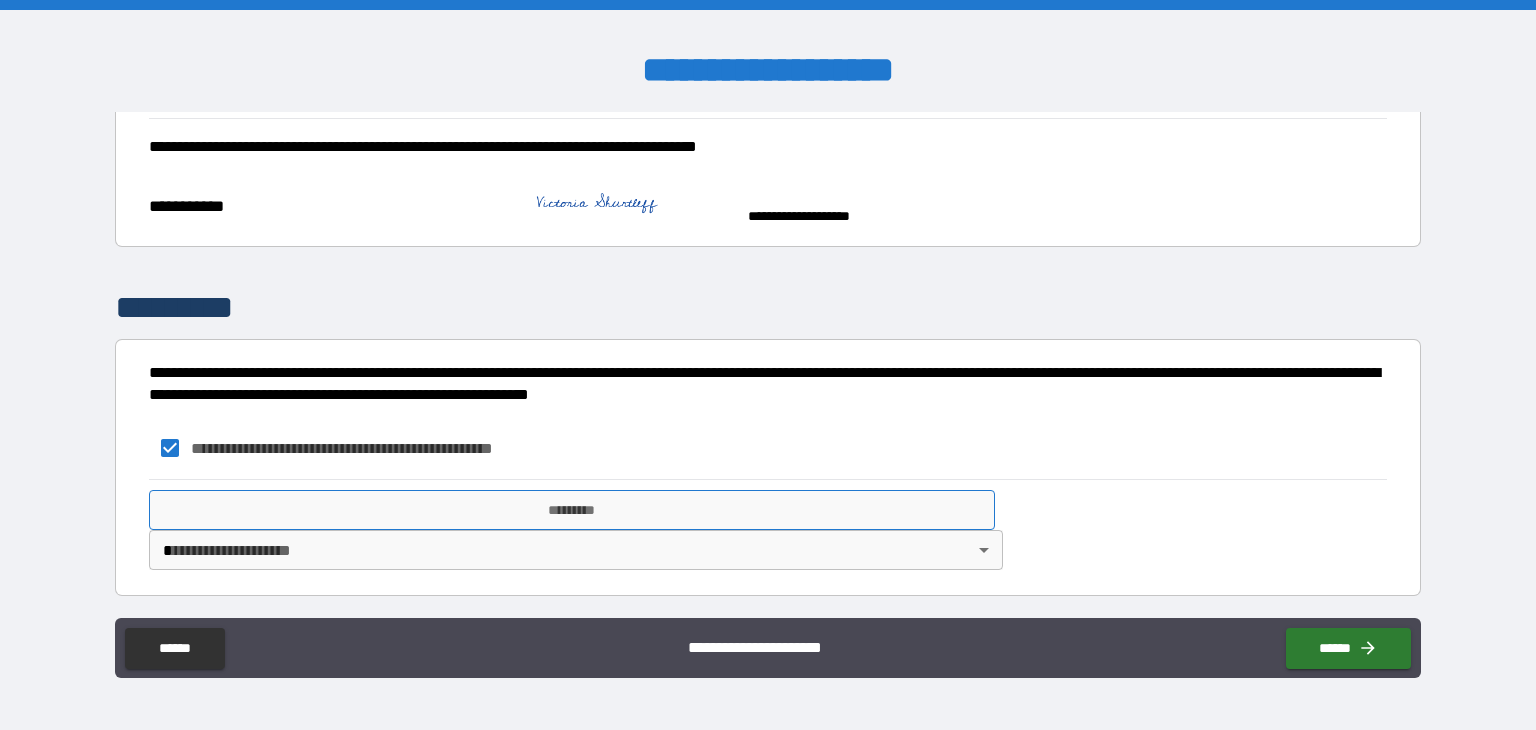 click on "*********" at bounding box center (572, 510) 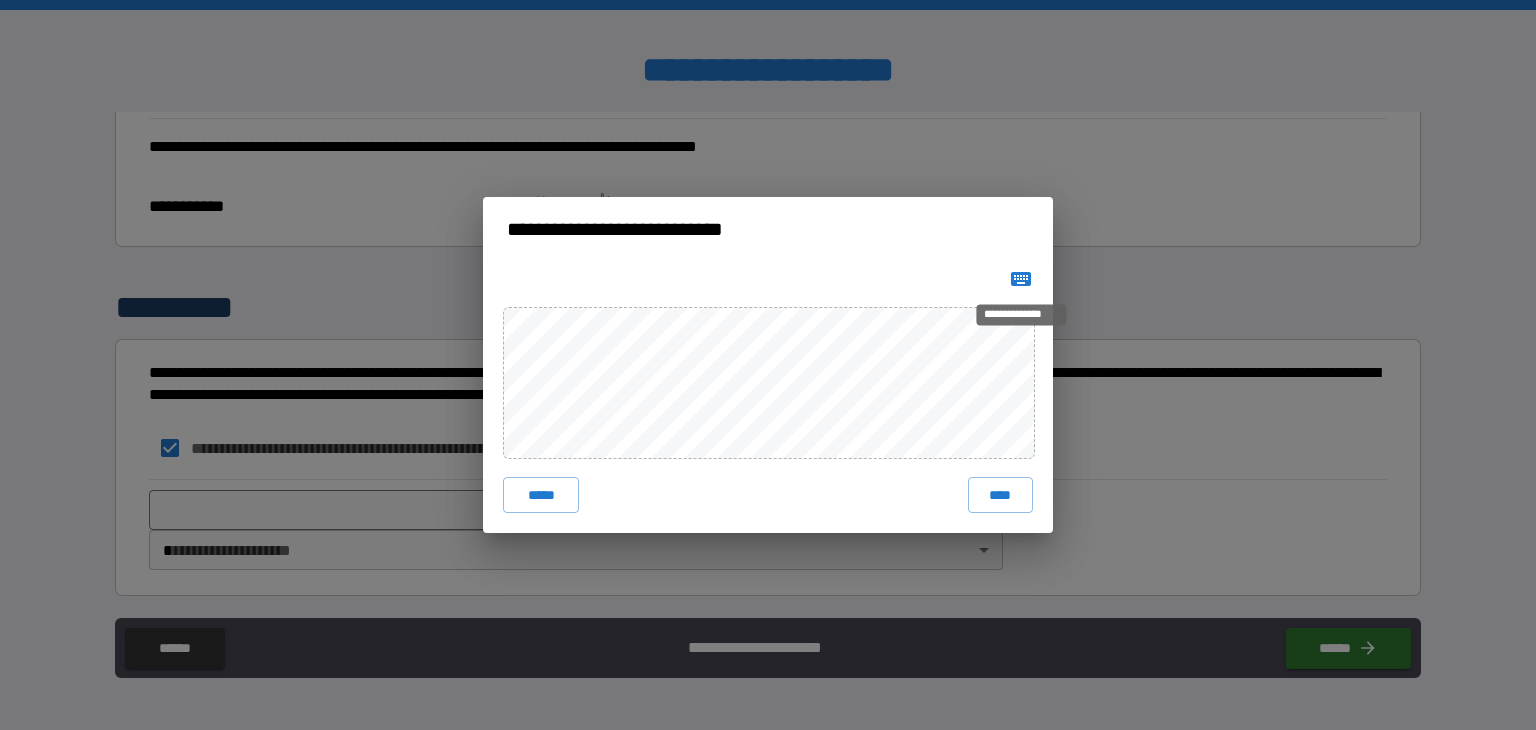 click 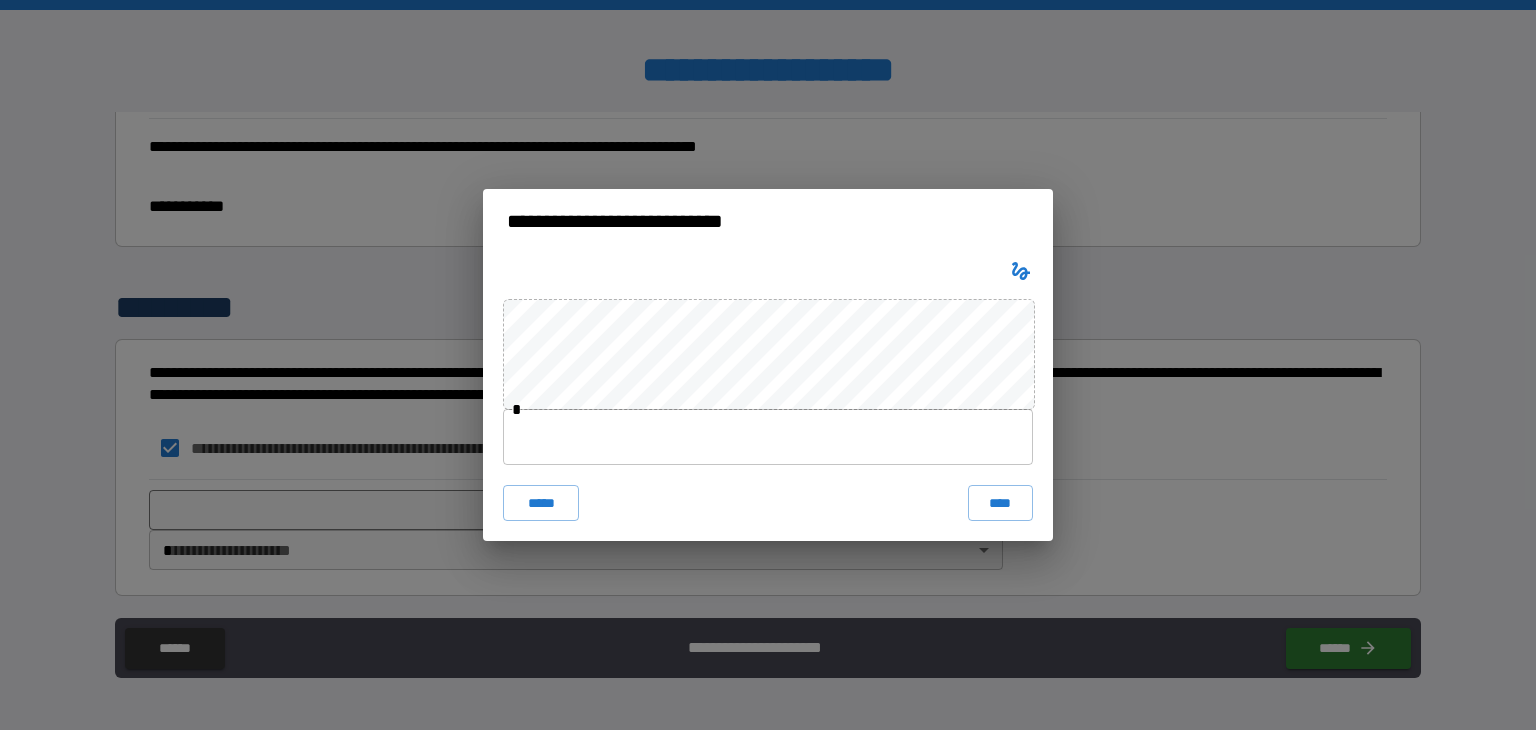 click at bounding box center [768, 437] 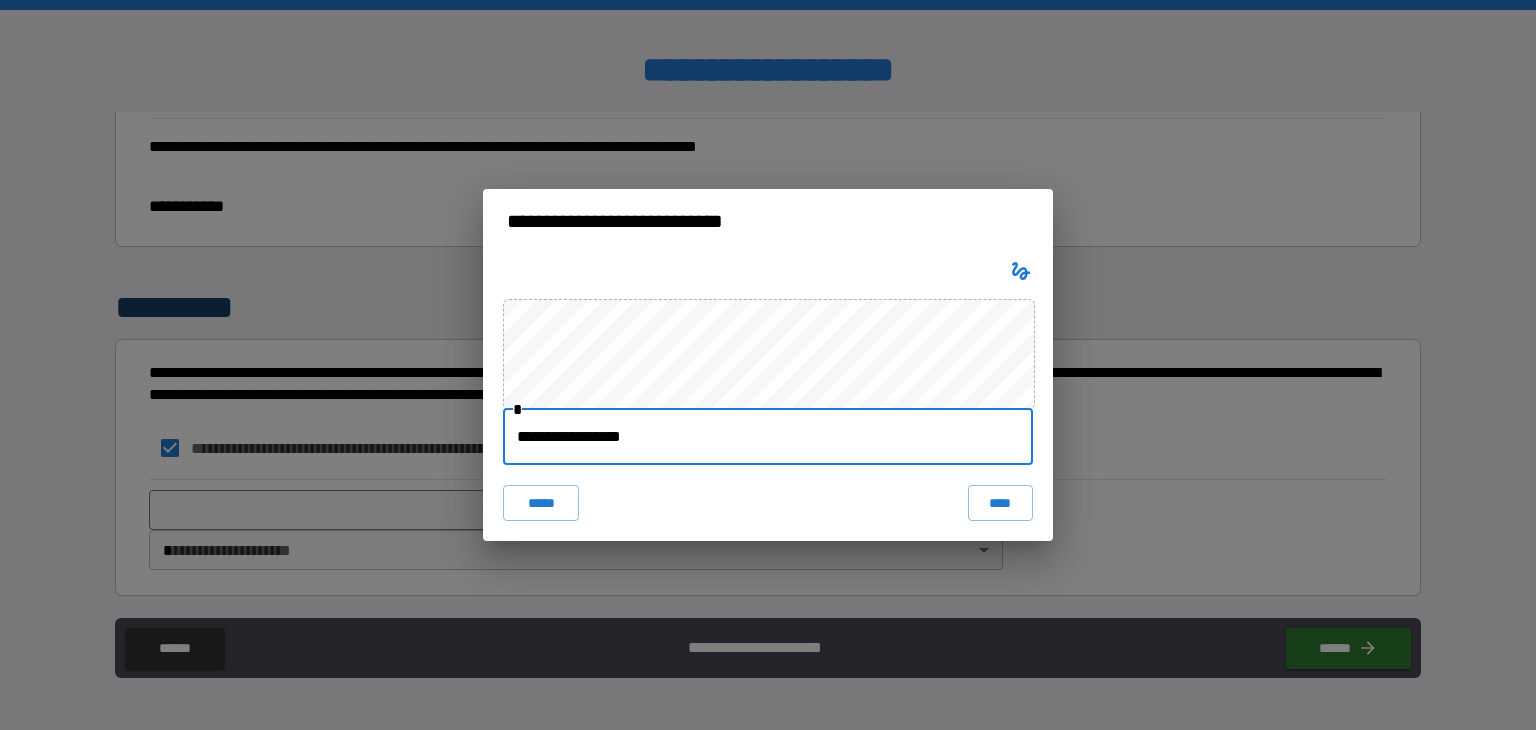 type on "**********" 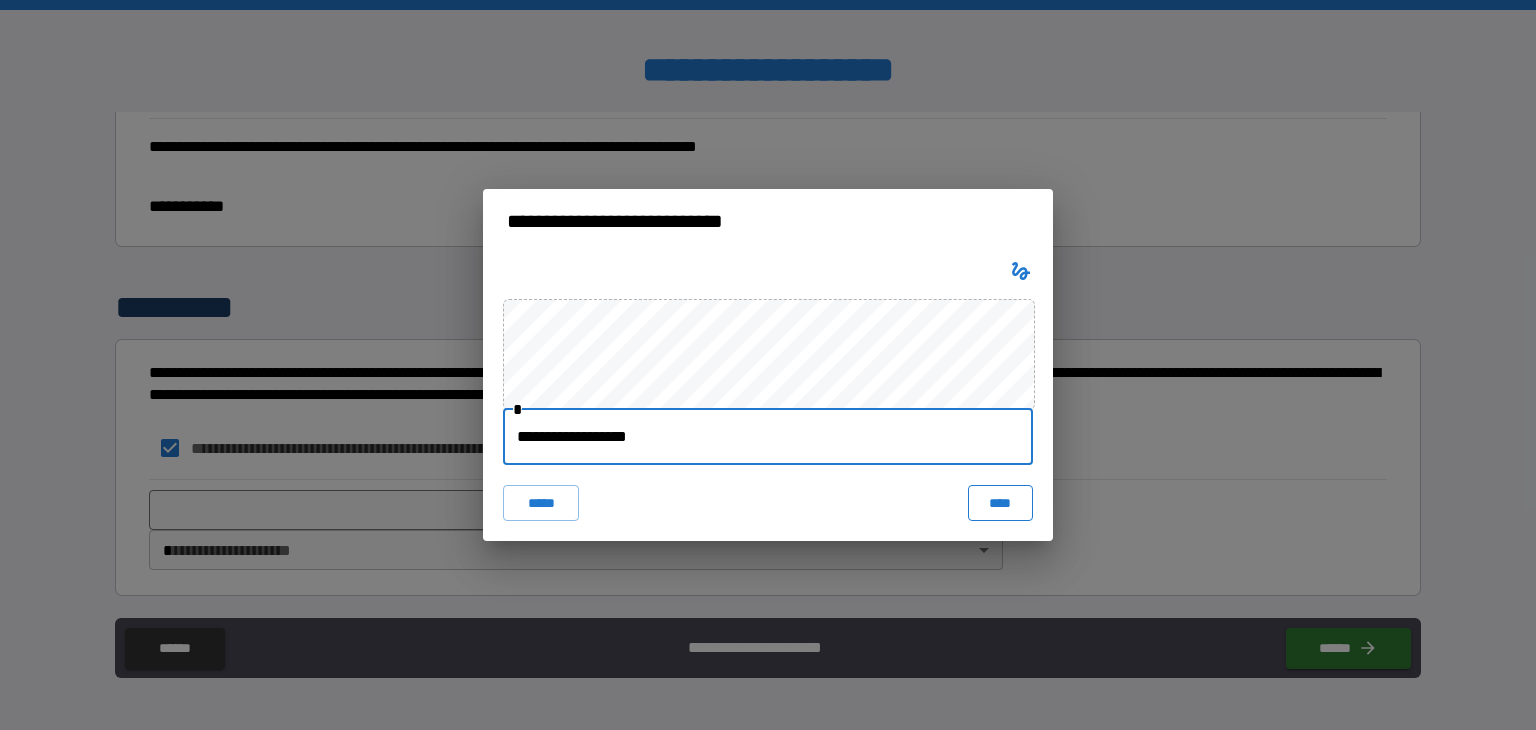 click on "****" at bounding box center (1000, 503) 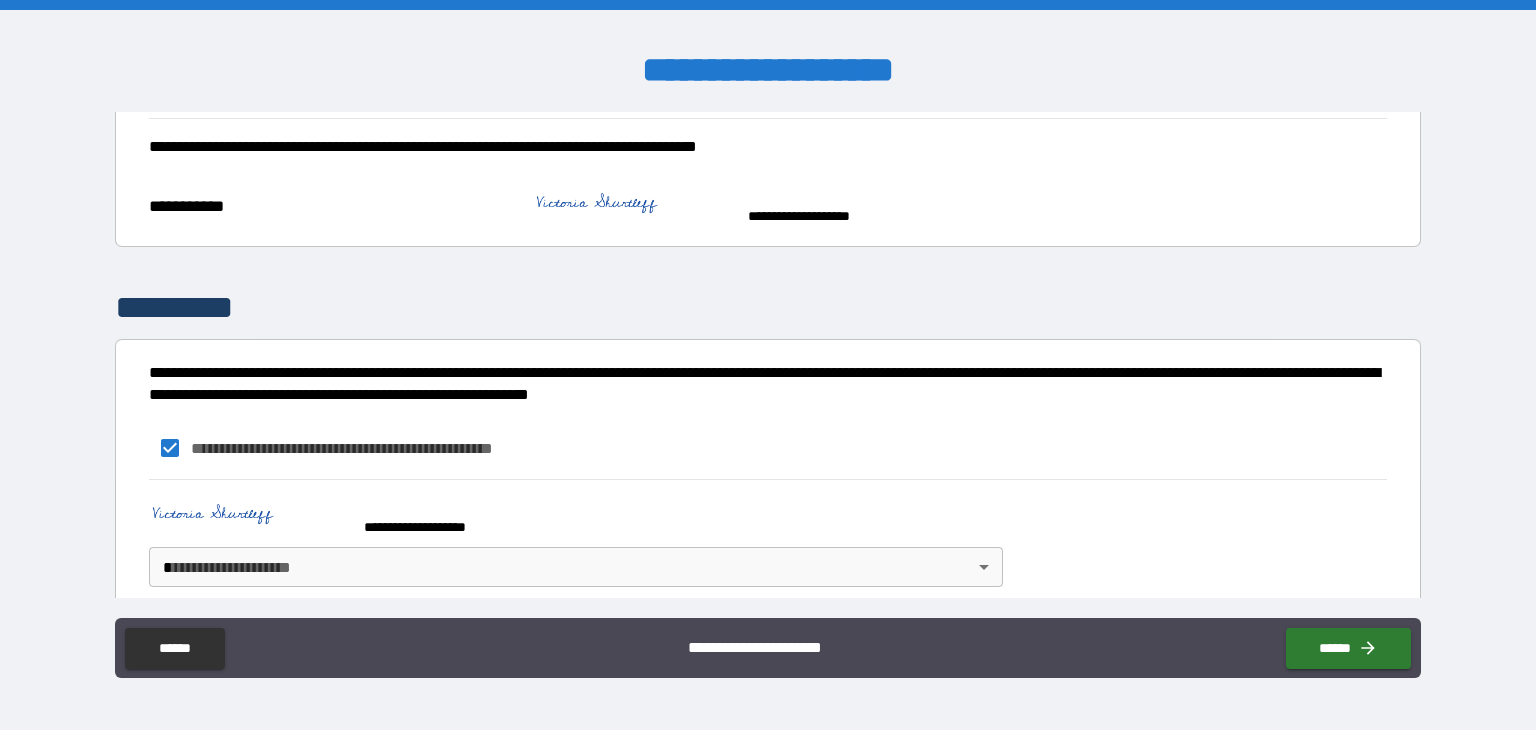 click on "**********" at bounding box center [768, 365] 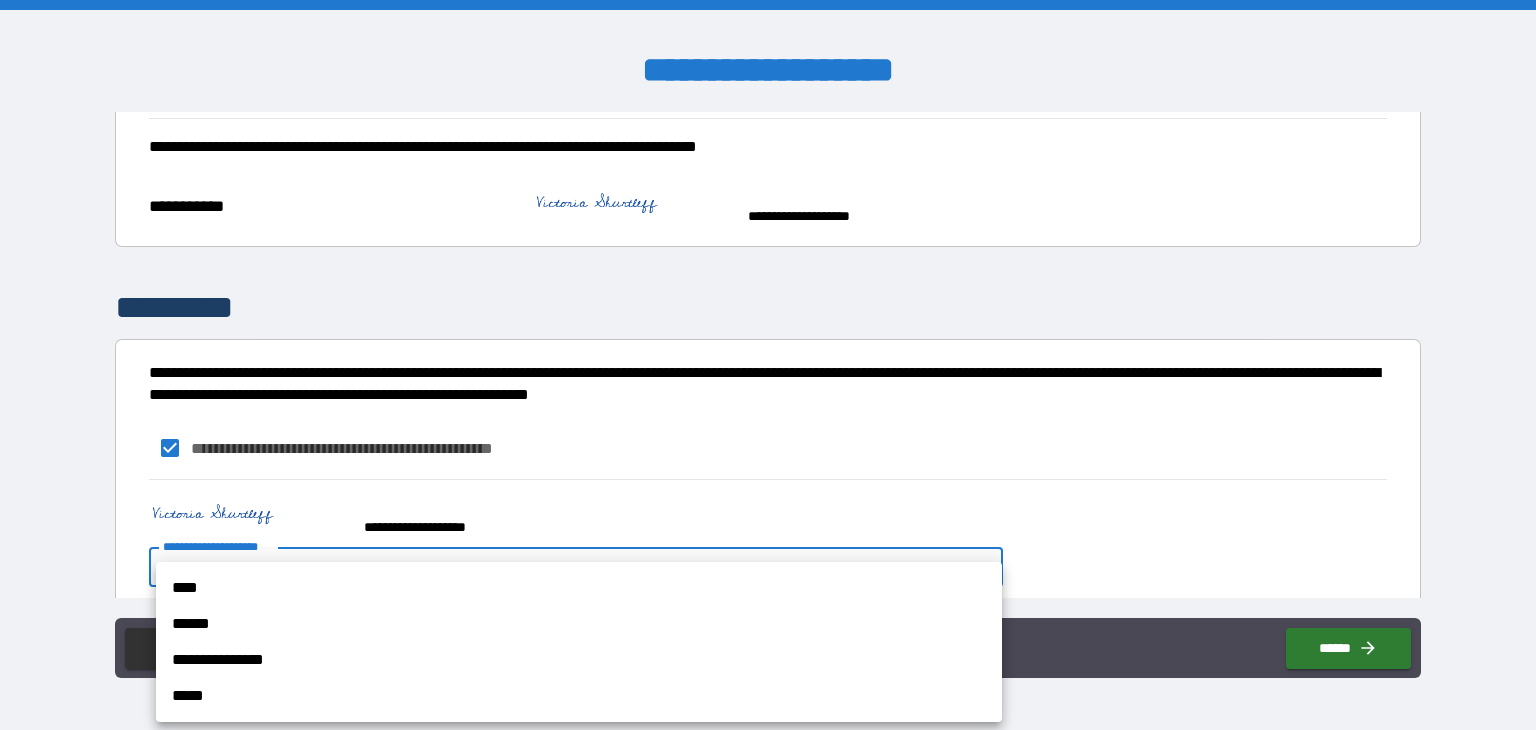 click on "****" at bounding box center [579, 588] 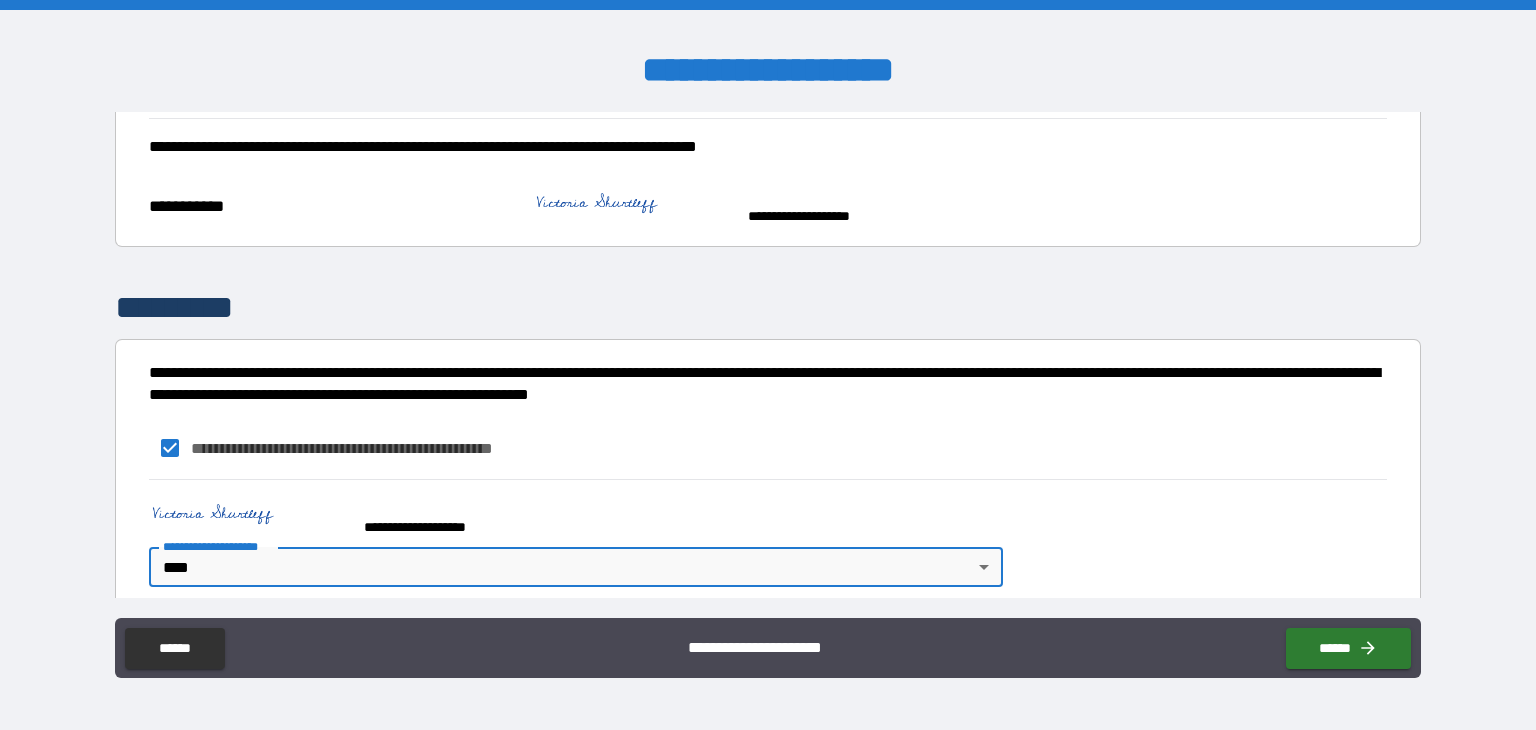 type on "*" 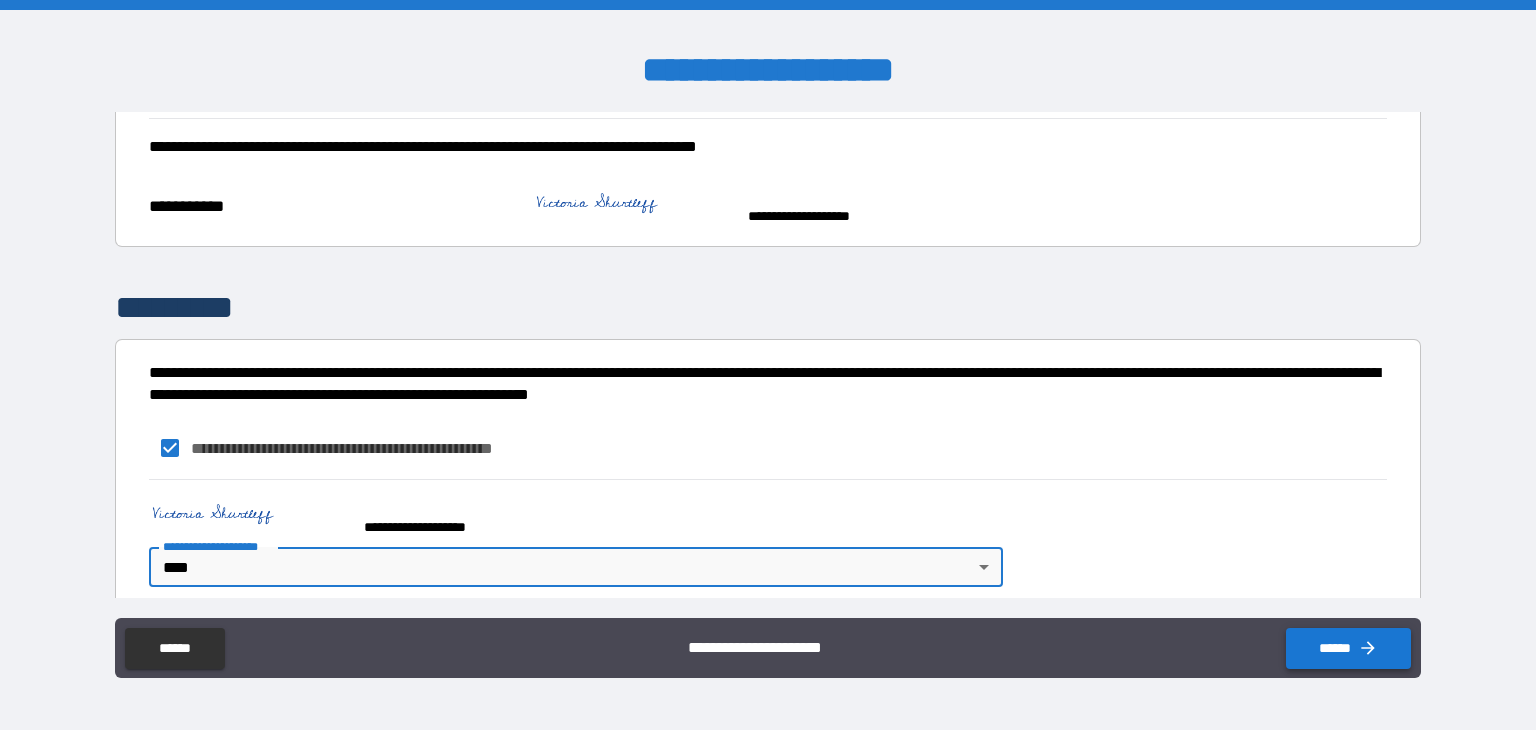 click on "******" at bounding box center [1348, 648] 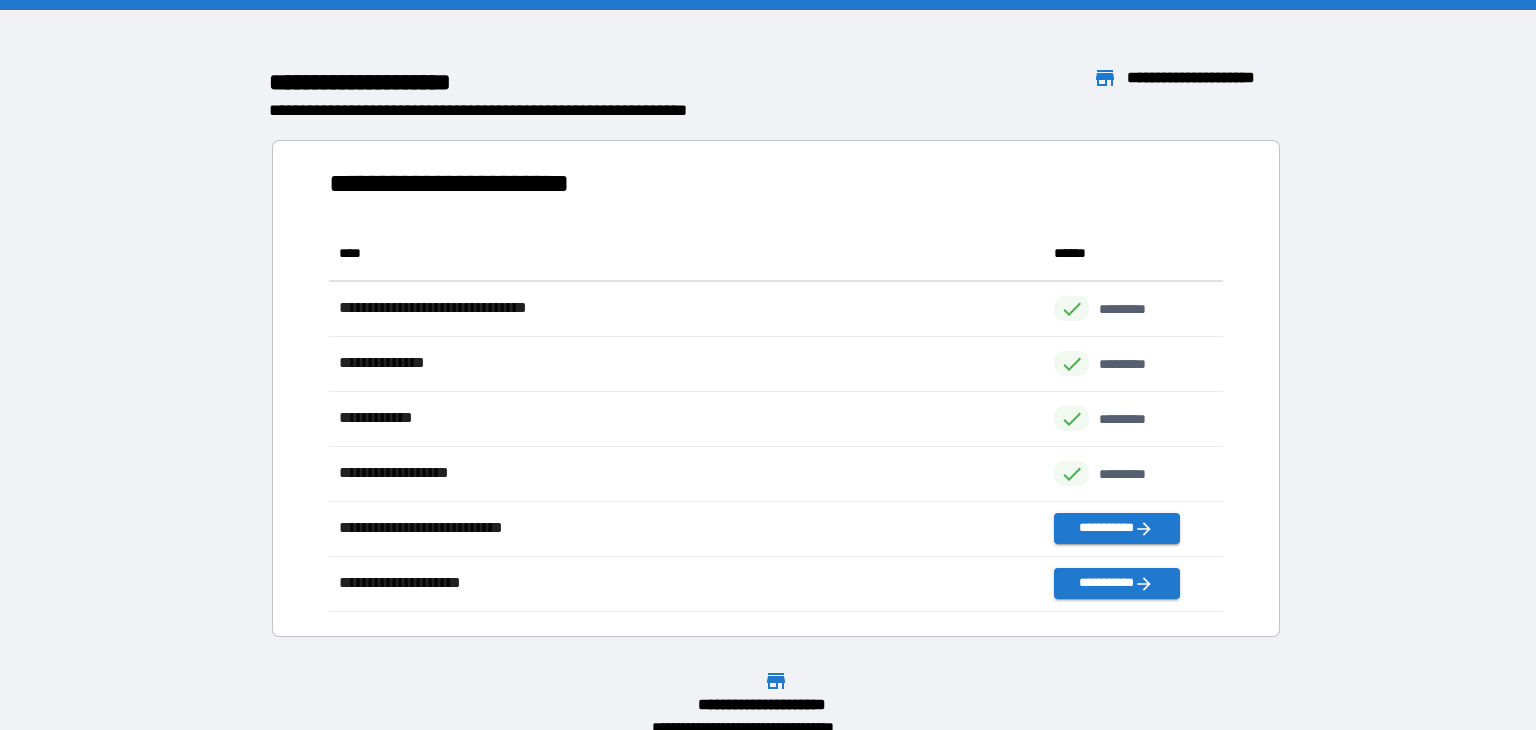 scroll, scrollTop: 0, scrollLeft: 0, axis: both 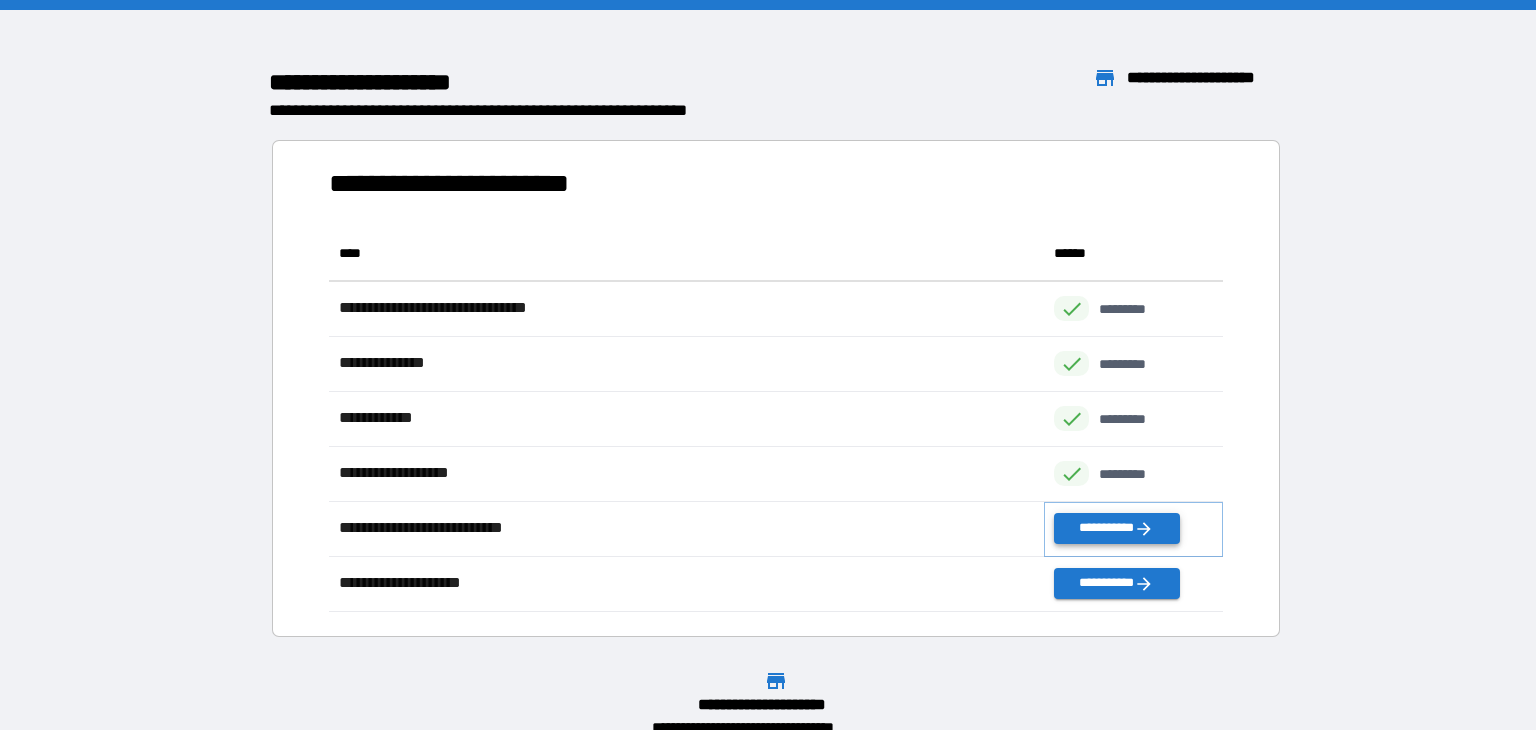 click on "**********" at bounding box center (1116, 528) 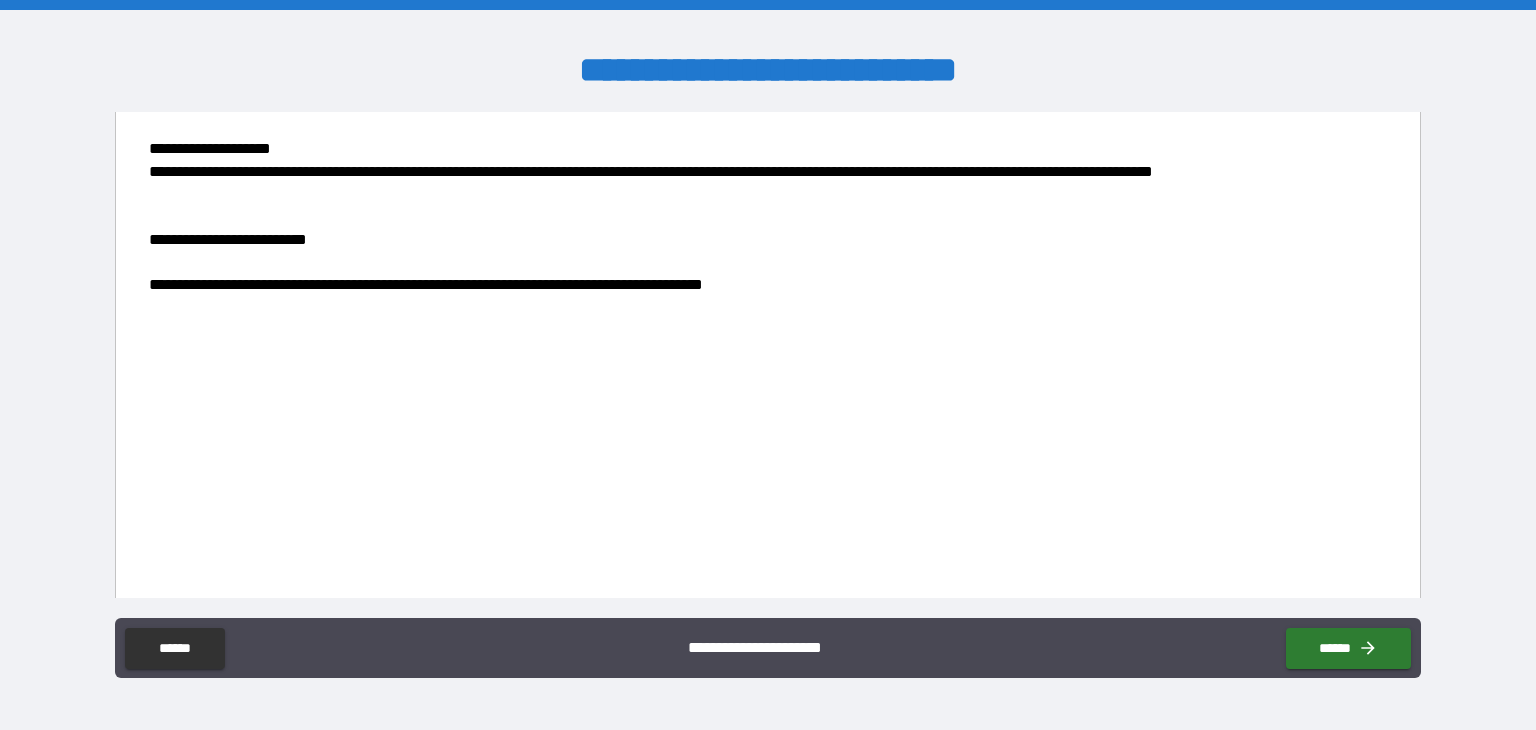 scroll, scrollTop: 2432, scrollLeft: 0, axis: vertical 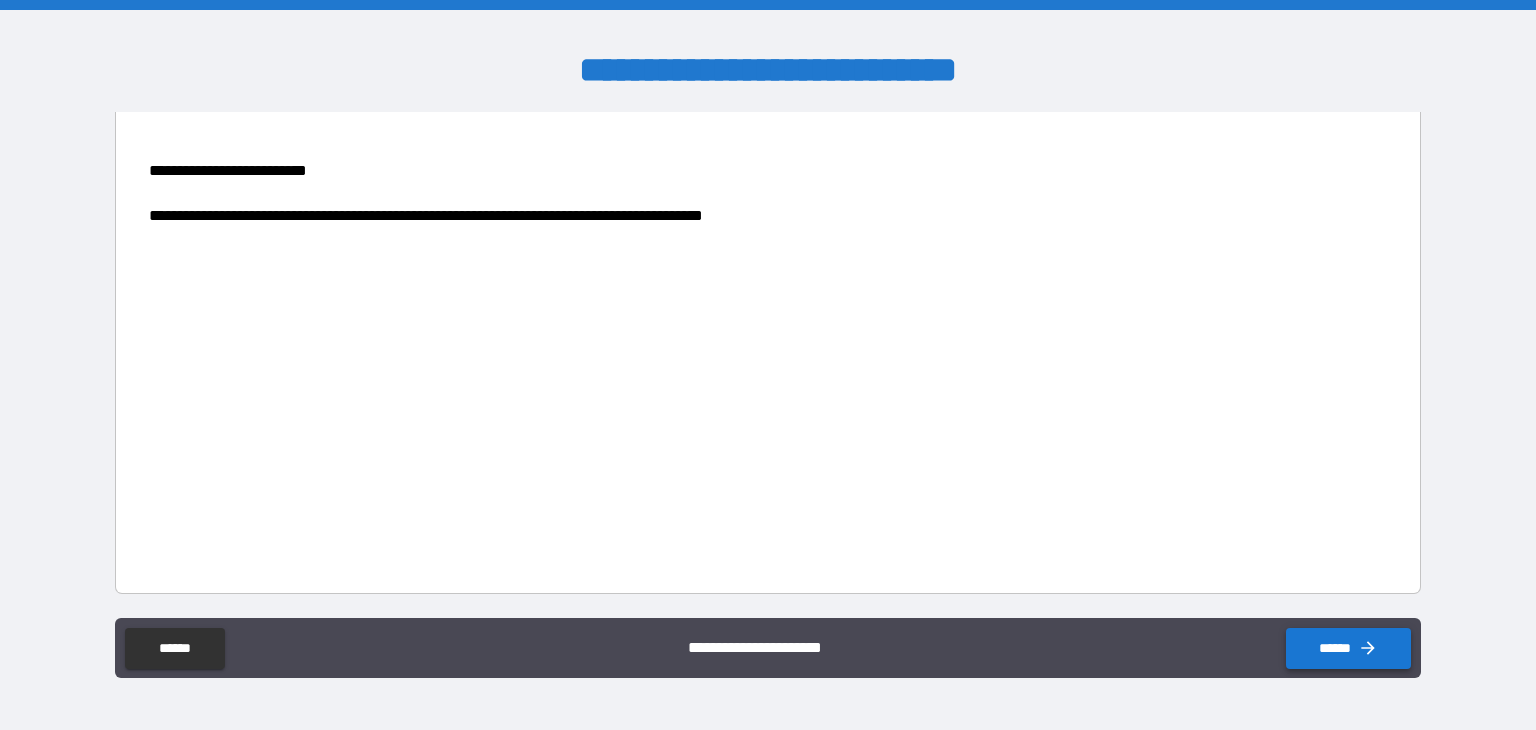 click on "******" at bounding box center [1348, 648] 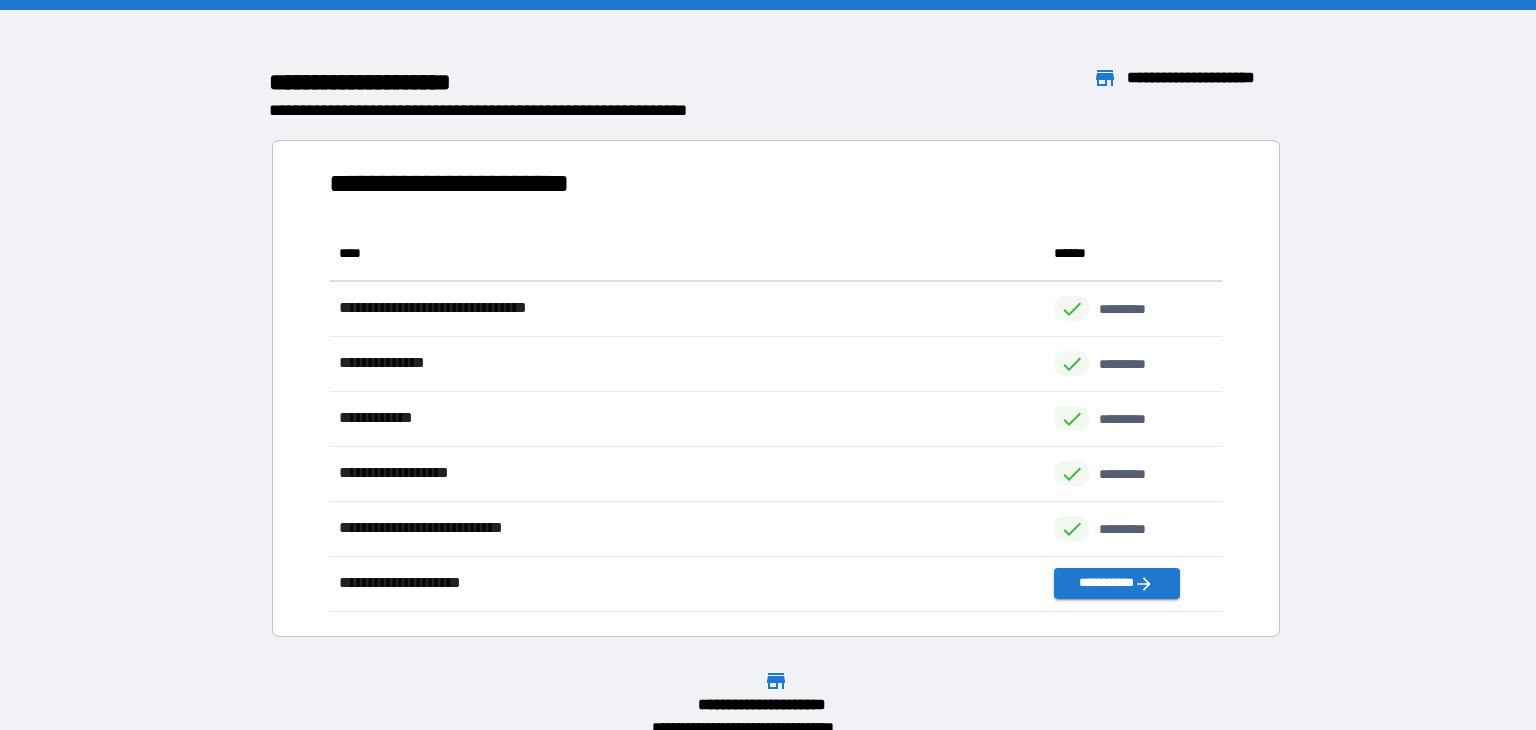 scroll, scrollTop: 0, scrollLeft: 0, axis: both 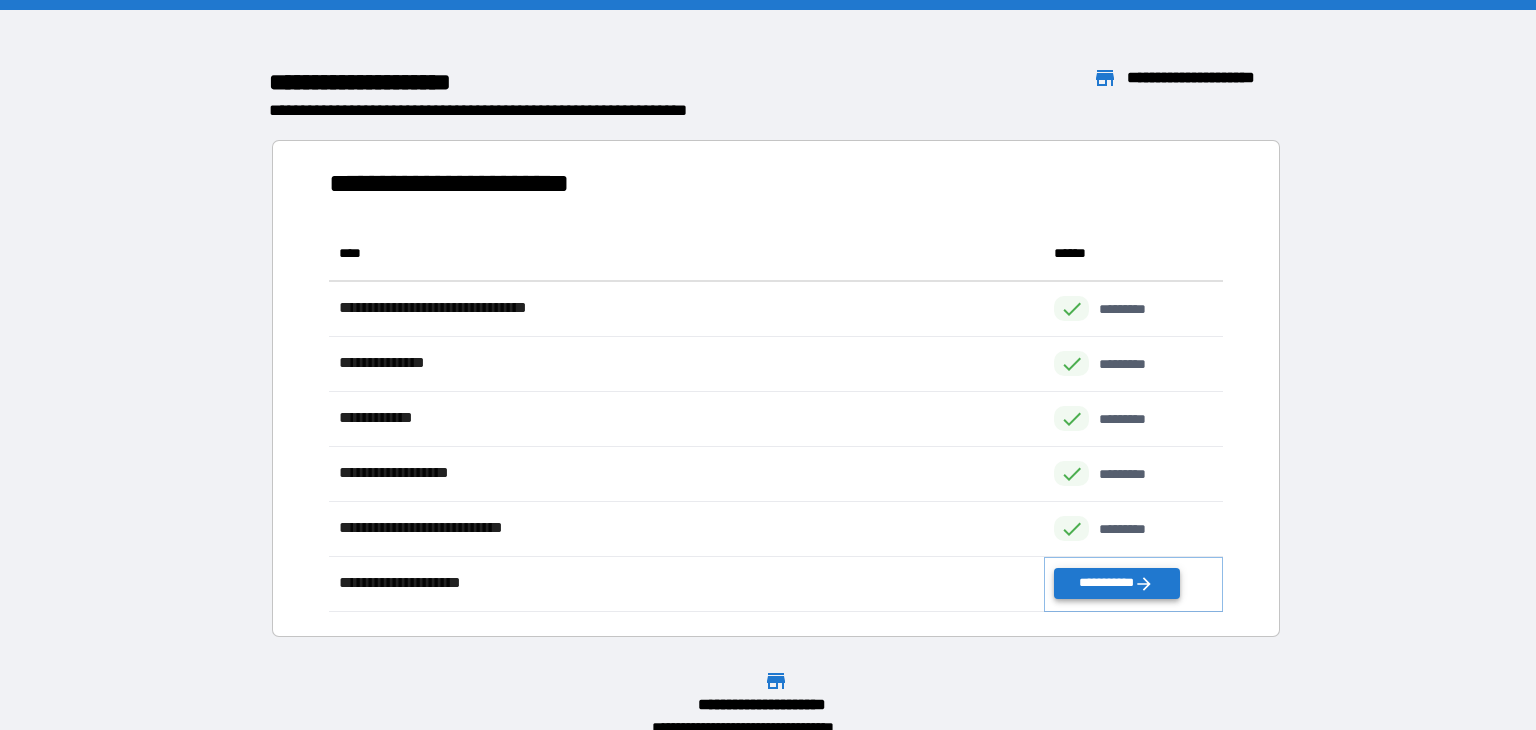 click on "**********" at bounding box center (1116, 583) 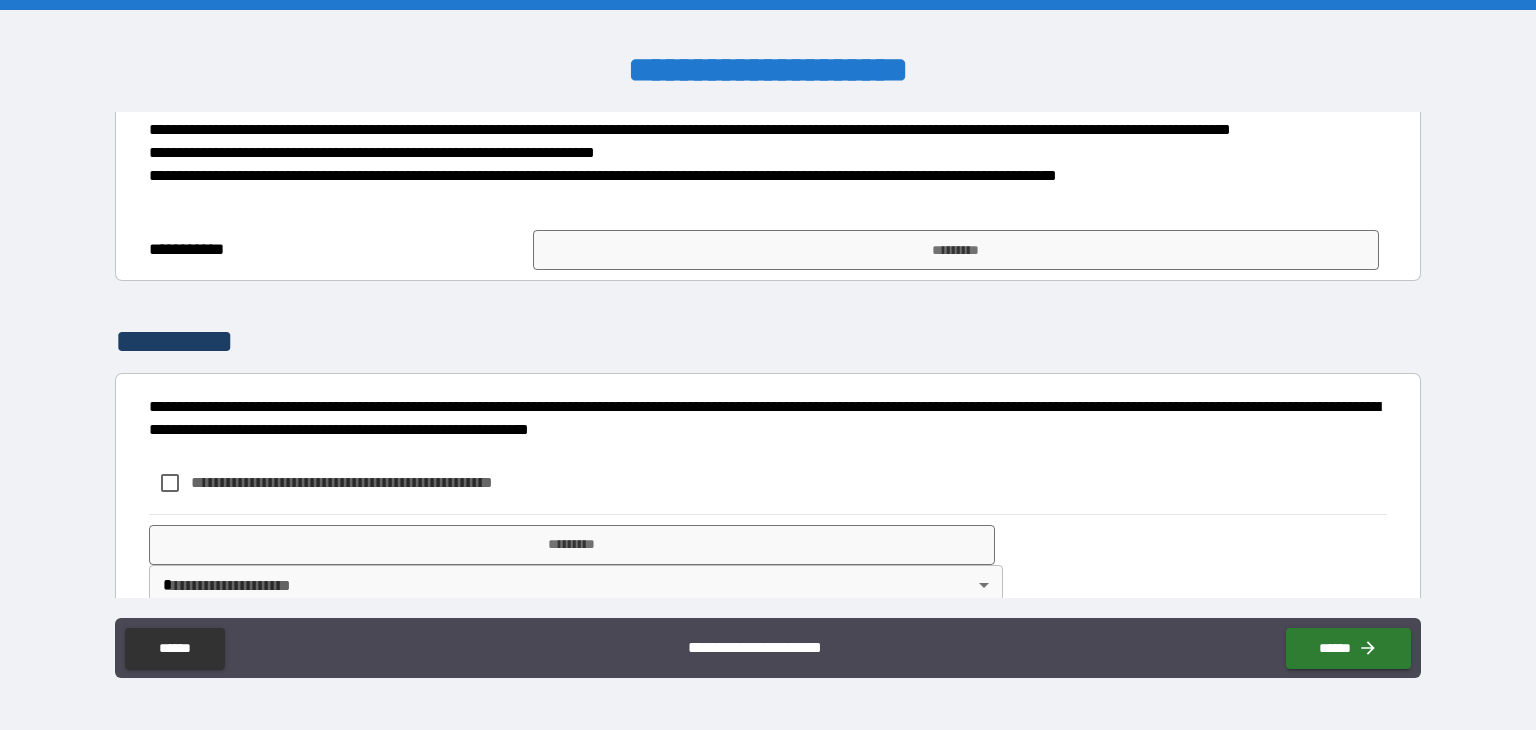 scroll, scrollTop: 657, scrollLeft: 0, axis: vertical 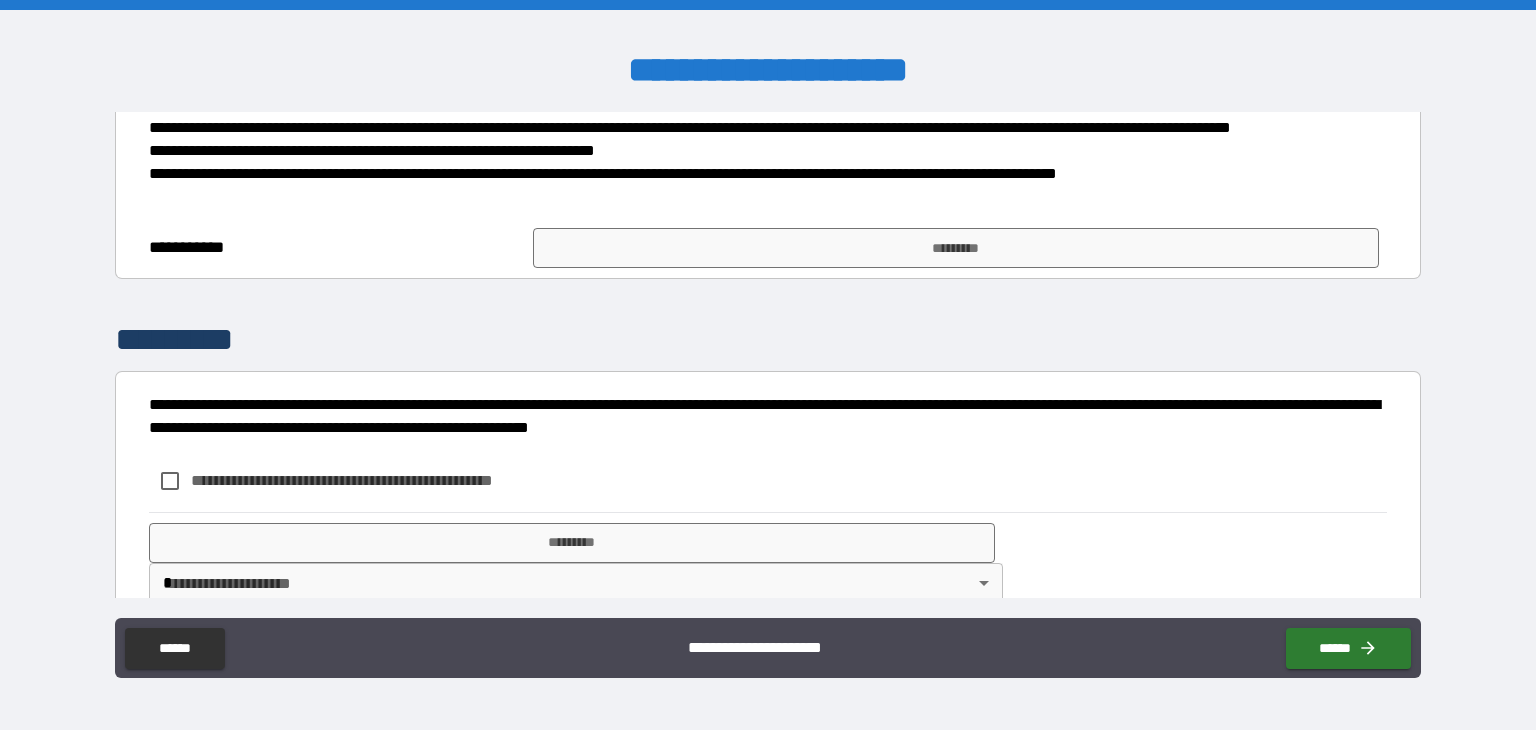 click on "**********" at bounding box center [768, 174] 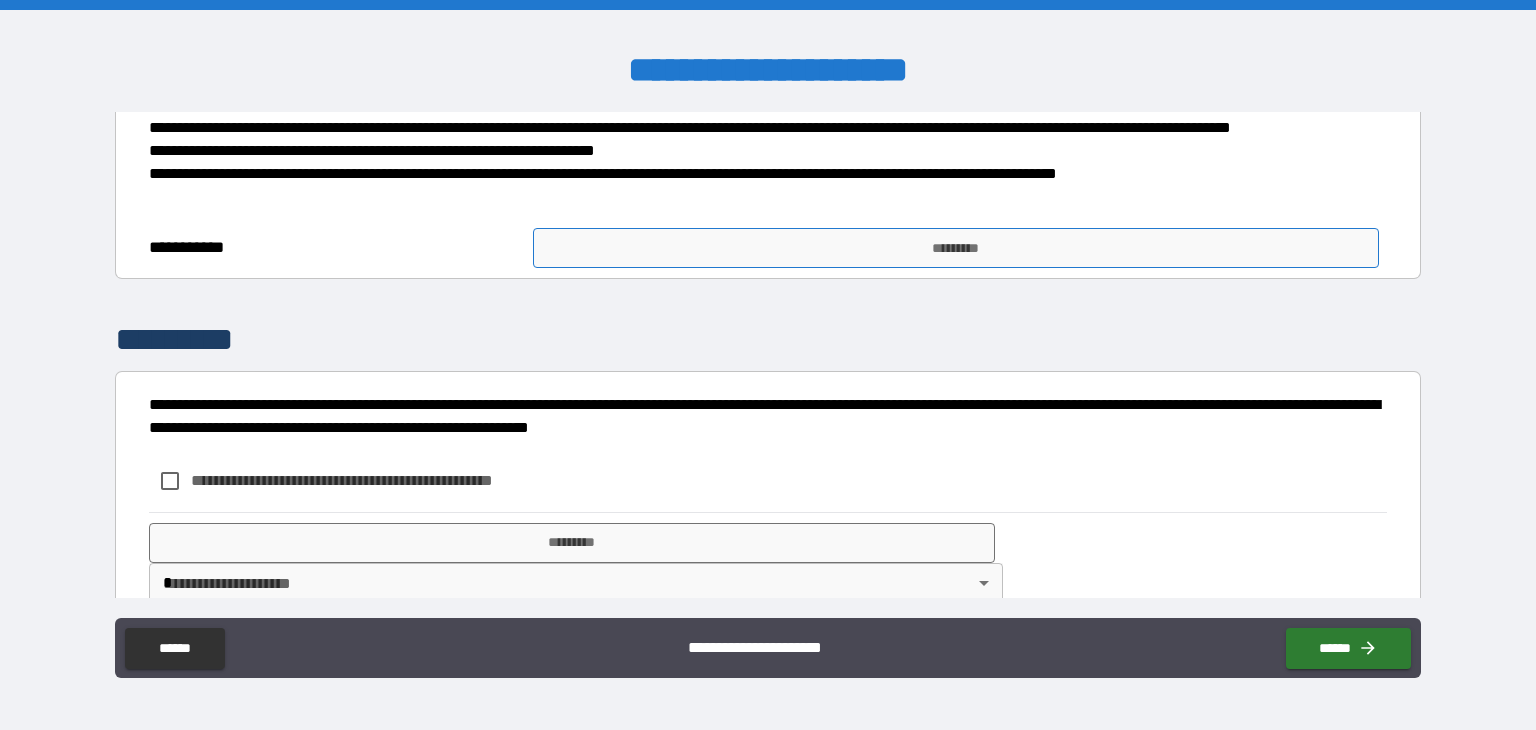 click on "*********" at bounding box center (956, 248) 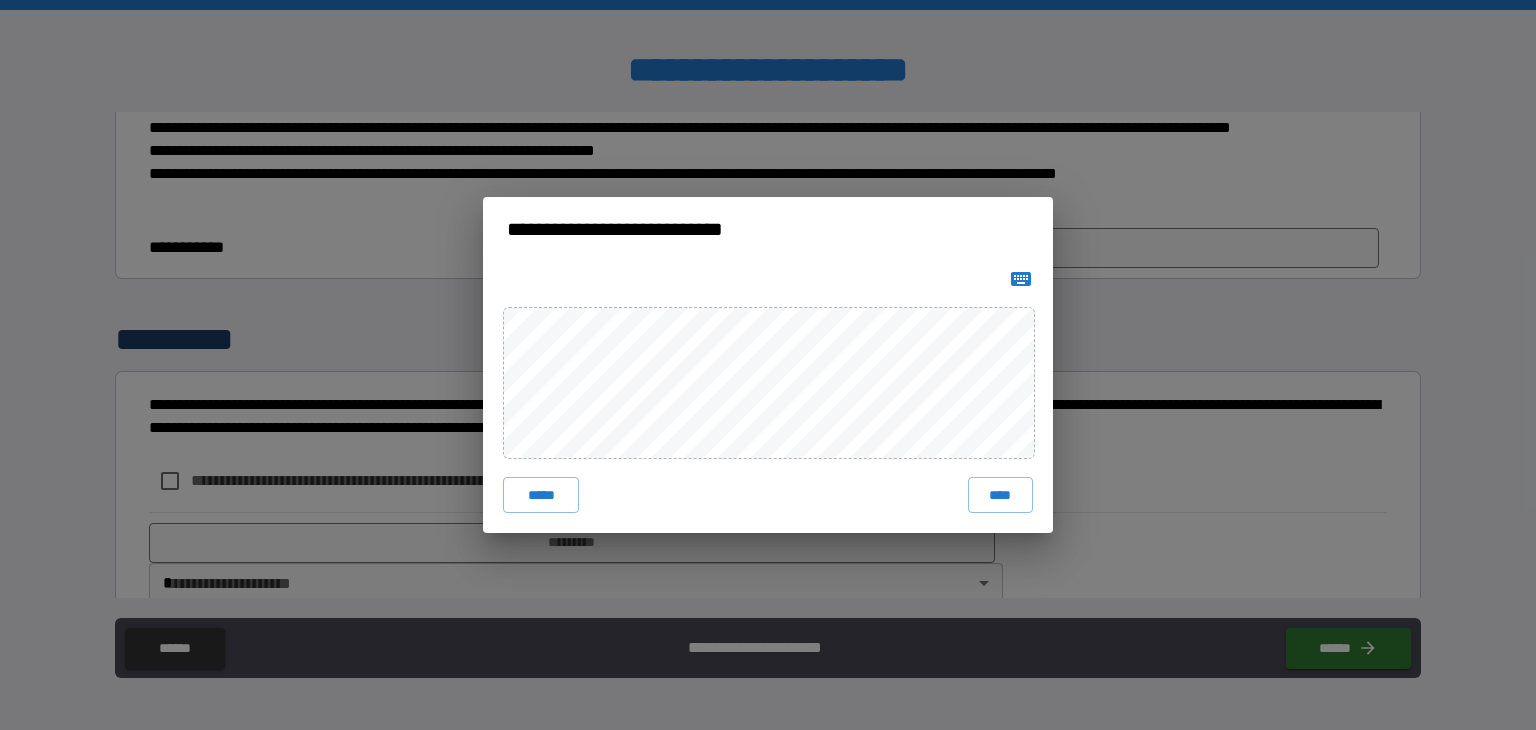 click at bounding box center [1021, 279] 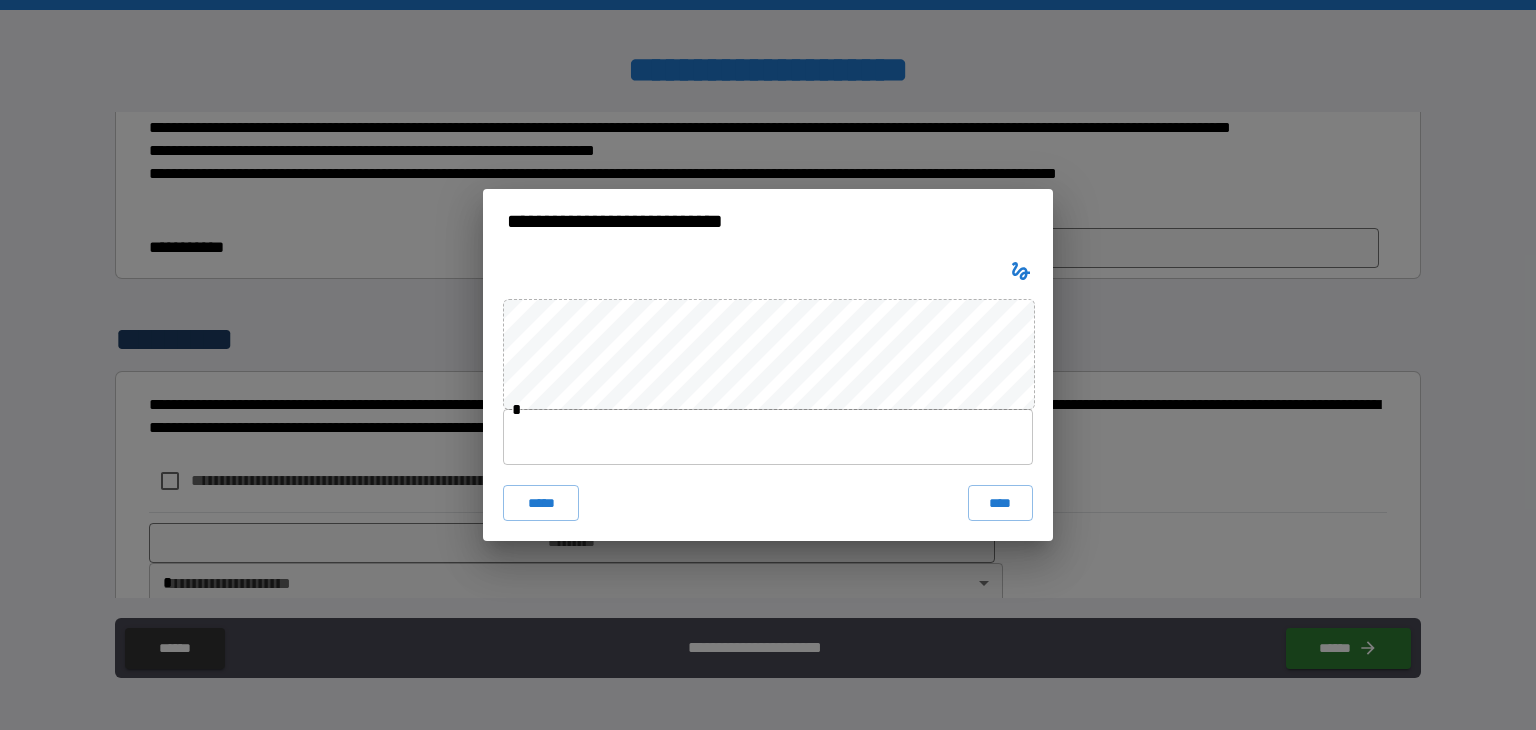 click at bounding box center (768, 437) 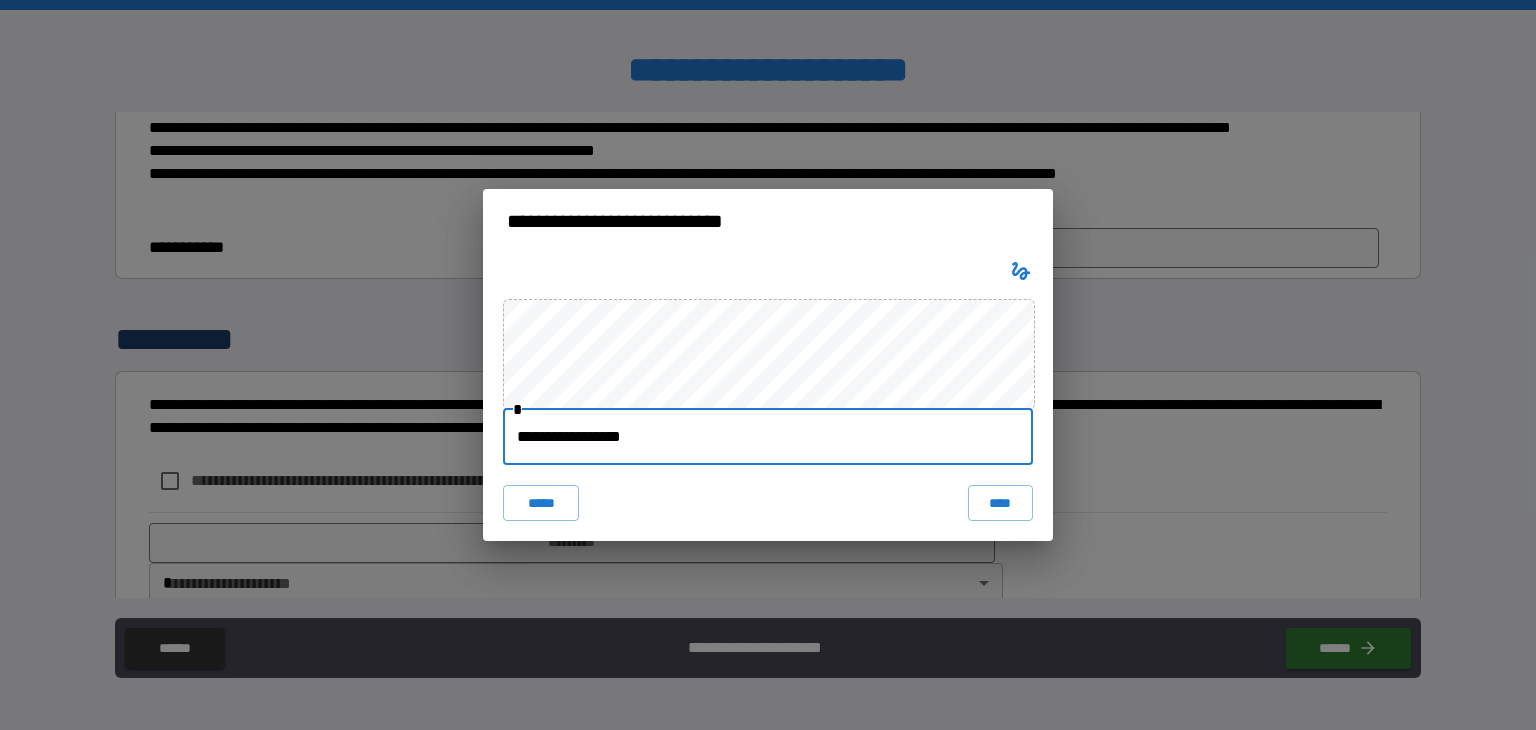 type on "**********" 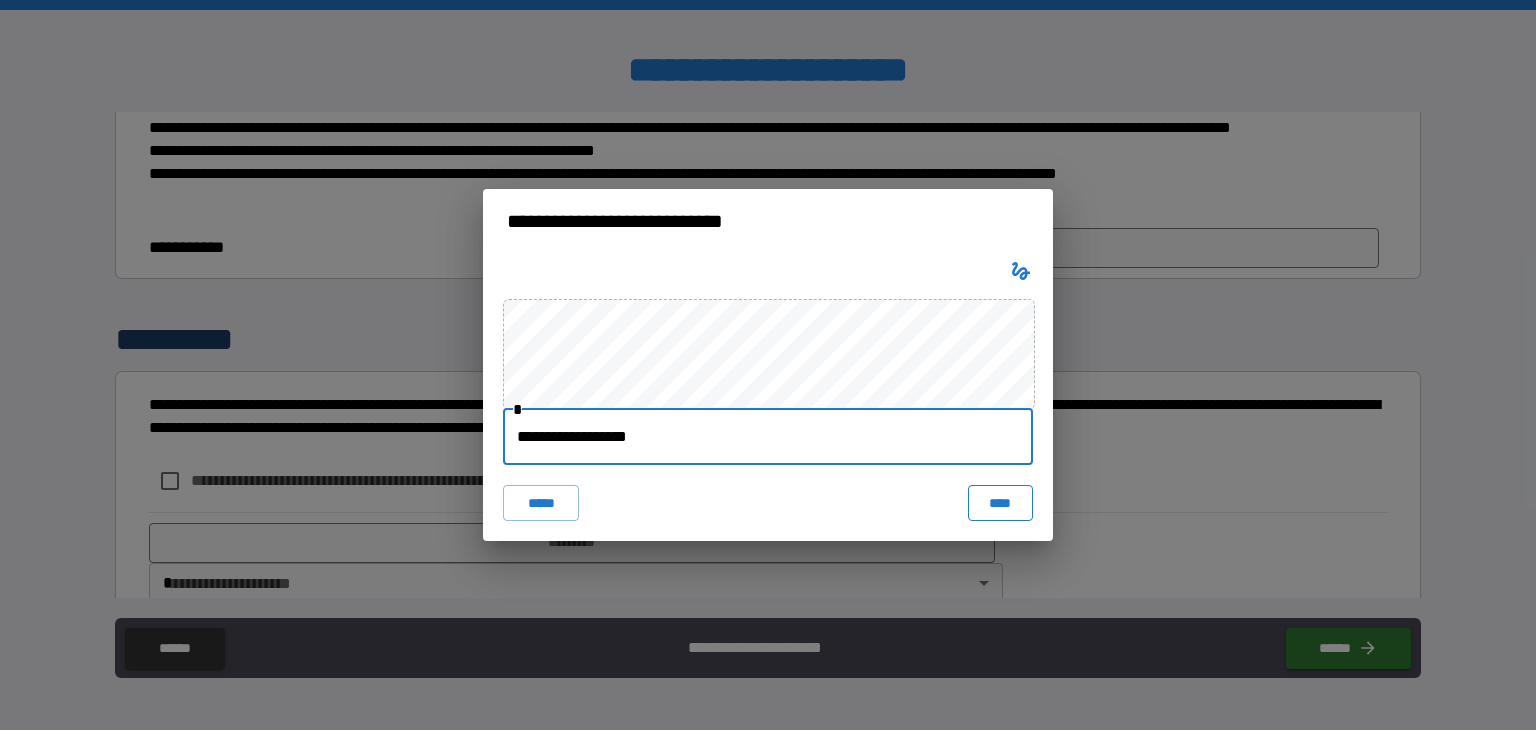 click on "****" at bounding box center (1000, 503) 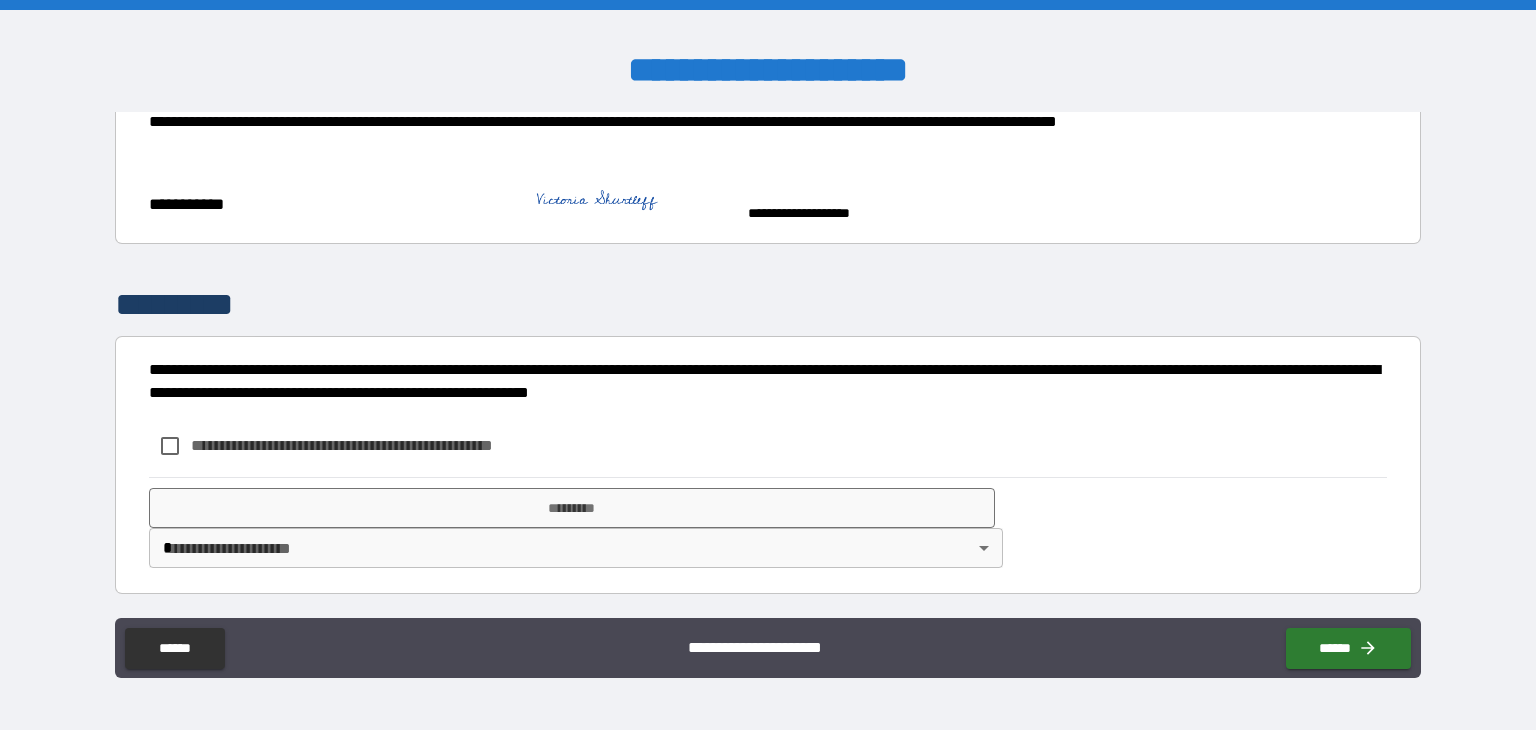 scroll, scrollTop: 821, scrollLeft: 0, axis: vertical 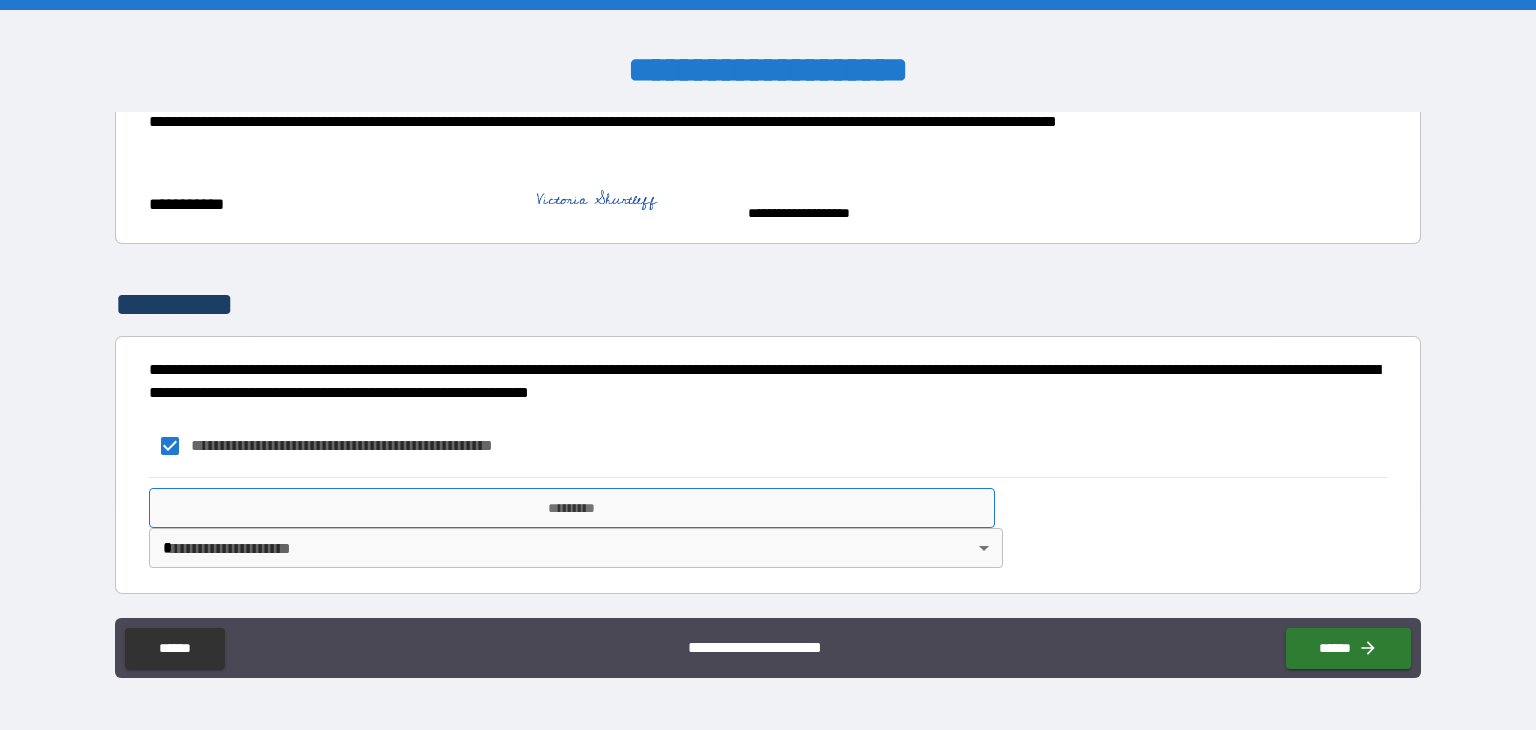 click on "*********" at bounding box center (572, 508) 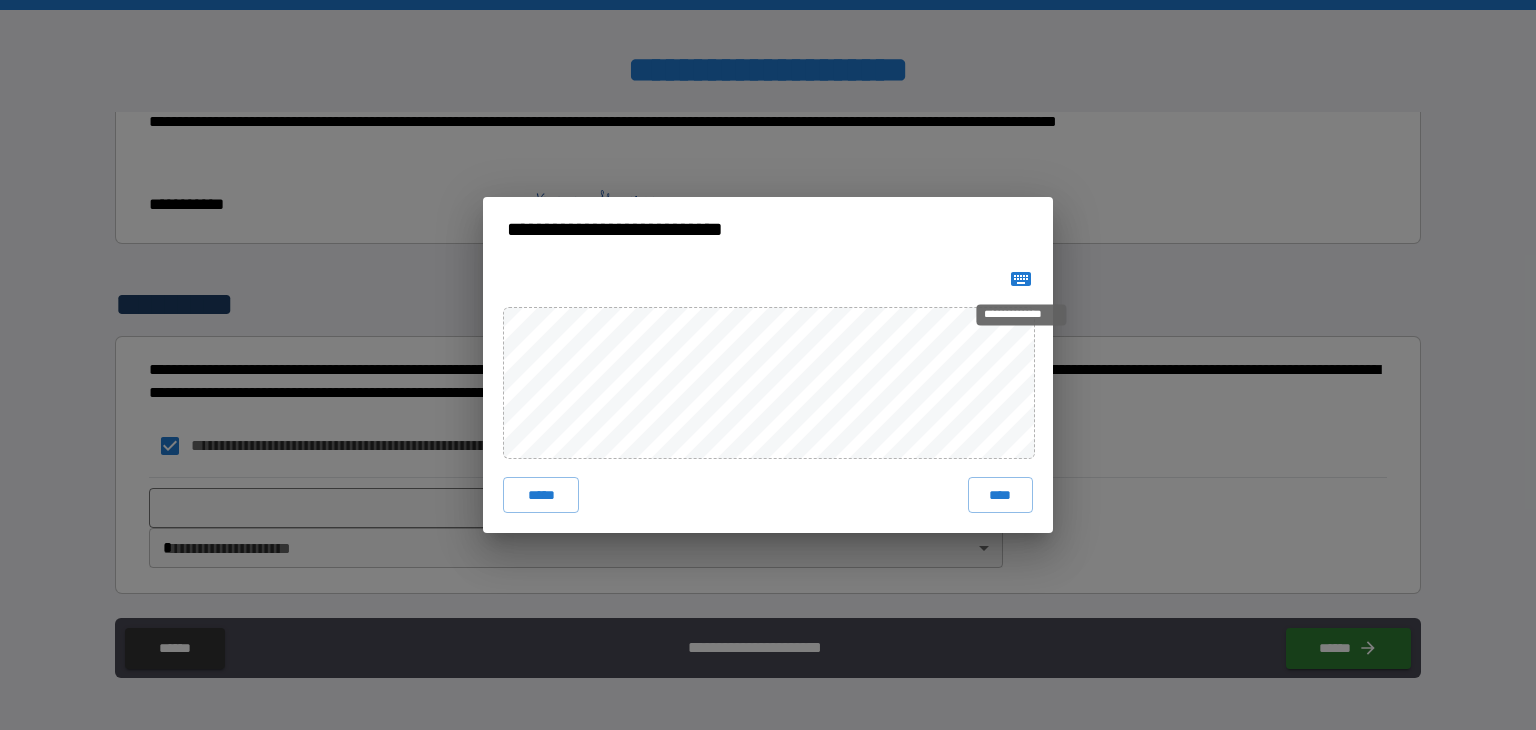 click 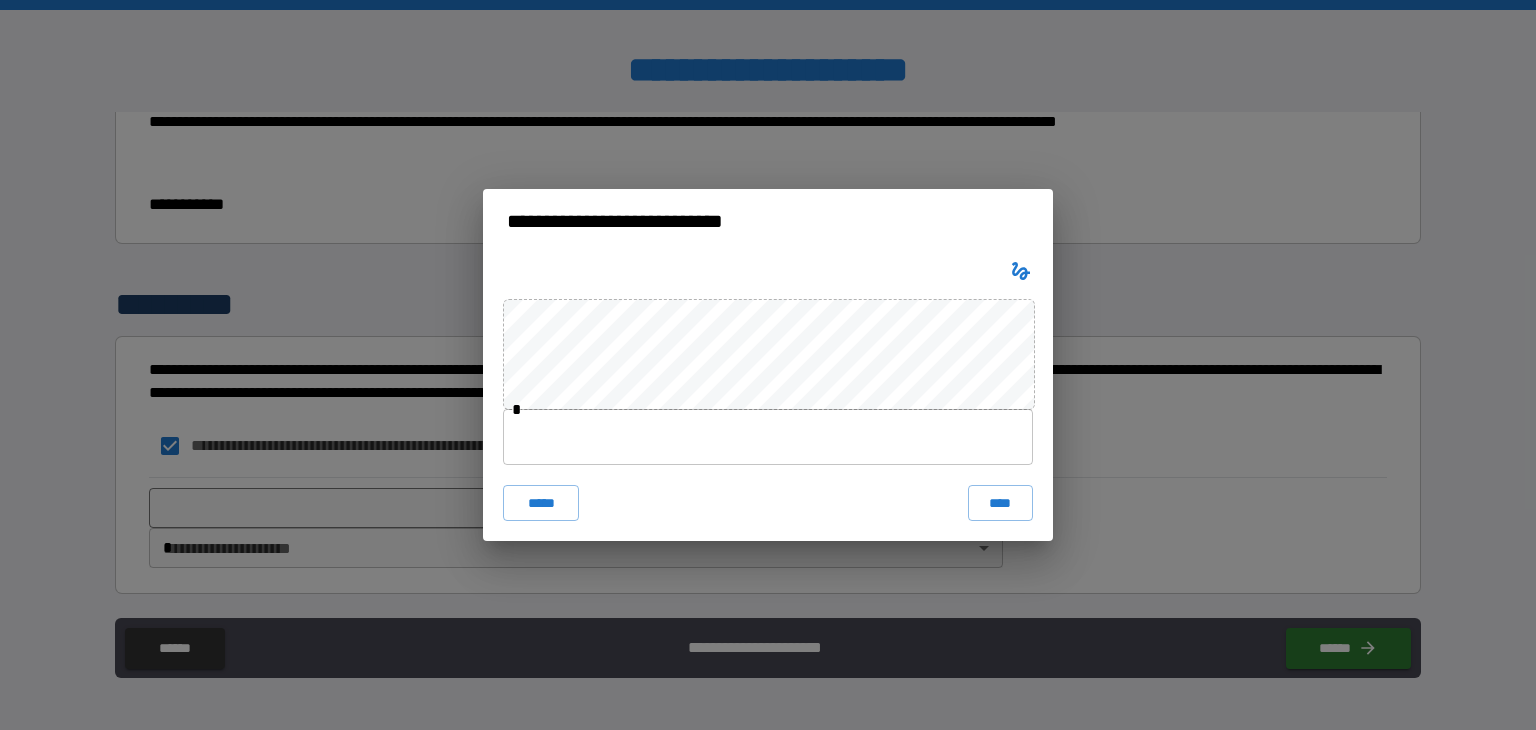 click at bounding box center (768, 437) 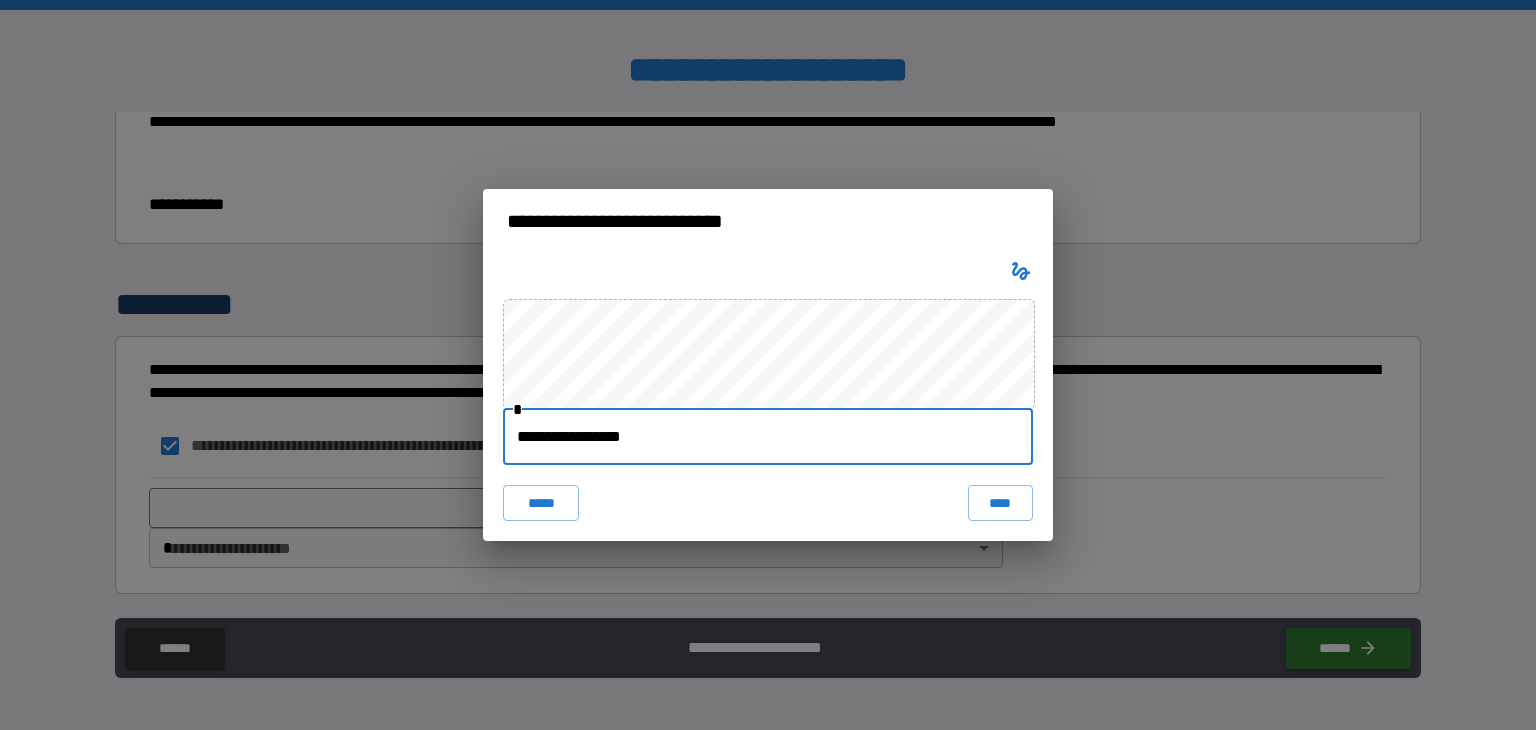 type on "**********" 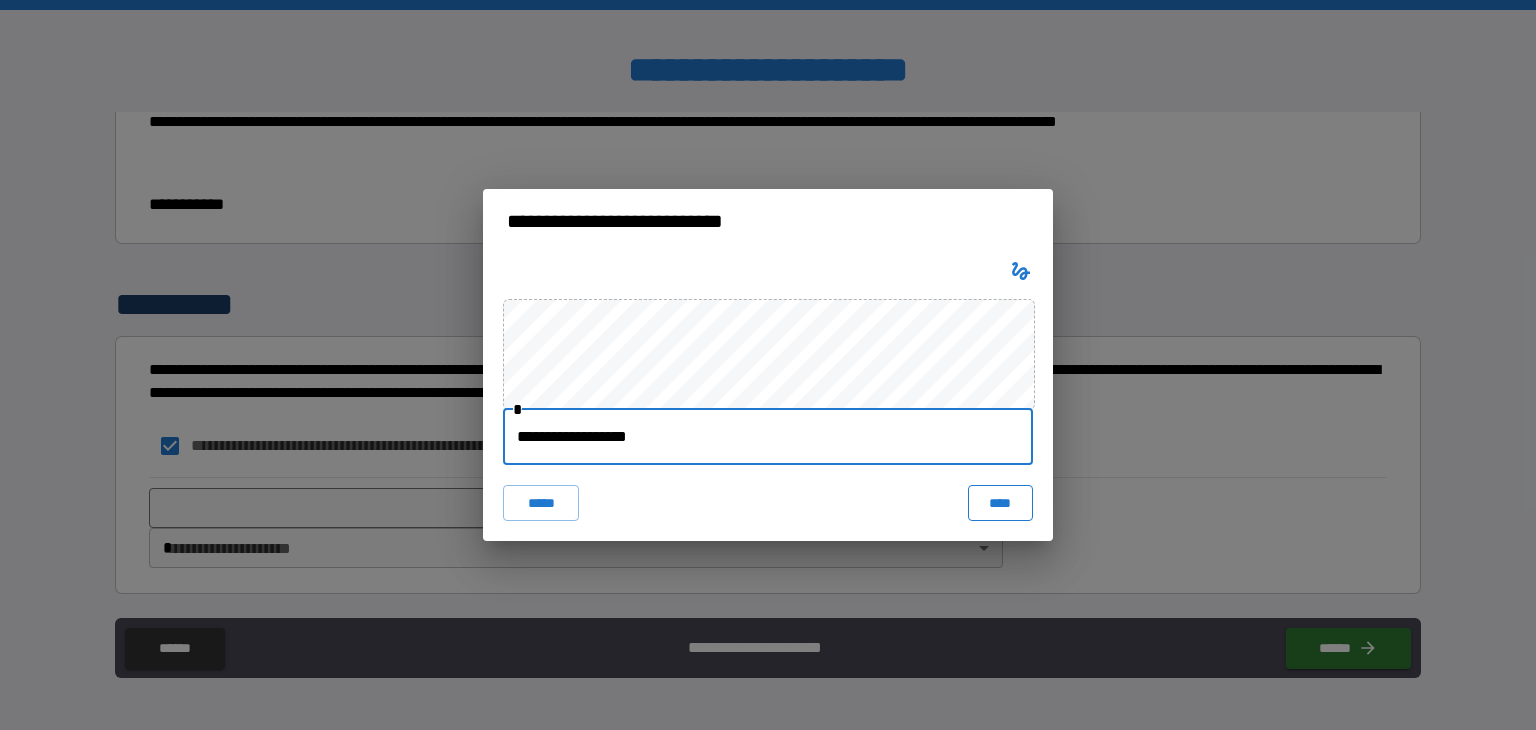 click on "****" at bounding box center [1000, 503] 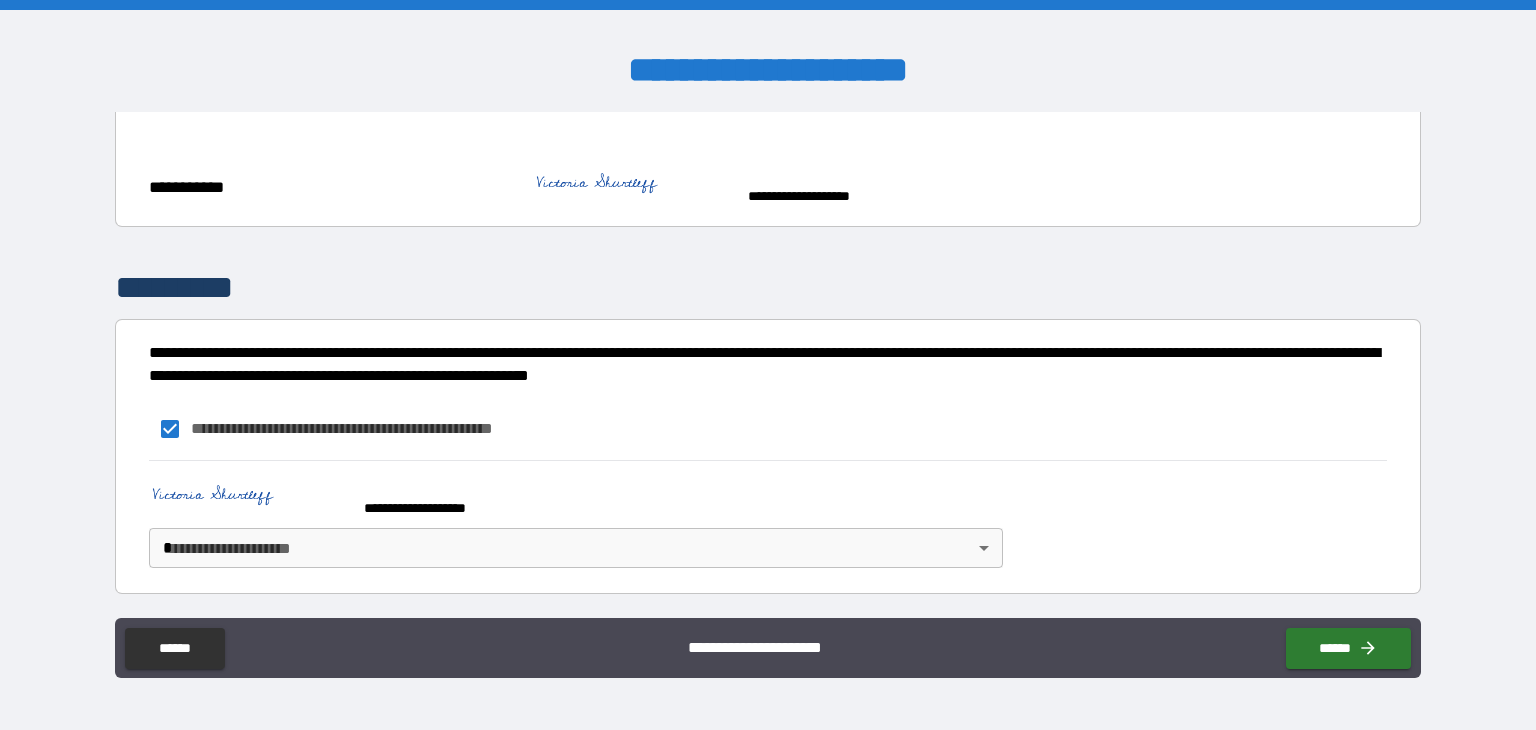 click on "**********" at bounding box center (768, 365) 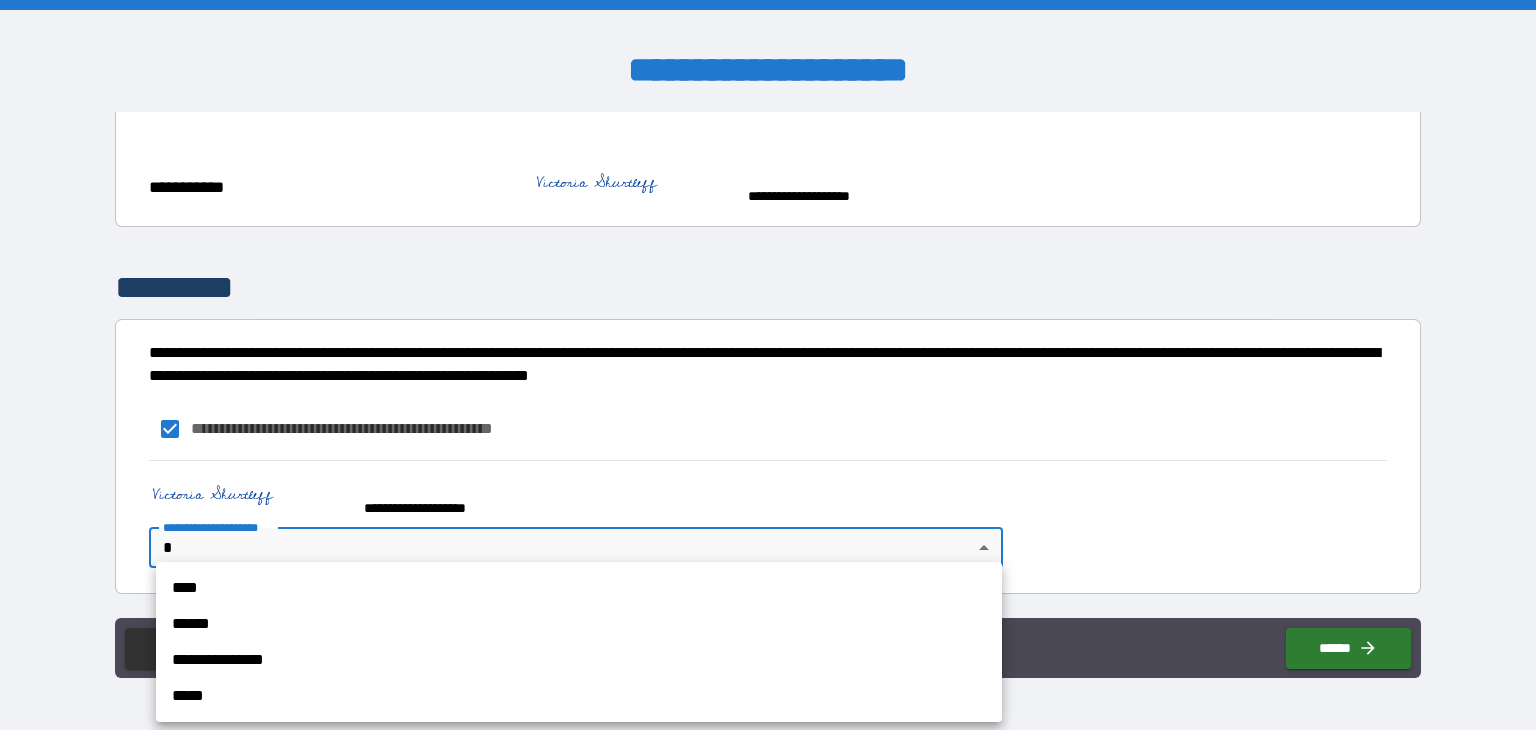 click on "****" at bounding box center (579, 588) 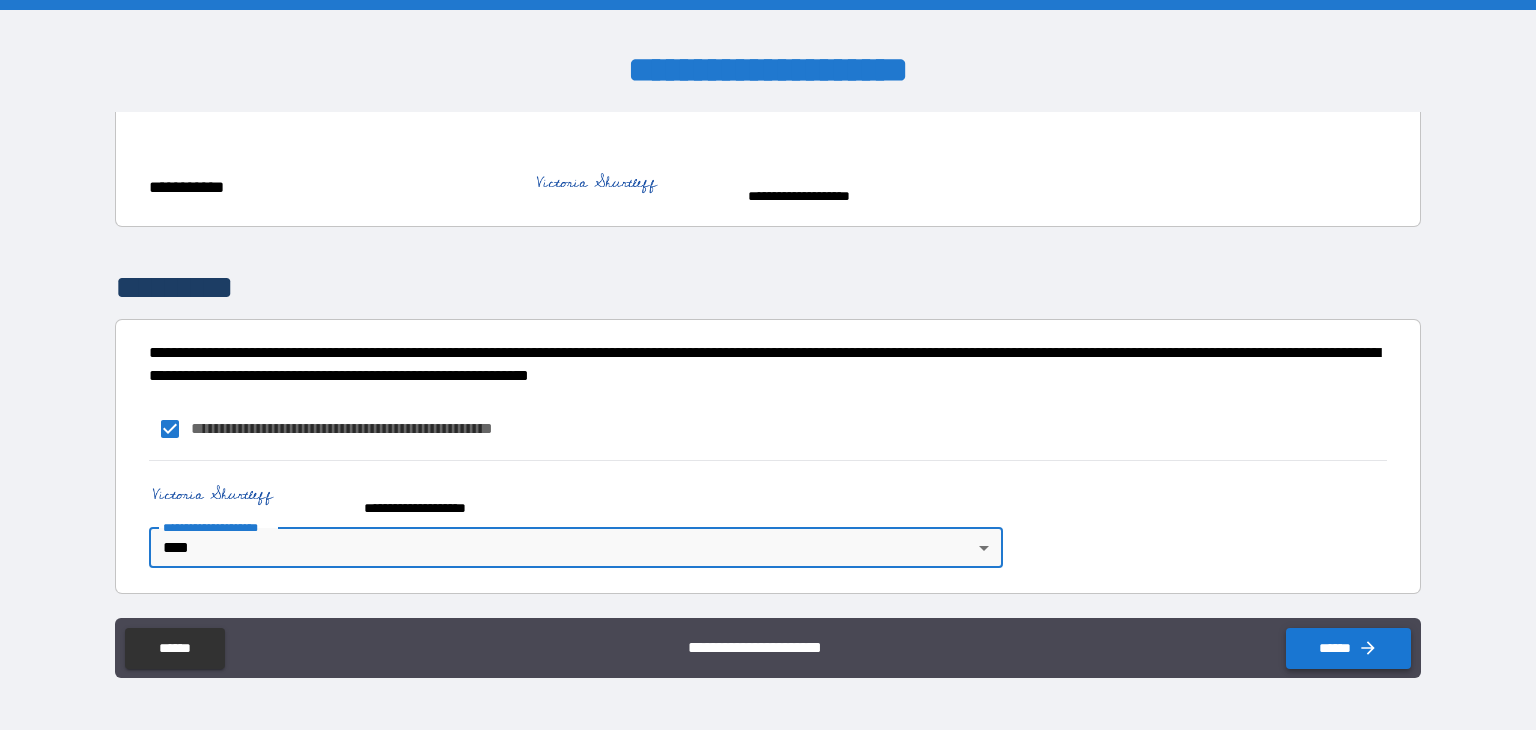 click on "******" at bounding box center [1348, 648] 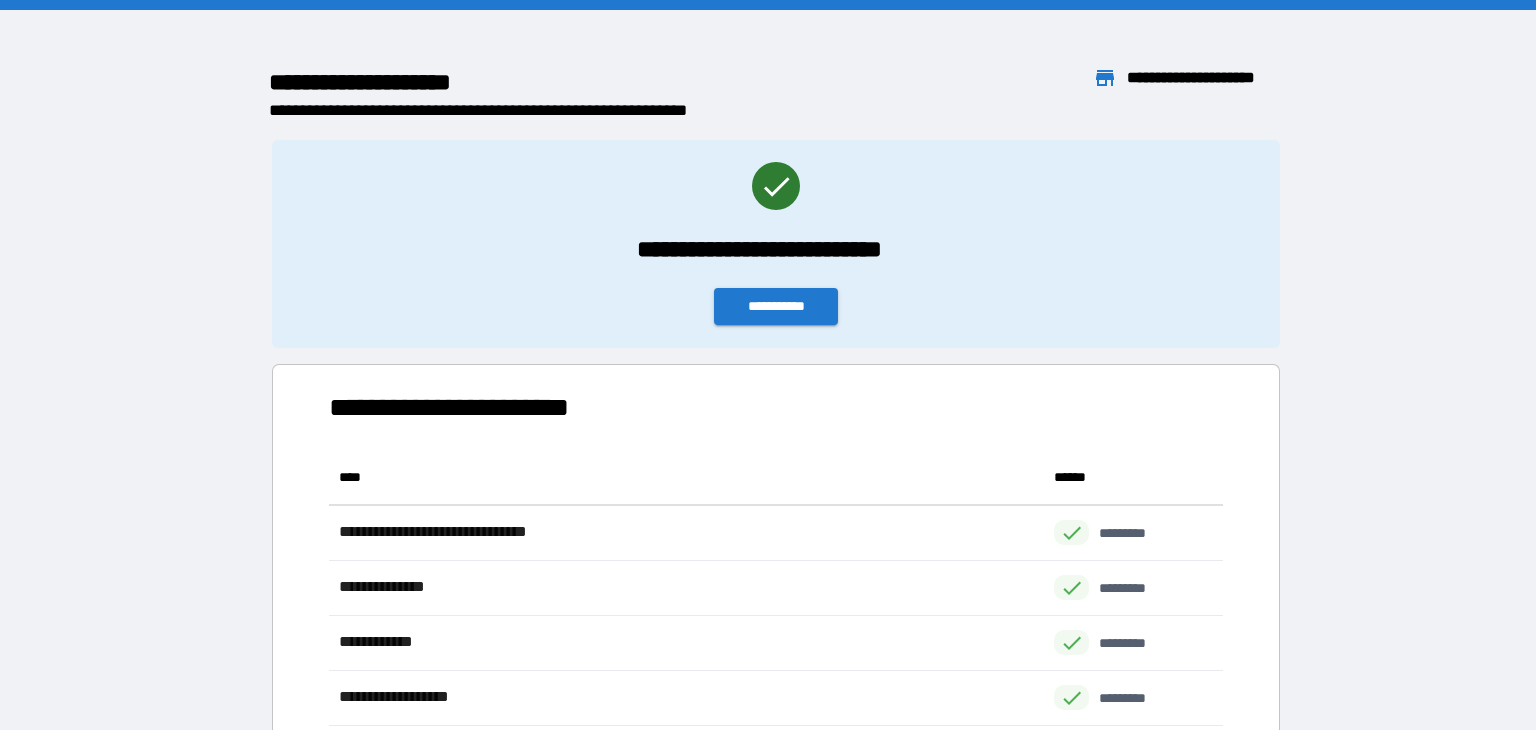 scroll, scrollTop: 0, scrollLeft: 0, axis: both 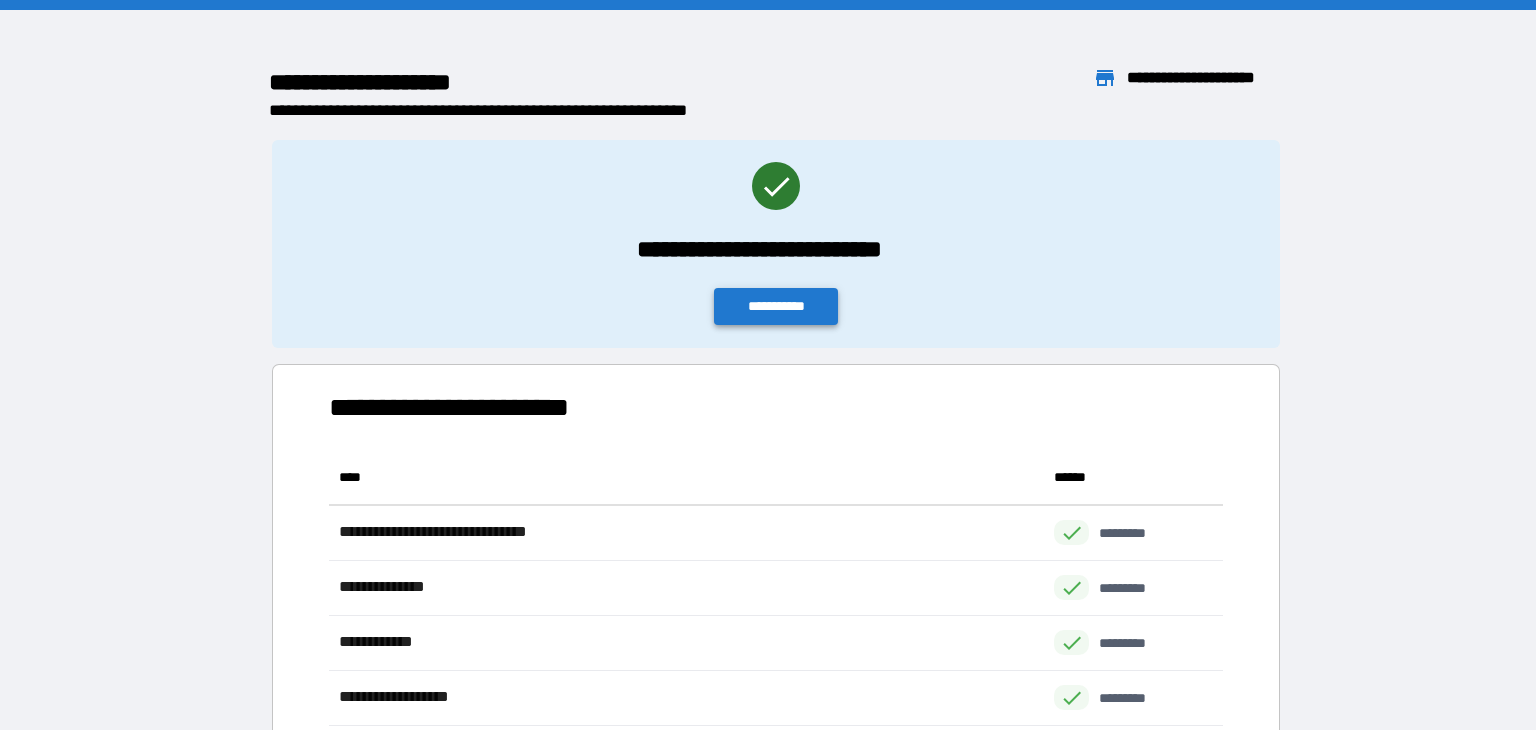 click on "**********" at bounding box center (776, 306) 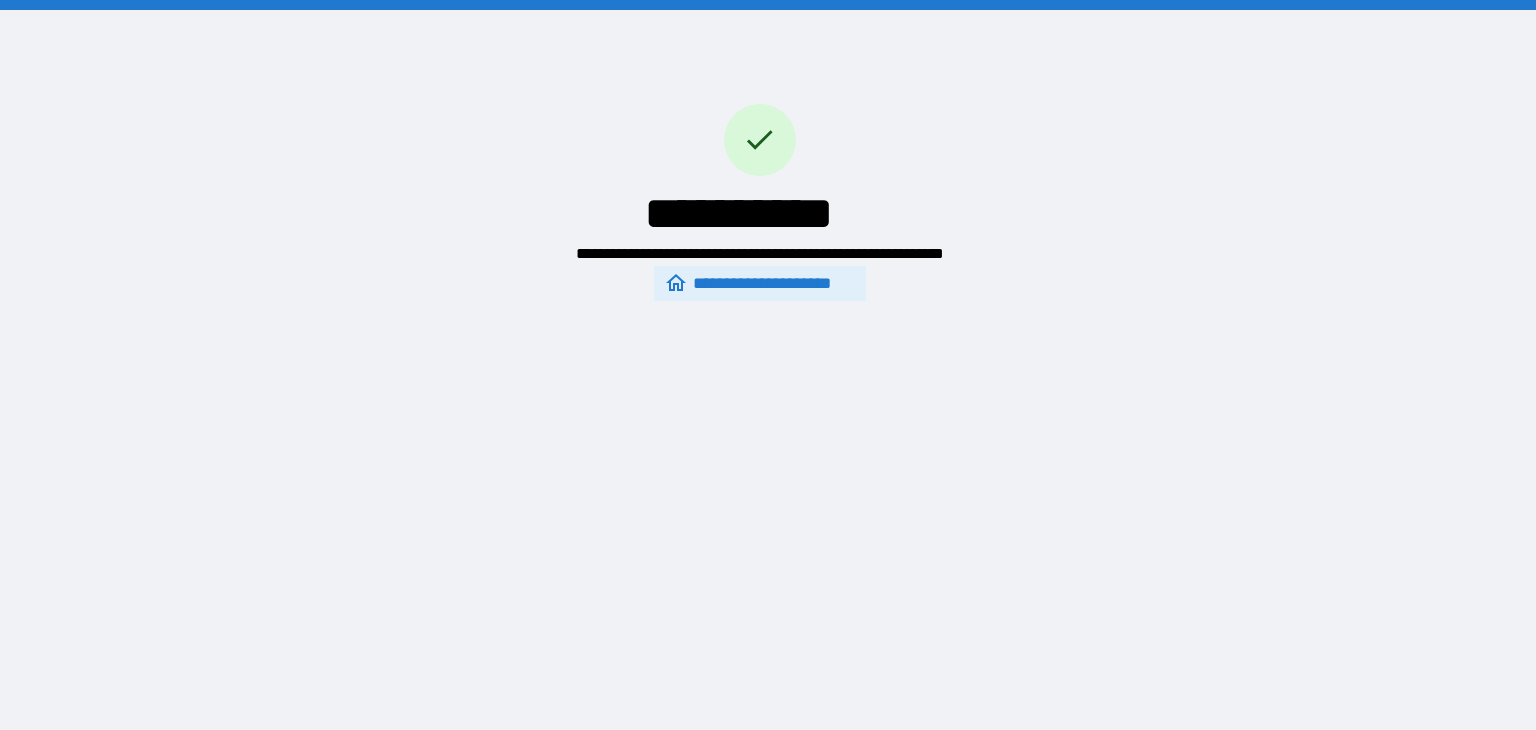 click on "**********" at bounding box center (759, 284) 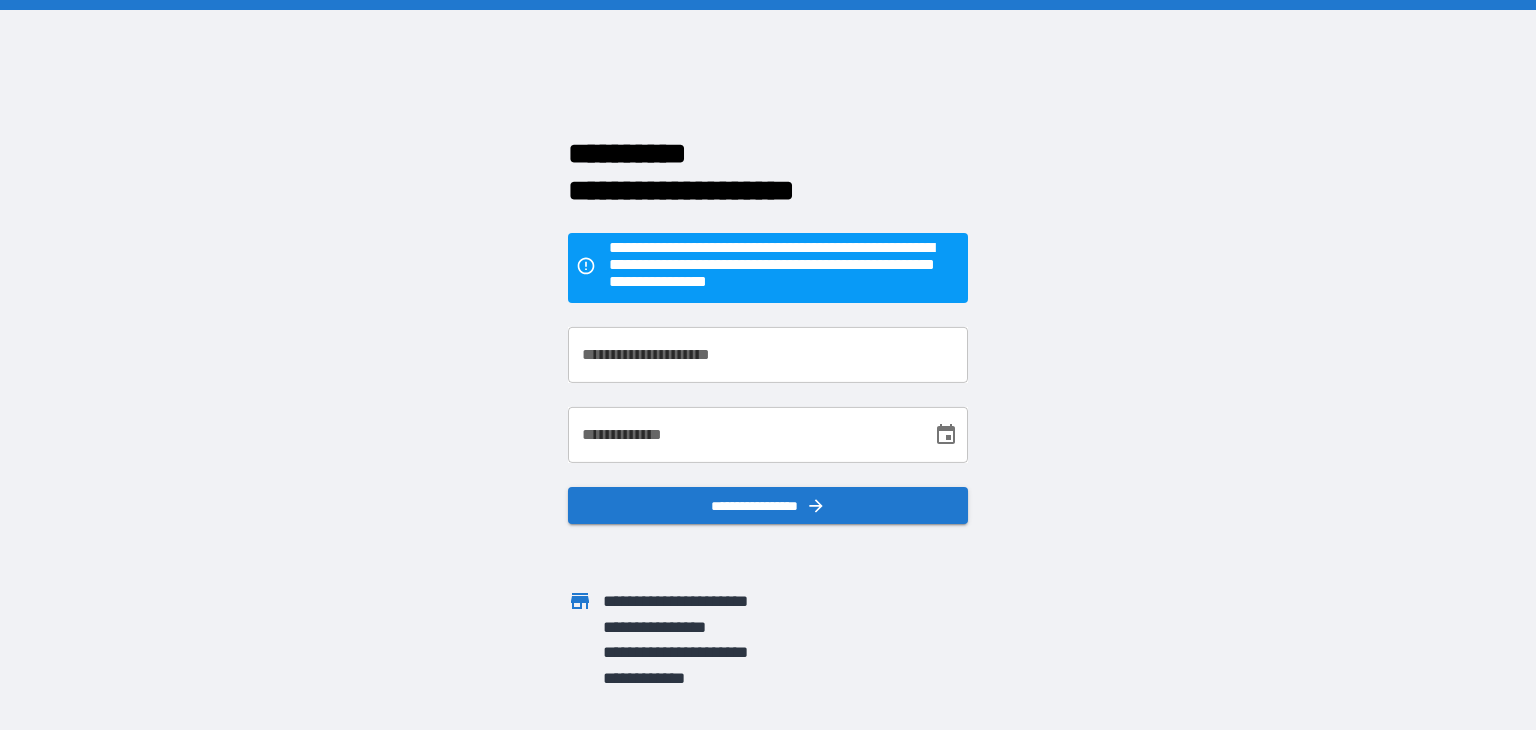 click on "**********" at bounding box center (768, 355) 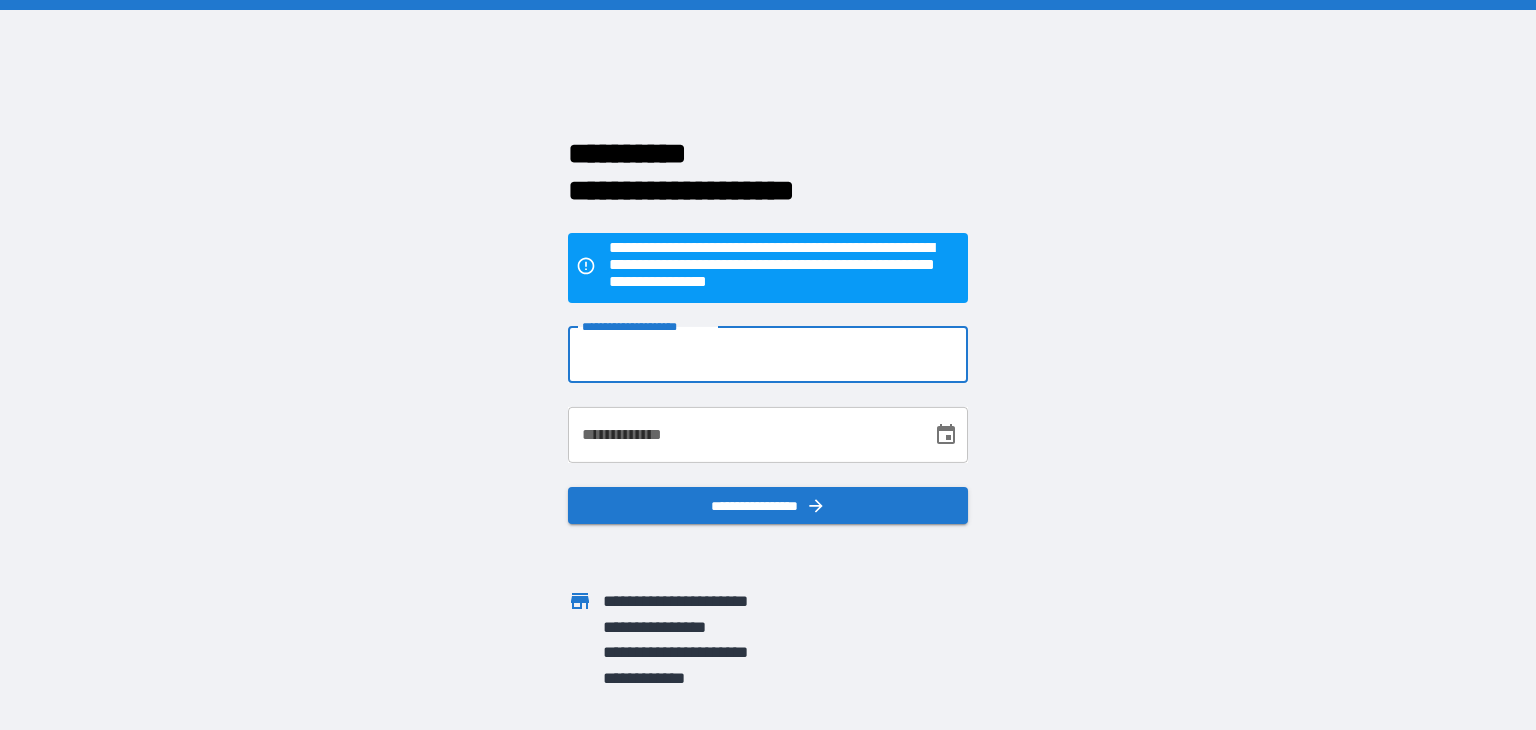 type on "**********" 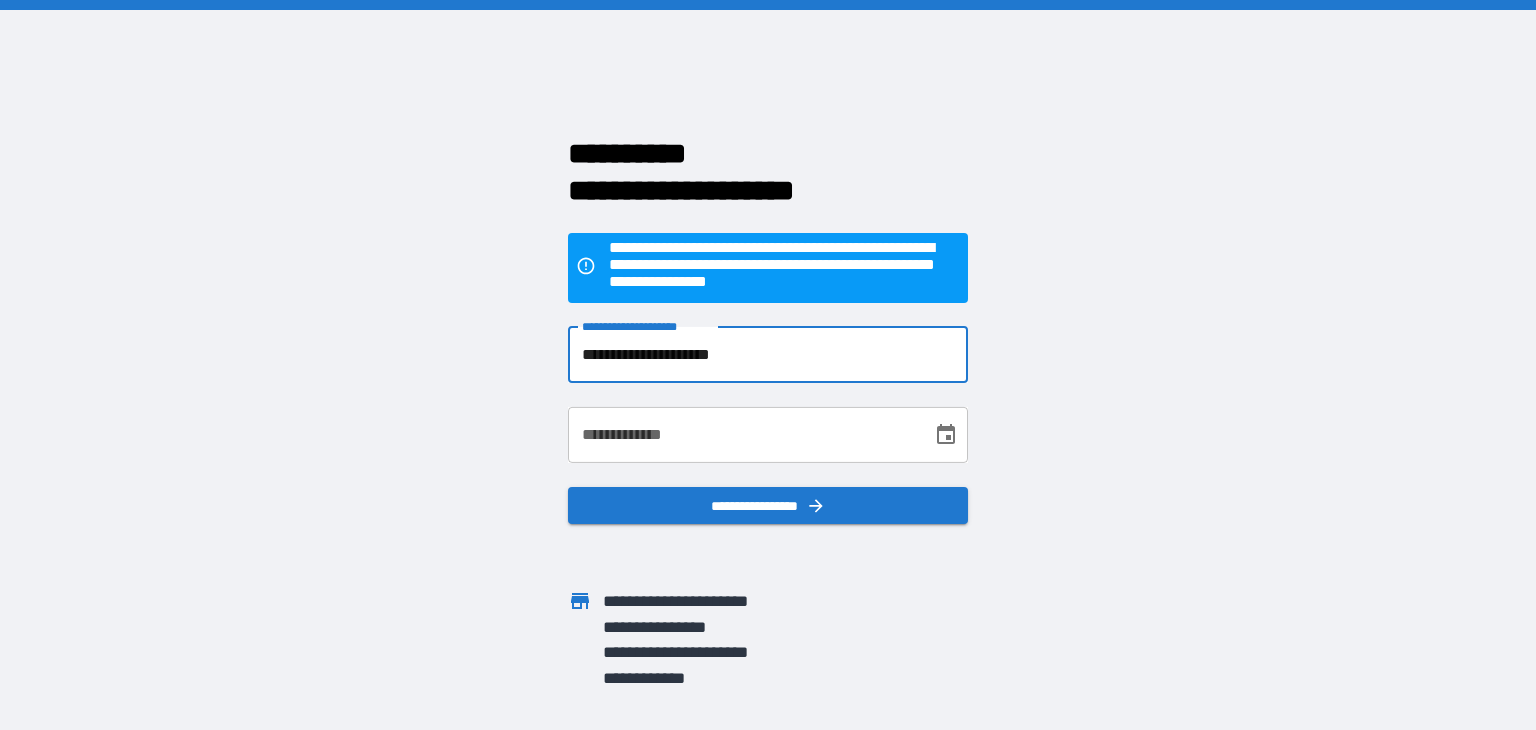 click on "**********" at bounding box center (743, 435) 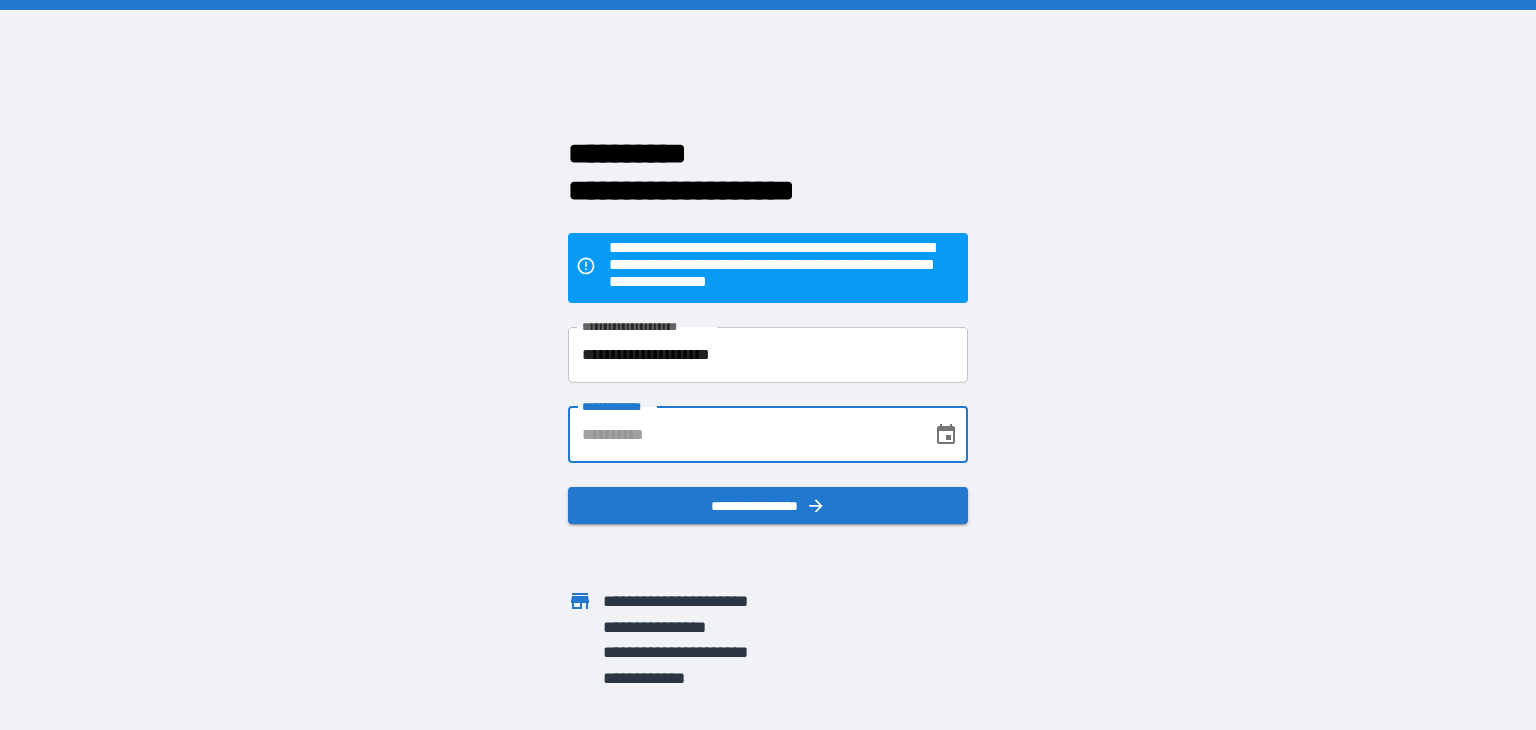 type on "**********" 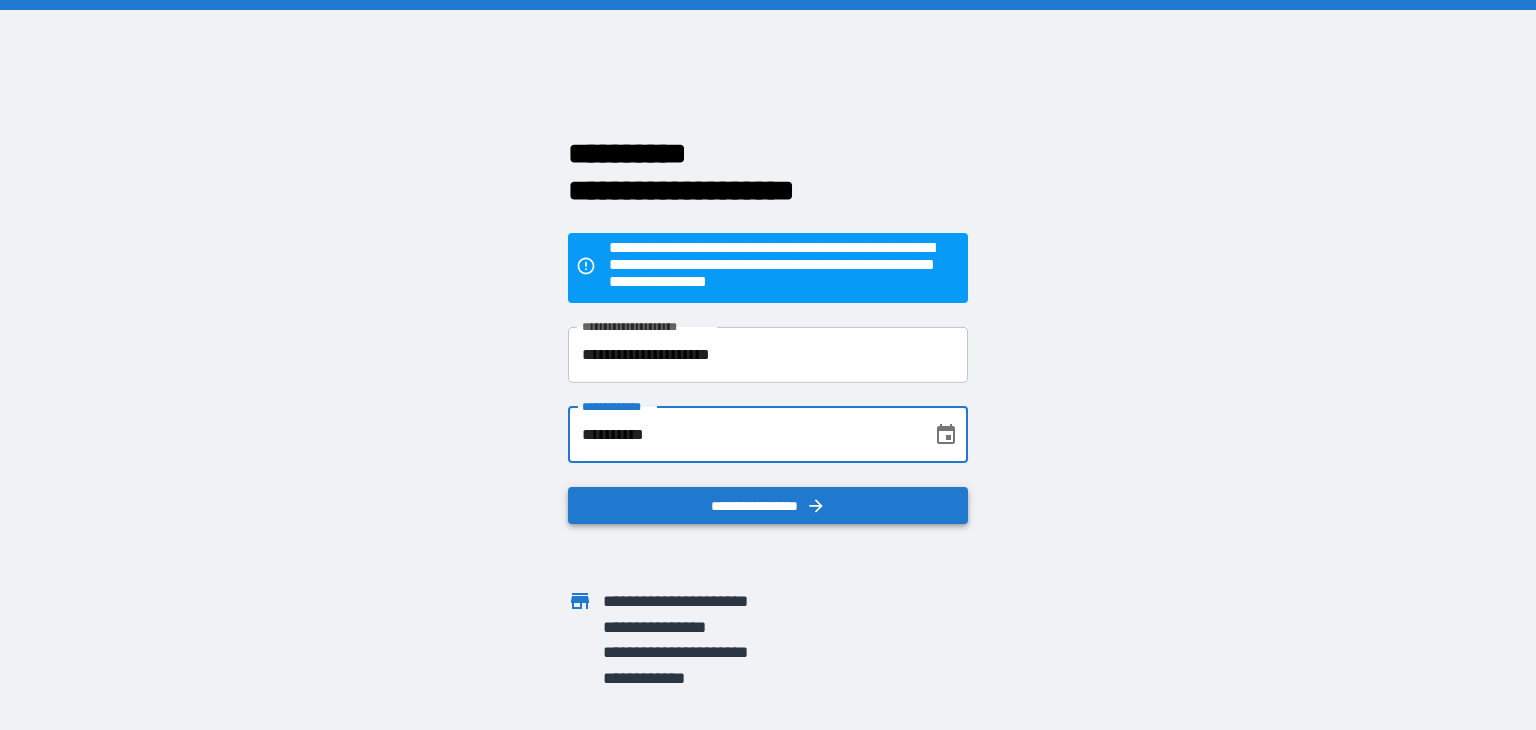 click on "**********" at bounding box center (768, 506) 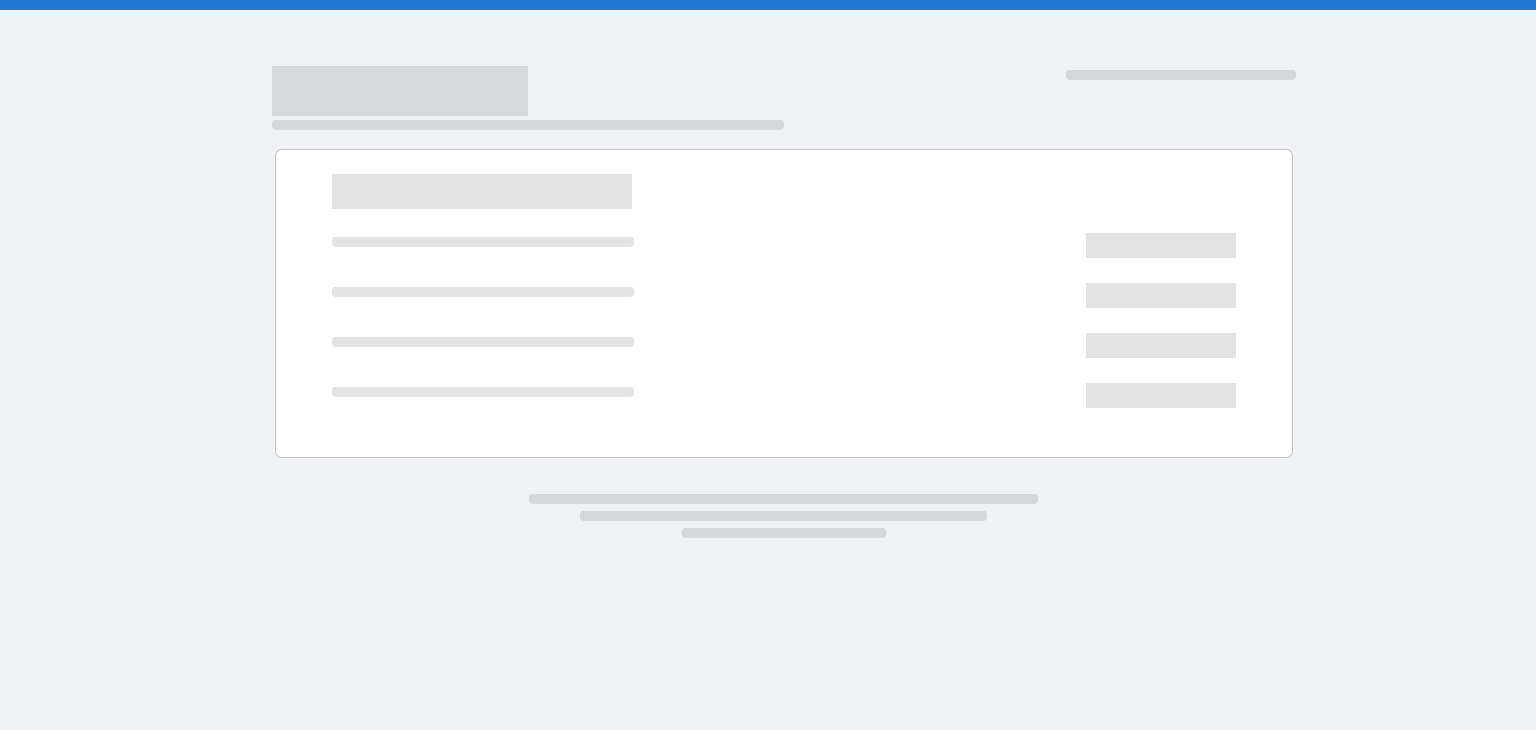 scroll, scrollTop: 0, scrollLeft: 0, axis: both 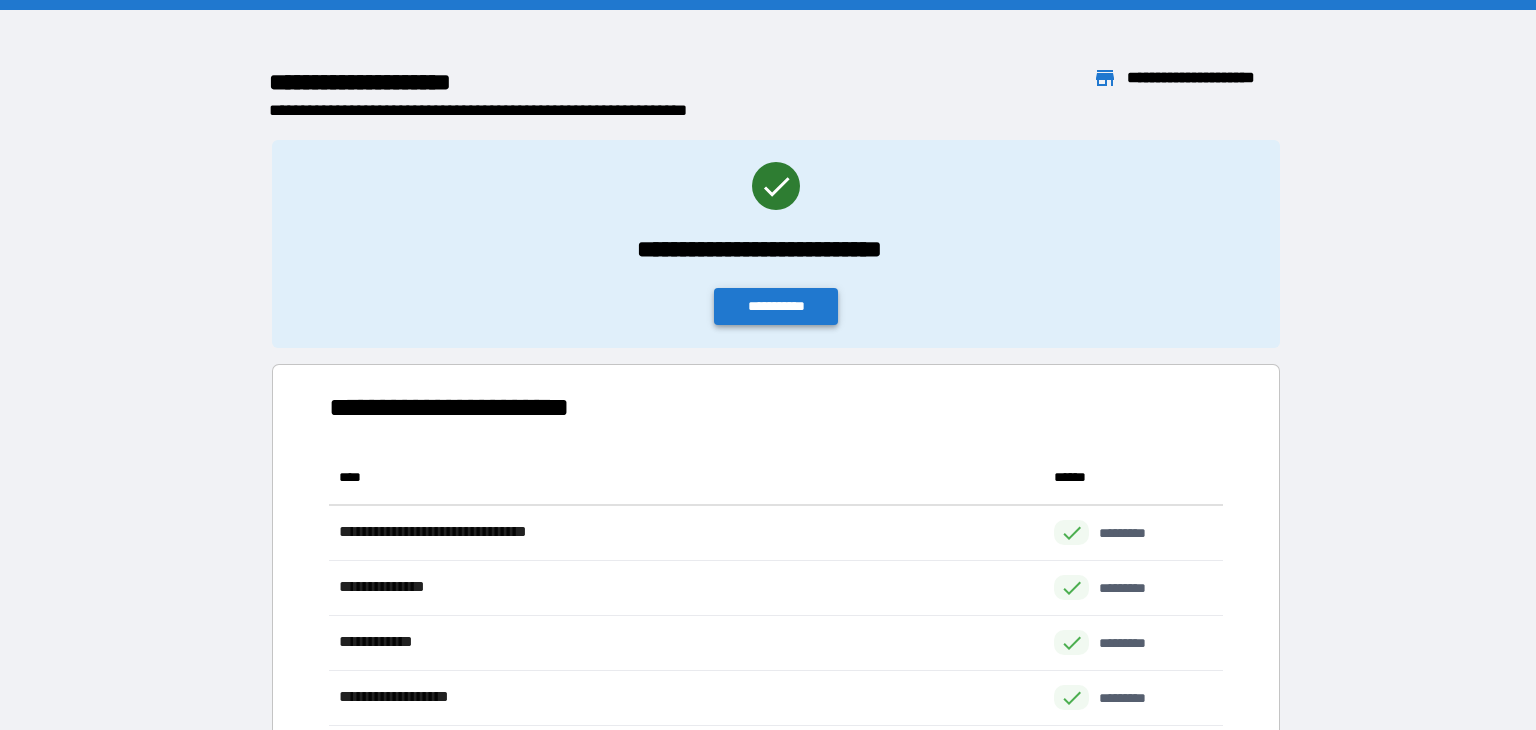 click on "**********" at bounding box center [776, 306] 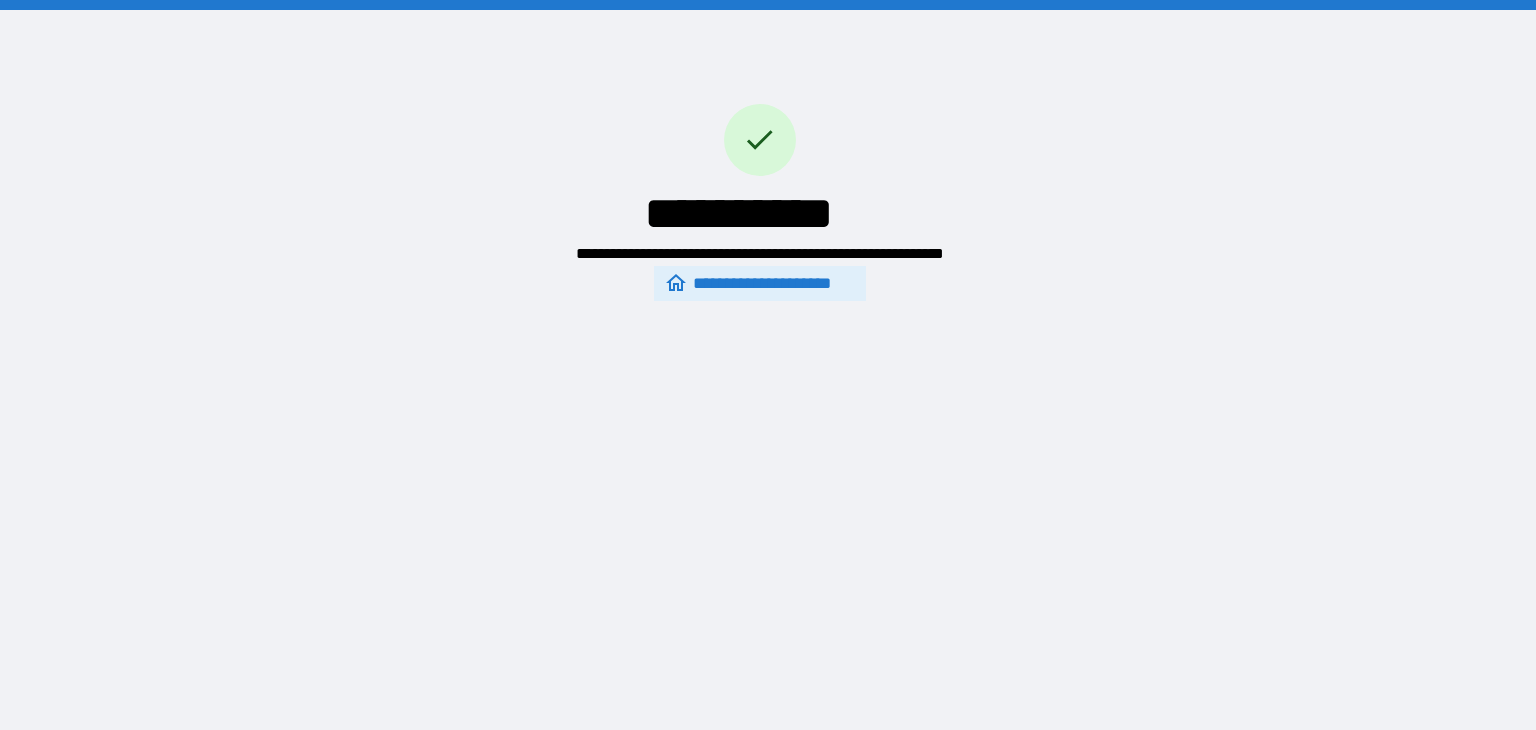 click on "**********" at bounding box center [759, 284] 